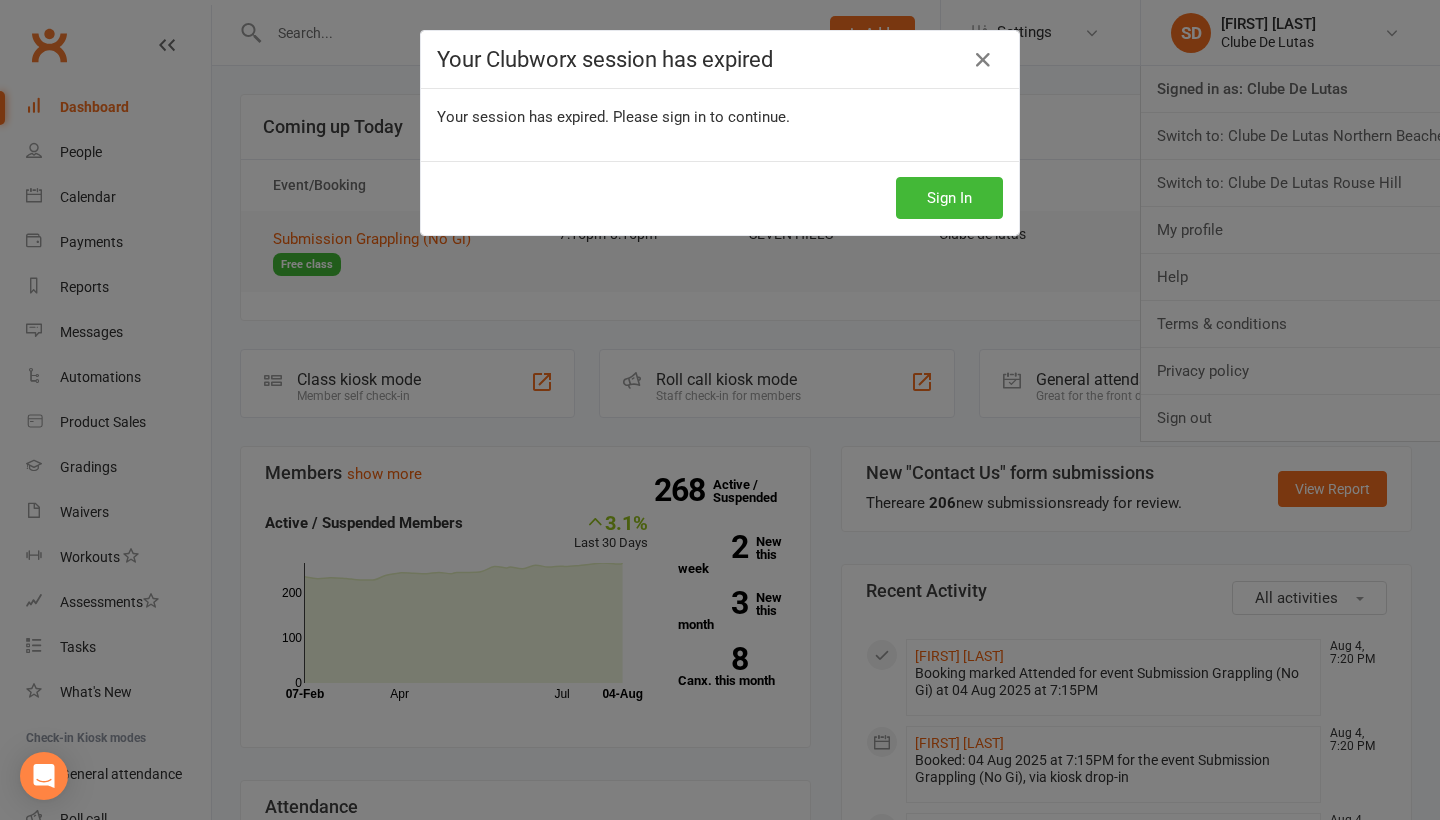 scroll, scrollTop: 0, scrollLeft: 0, axis: both 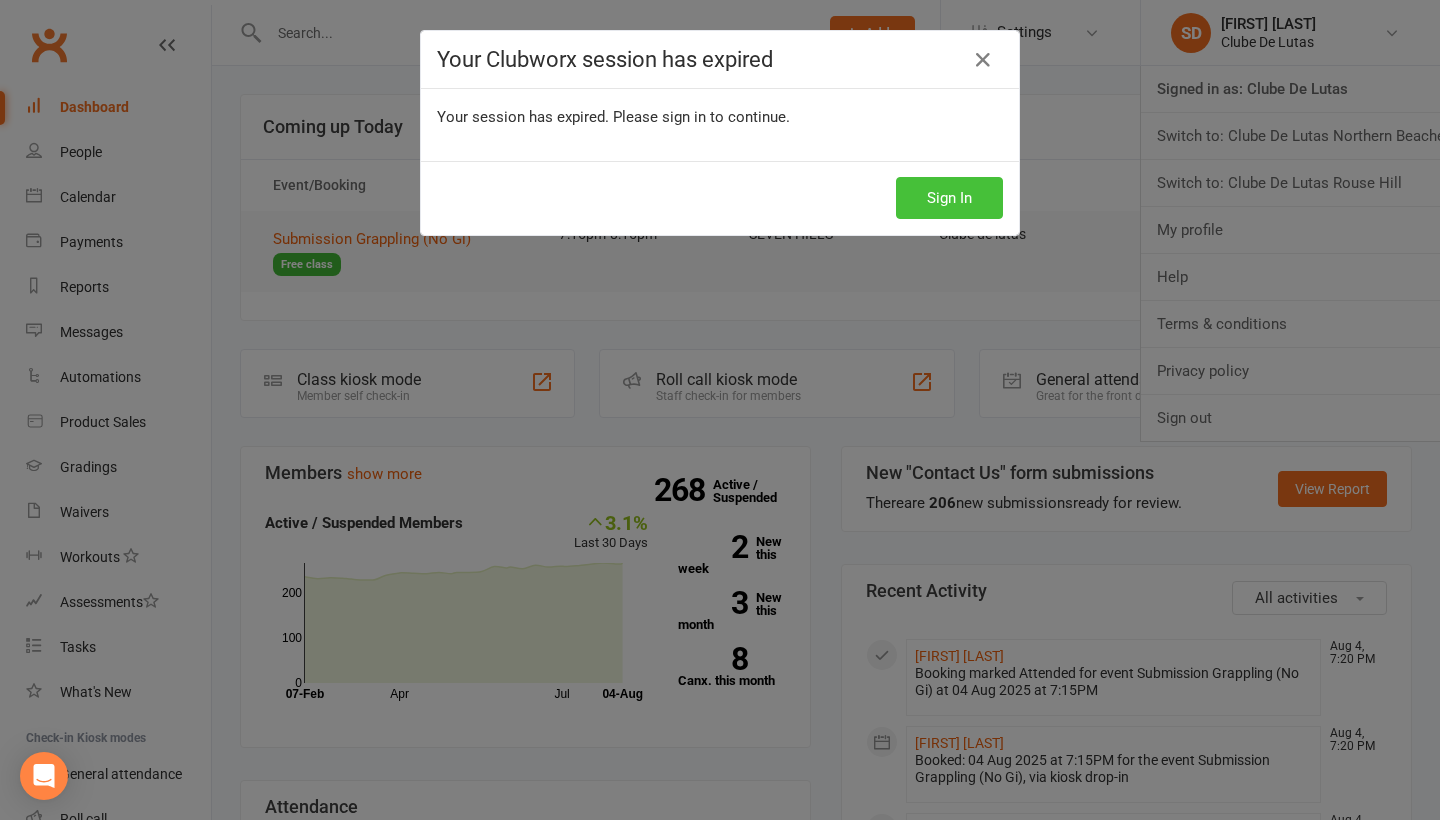 click on "Sign In" at bounding box center [949, 198] 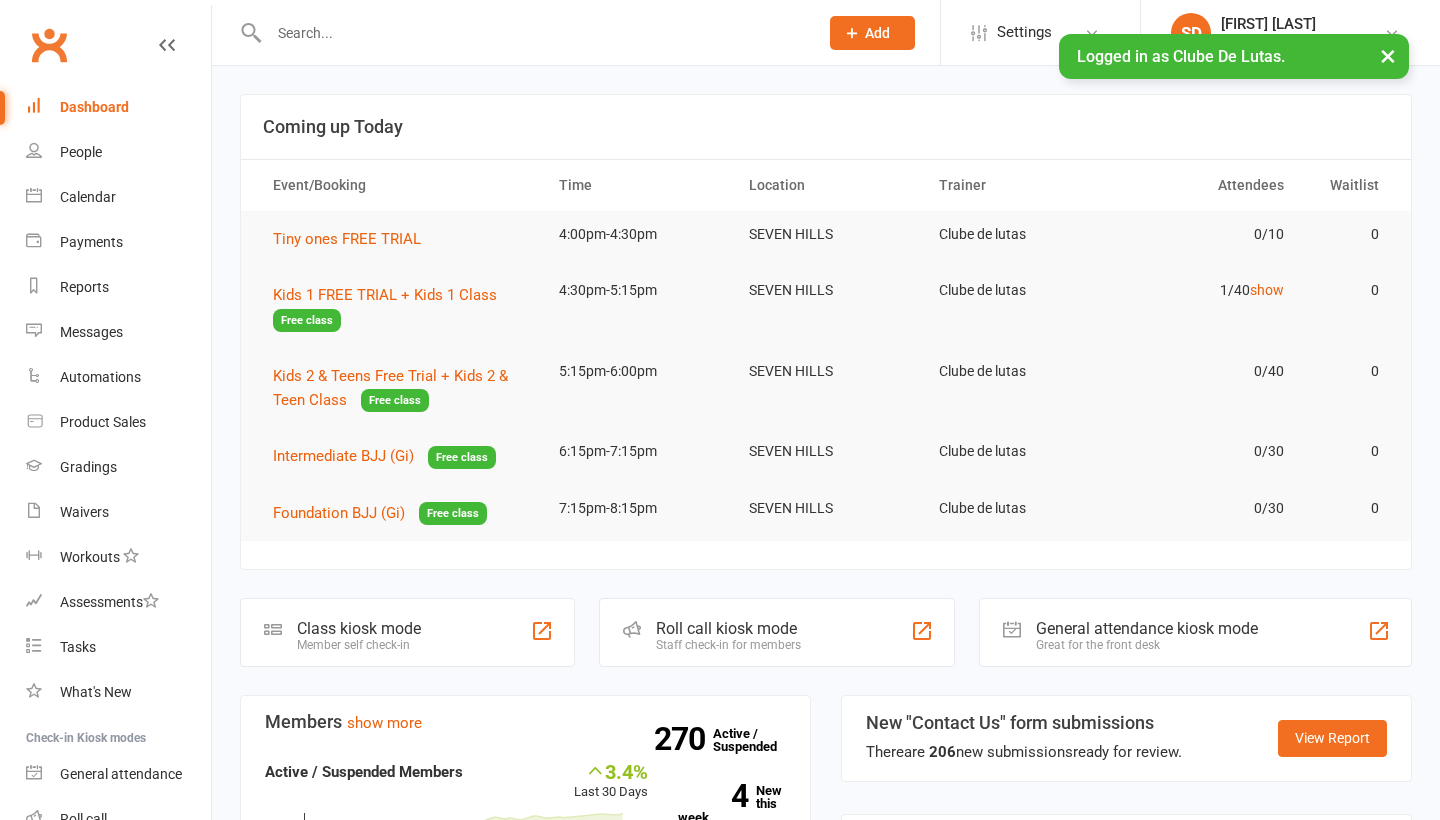 scroll, scrollTop: 0, scrollLeft: 0, axis: both 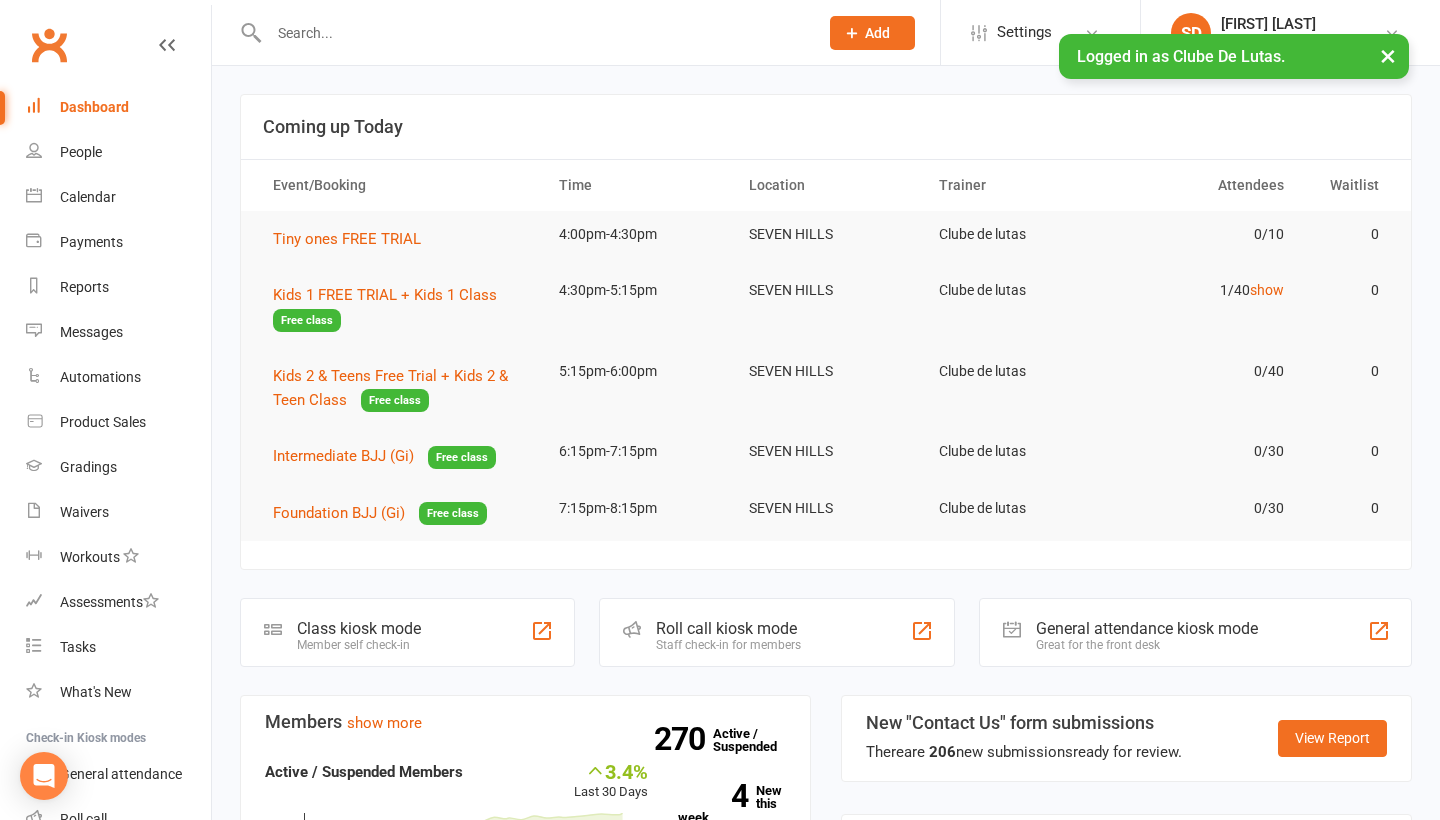click at bounding box center [533, 33] 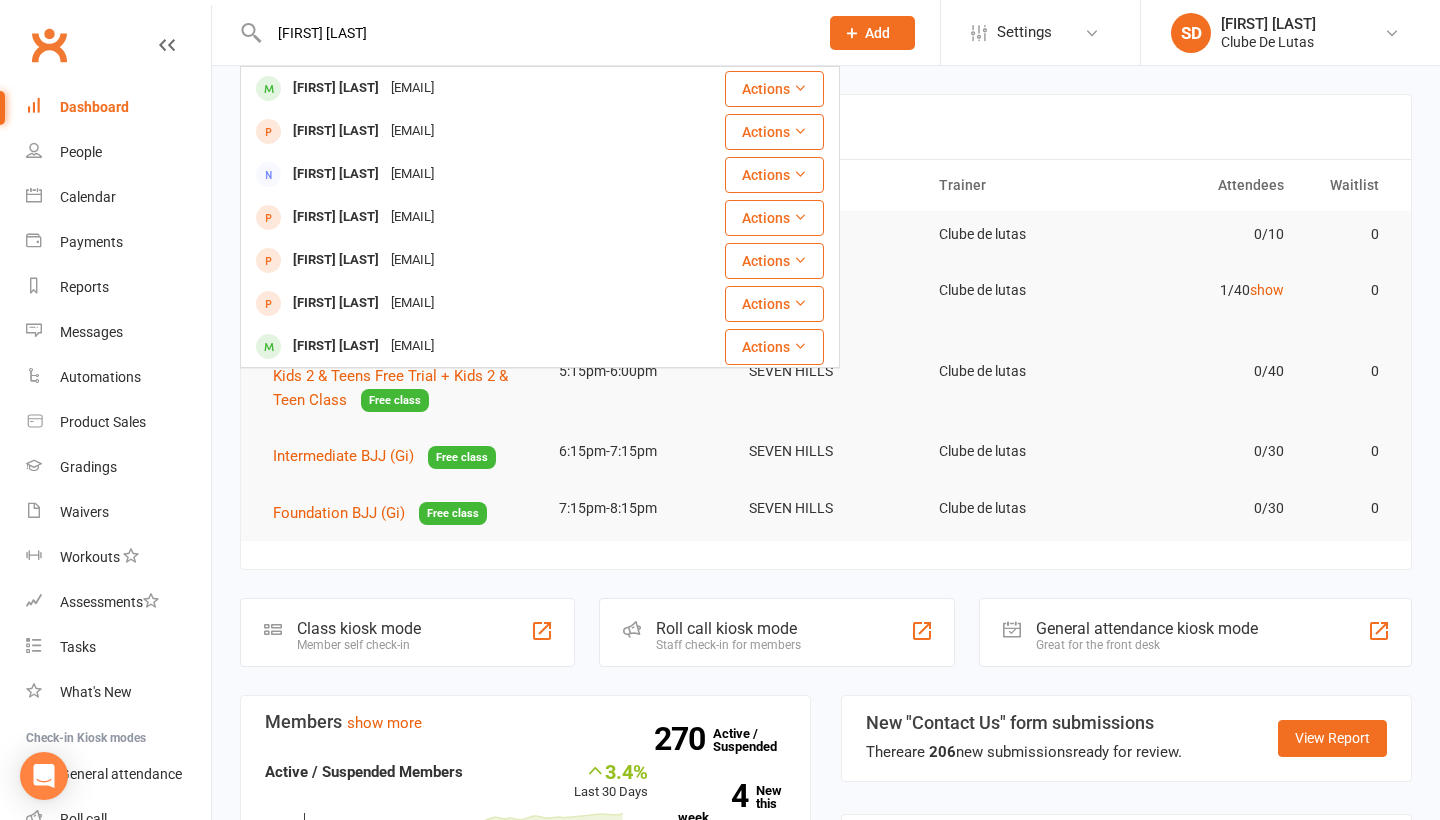 type on "[FIRST] [LAST]" 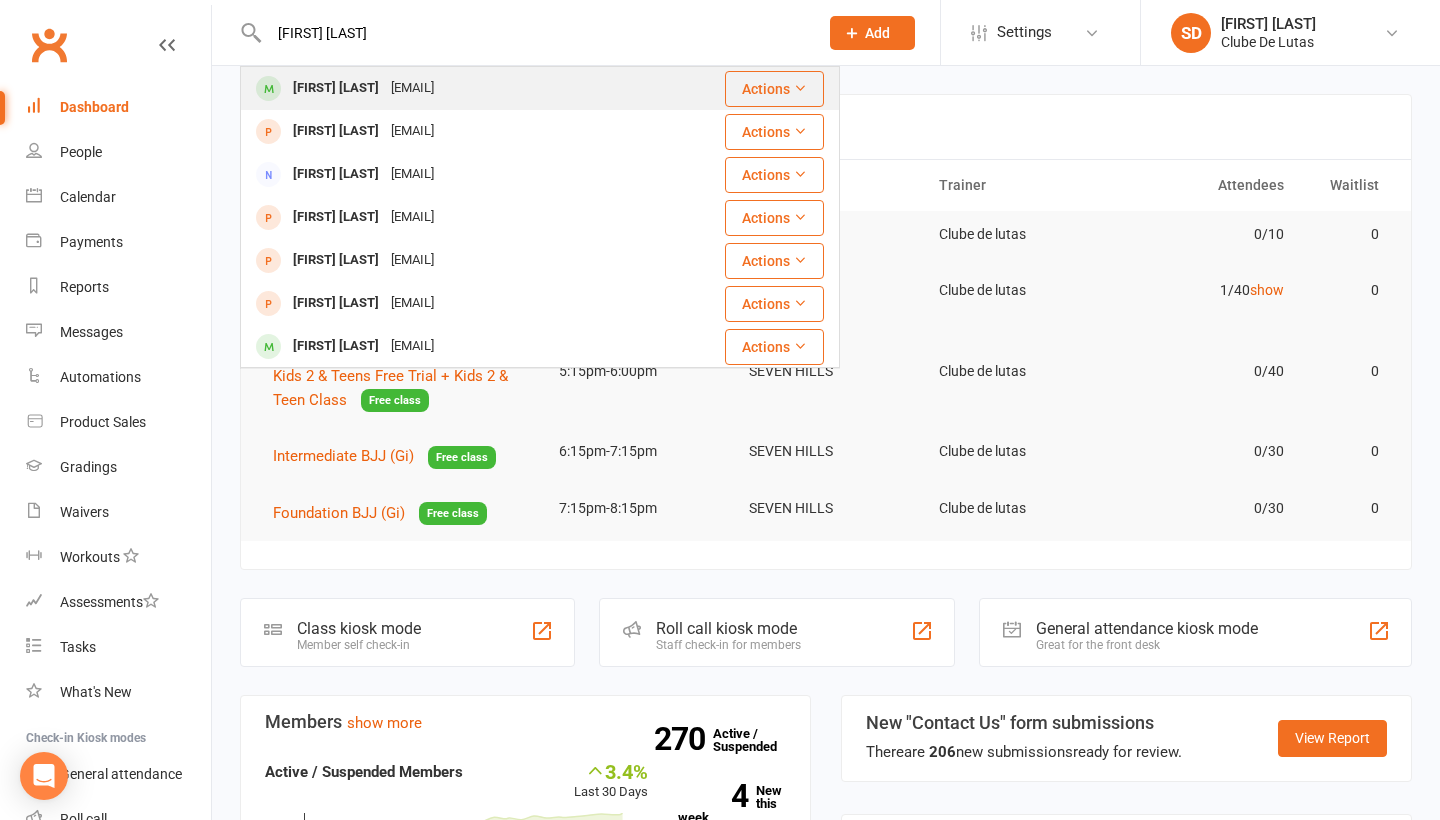 drag, startPoint x: 369, startPoint y: 65, endPoint x: 363, endPoint y: 87, distance: 22.803509 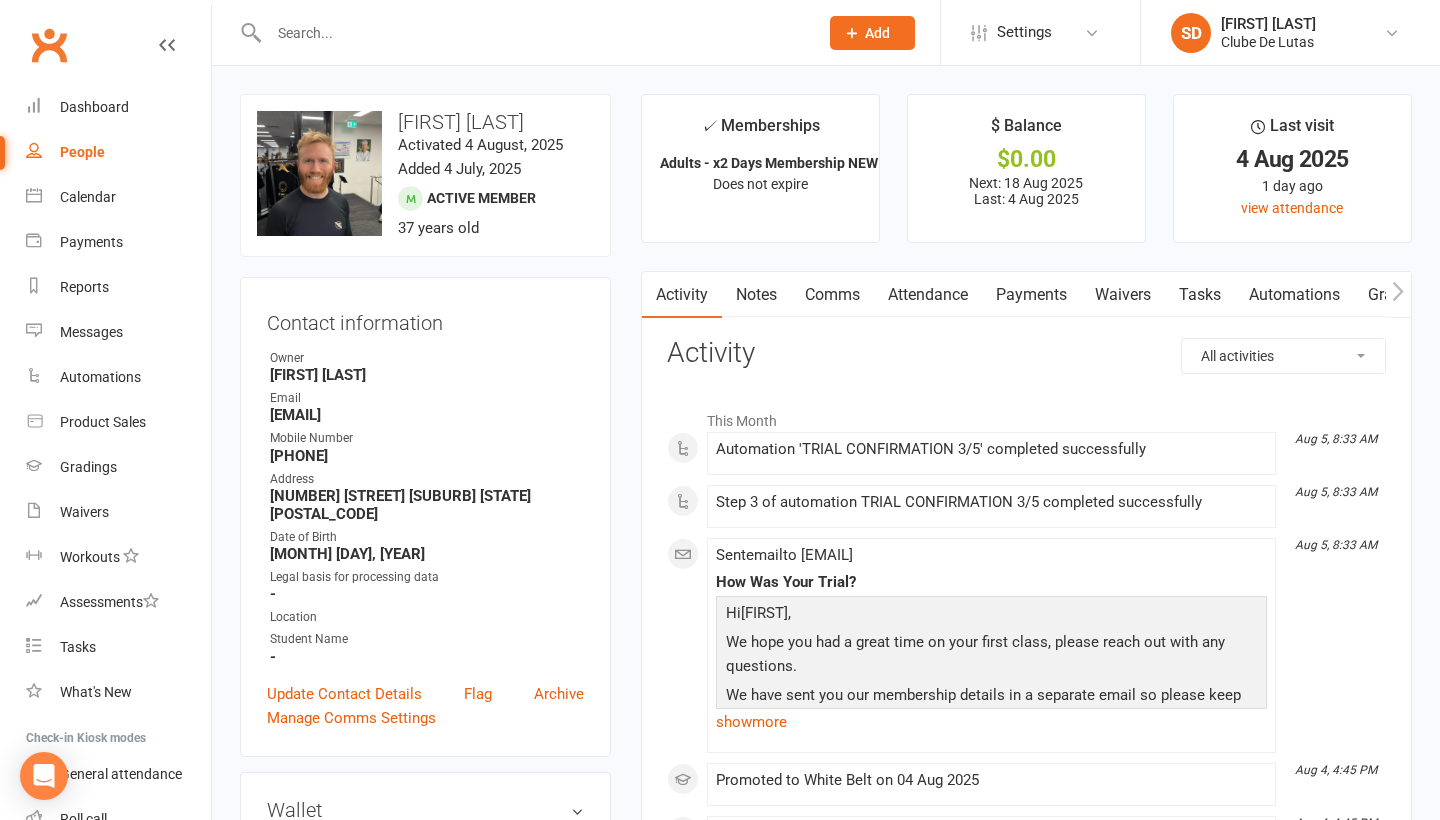 click on "Payments" at bounding box center (1031, 295) 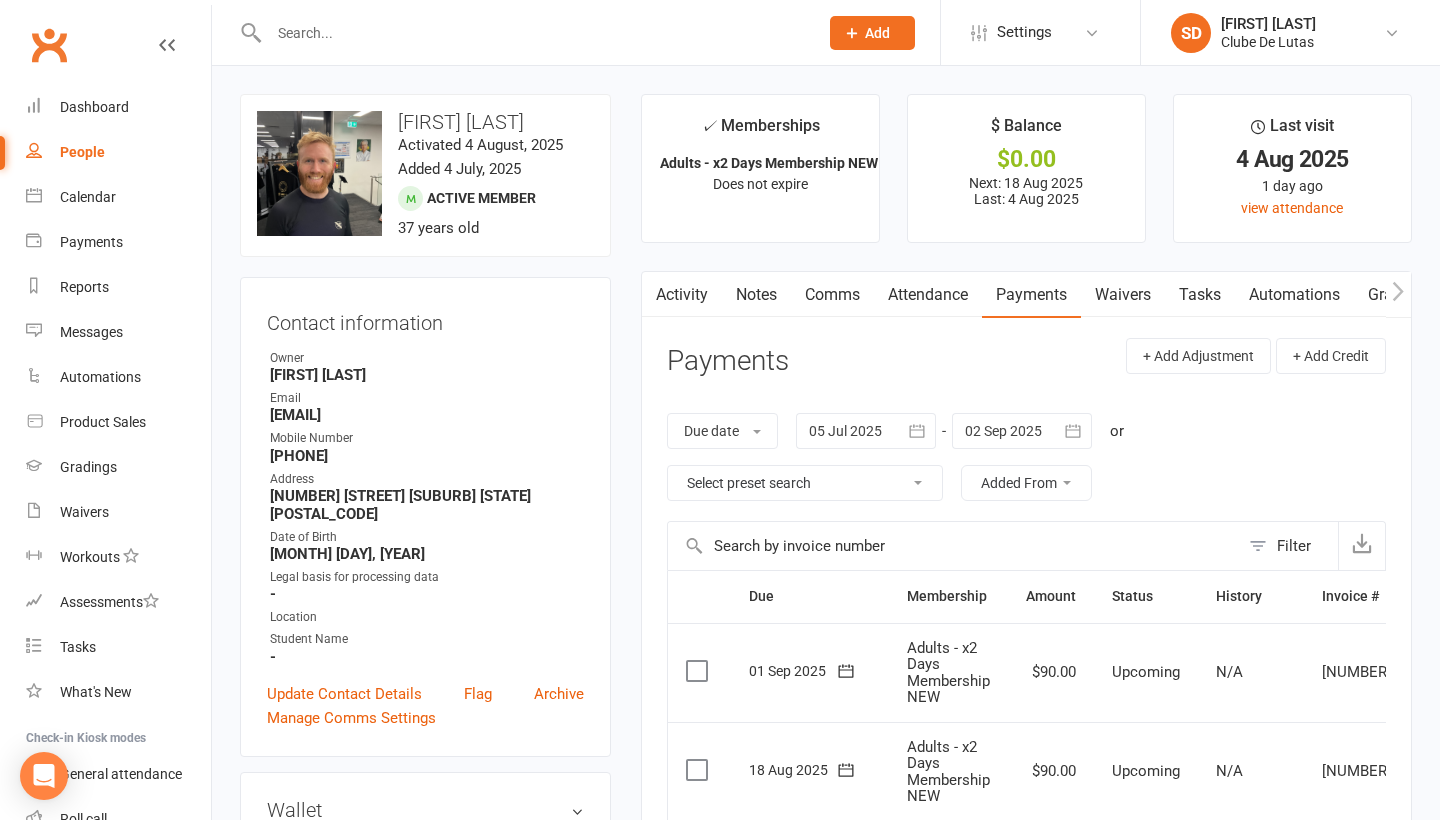 scroll, scrollTop: 0, scrollLeft: 0, axis: both 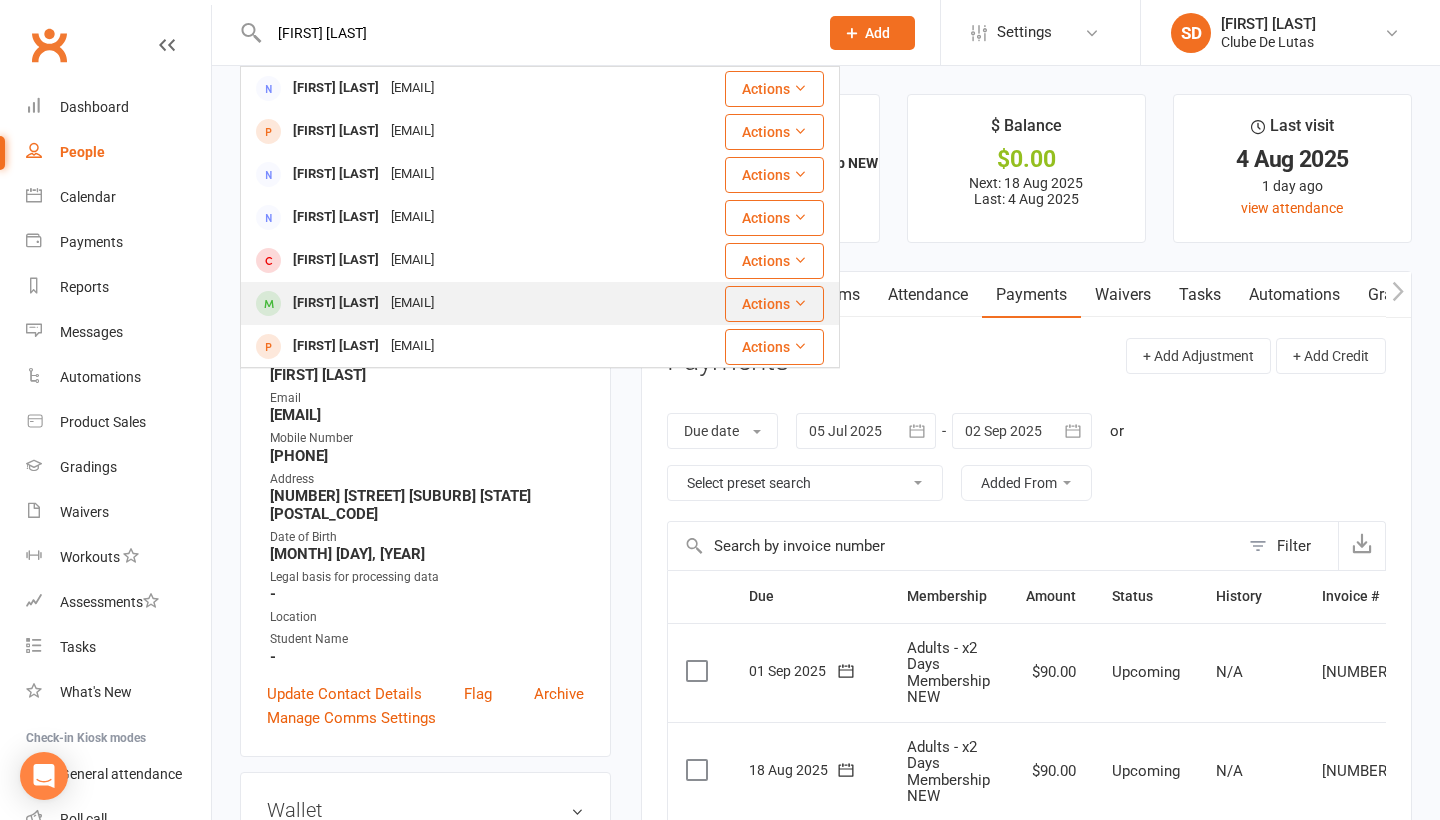 type on "[FIRST] [LAST]" 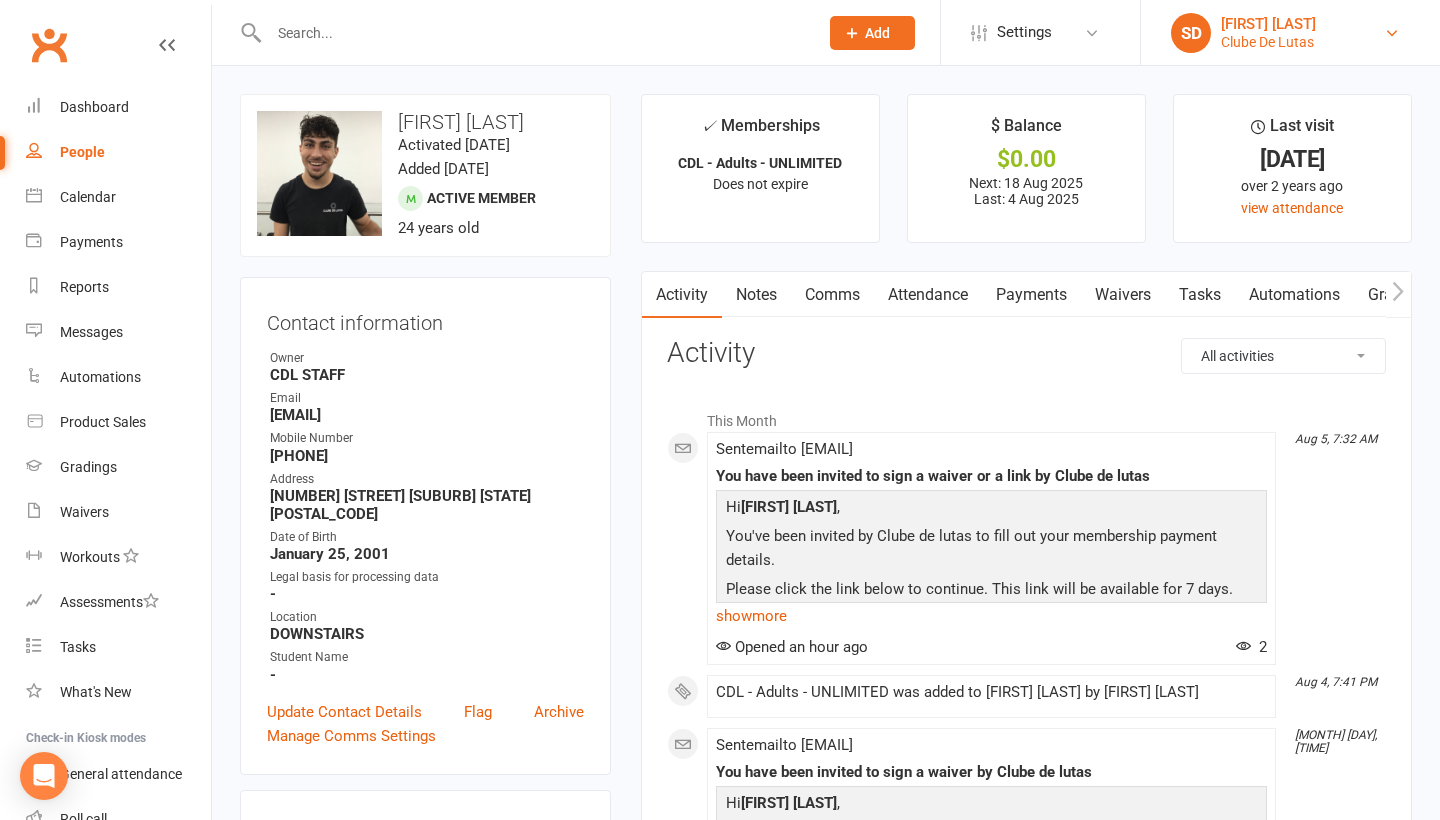 click on "Clube De Lutas" at bounding box center [1268, 42] 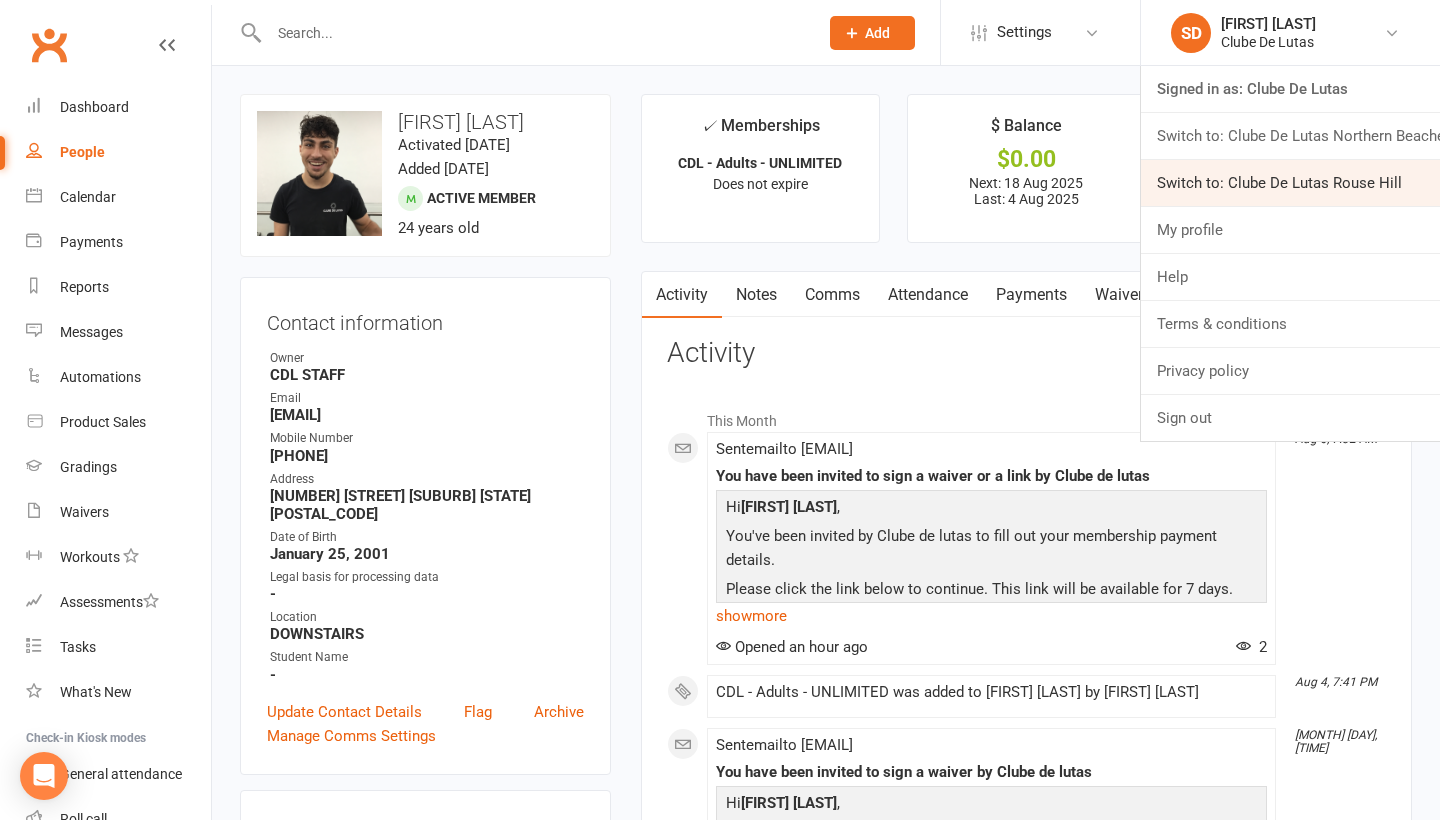 click on "Switch to: Clube De Lutas Rouse Hill" at bounding box center [1290, 183] 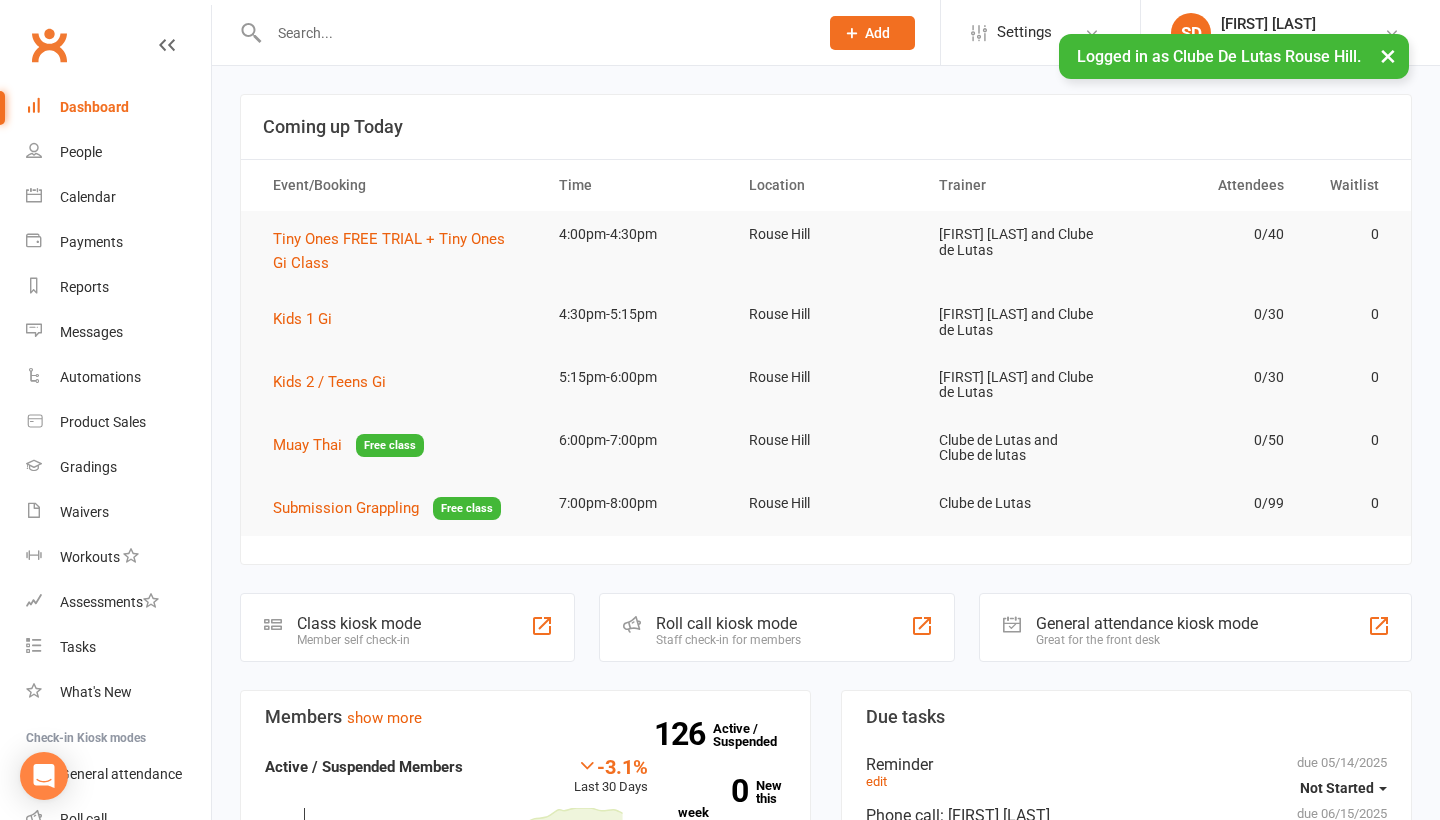 scroll, scrollTop: 0, scrollLeft: 0, axis: both 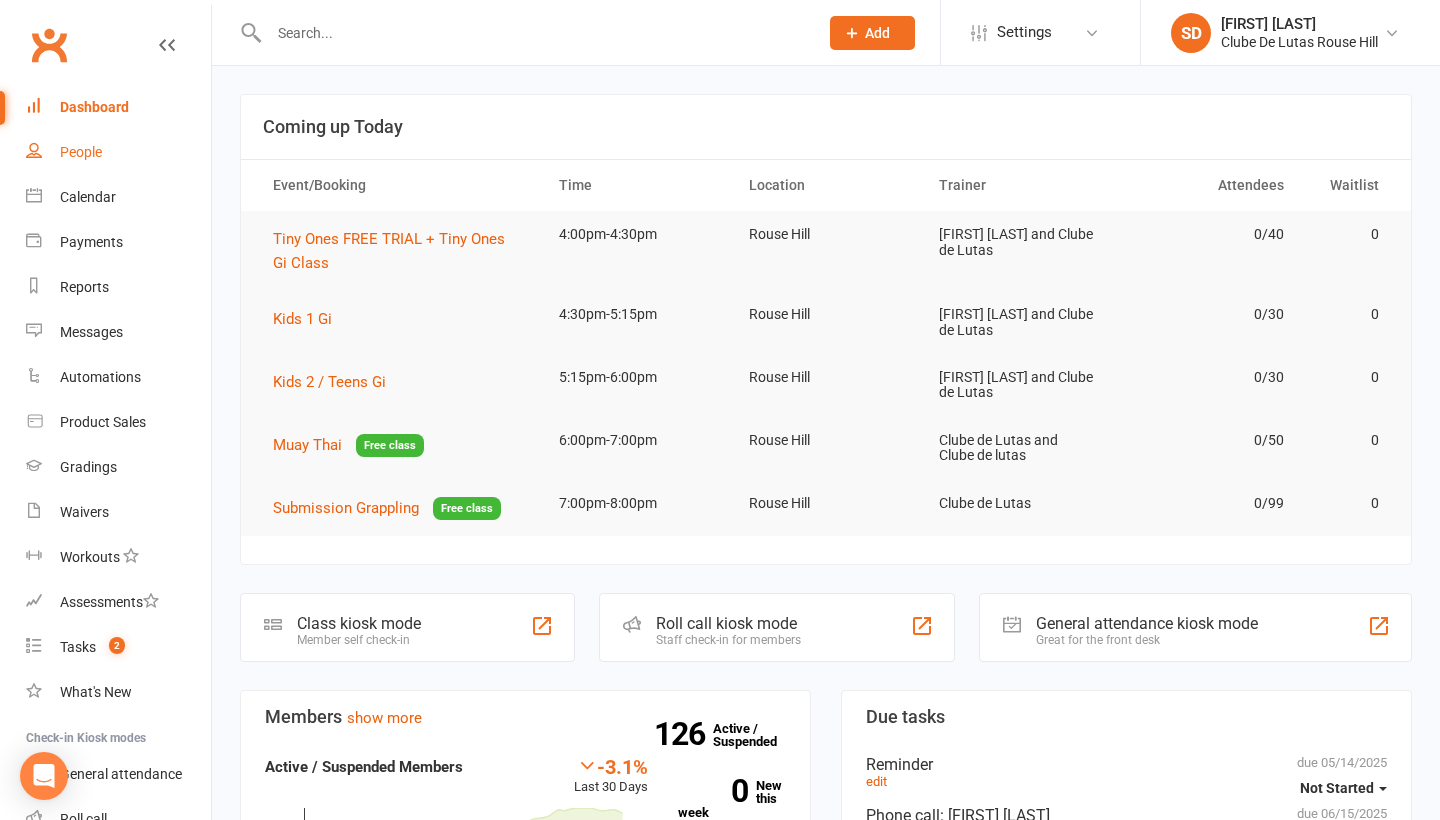 click on "People" at bounding box center (81, 152) 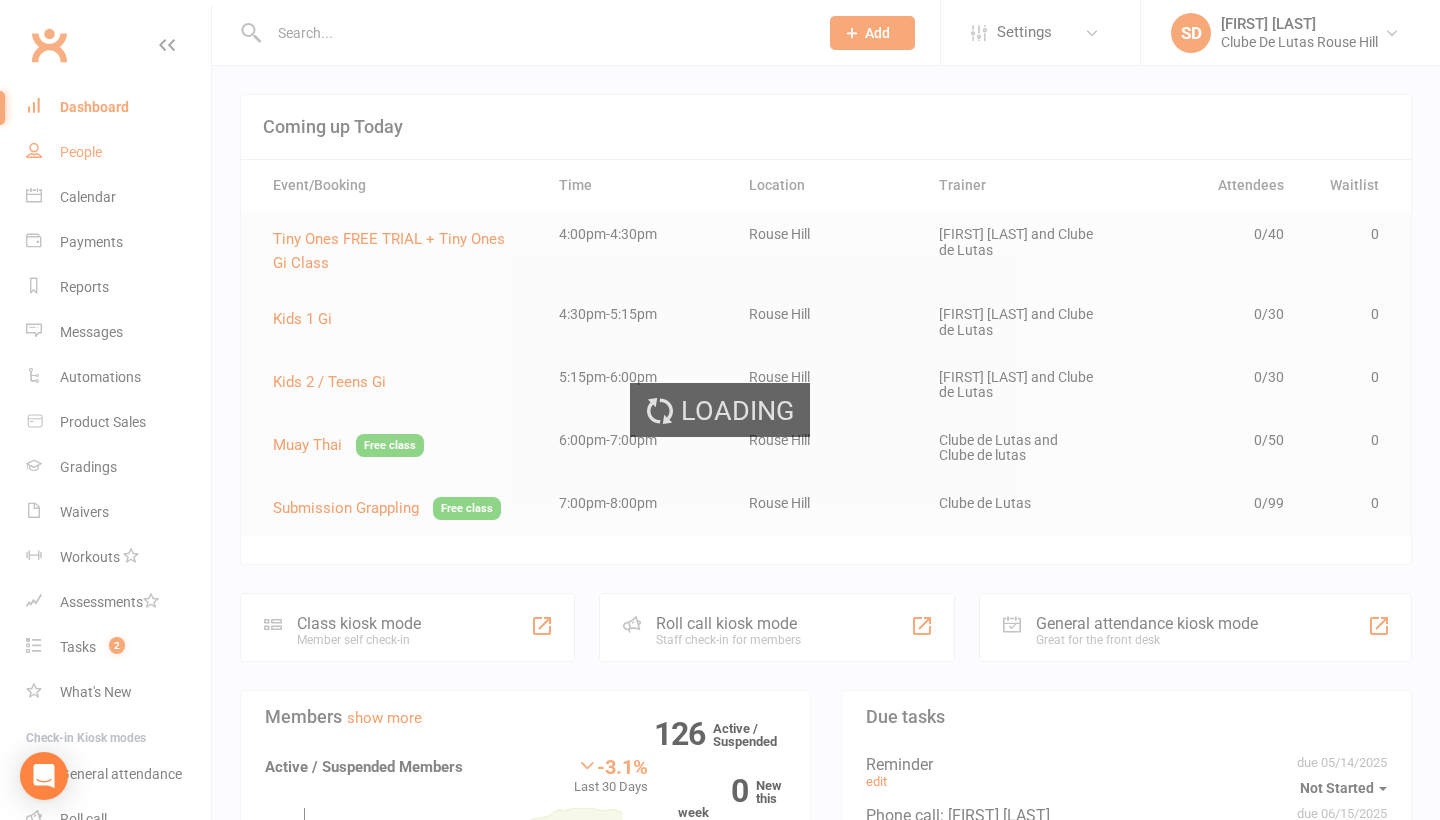 select on "100" 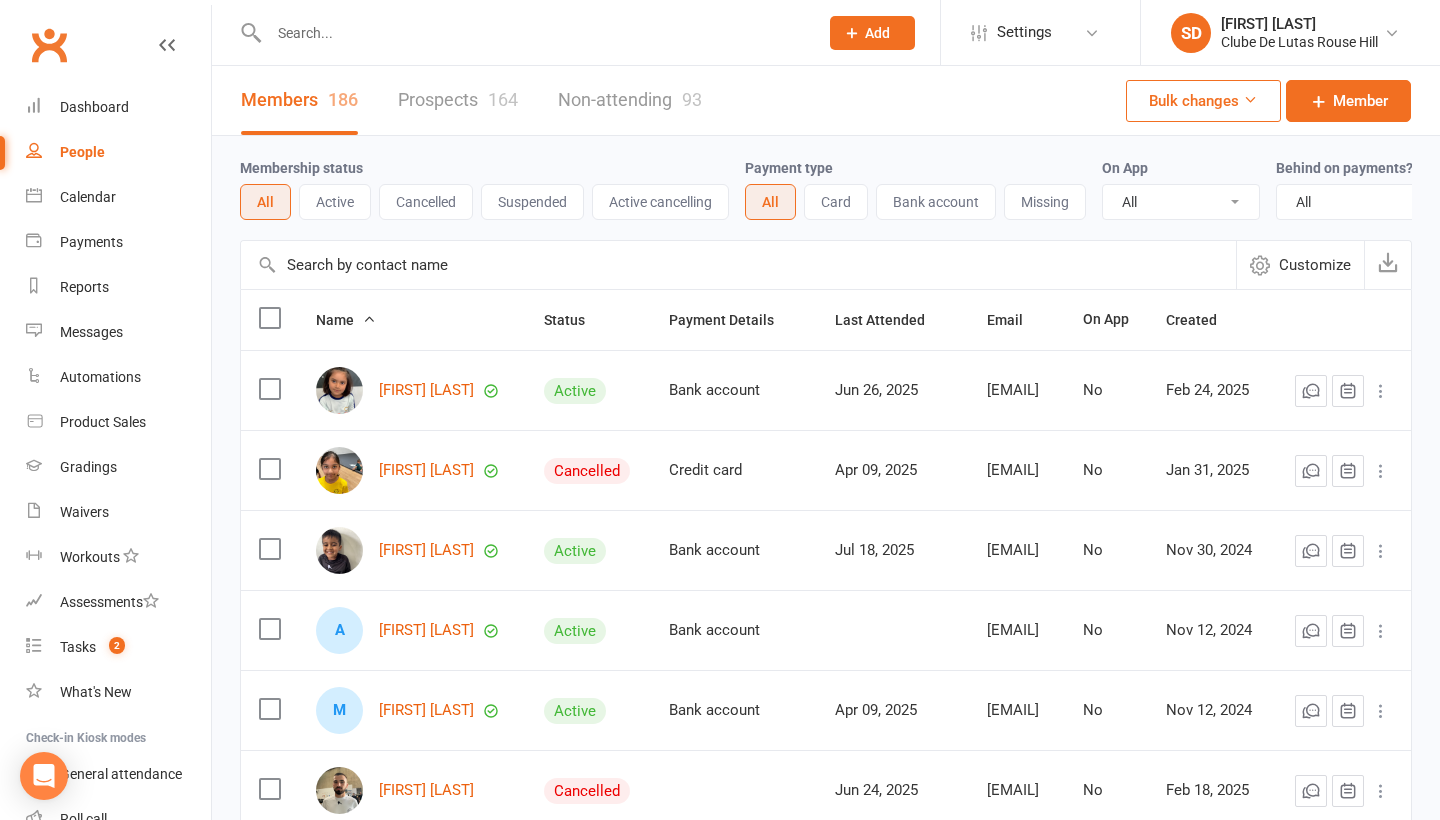 click on "Prospects 164" at bounding box center [458, 100] 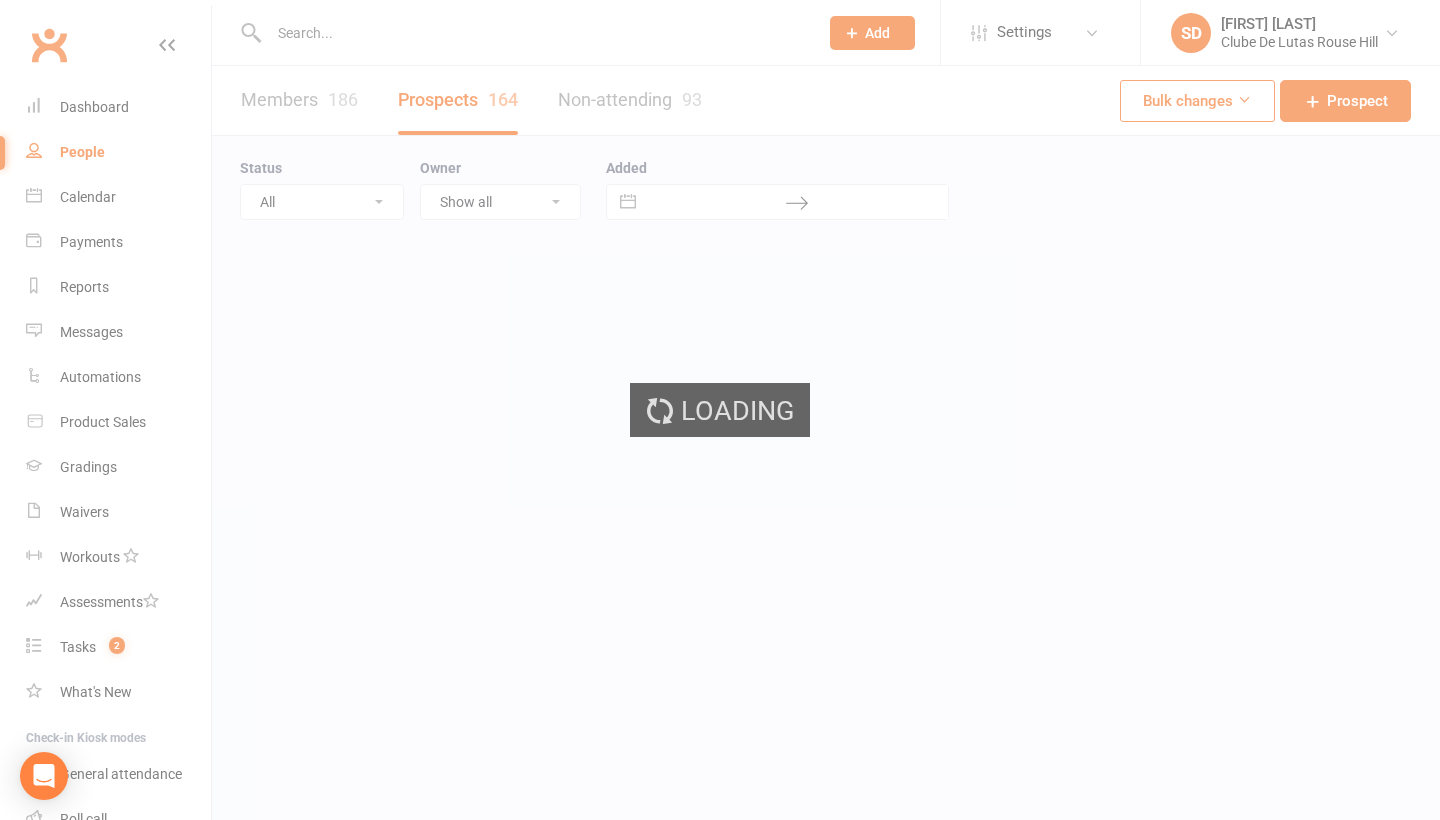 select on "100" 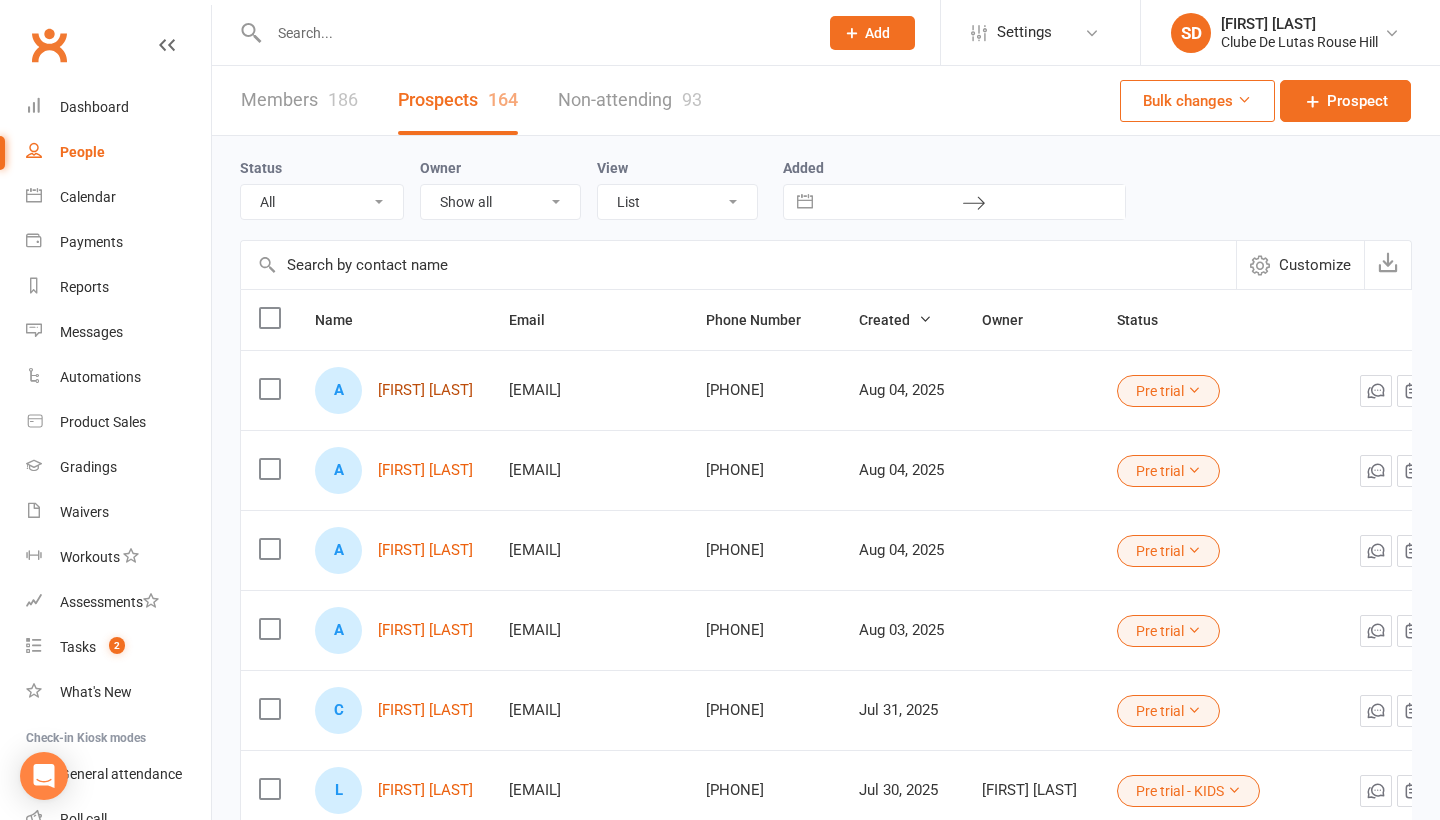 click on "[FIRST] [LAST]" at bounding box center [425, 390] 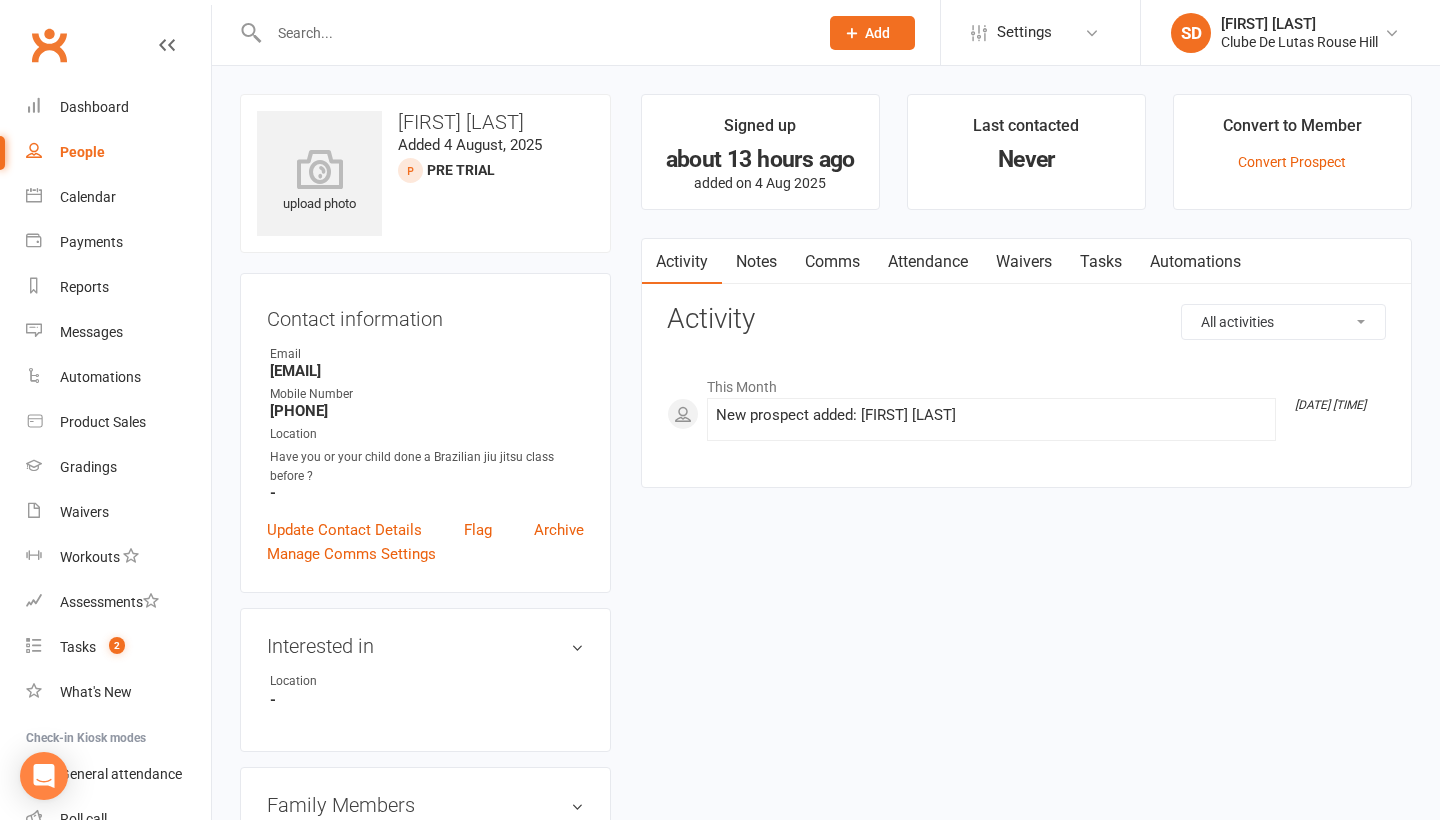 click on "Attendance" at bounding box center (928, 262) 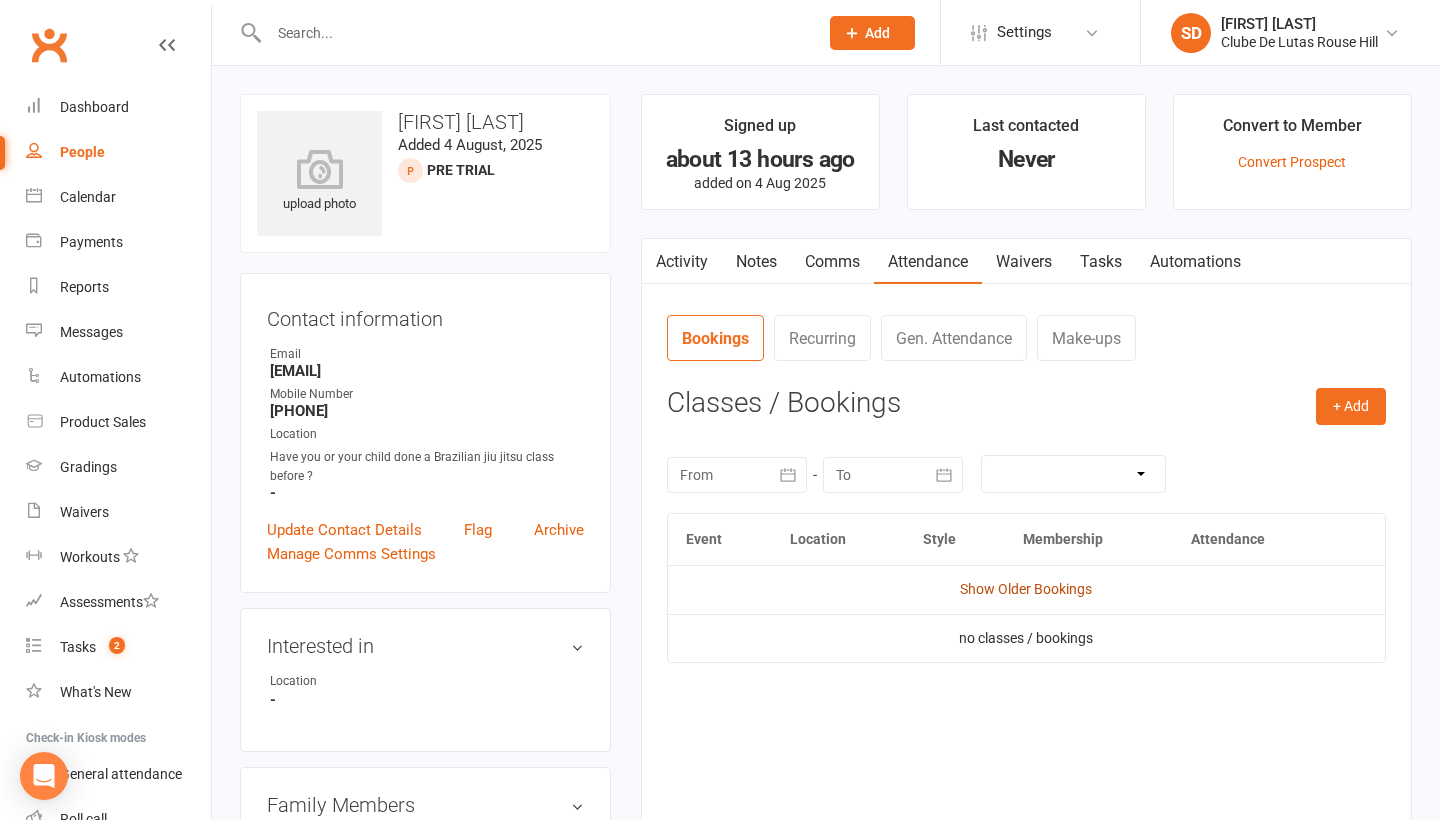 click on "Show Older Bookings" at bounding box center (1026, 589) 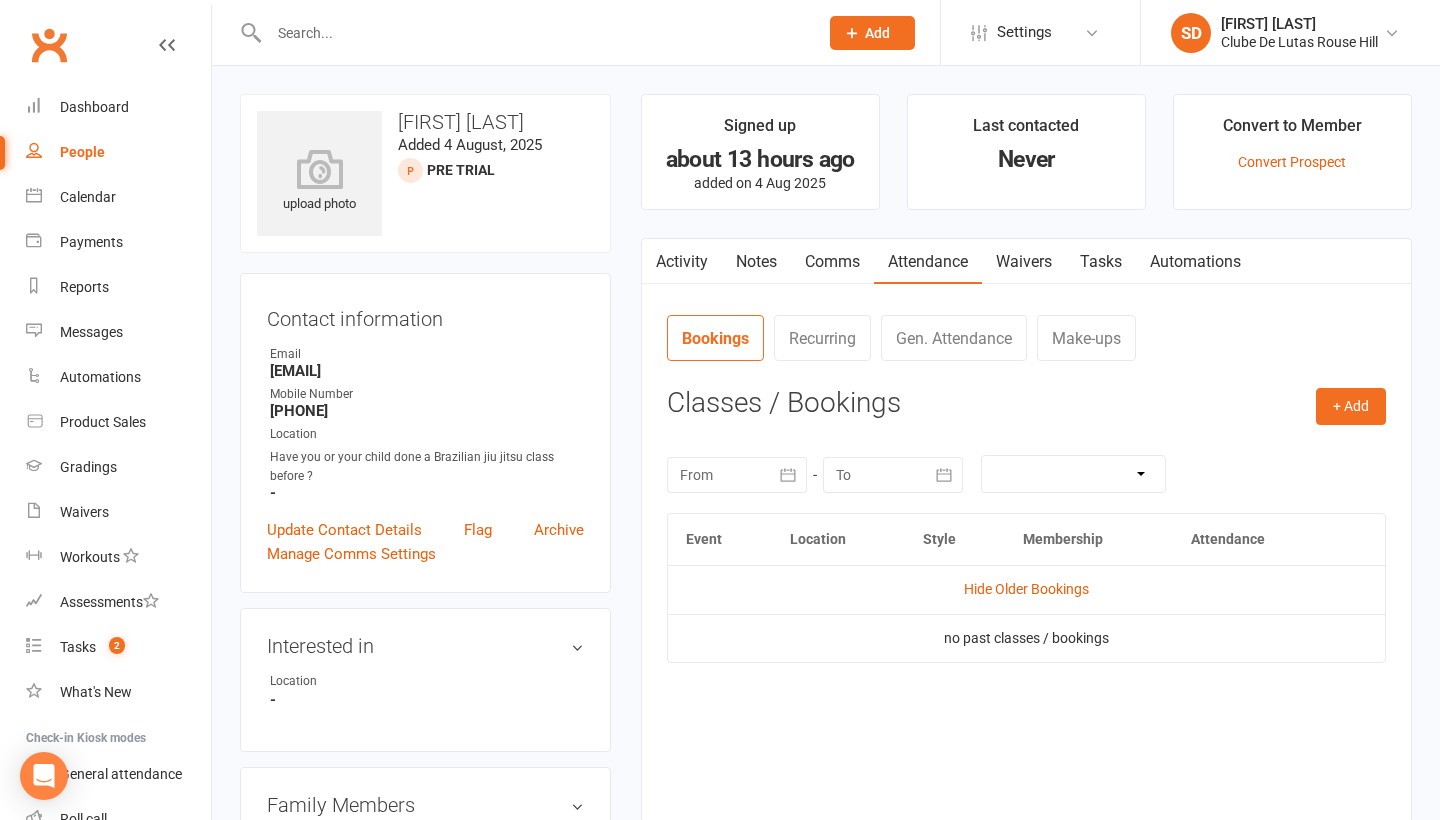 click on "Comms" at bounding box center [832, 262] 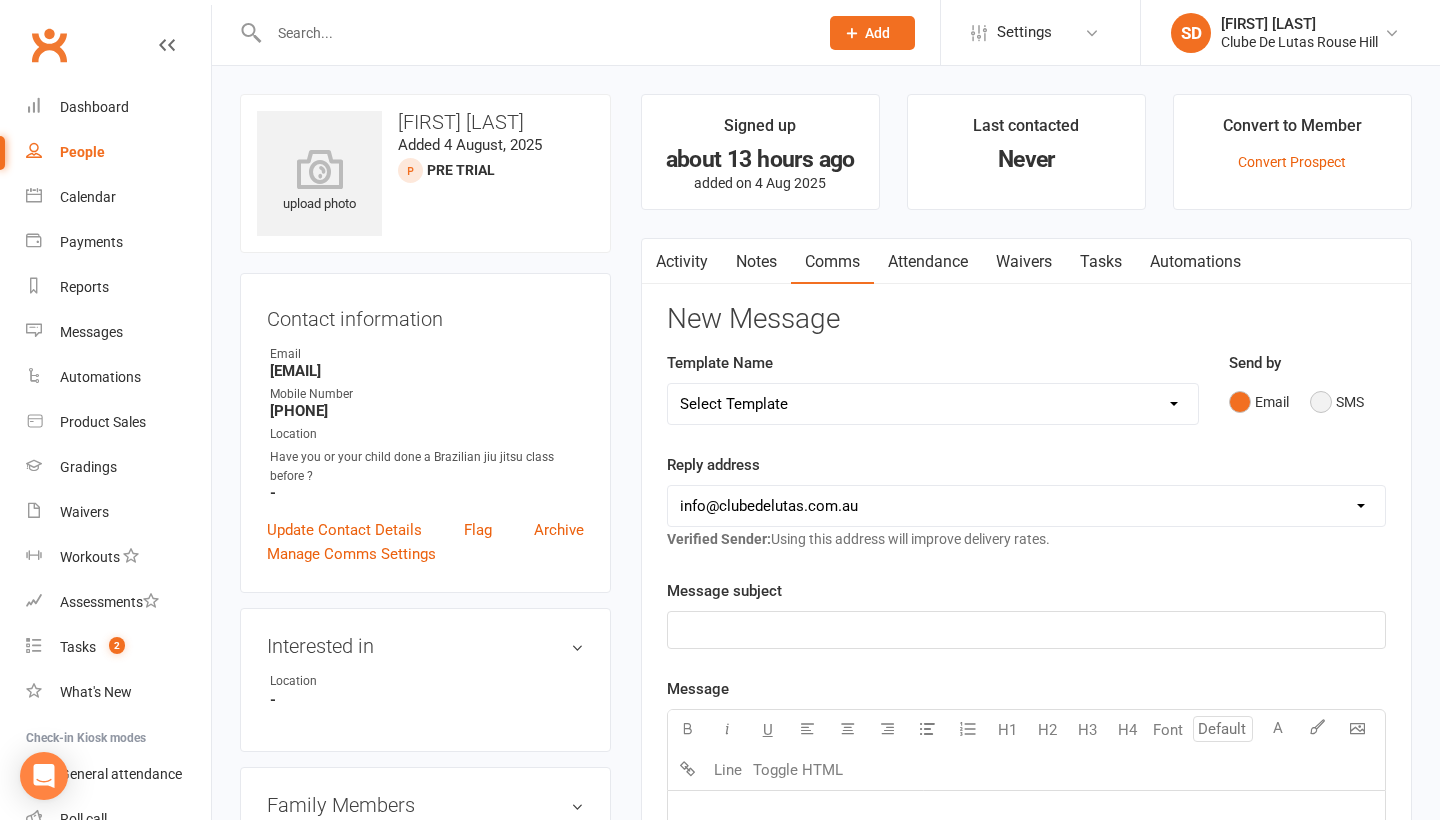 click on "SMS" at bounding box center [1337, 402] 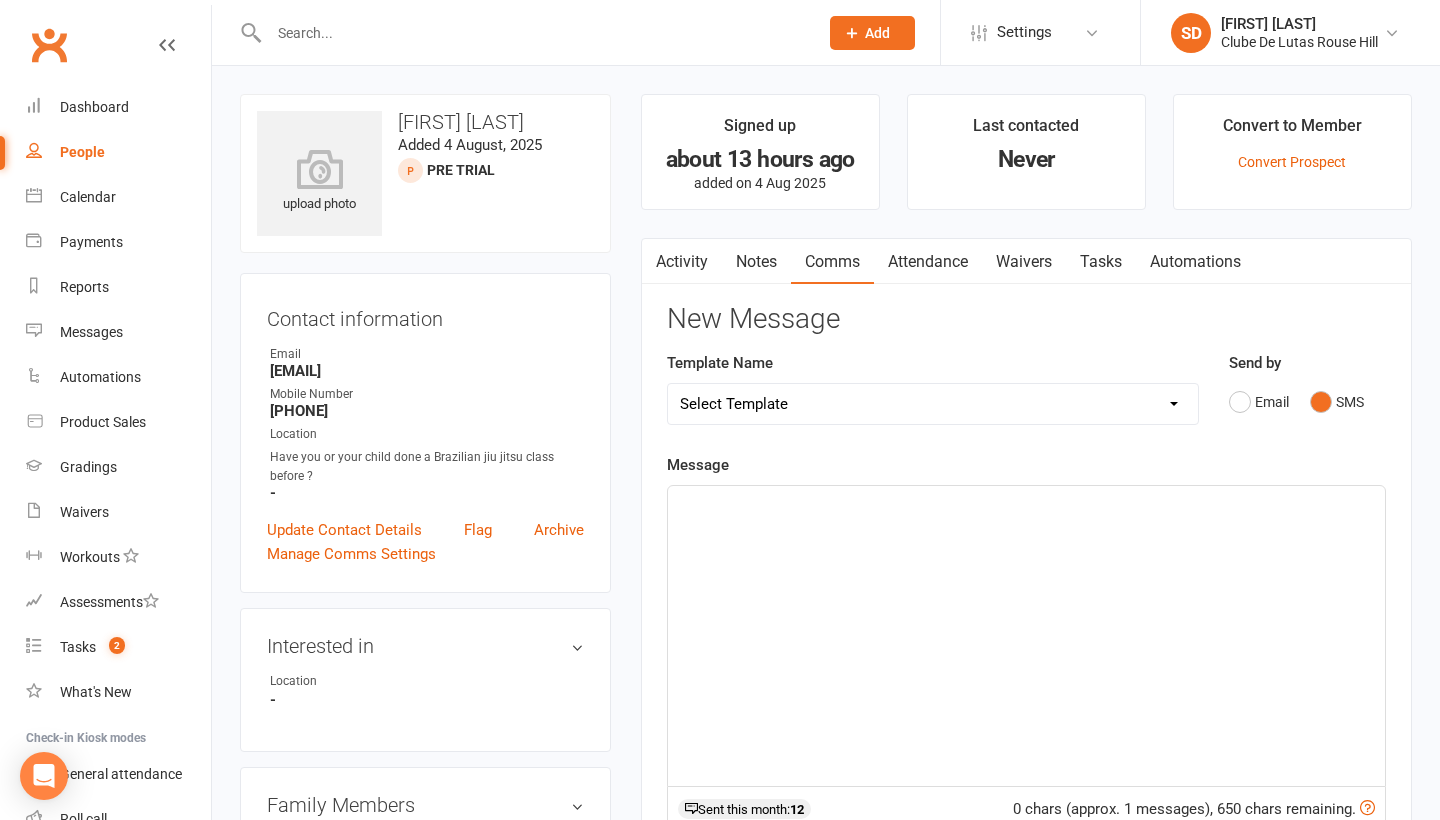 select on "118" 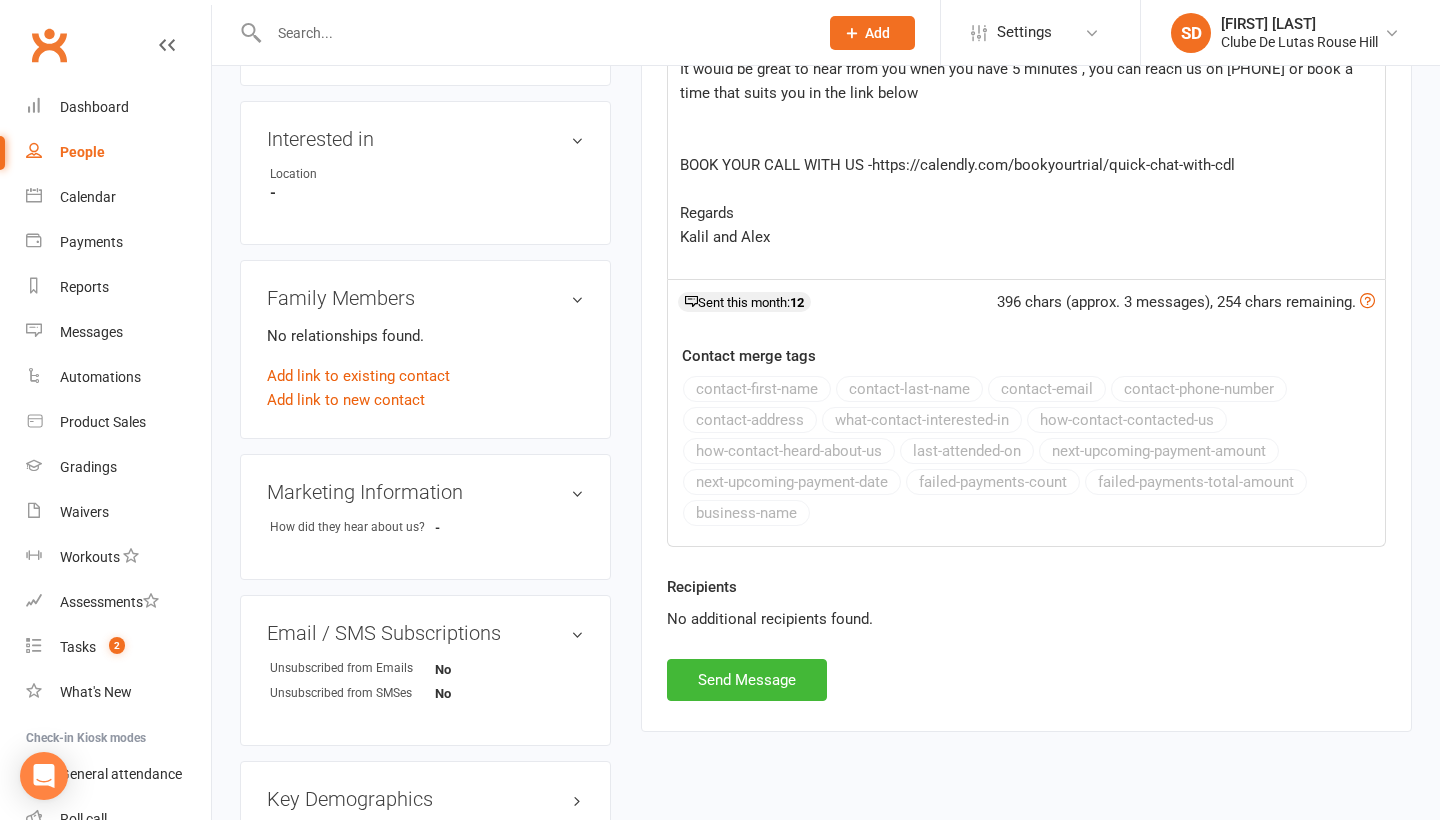 scroll, scrollTop: 527, scrollLeft: 0, axis: vertical 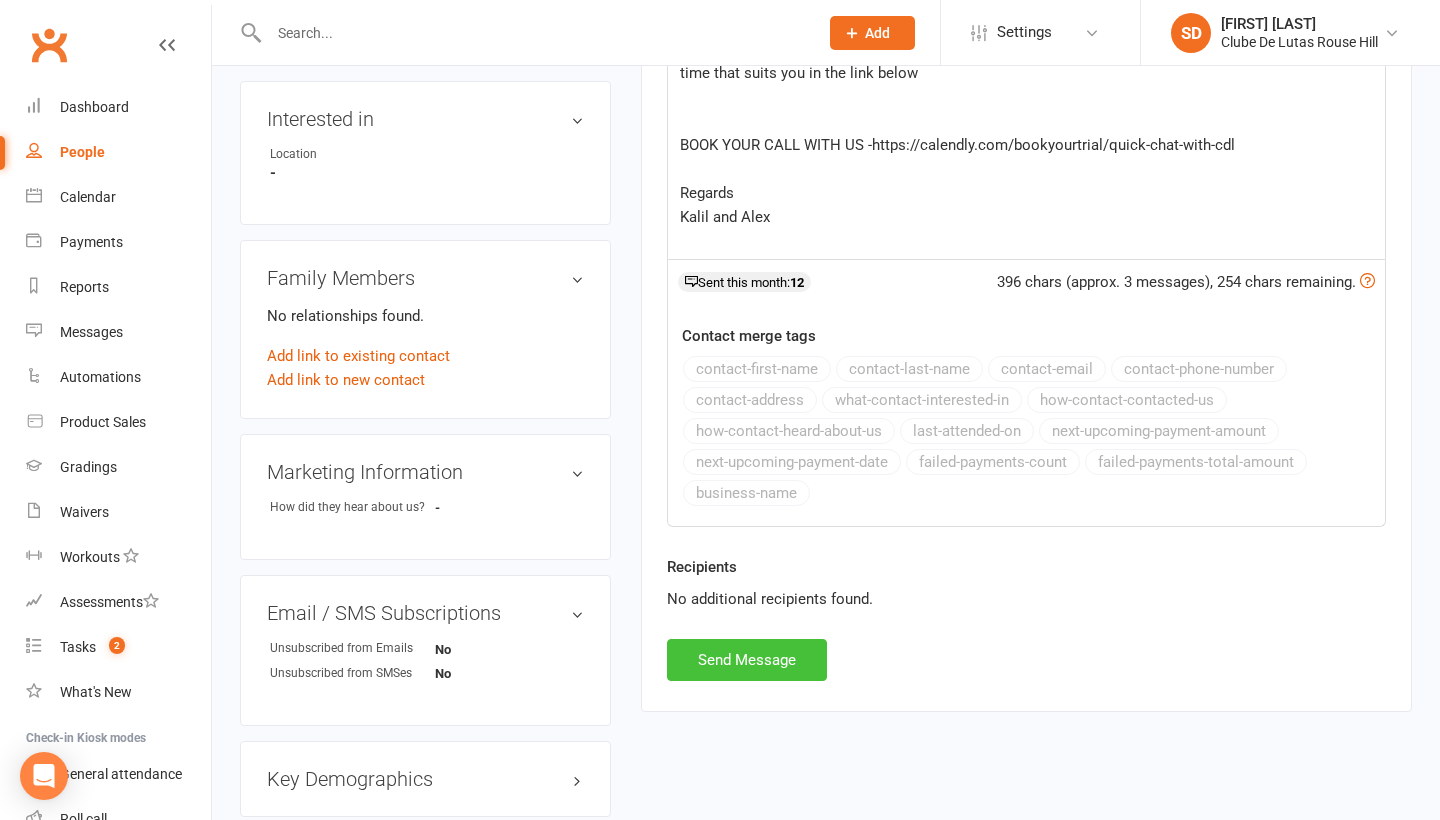 click on "Send Message" at bounding box center [747, 660] 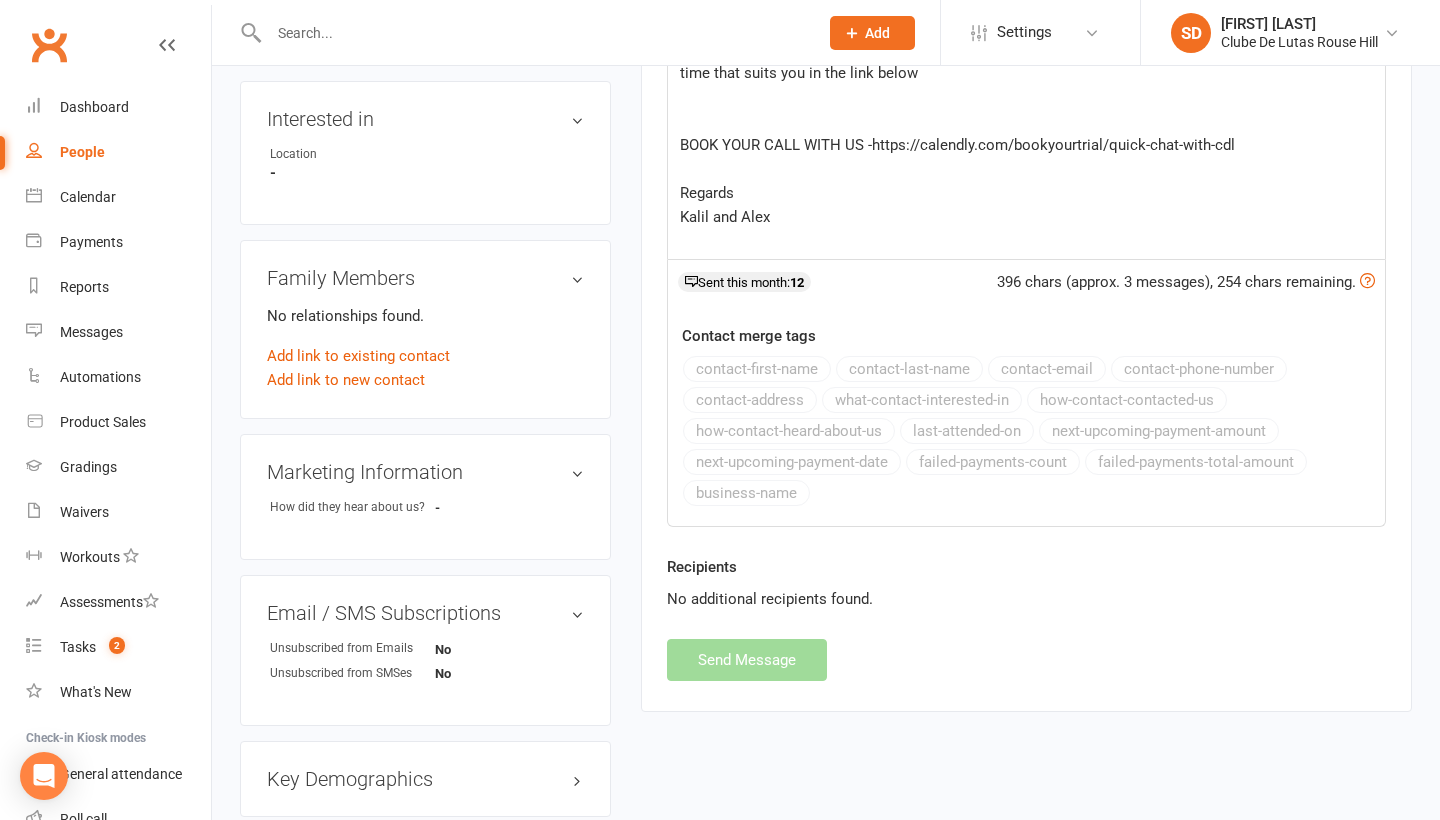 select 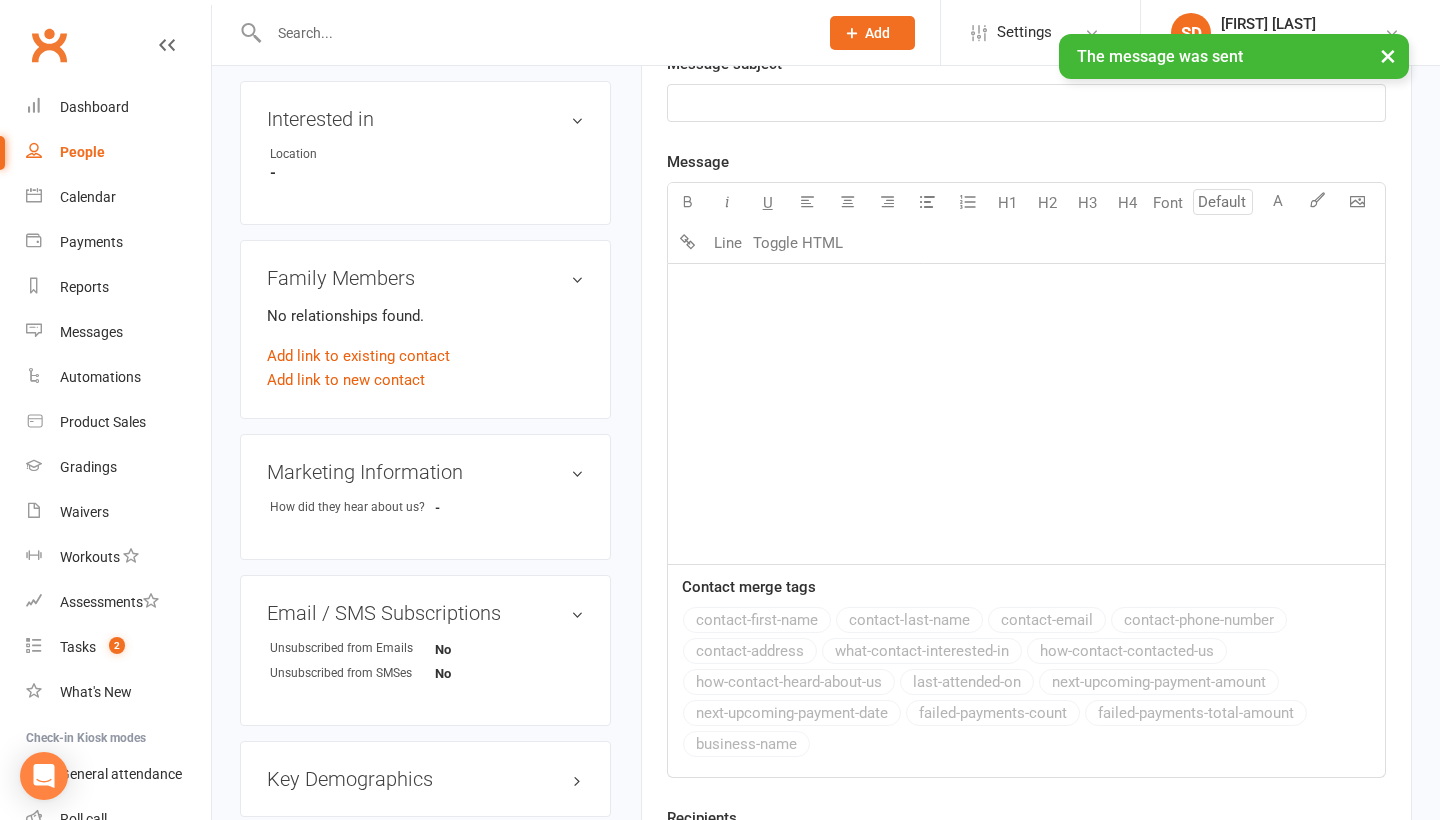 click on "People" at bounding box center (118, 152) 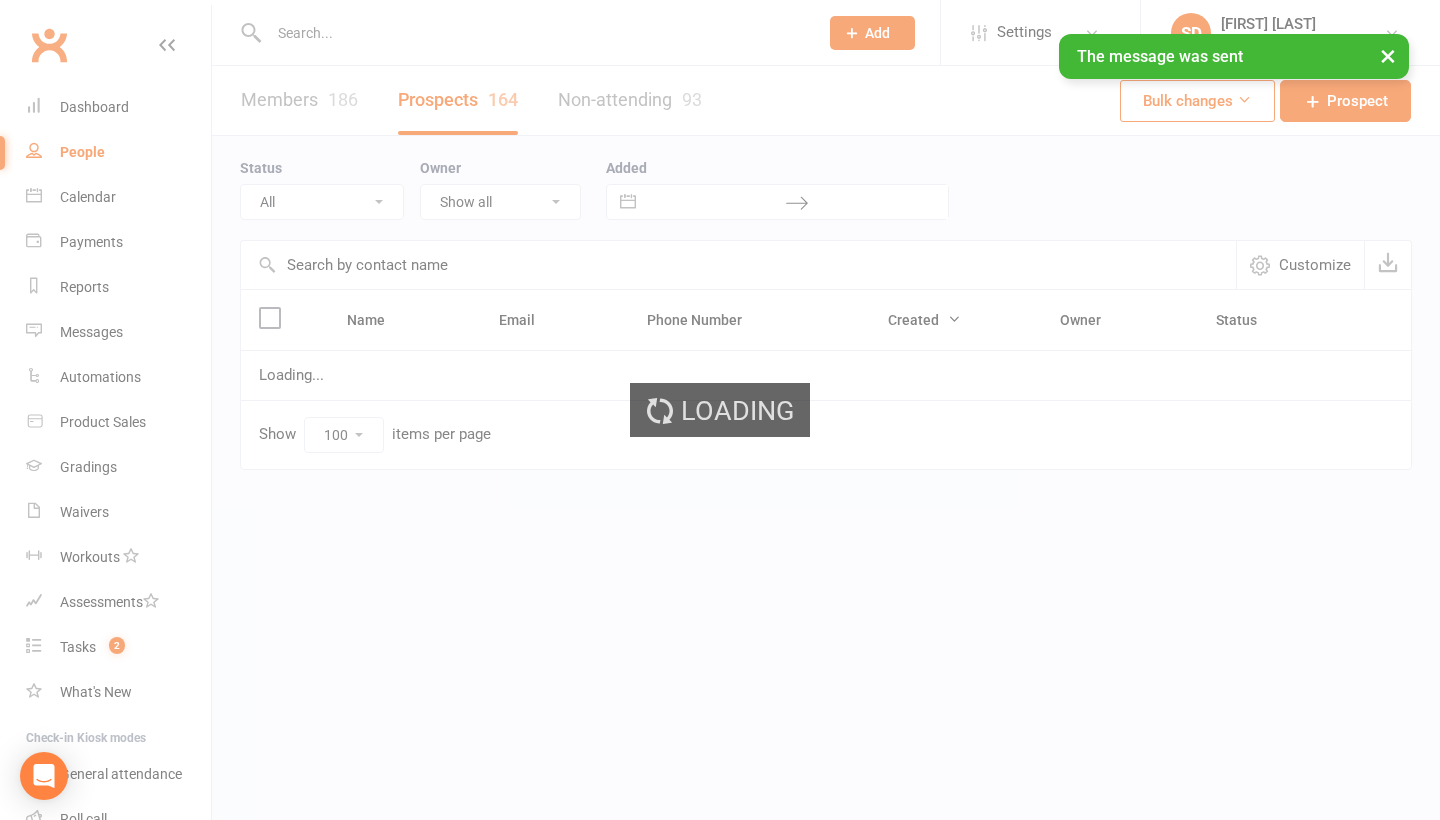 scroll, scrollTop: 0, scrollLeft: 0, axis: both 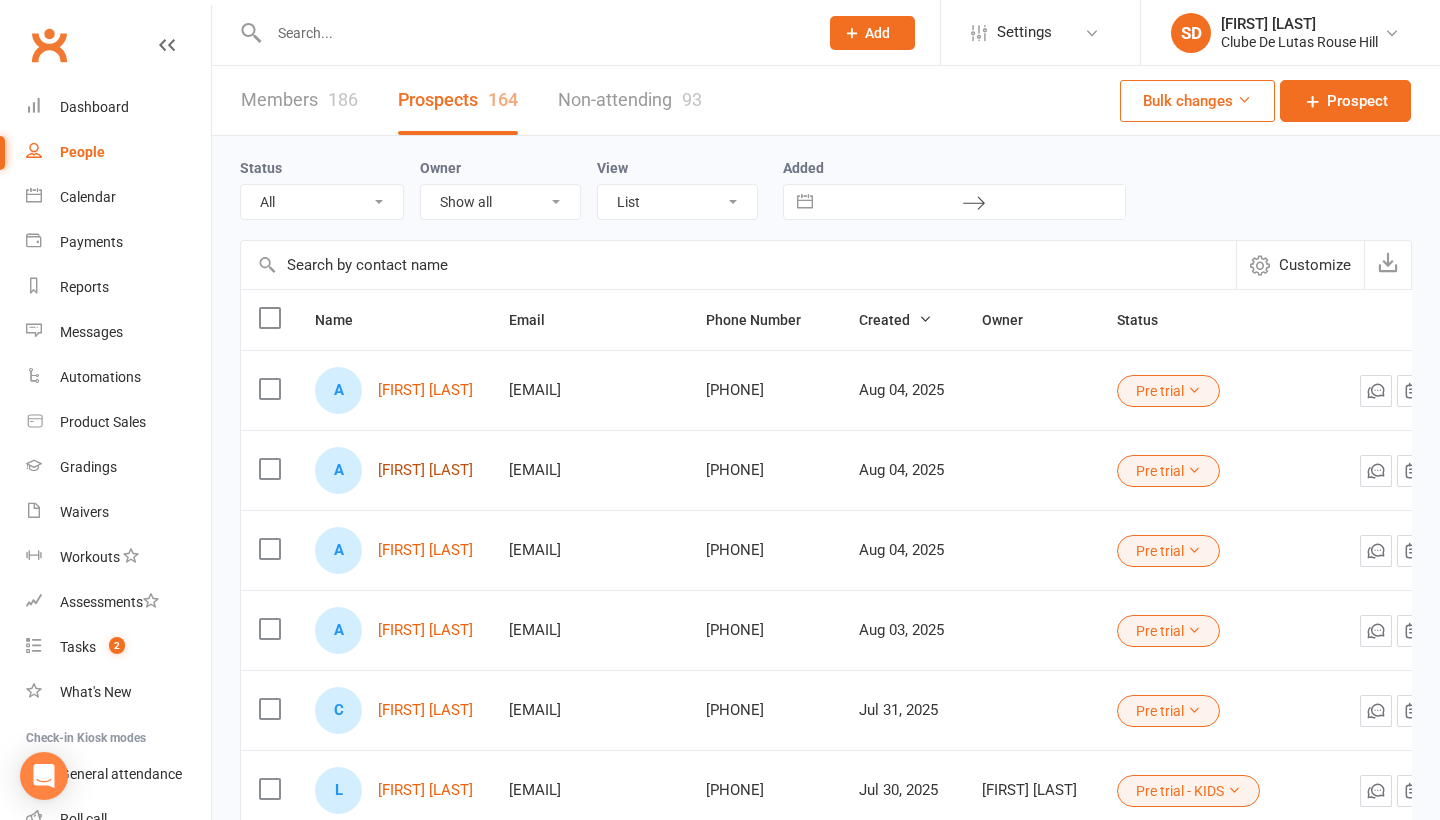 click on "Amira Gosal" at bounding box center [425, 470] 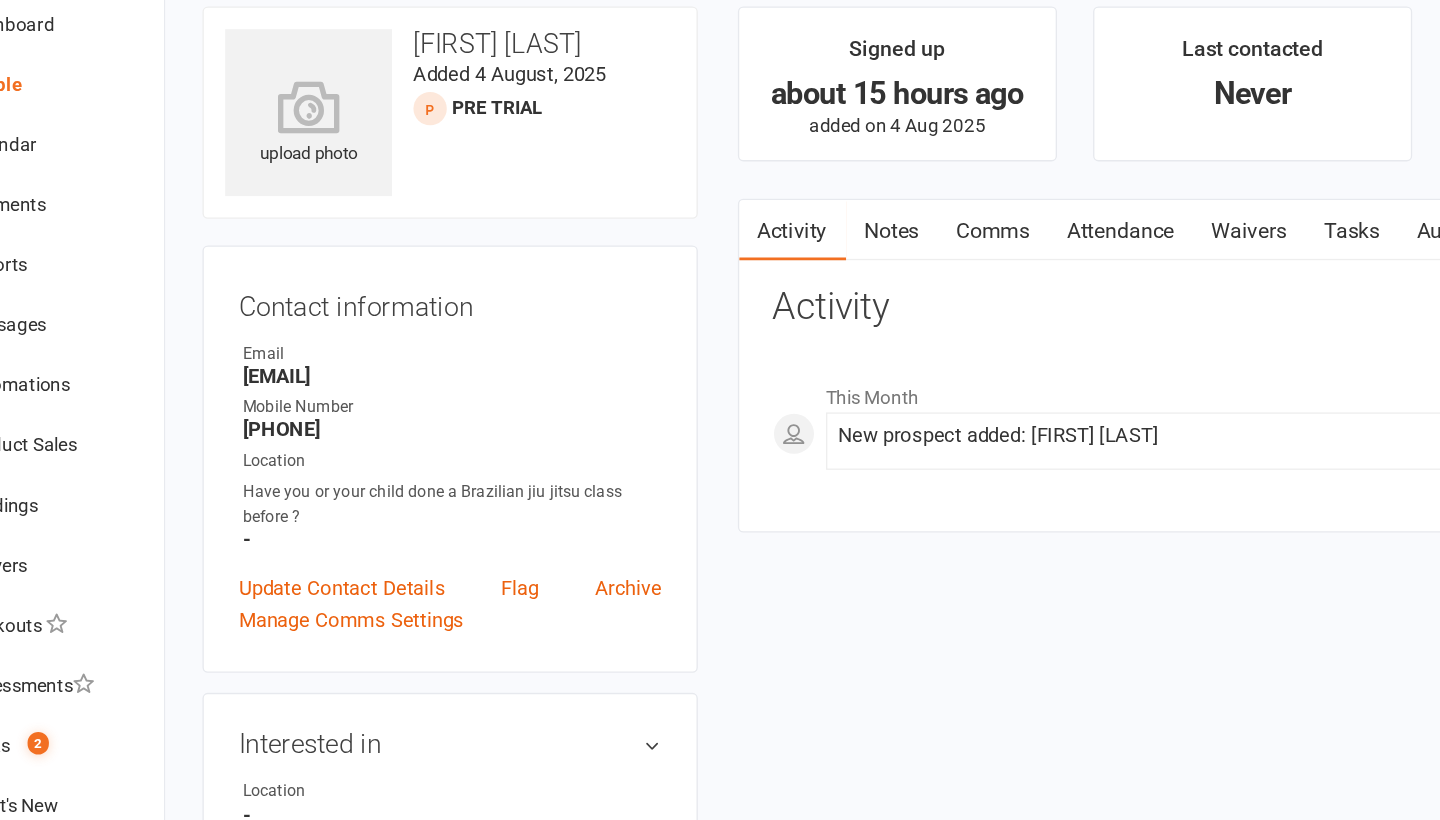 click on "Comms" at bounding box center [832, 262] 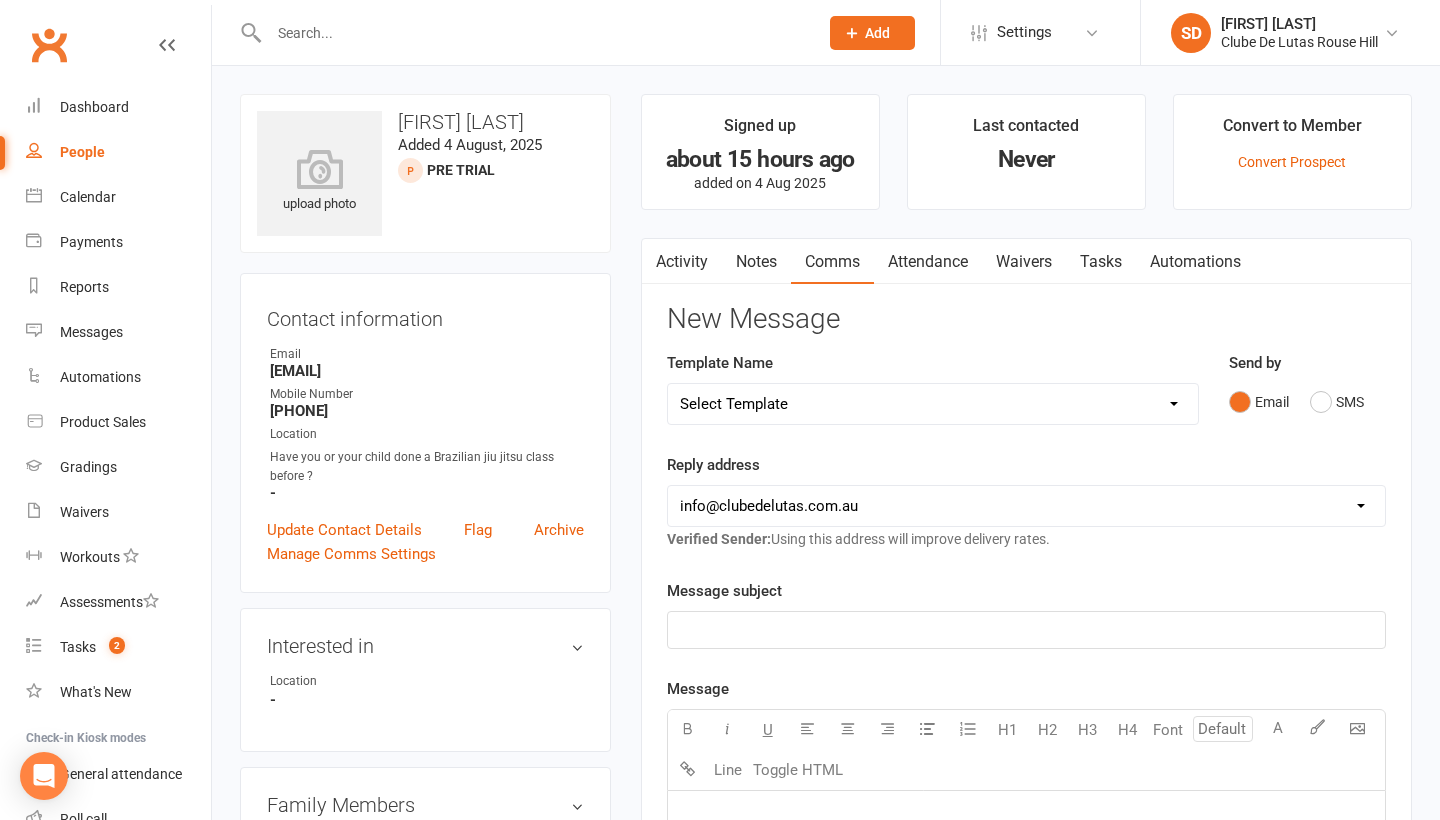 click on "Email SMS" at bounding box center [1307, 402] 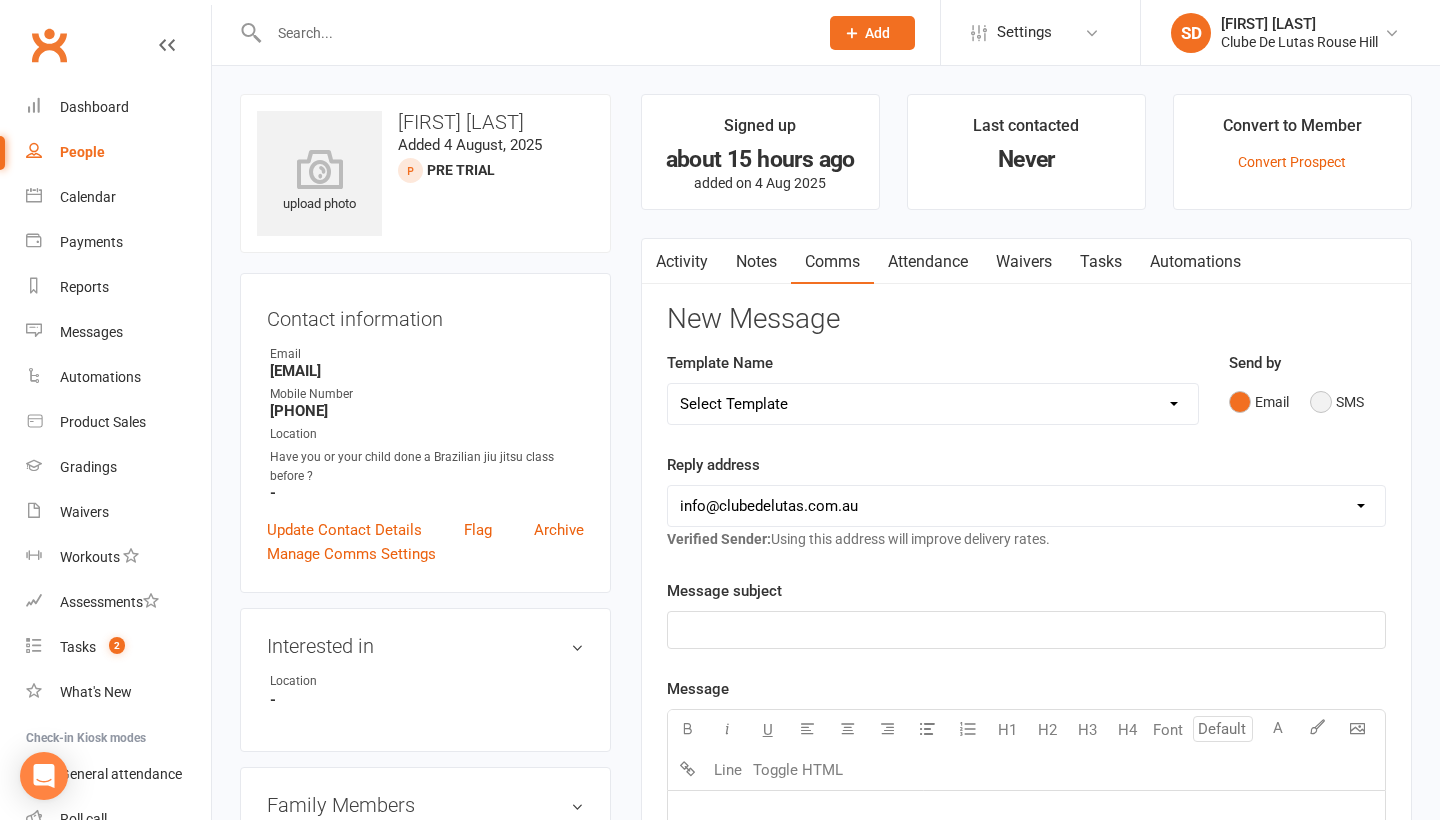 click on "SMS" at bounding box center [1337, 402] 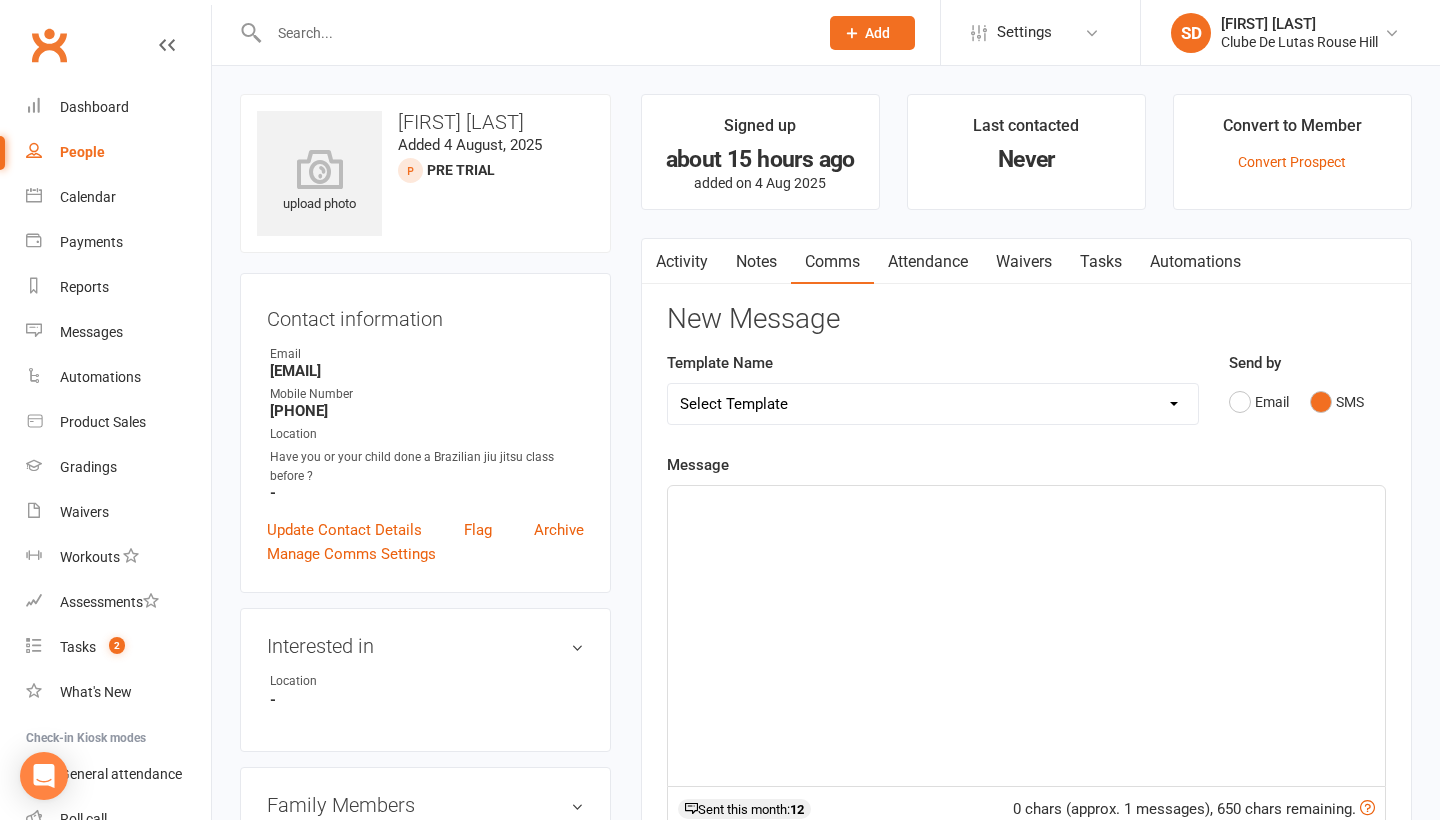 select on "118" 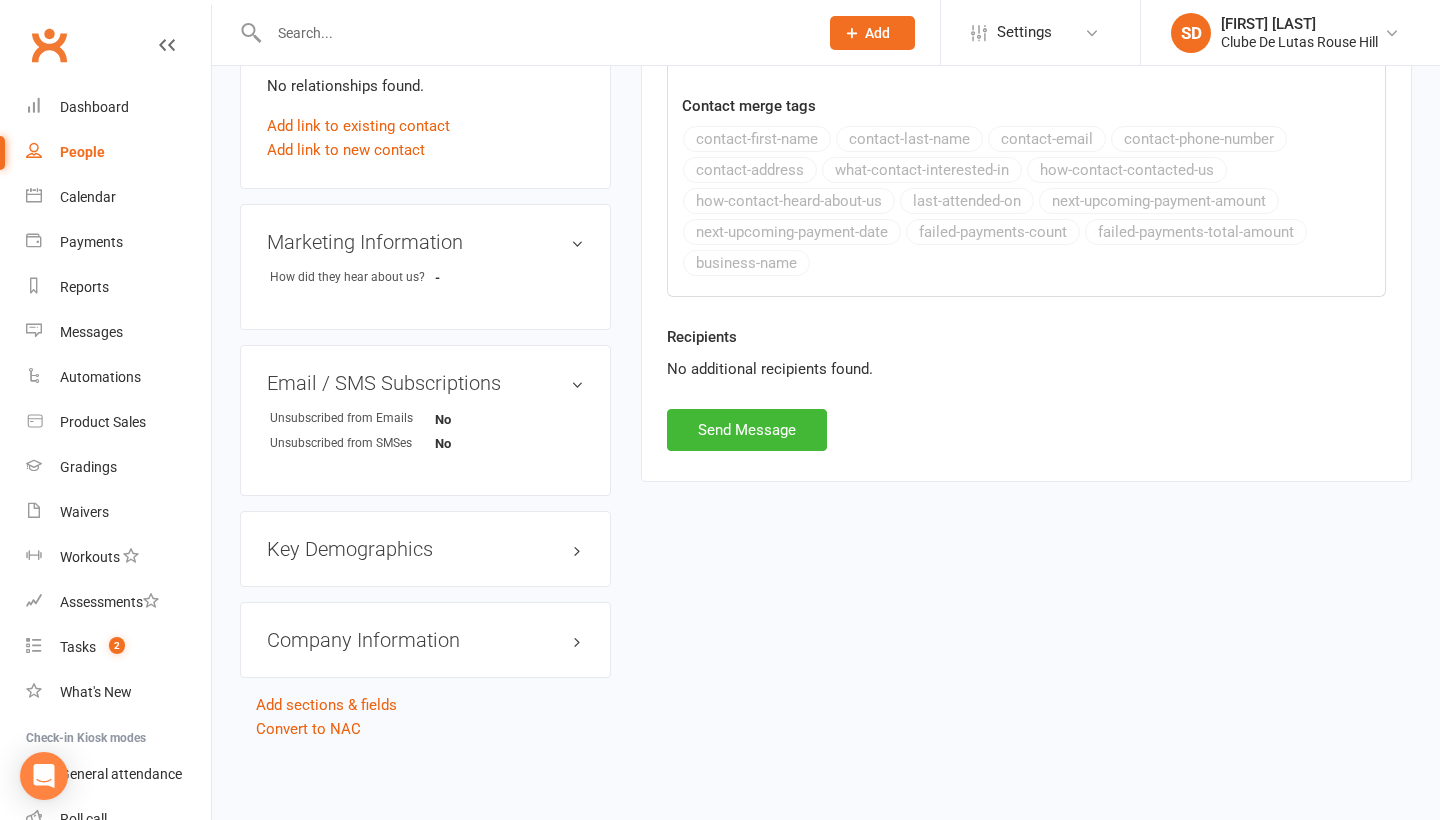 scroll, scrollTop: 772, scrollLeft: 0, axis: vertical 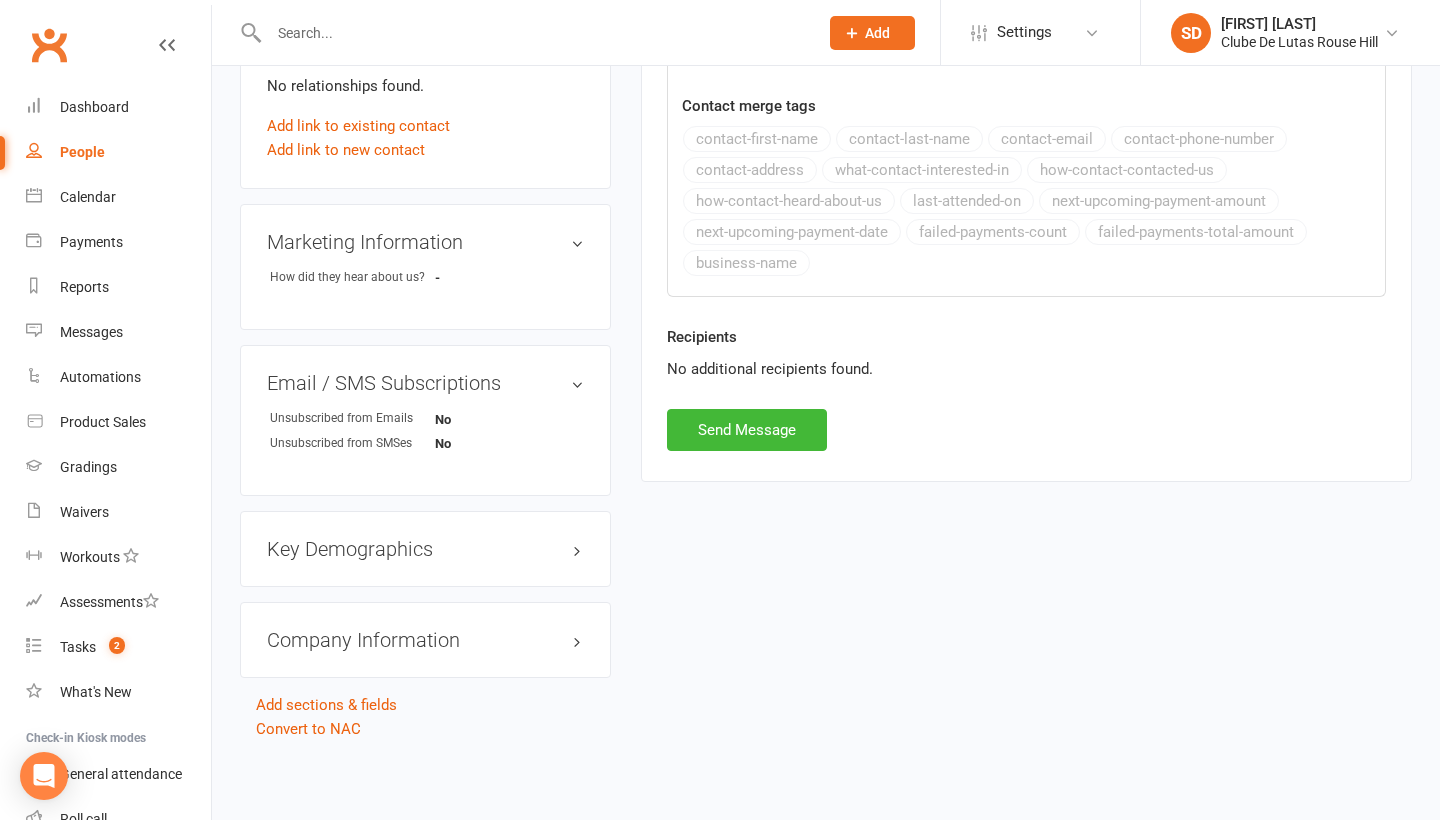 click on "Send Message" at bounding box center [747, 430] 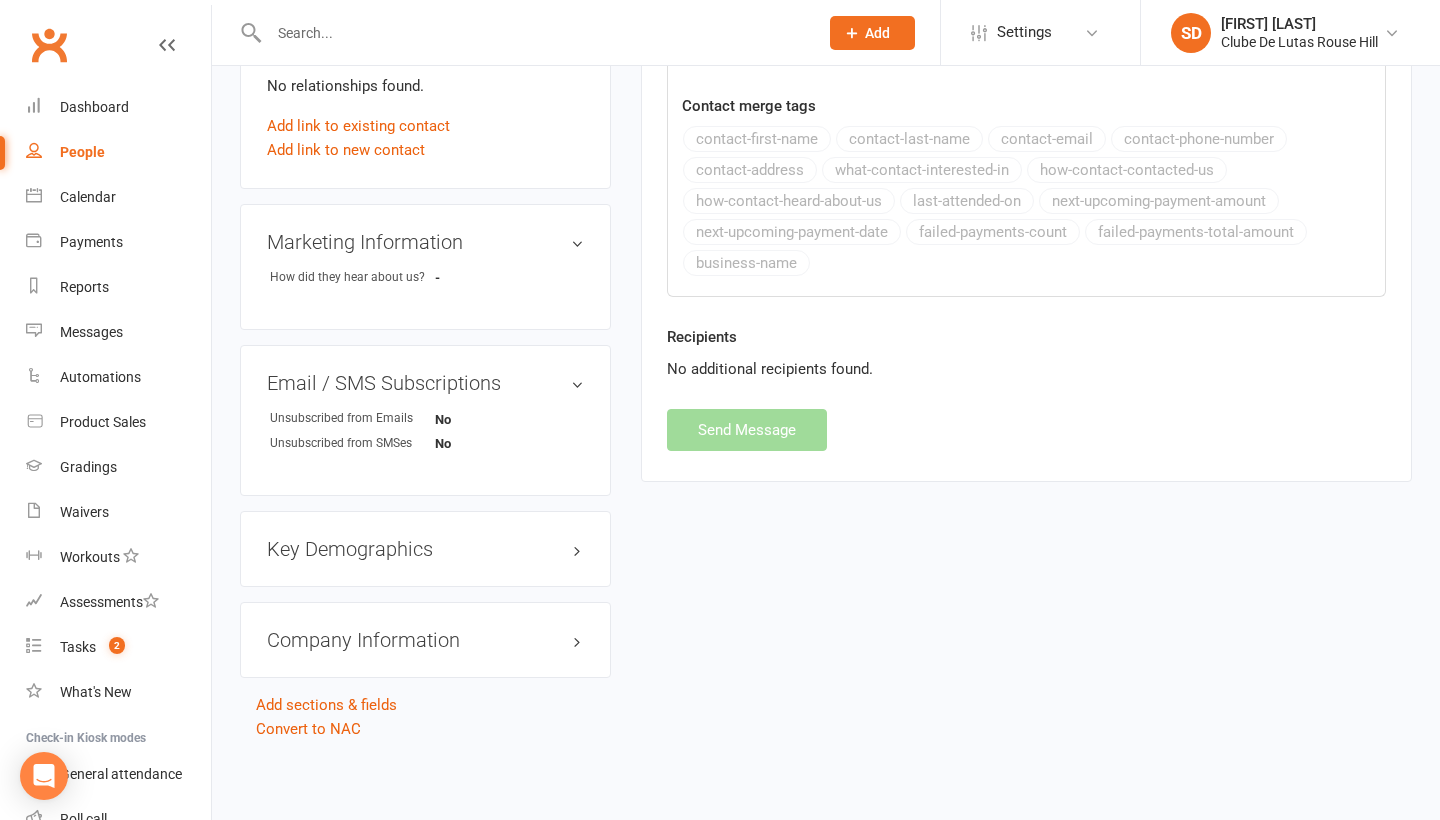 select 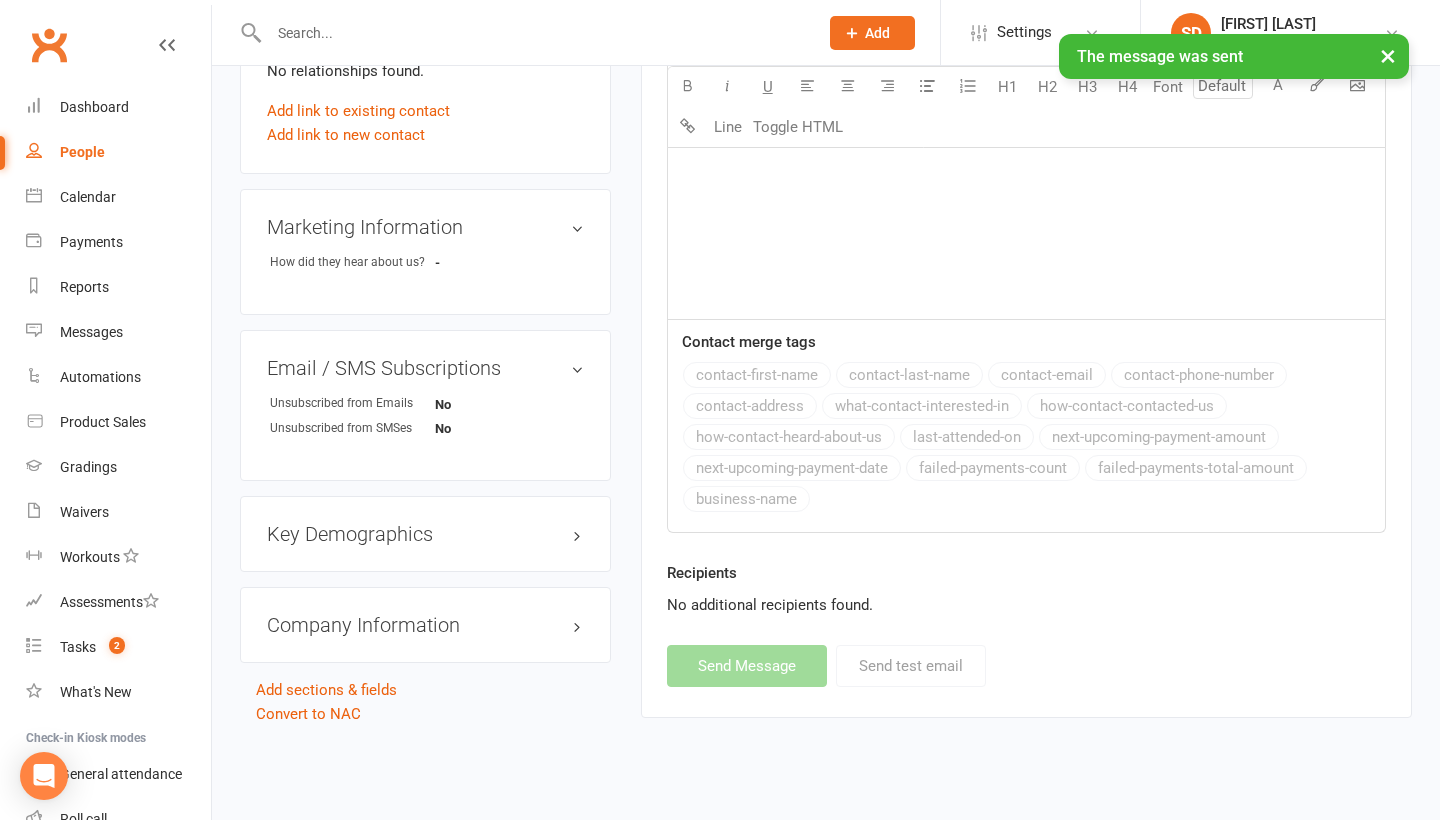 click on "People" at bounding box center (118, 152) 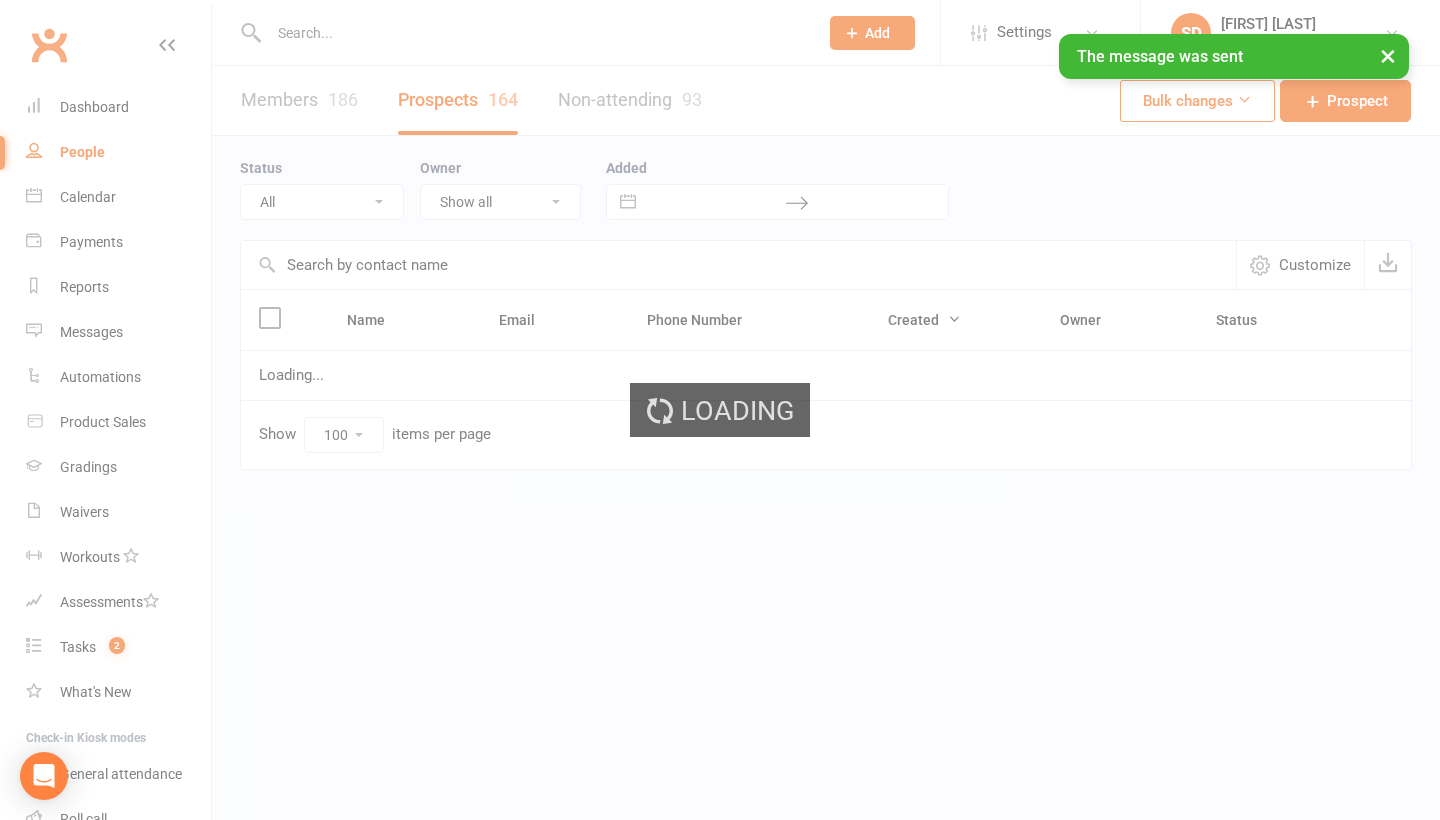 scroll, scrollTop: 0, scrollLeft: 0, axis: both 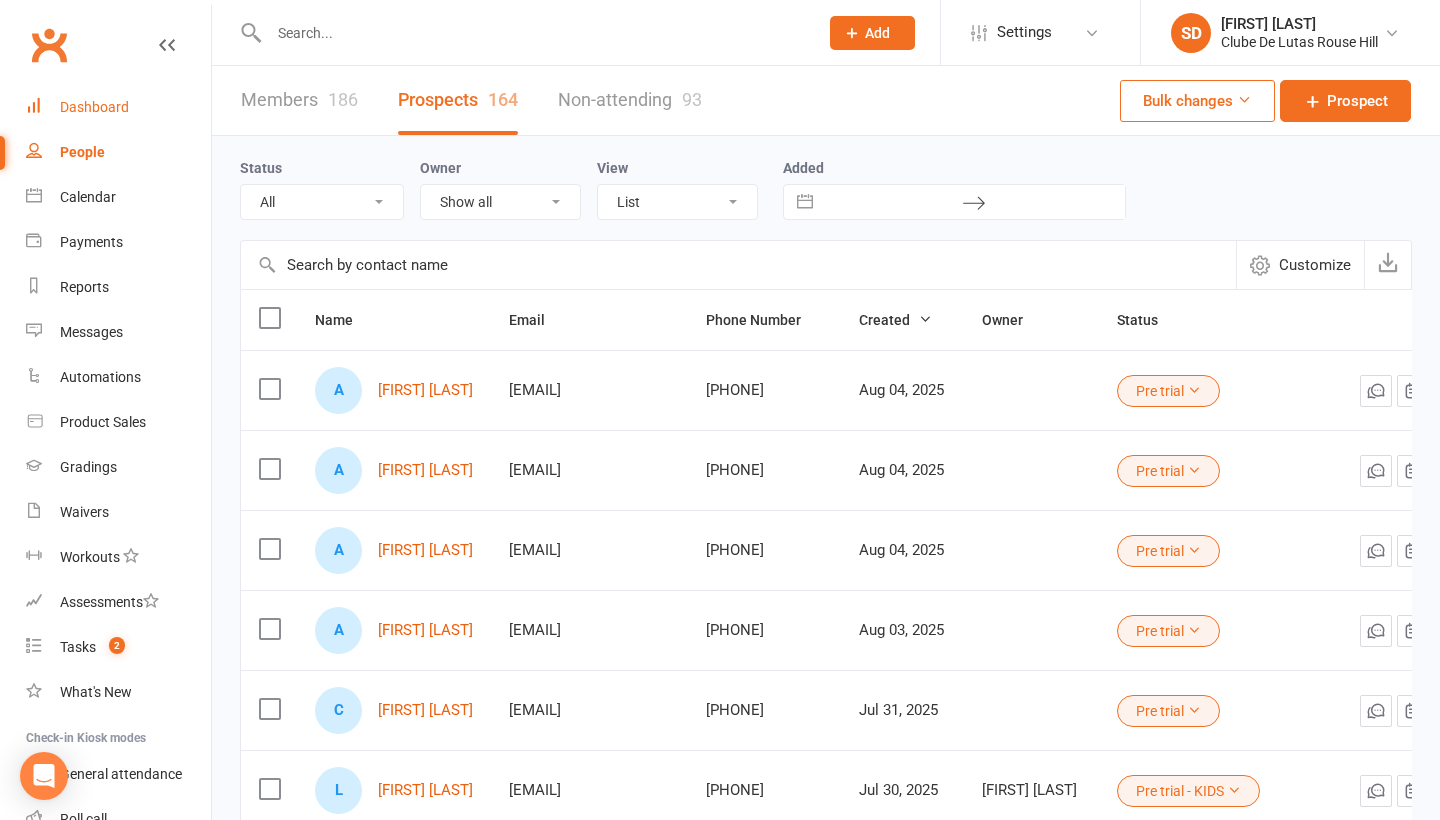 click on "Dashboard" at bounding box center (94, 107) 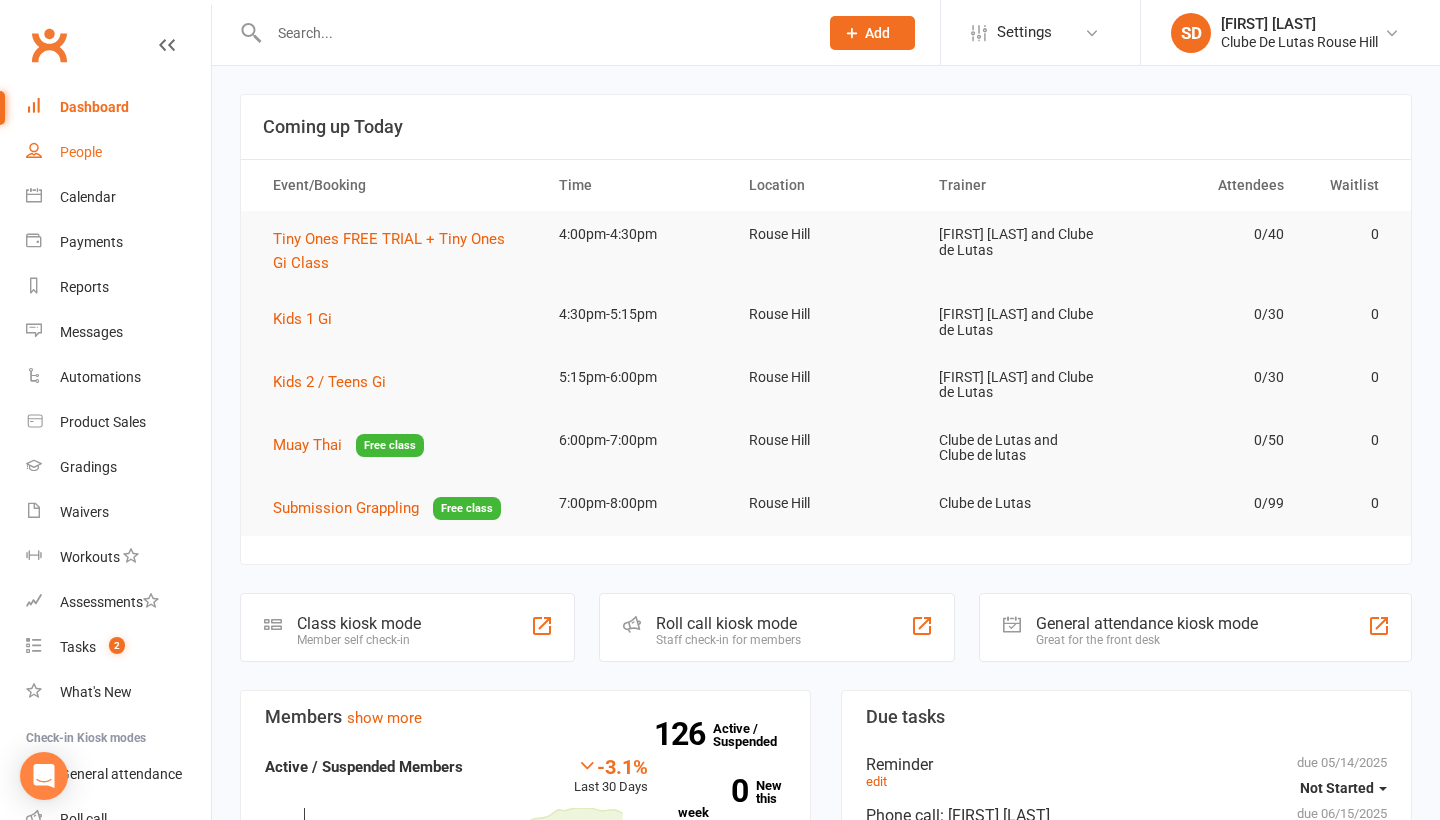 click on "People" at bounding box center (81, 152) 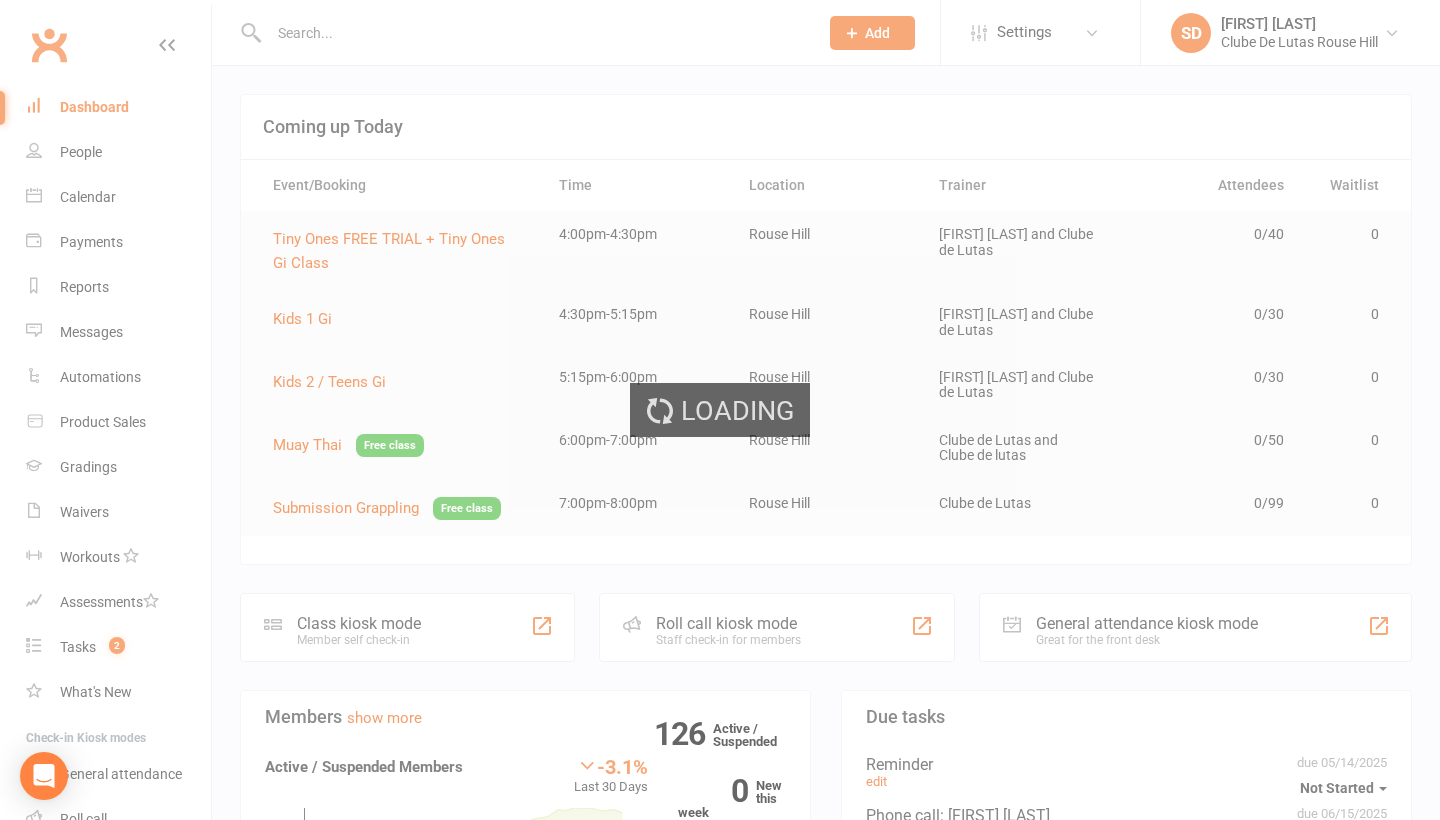 select on "100" 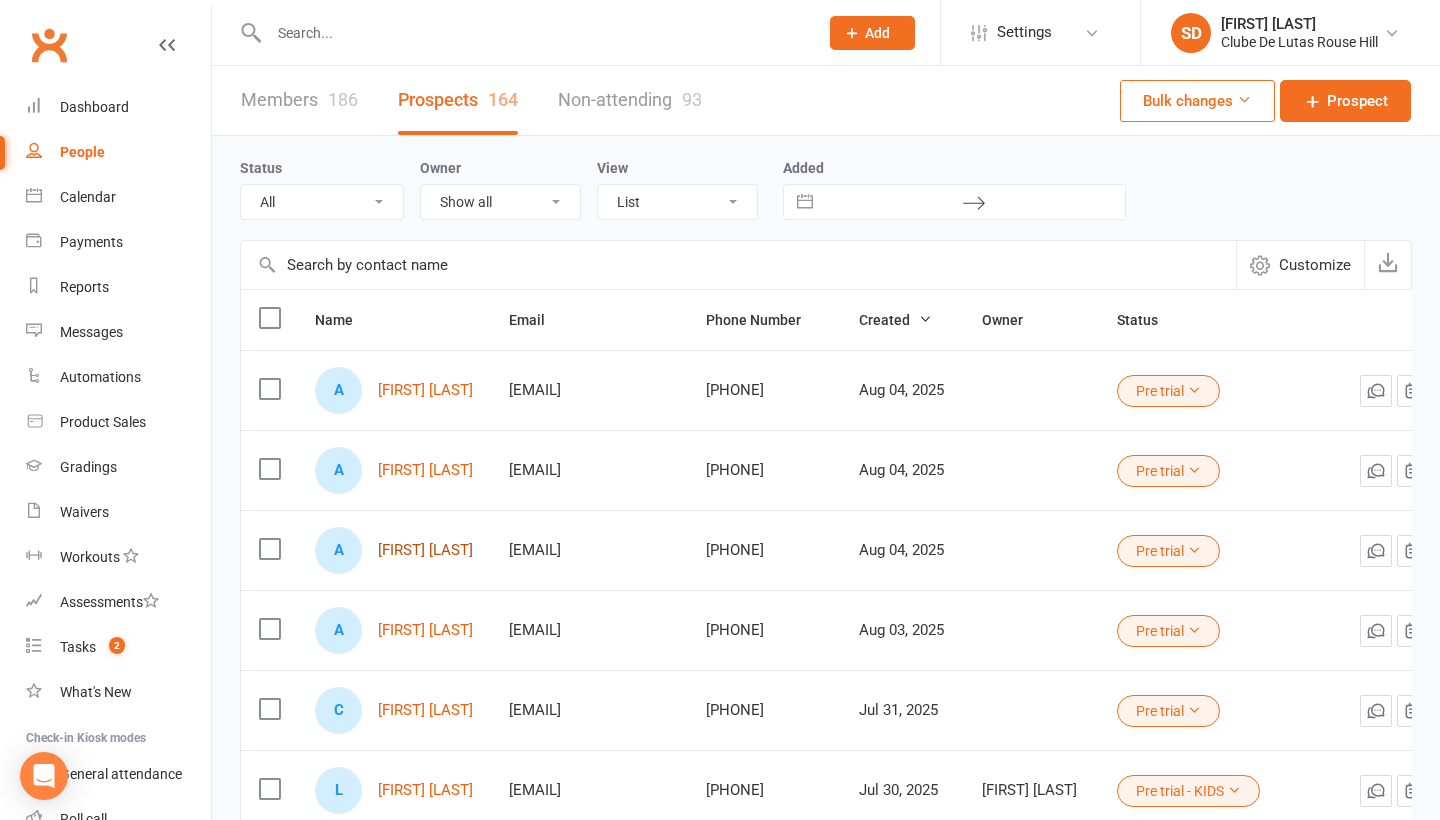 click on "Anne Irvine" at bounding box center [425, 550] 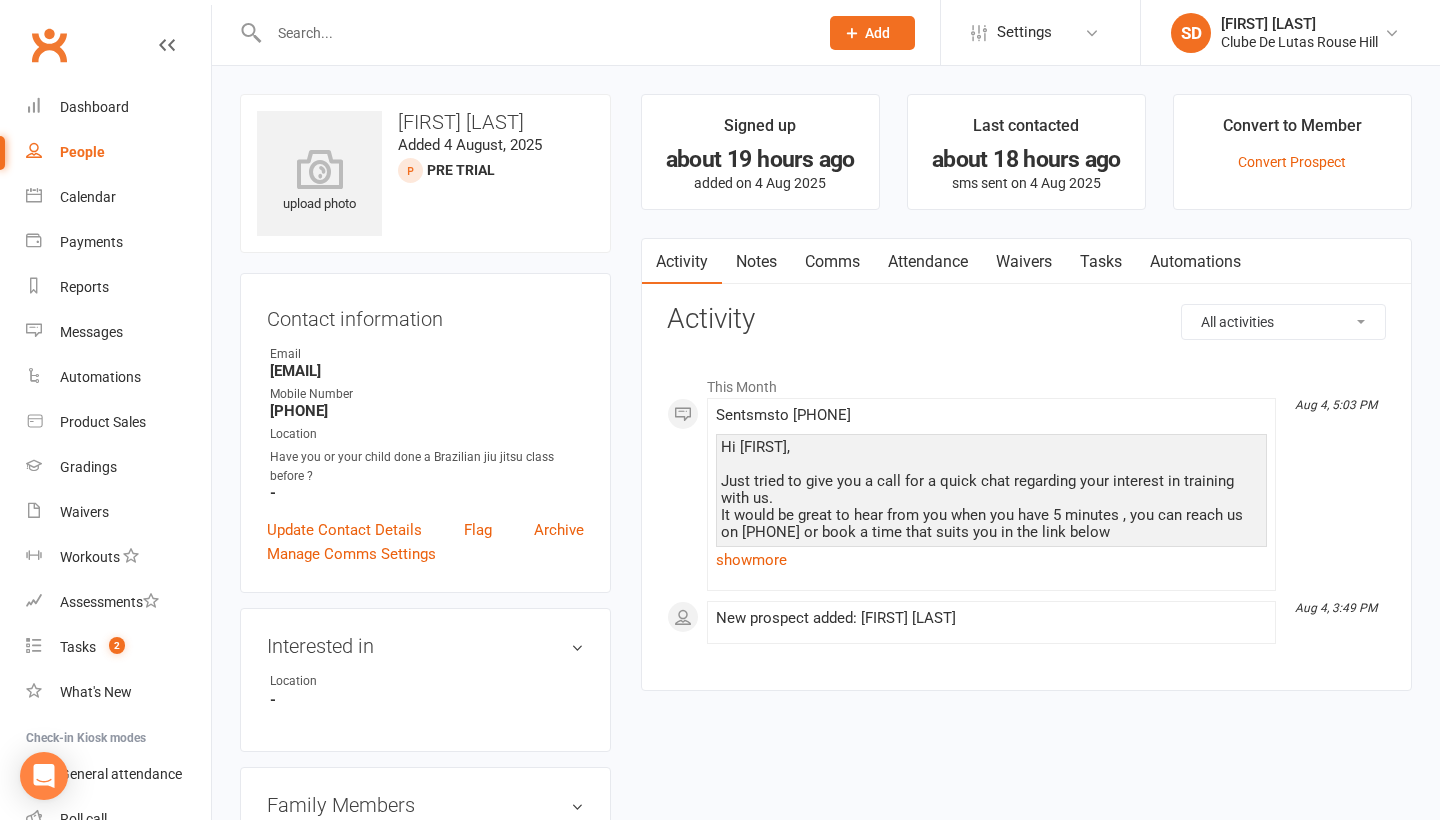 click on "Comms" at bounding box center (832, 262) 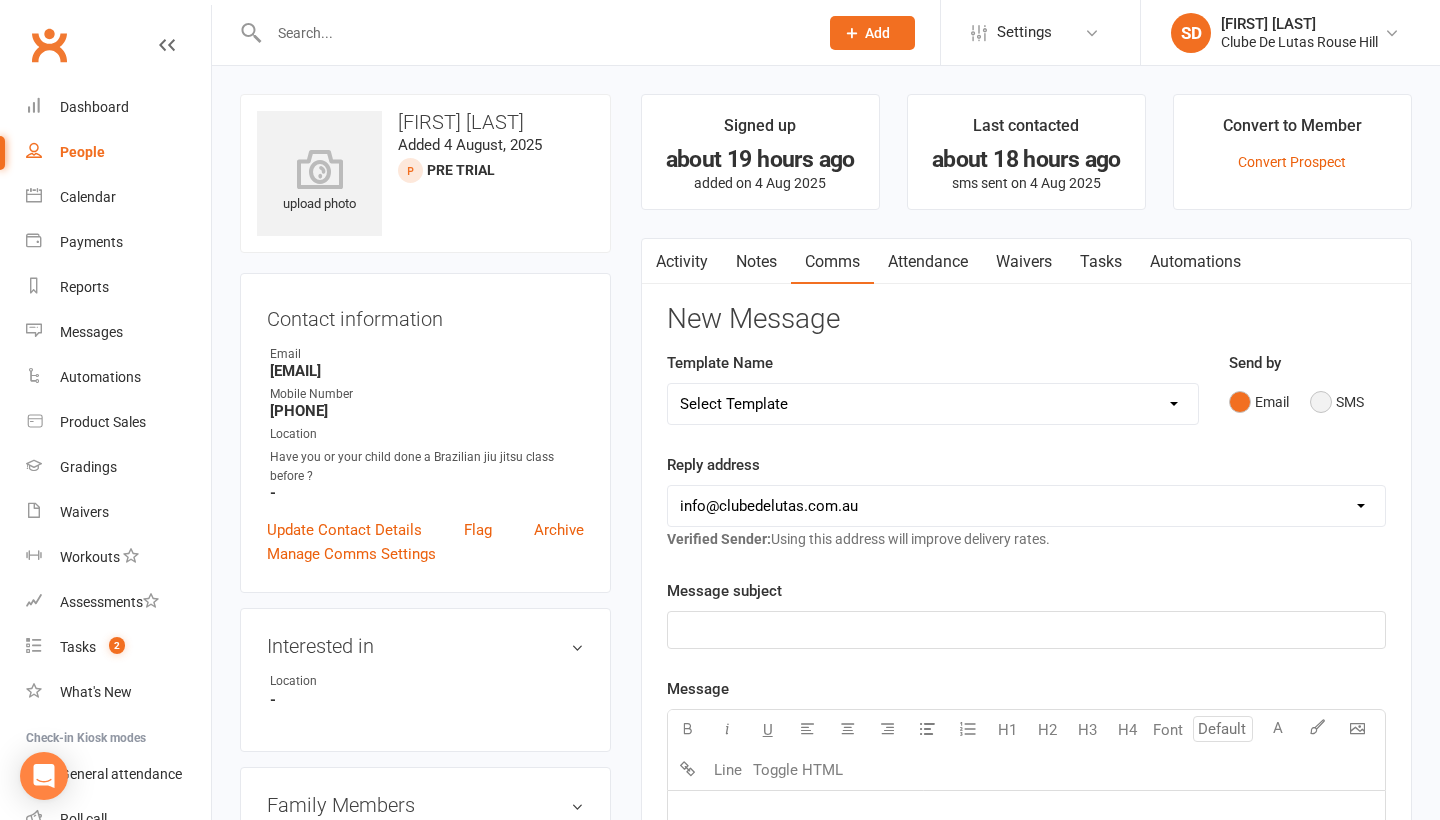 click on "SMS" at bounding box center (1337, 402) 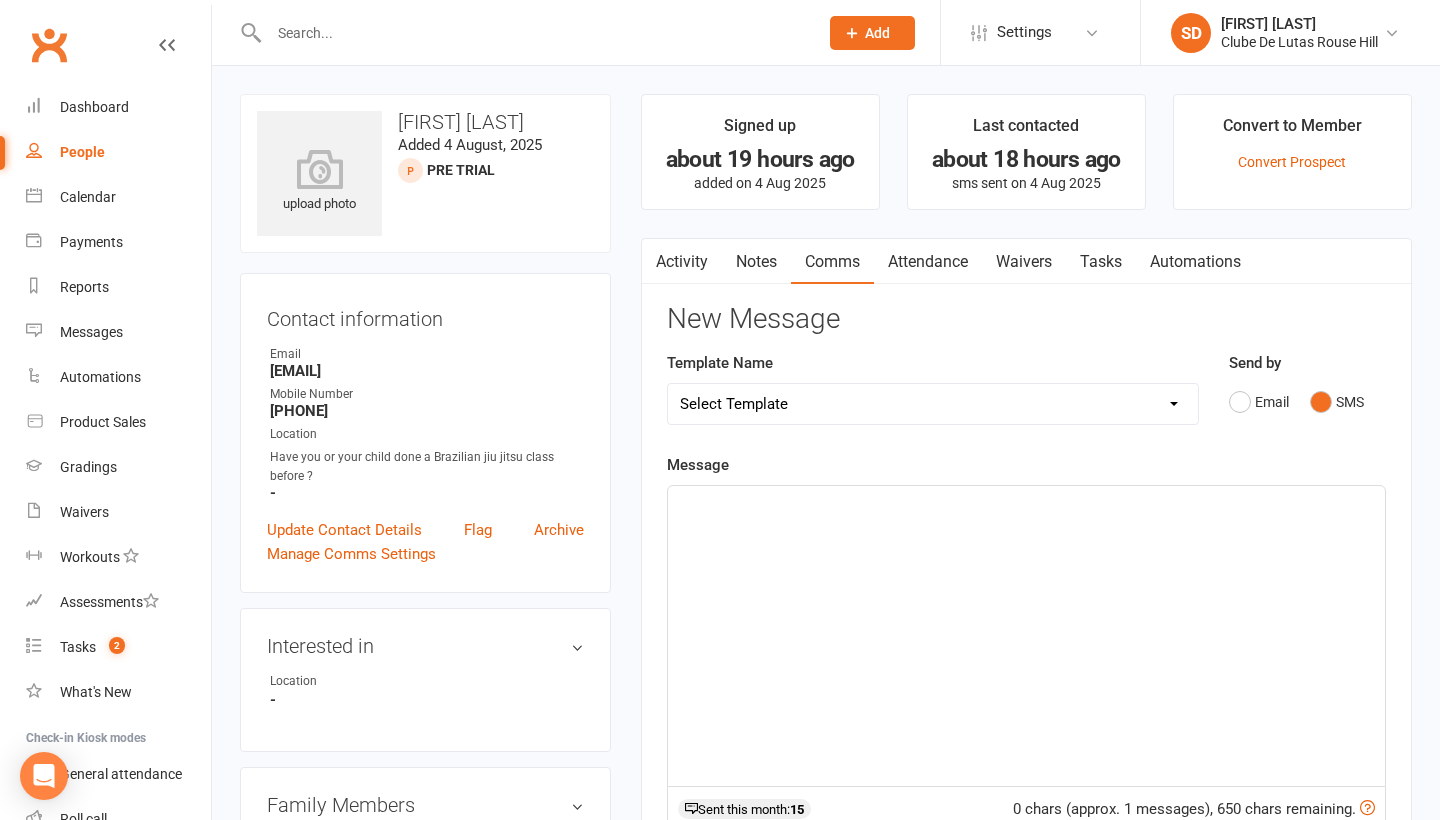 select on "118" 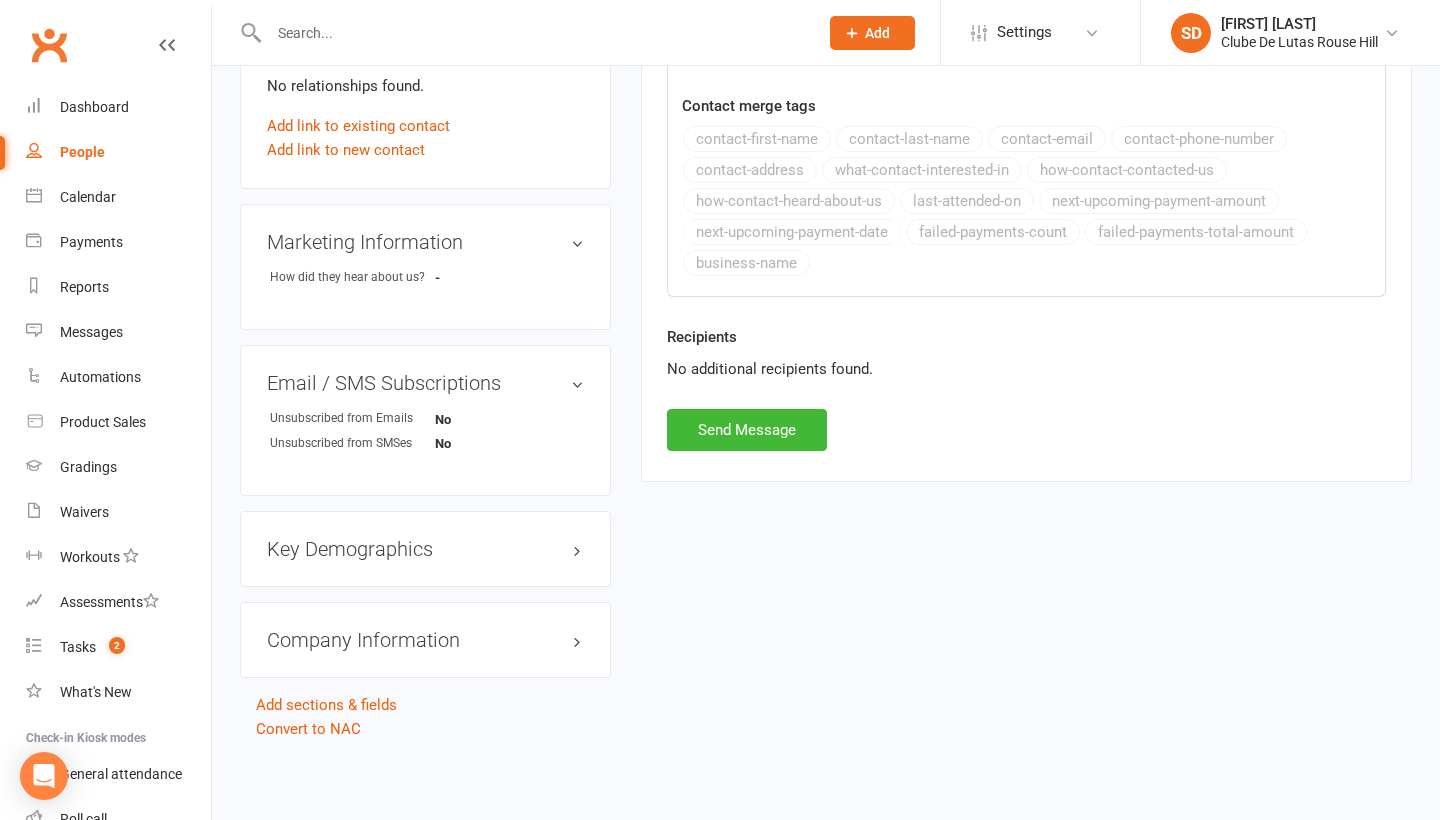 scroll, scrollTop: 772, scrollLeft: 0, axis: vertical 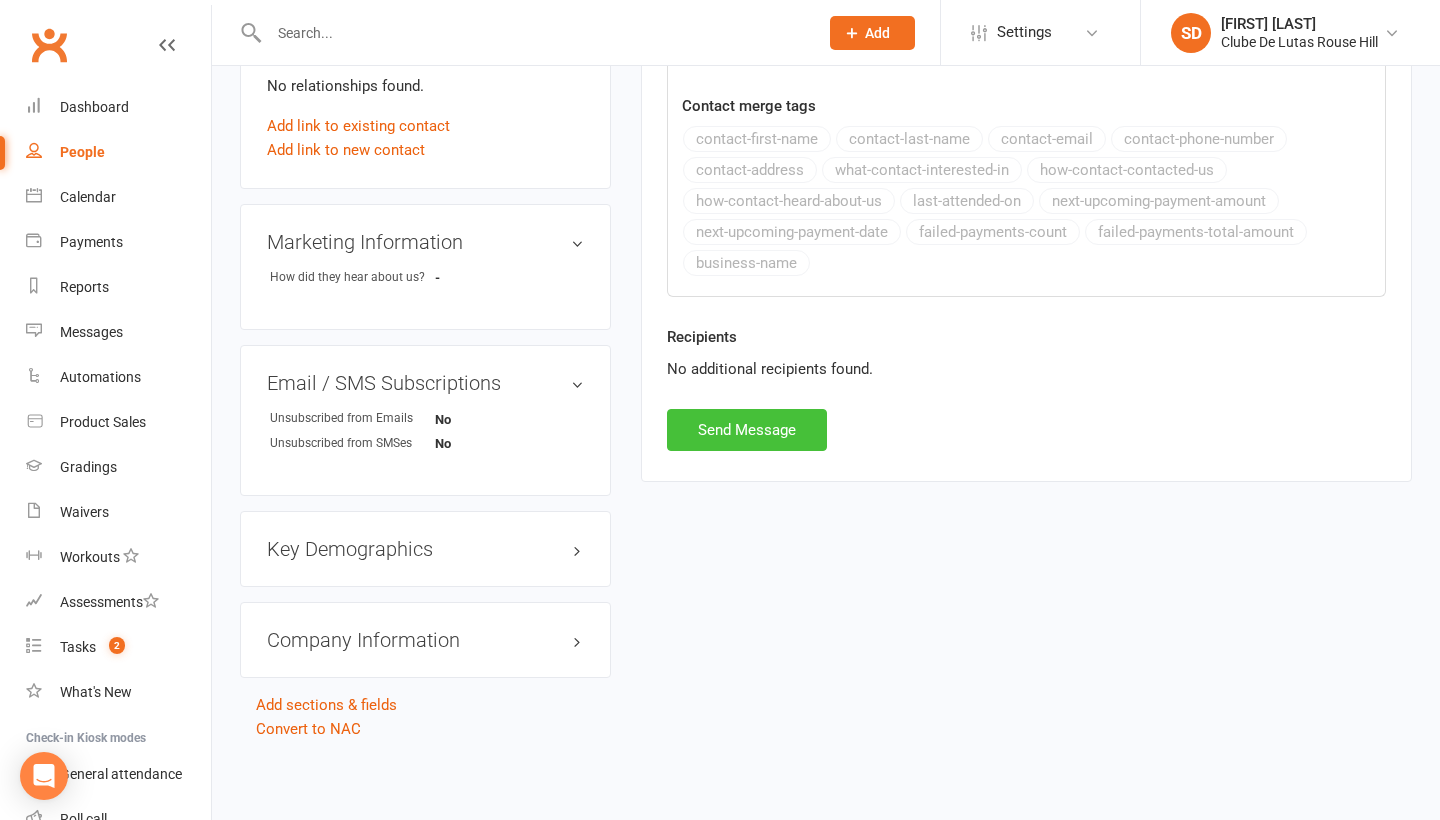 click on "Send Message" at bounding box center [747, 430] 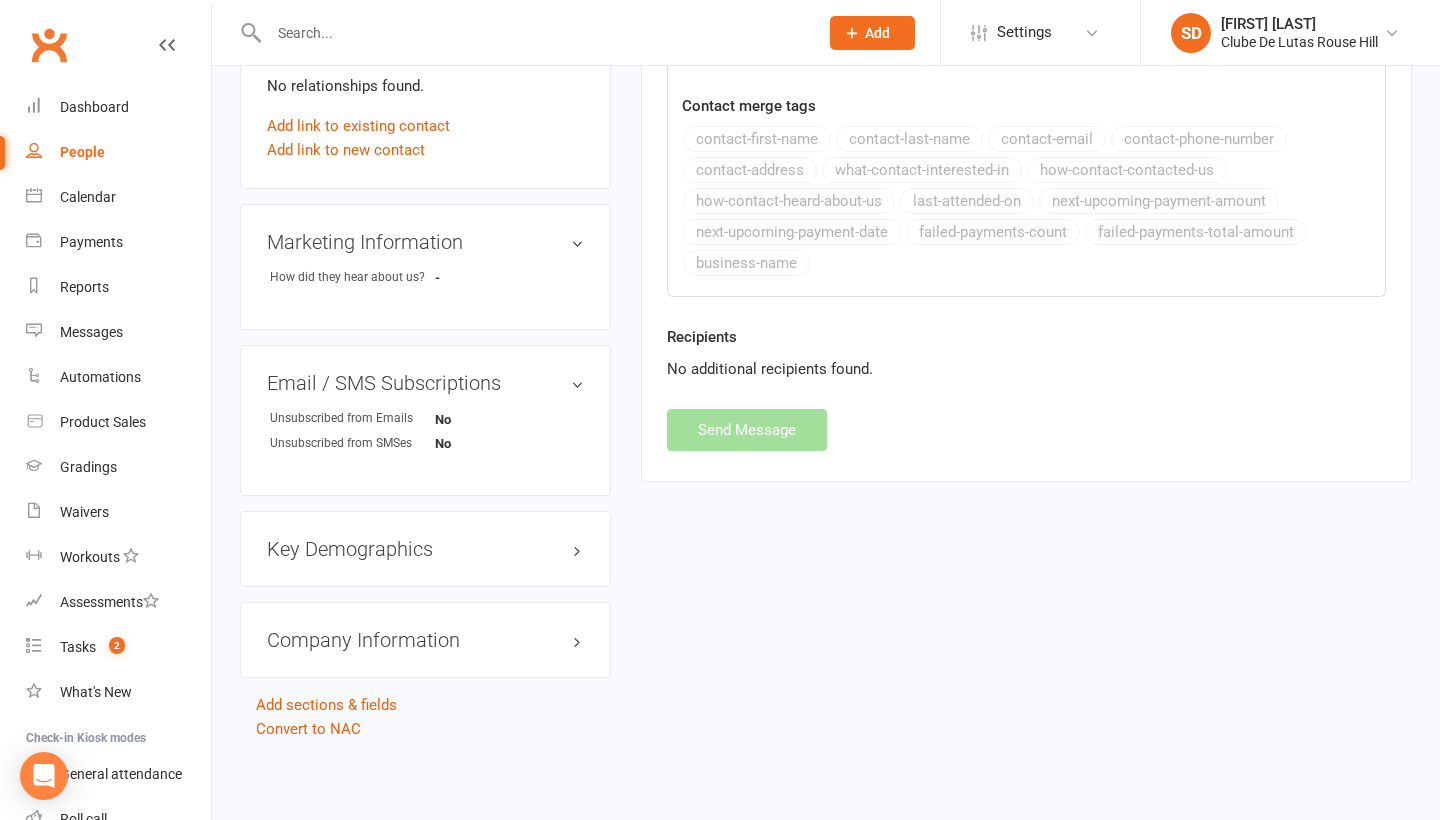 select 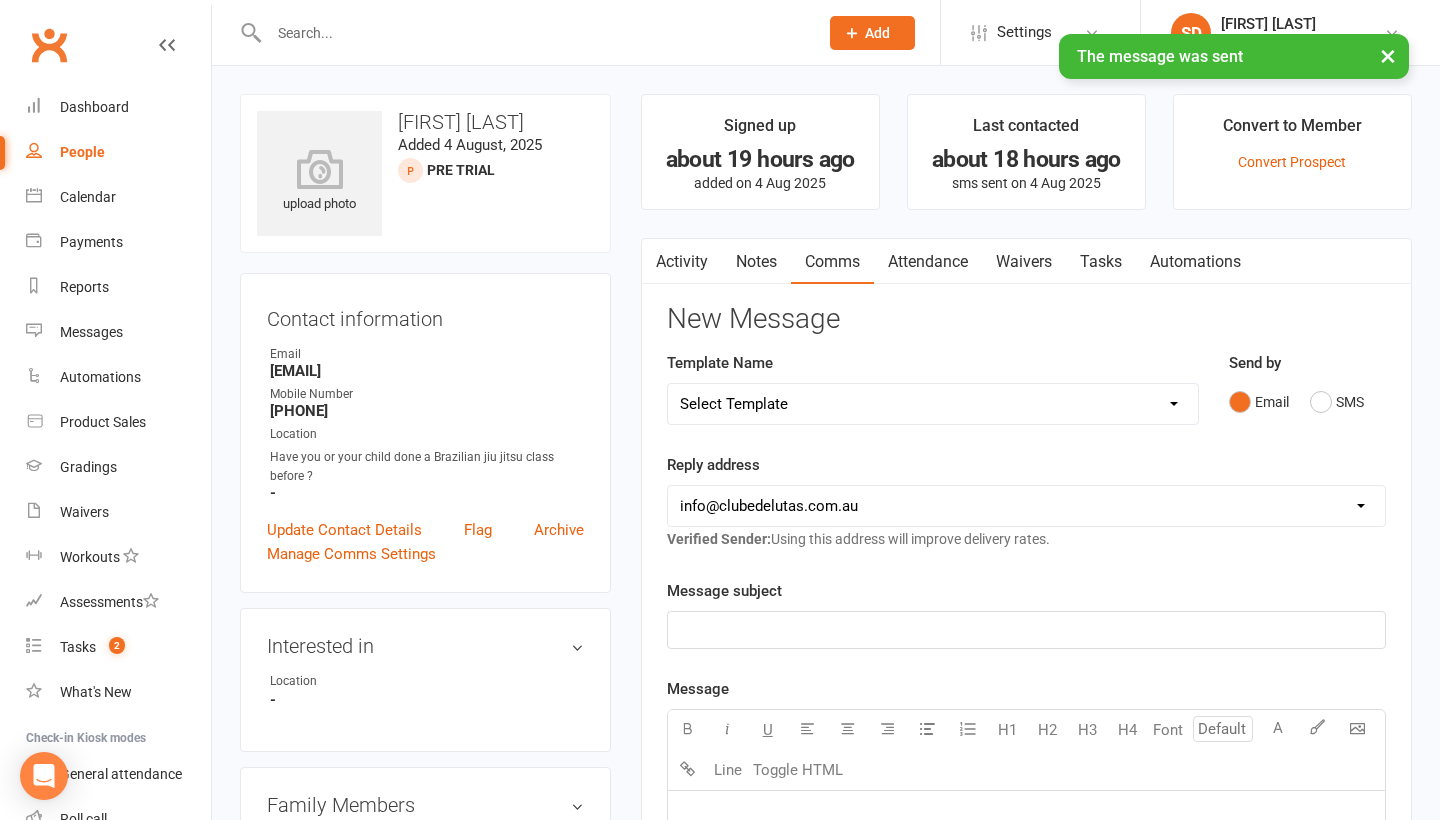 scroll, scrollTop: 0, scrollLeft: 0, axis: both 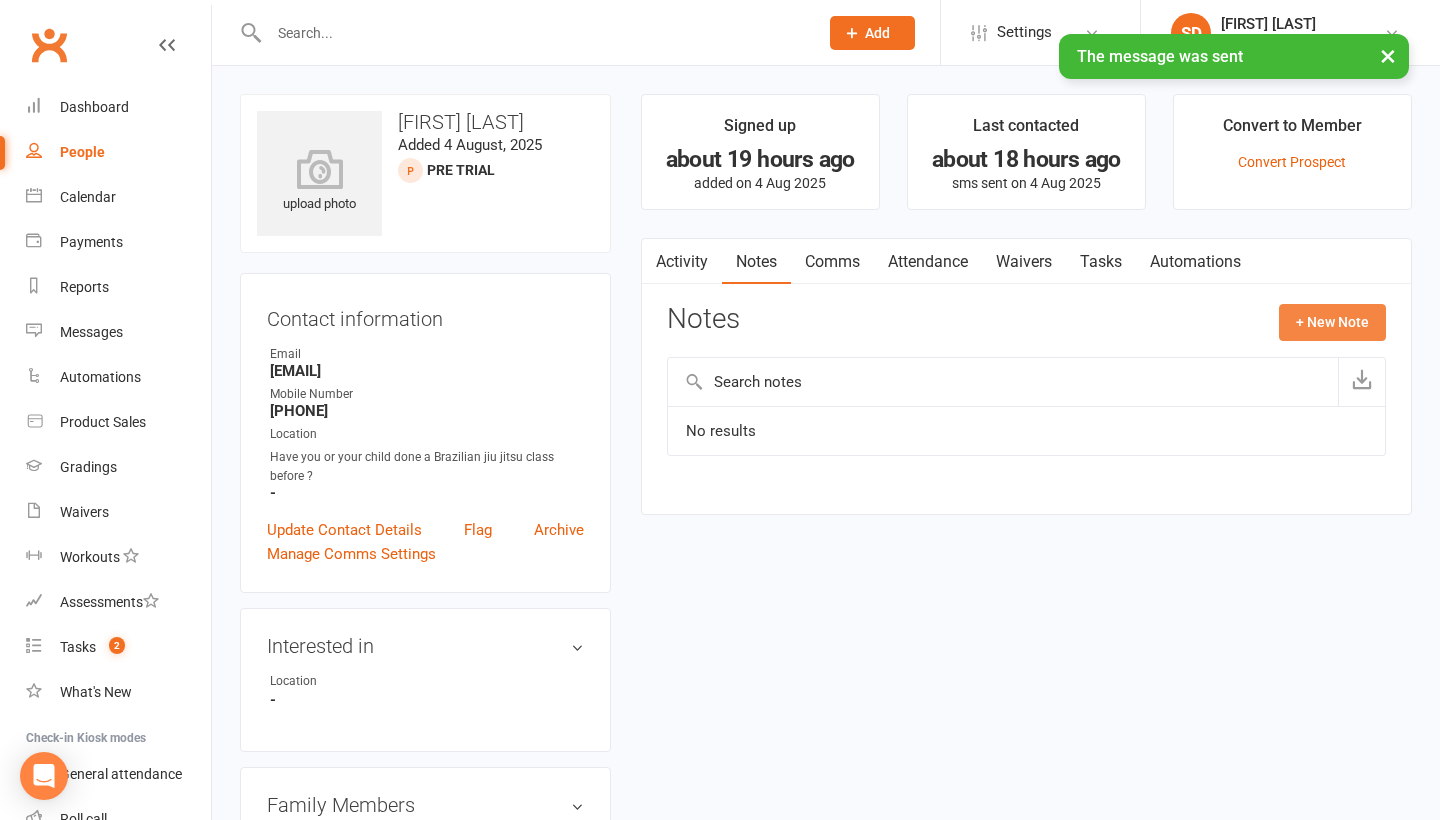 click on "+ New Note" at bounding box center [1332, 322] 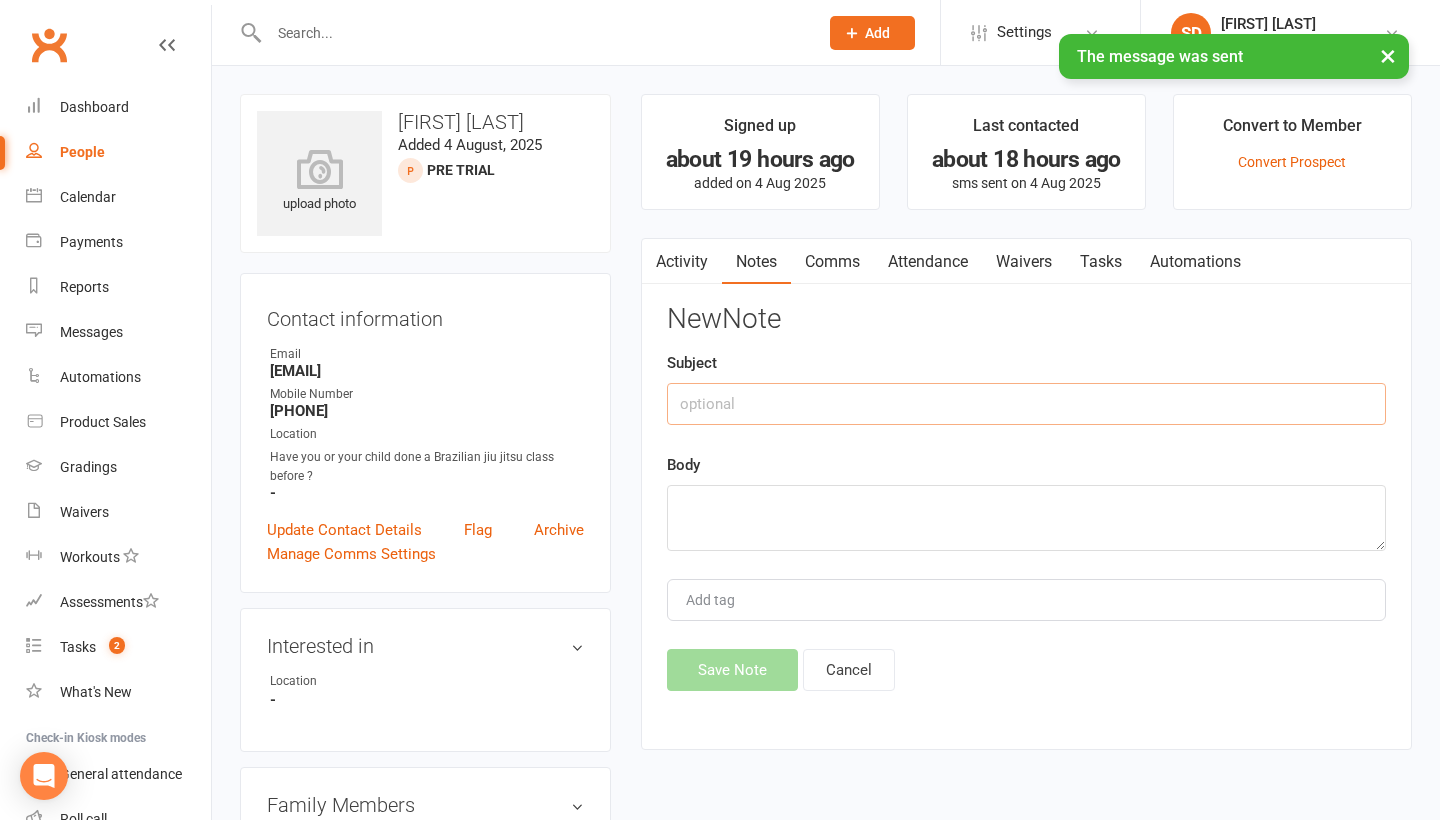 click at bounding box center [1026, 404] 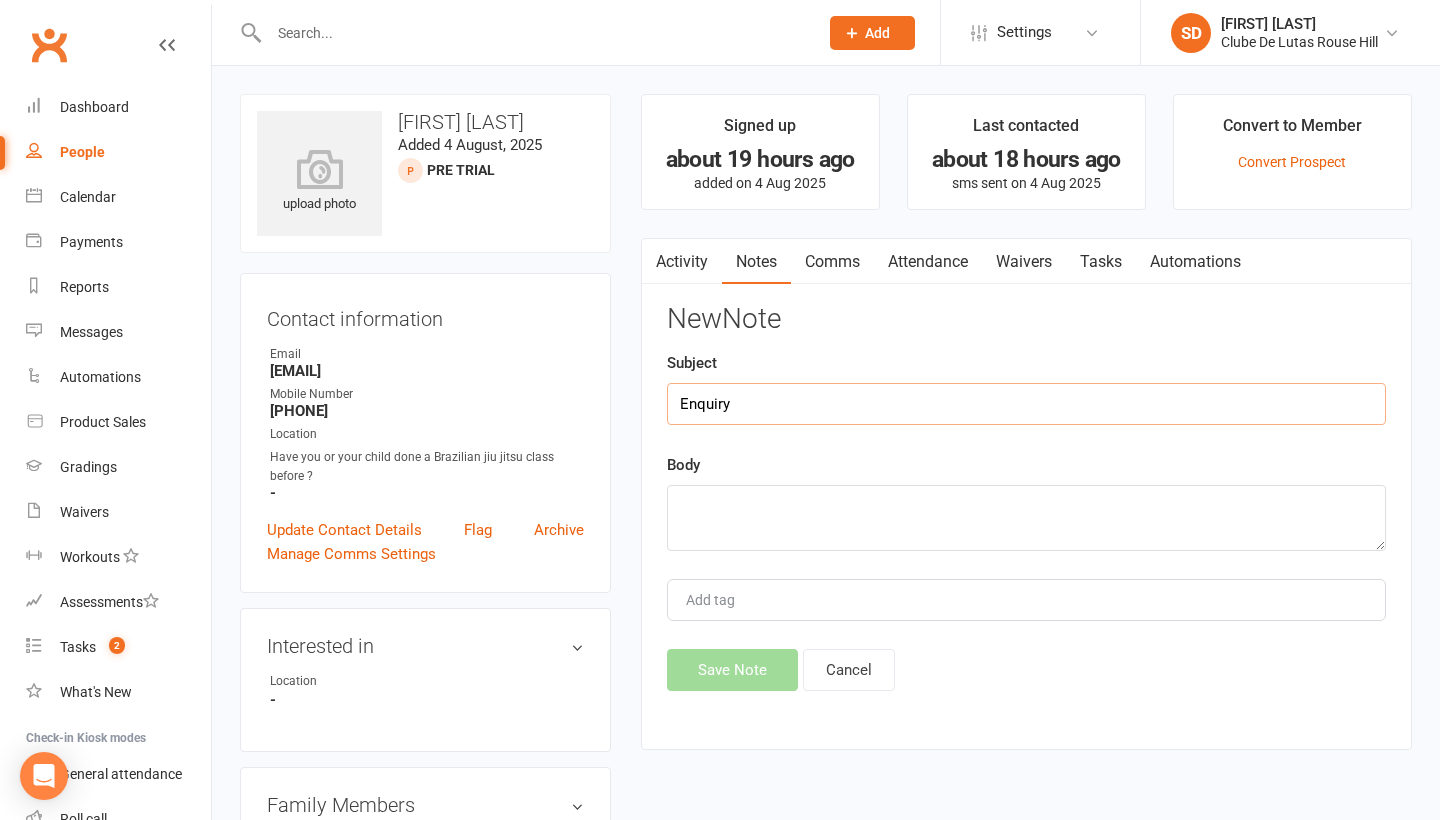 type on "Enquiry" 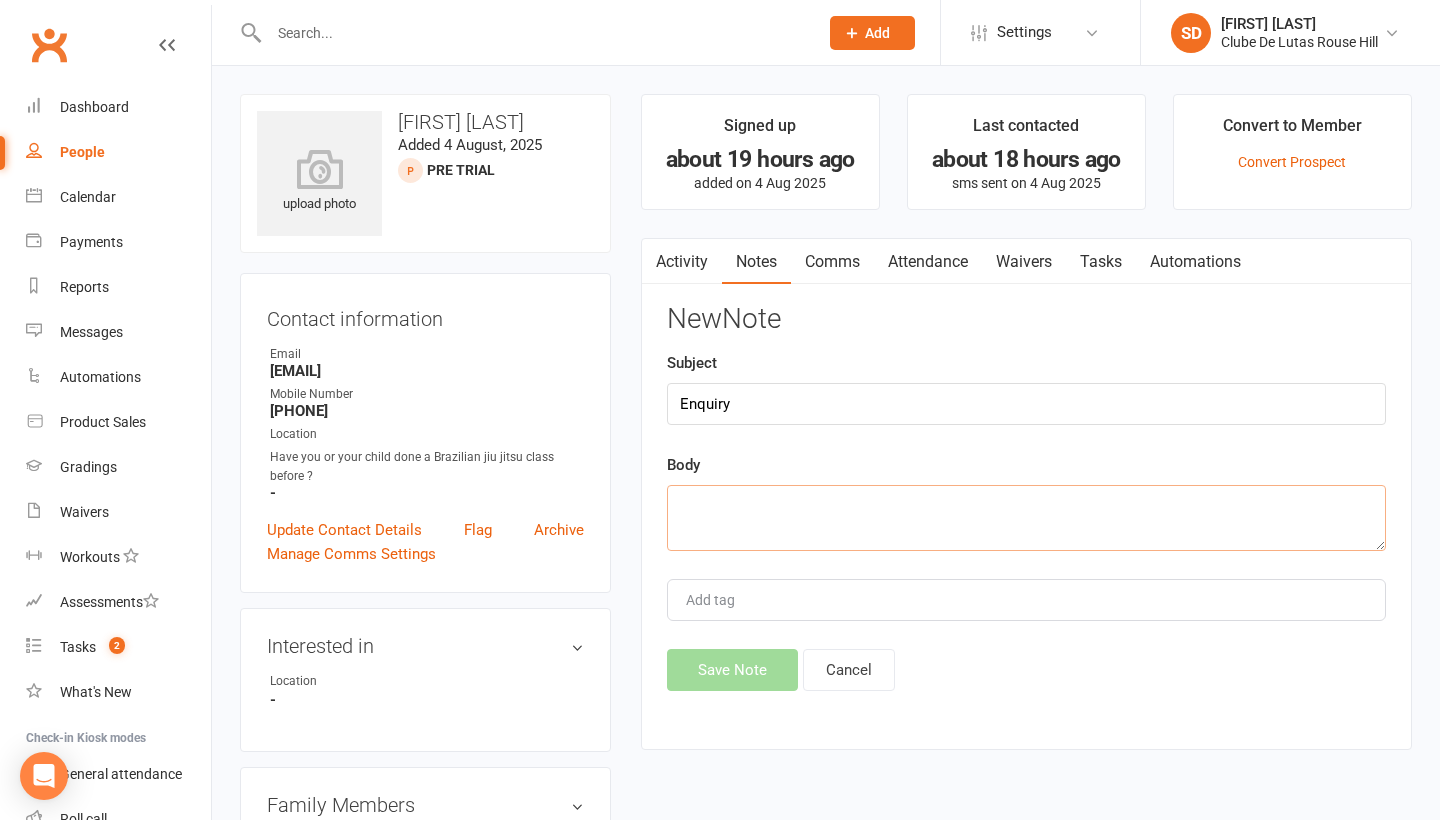 click at bounding box center [1026, 518] 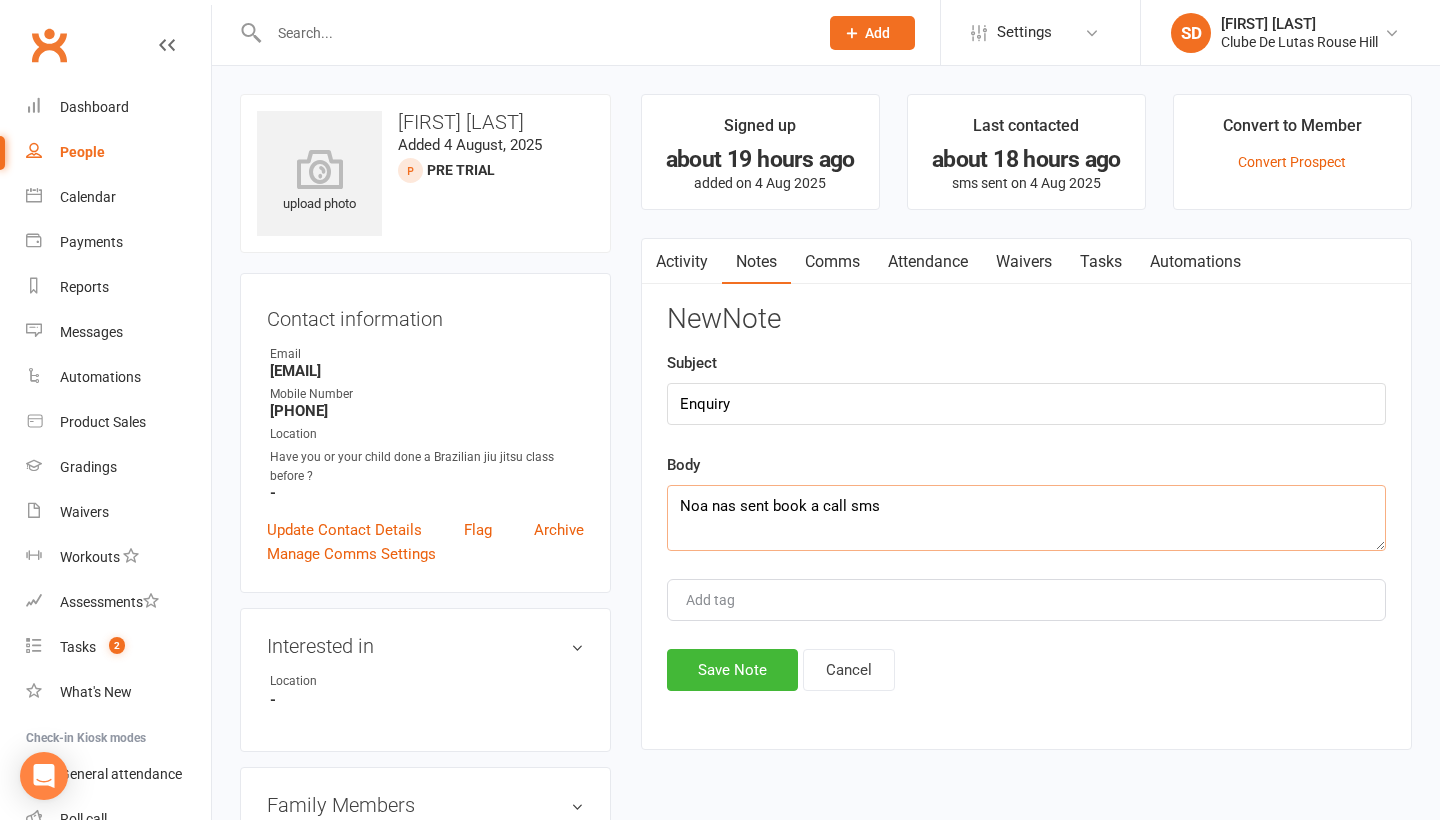 click on "Noa nas sent book a call sms" at bounding box center (1026, 518) 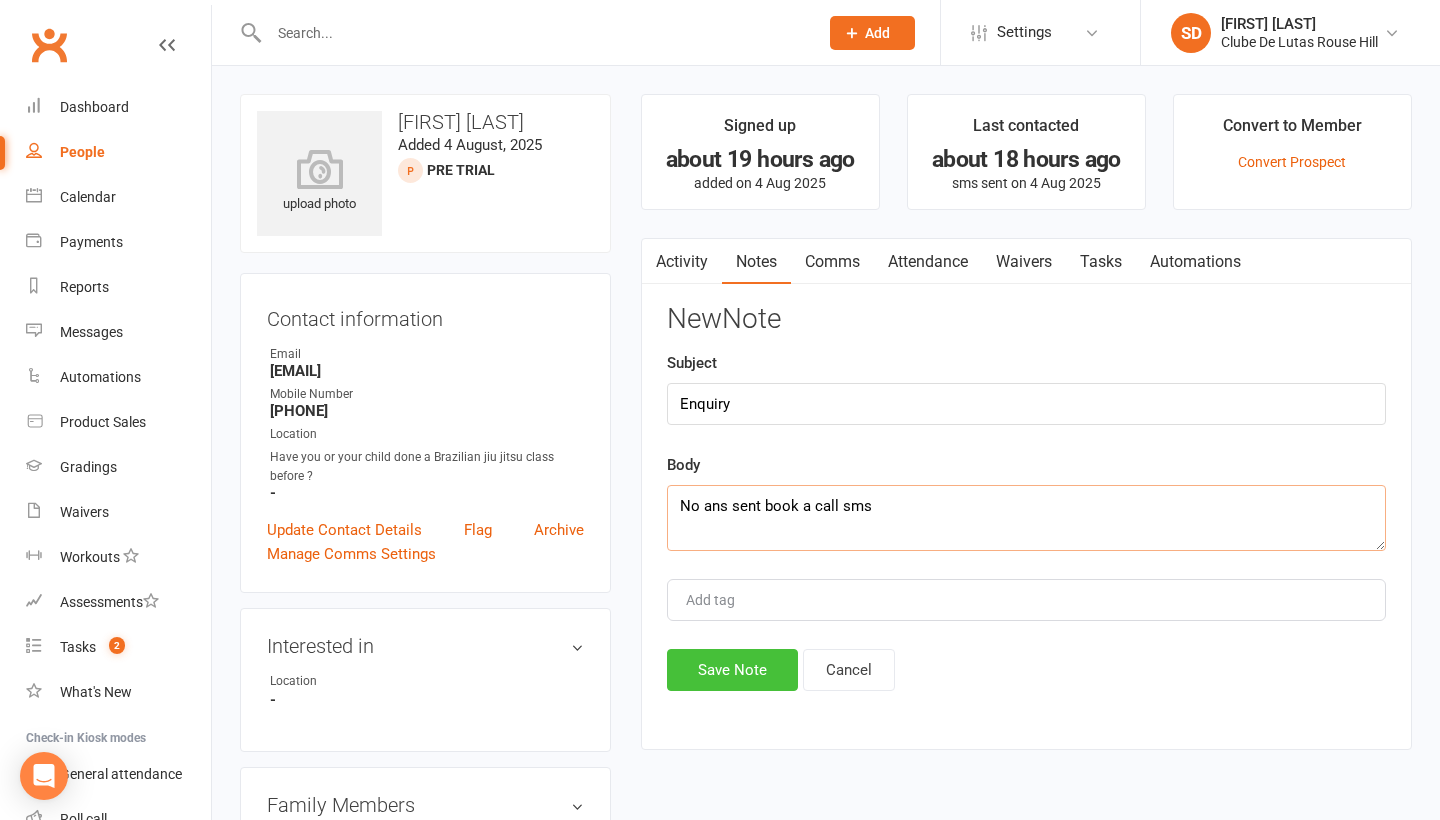 type on "No ans sent book a call sms" 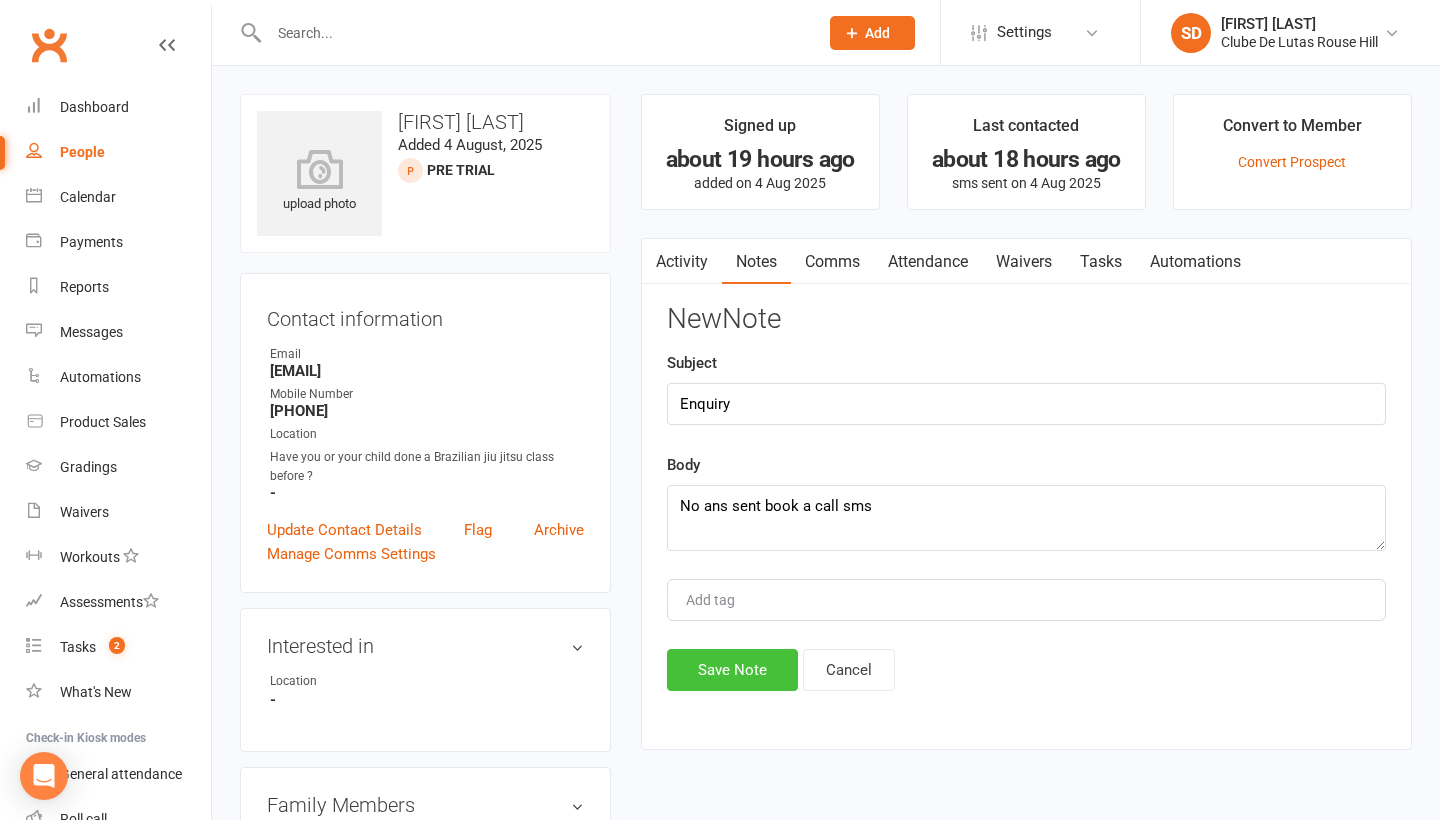 click on "Save Note" at bounding box center (732, 670) 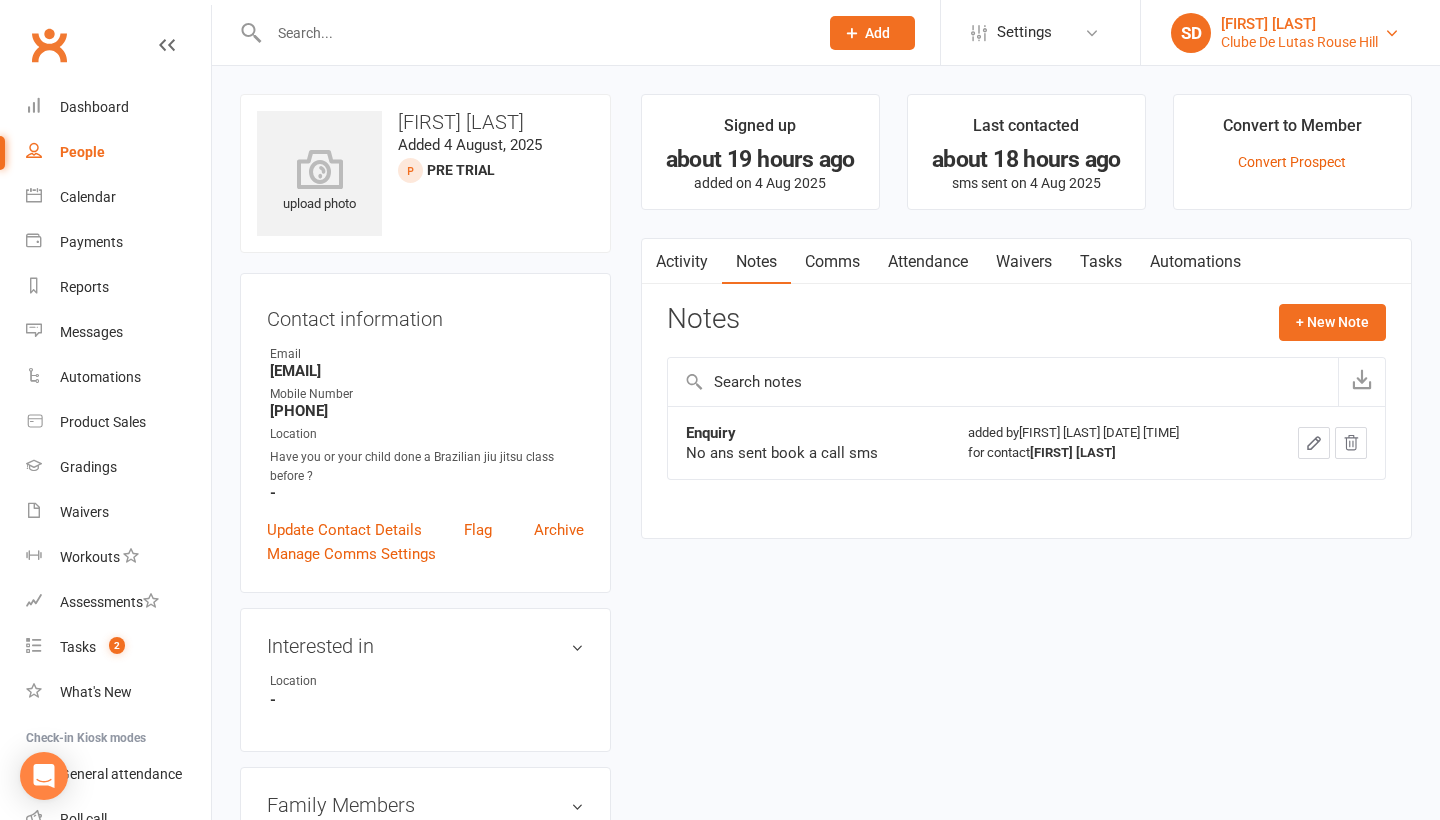 click on "Clube De Lutas Rouse Hill" at bounding box center [1299, 42] 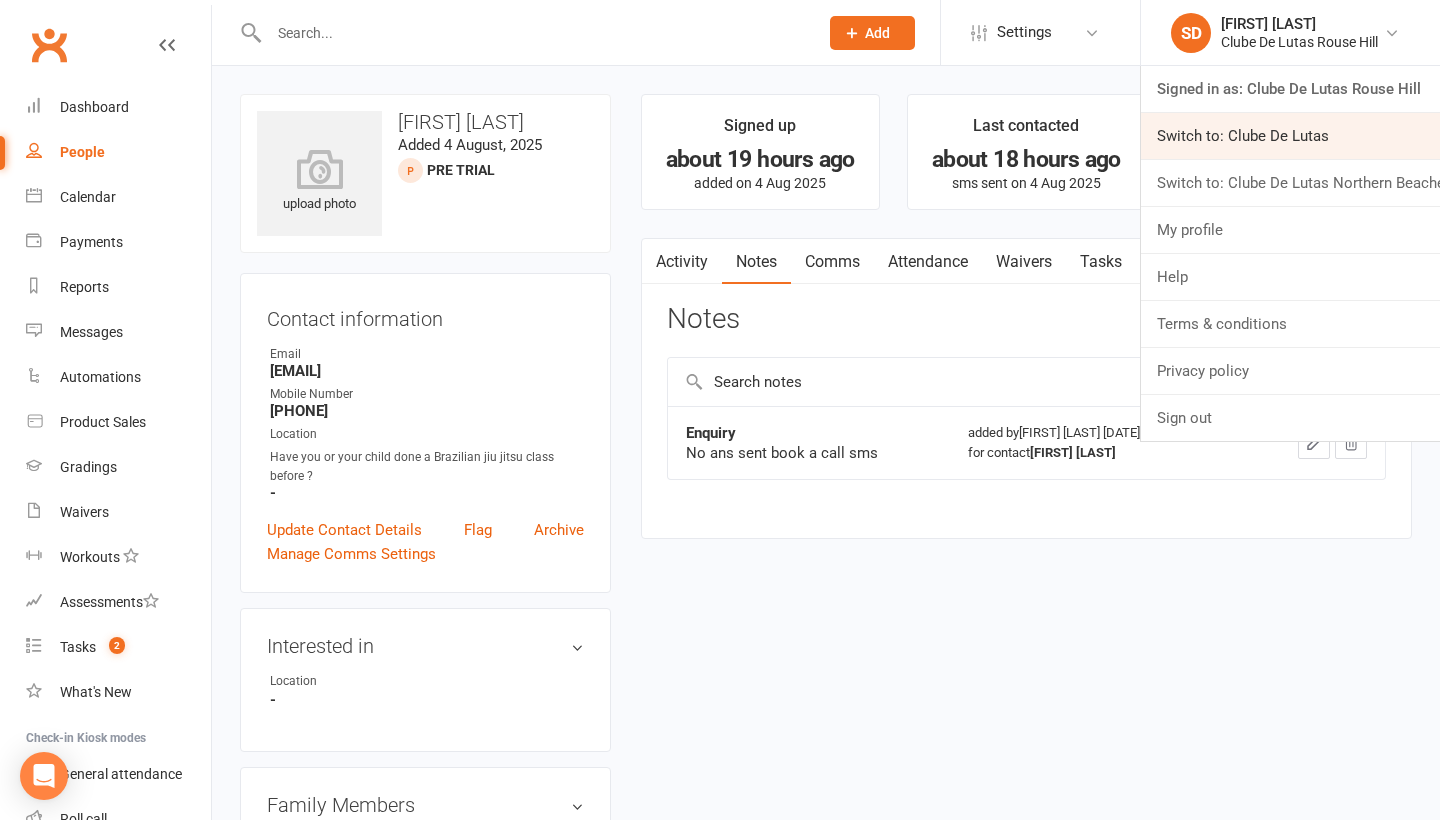 click on "Switch to: Clube De Lutas" at bounding box center [1290, 136] 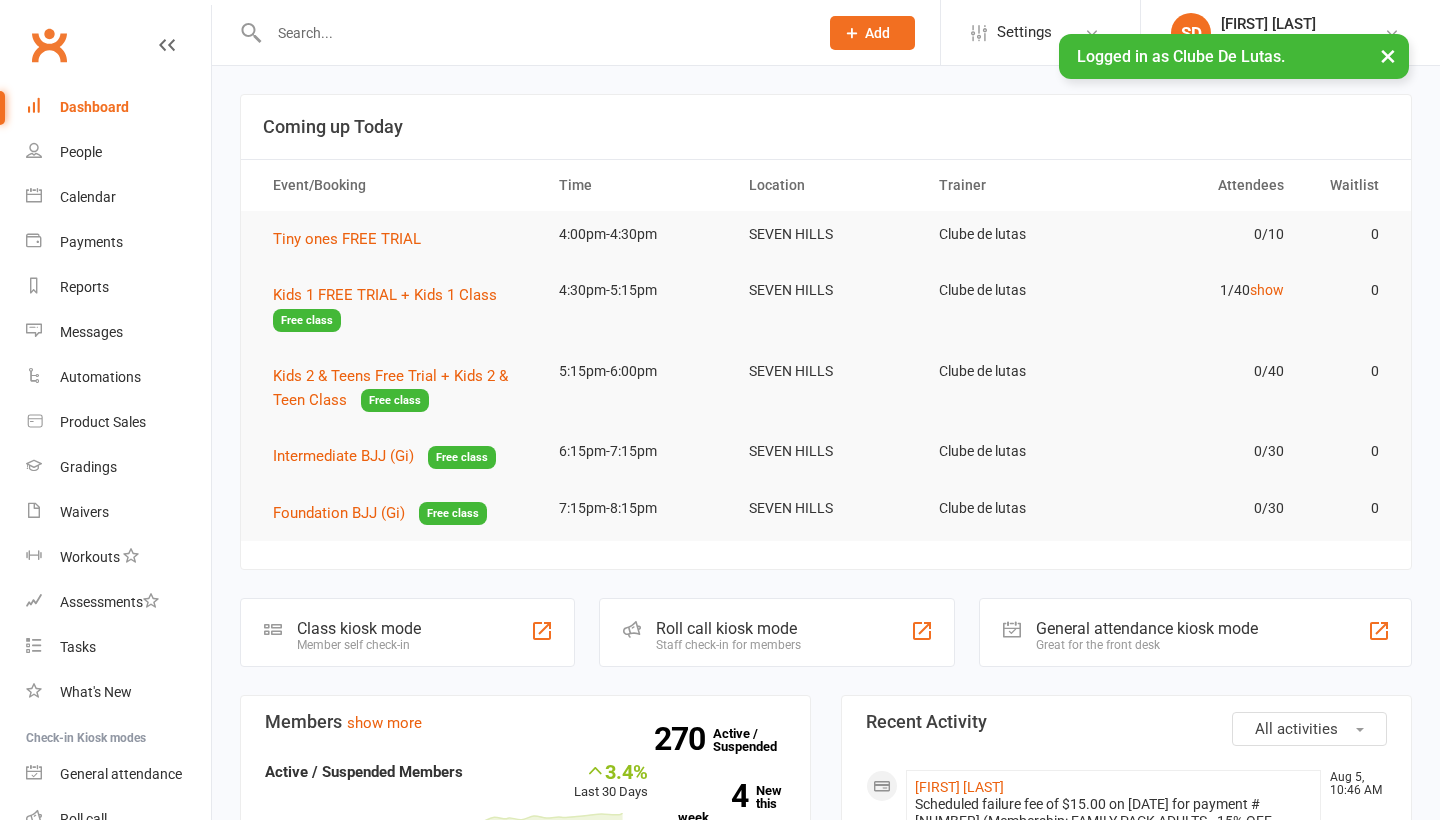 scroll, scrollTop: 0, scrollLeft: 0, axis: both 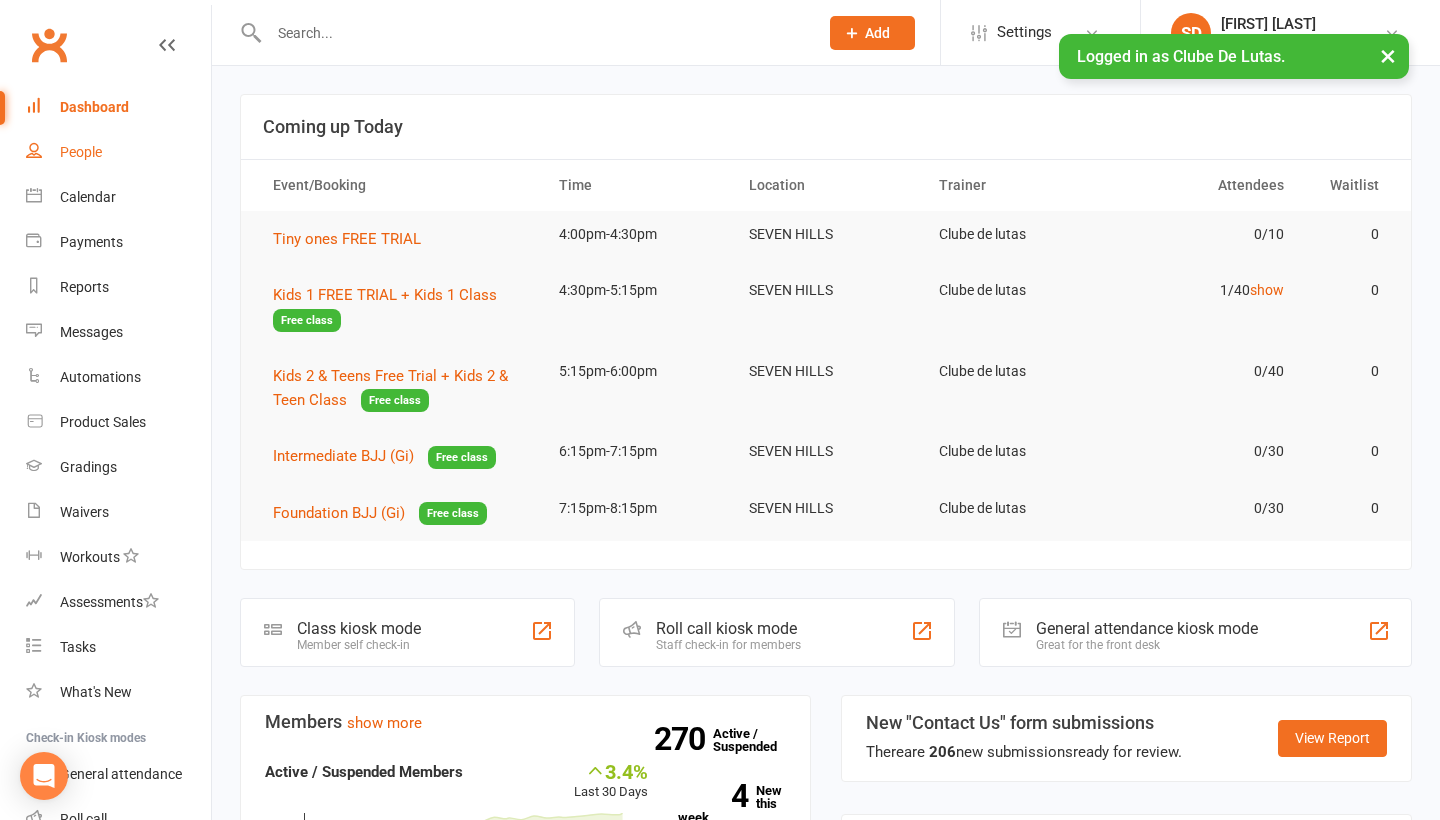 click on "People" at bounding box center (118, 152) 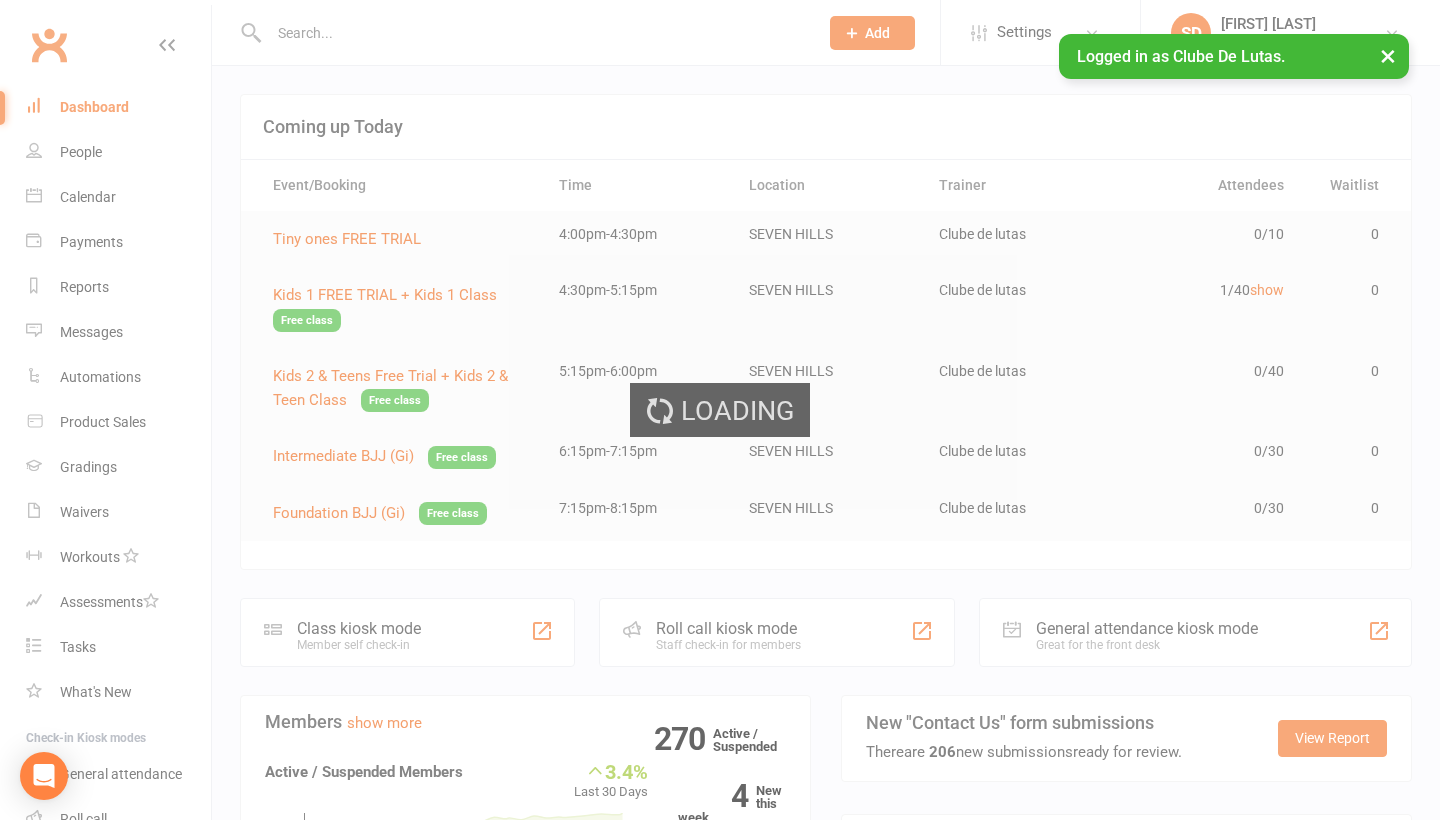 select on "100" 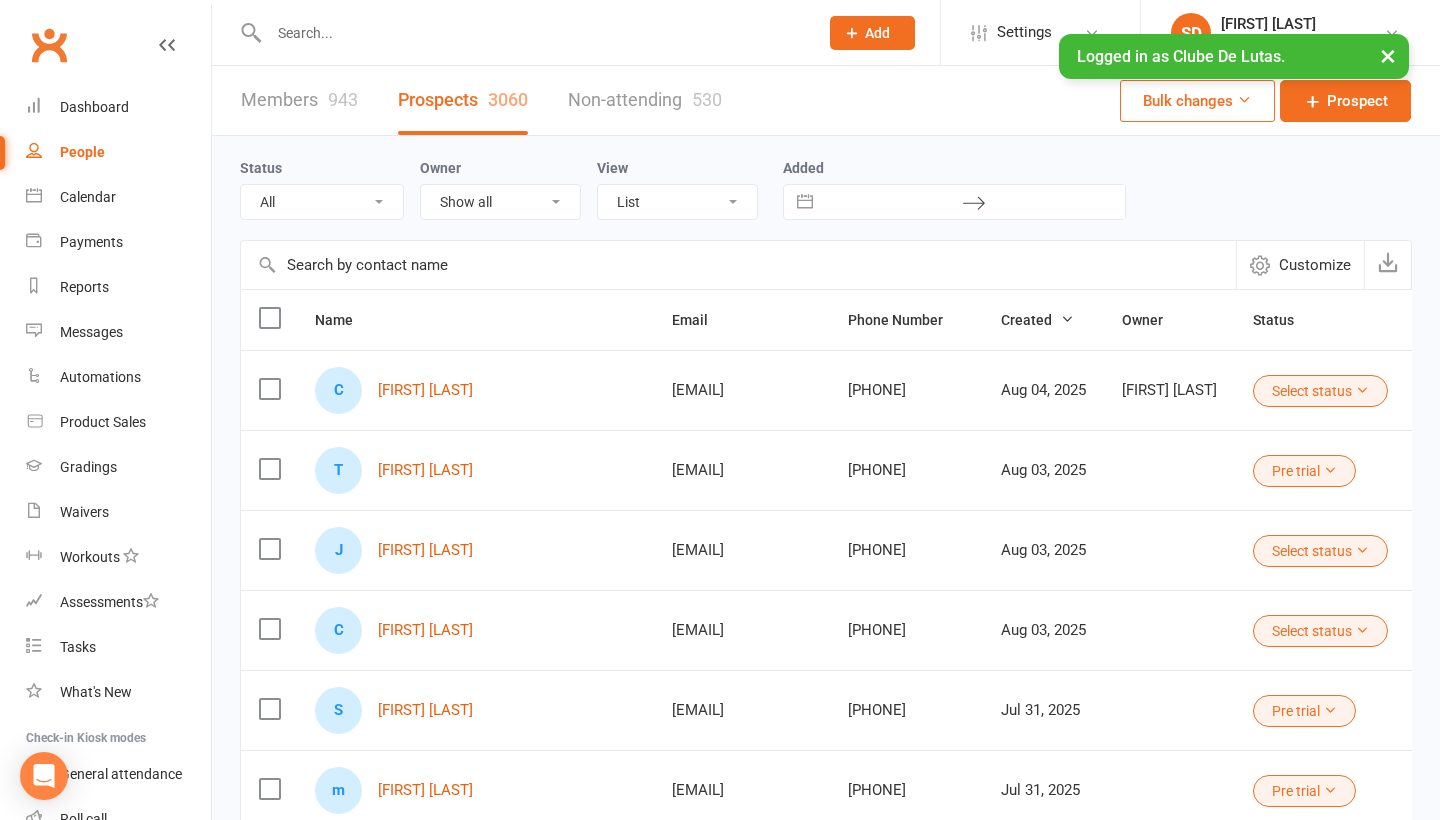 click on "Members [NUMBER] Prospects" at bounding box center [720, 4251] 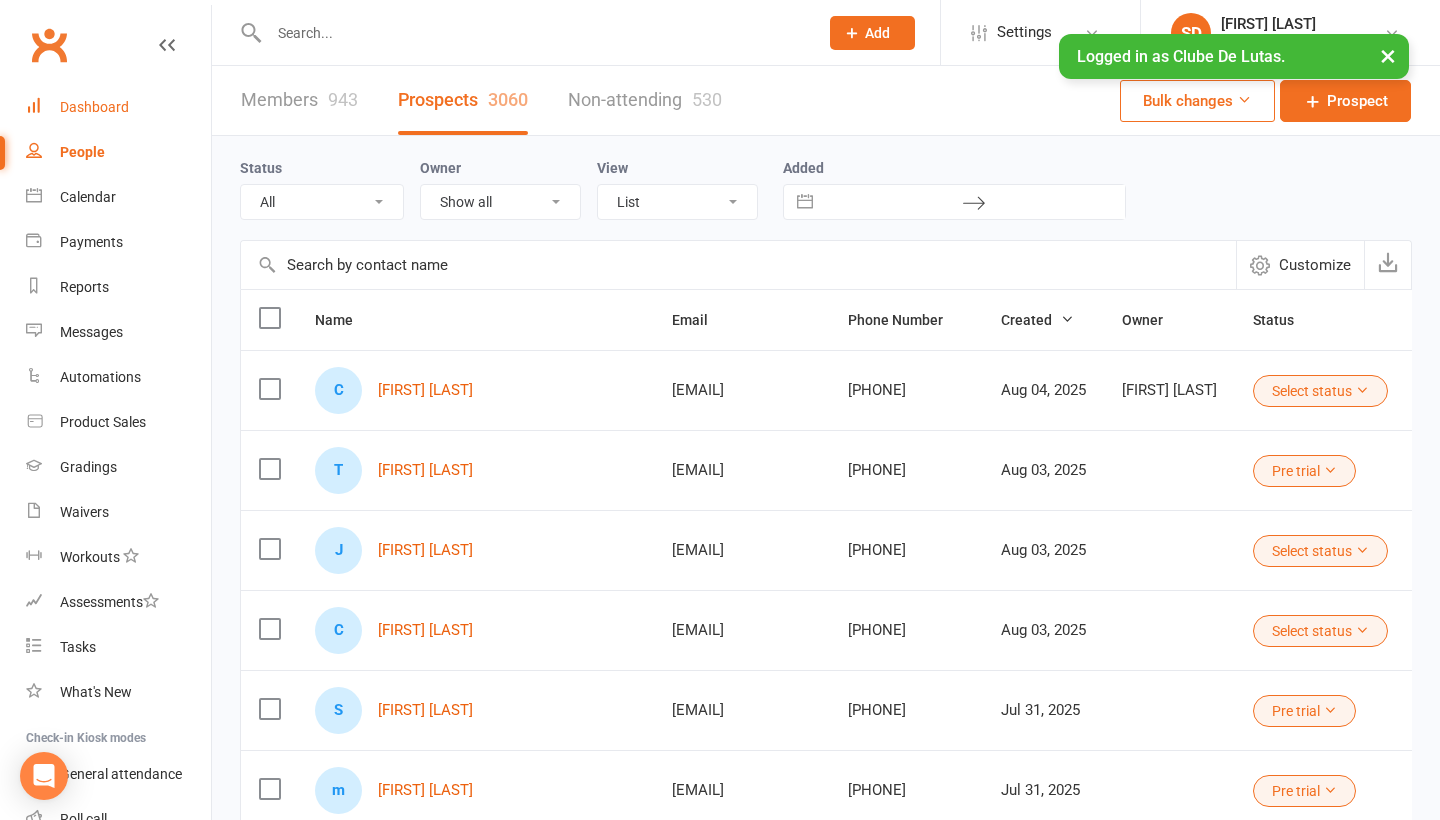 click on "Dashboard" at bounding box center (118, 107) 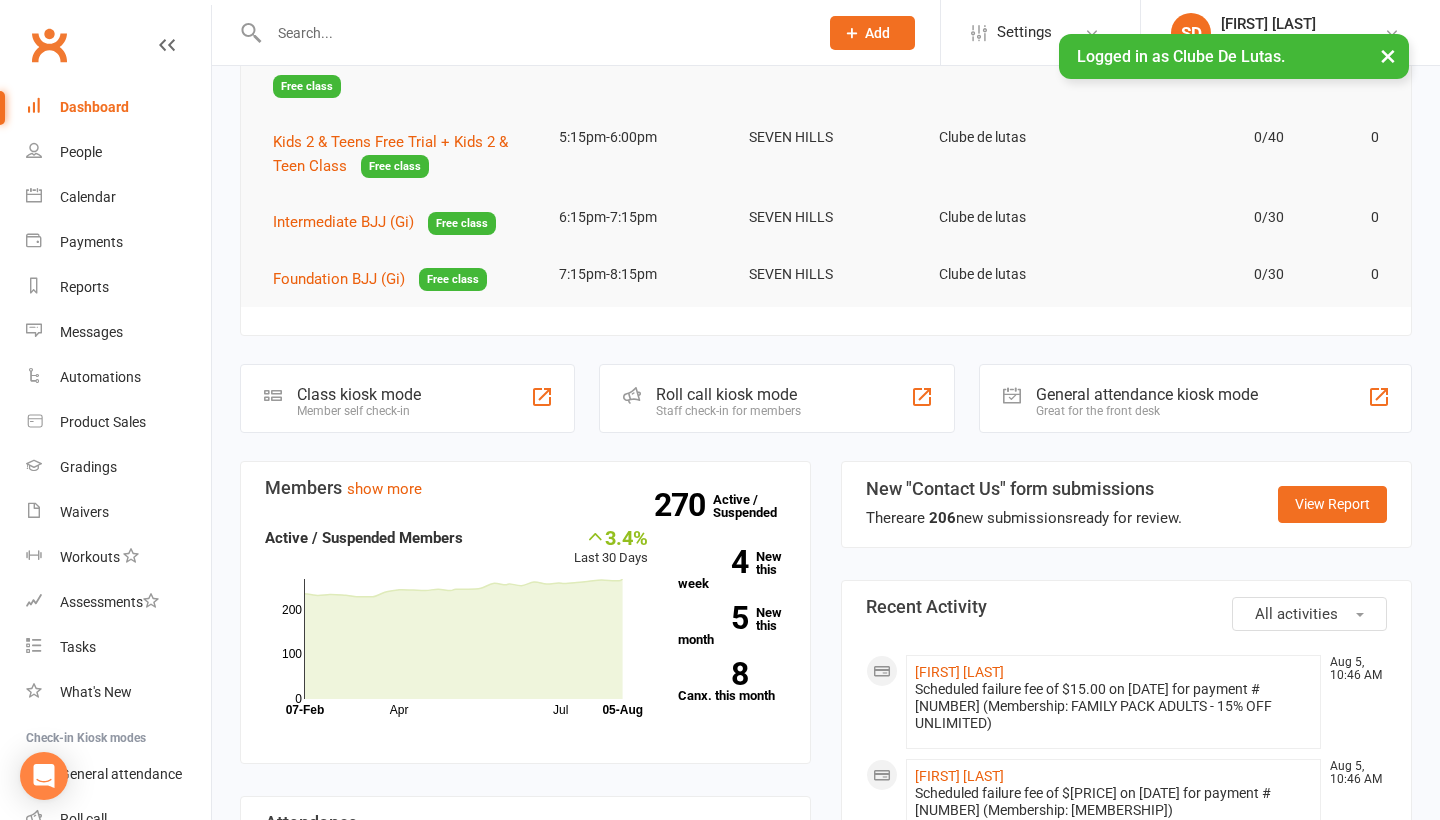 scroll, scrollTop: 473, scrollLeft: 0, axis: vertical 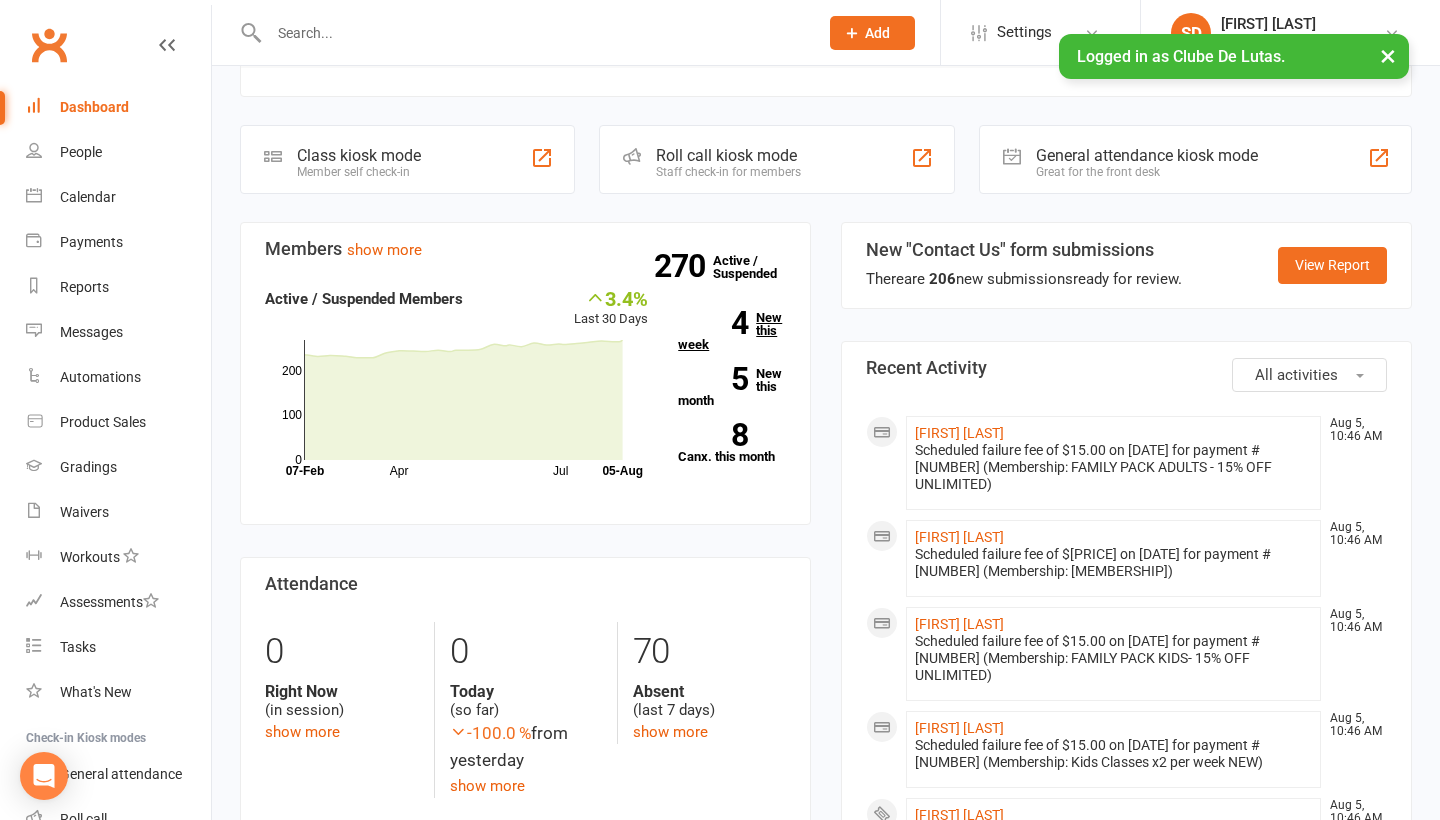 click on "4 New this week" at bounding box center (732, 331) 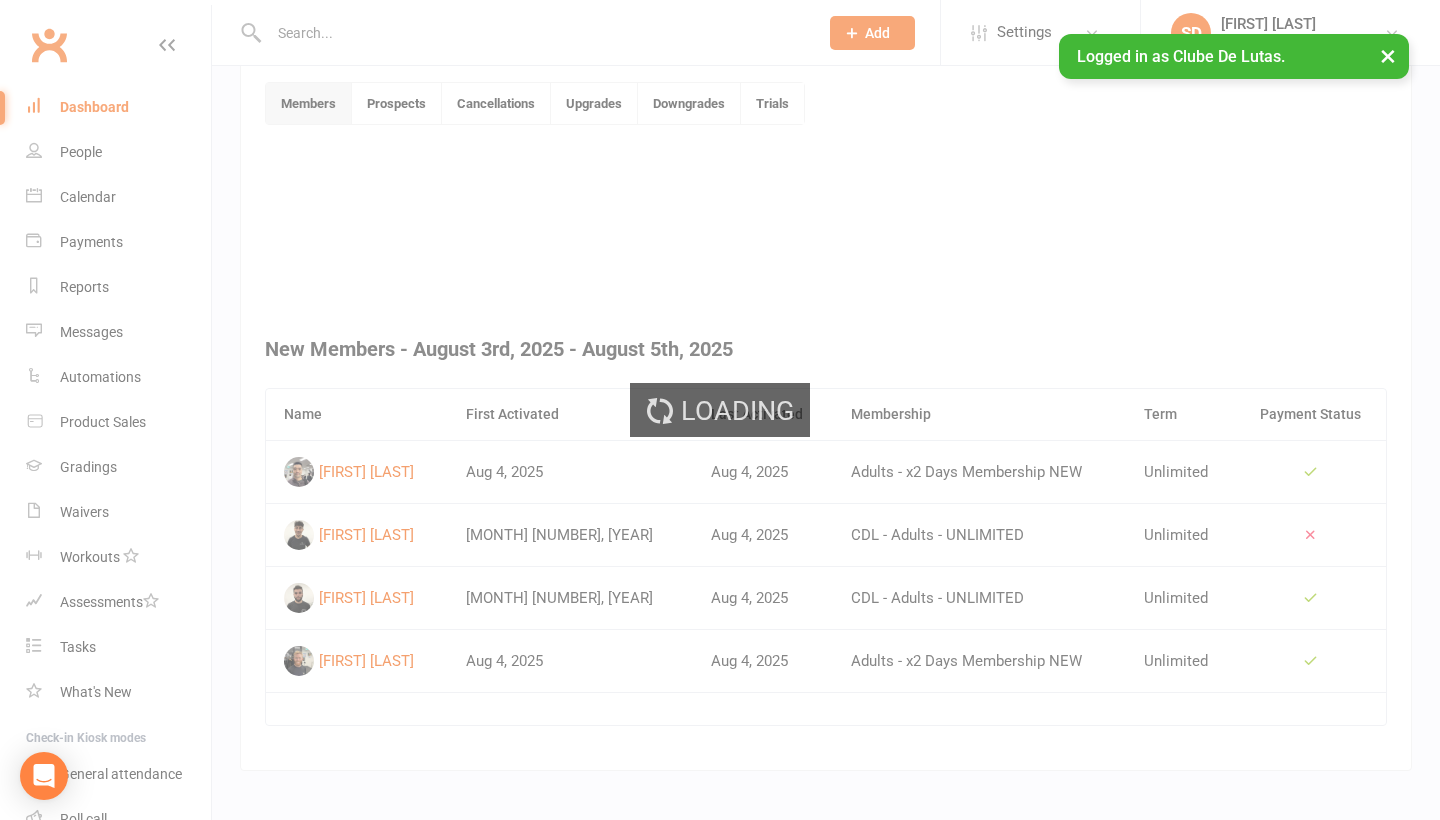 scroll, scrollTop: 519, scrollLeft: 0, axis: vertical 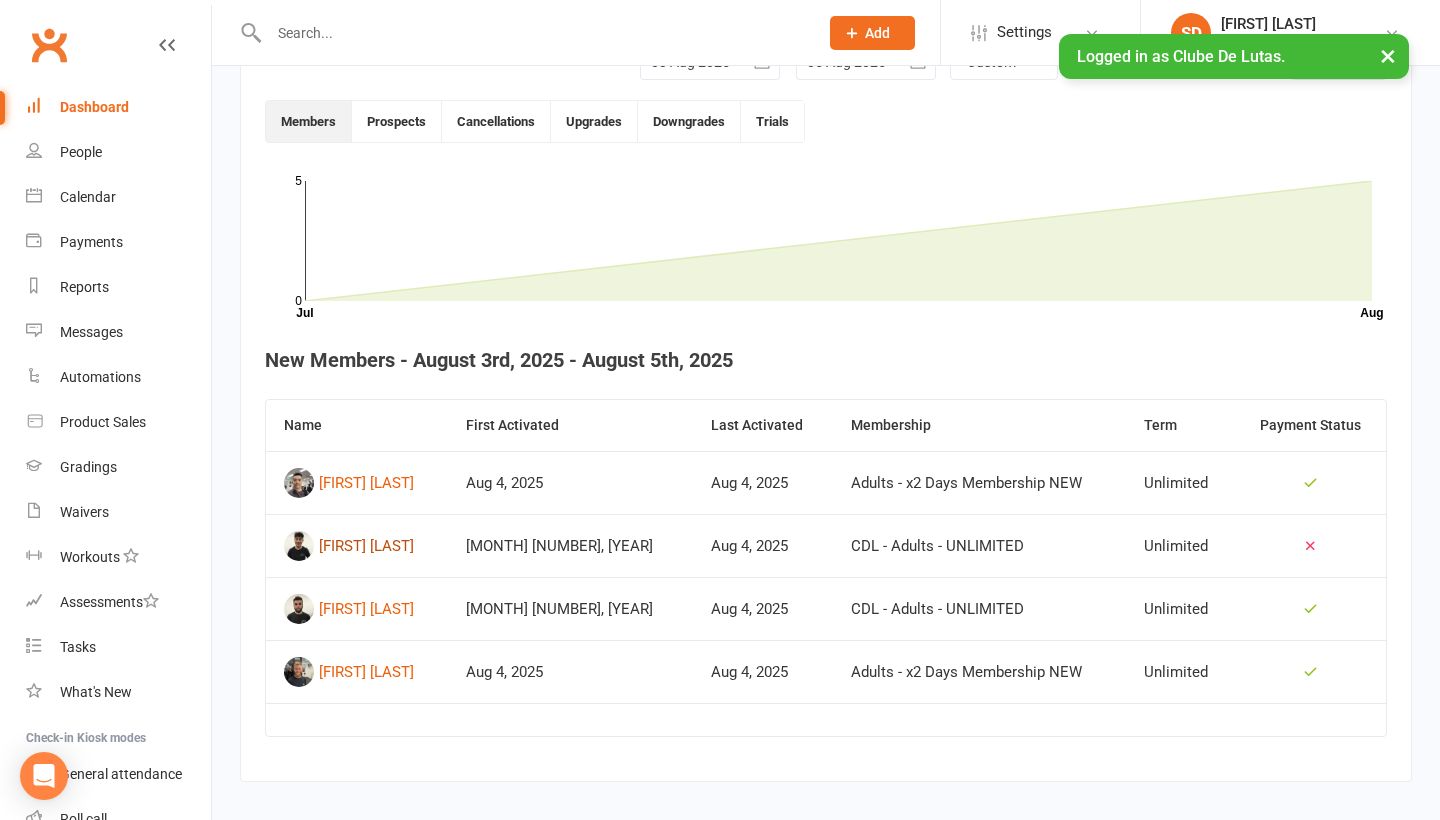 click on "[FIRST] [LAST]" at bounding box center (366, 546) 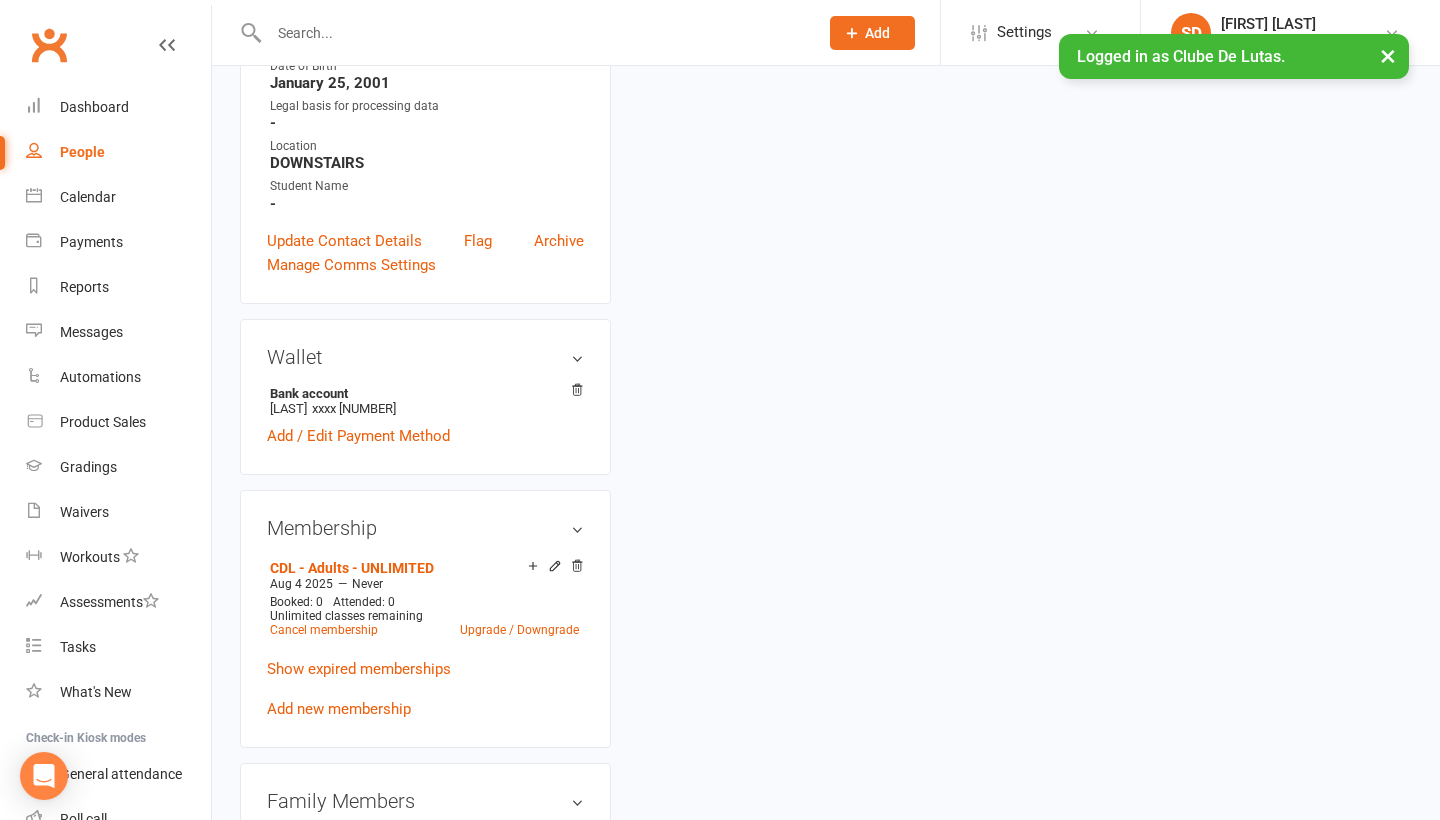 scroll, scrollTop: 0, scrollLeft: 0, axis: both 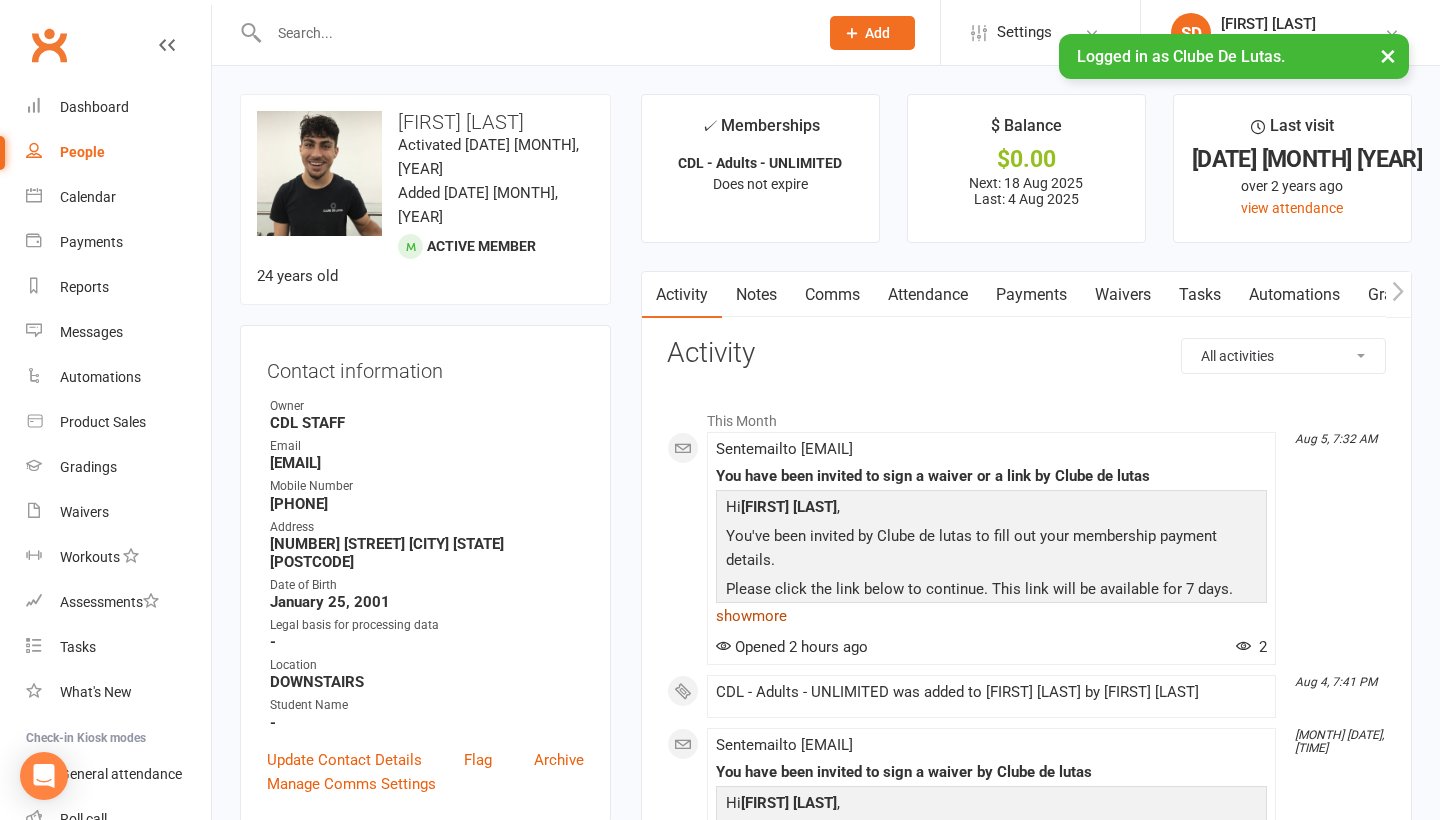 click on "show  more" at bounding box center [991, 616] 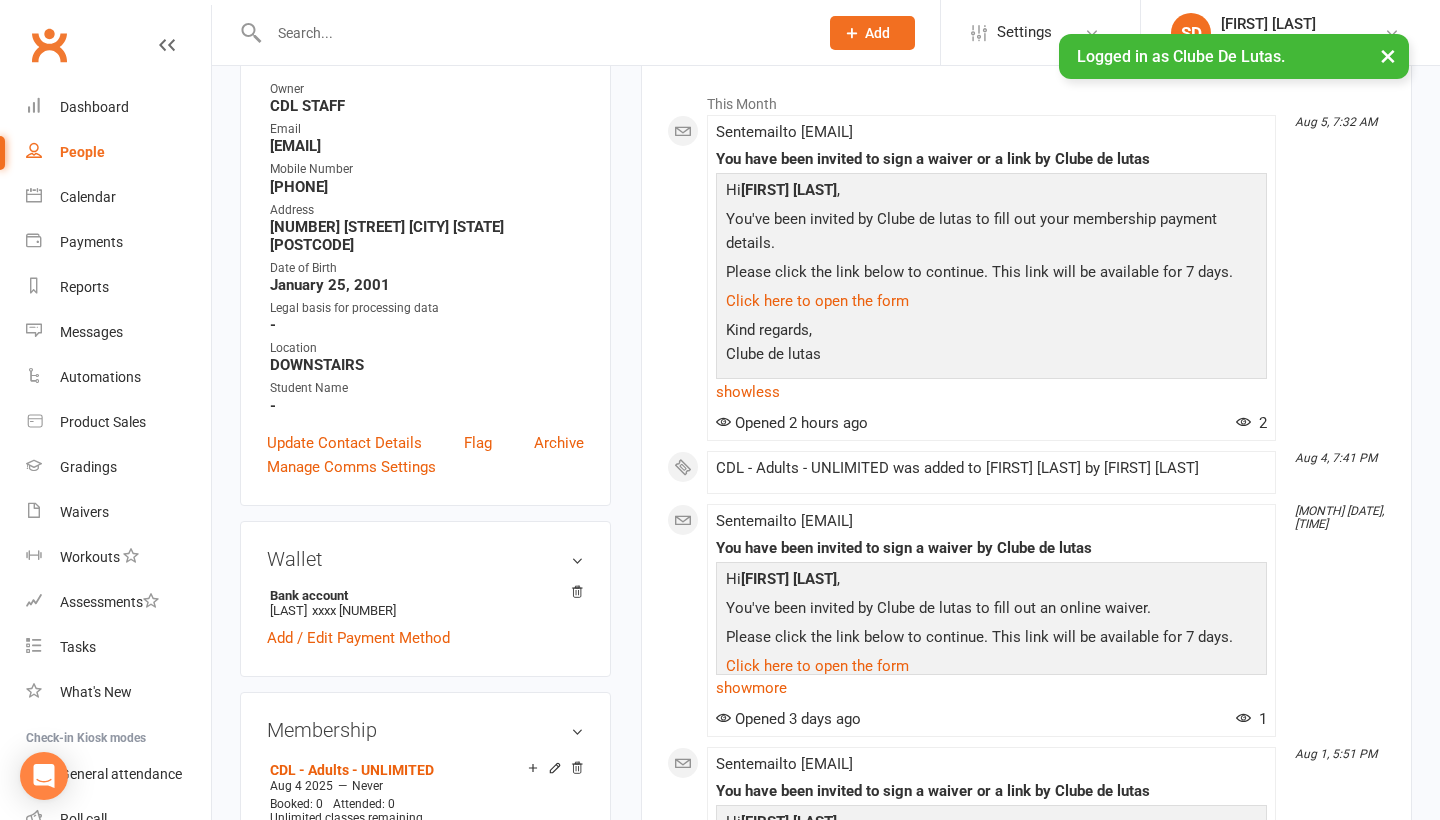 scroll, scrollTop: 316, scrollLeft: 0, axis: vertical 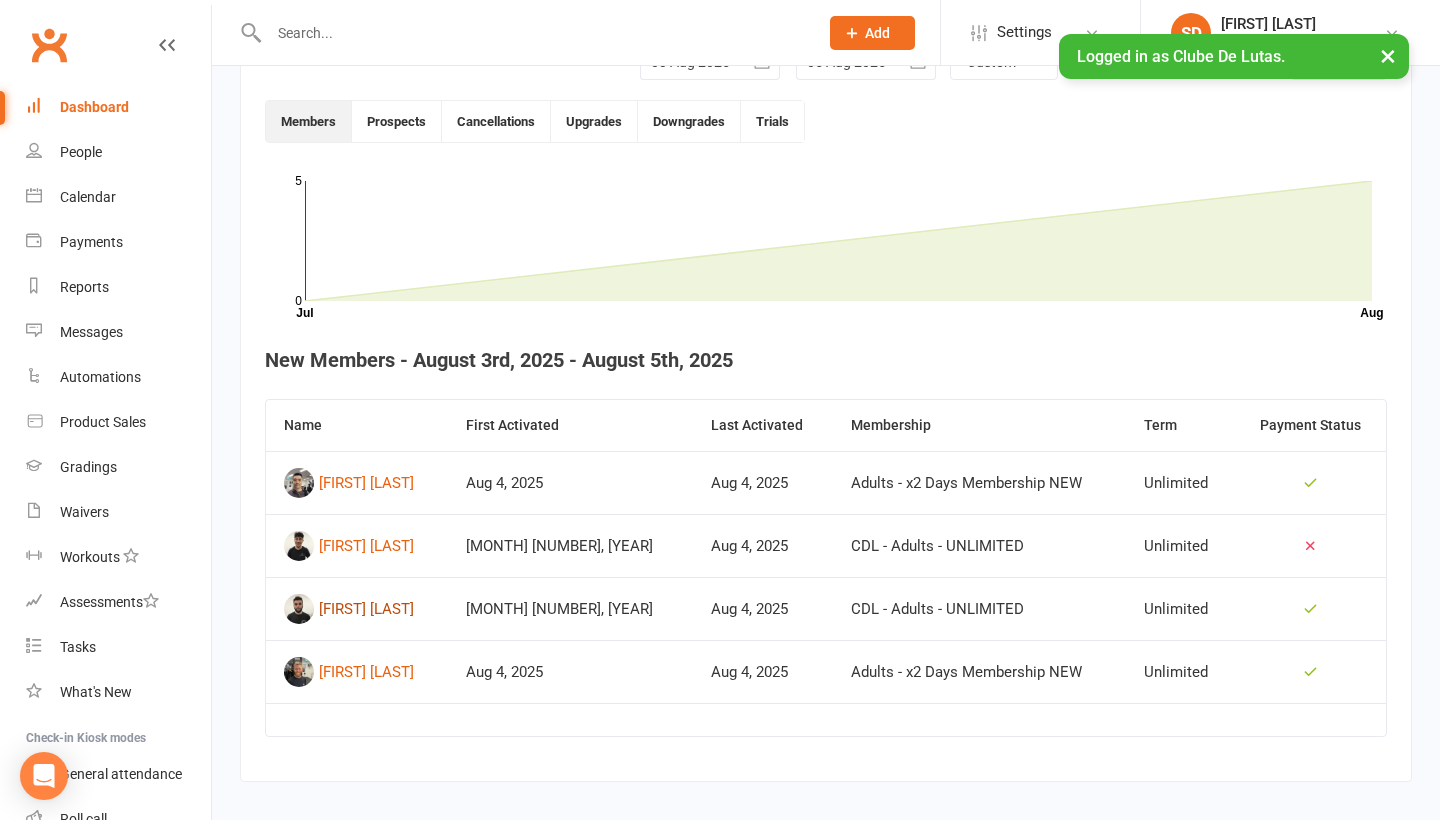 click on "Alex Makhmeljian" at bounding box center (366, 609) 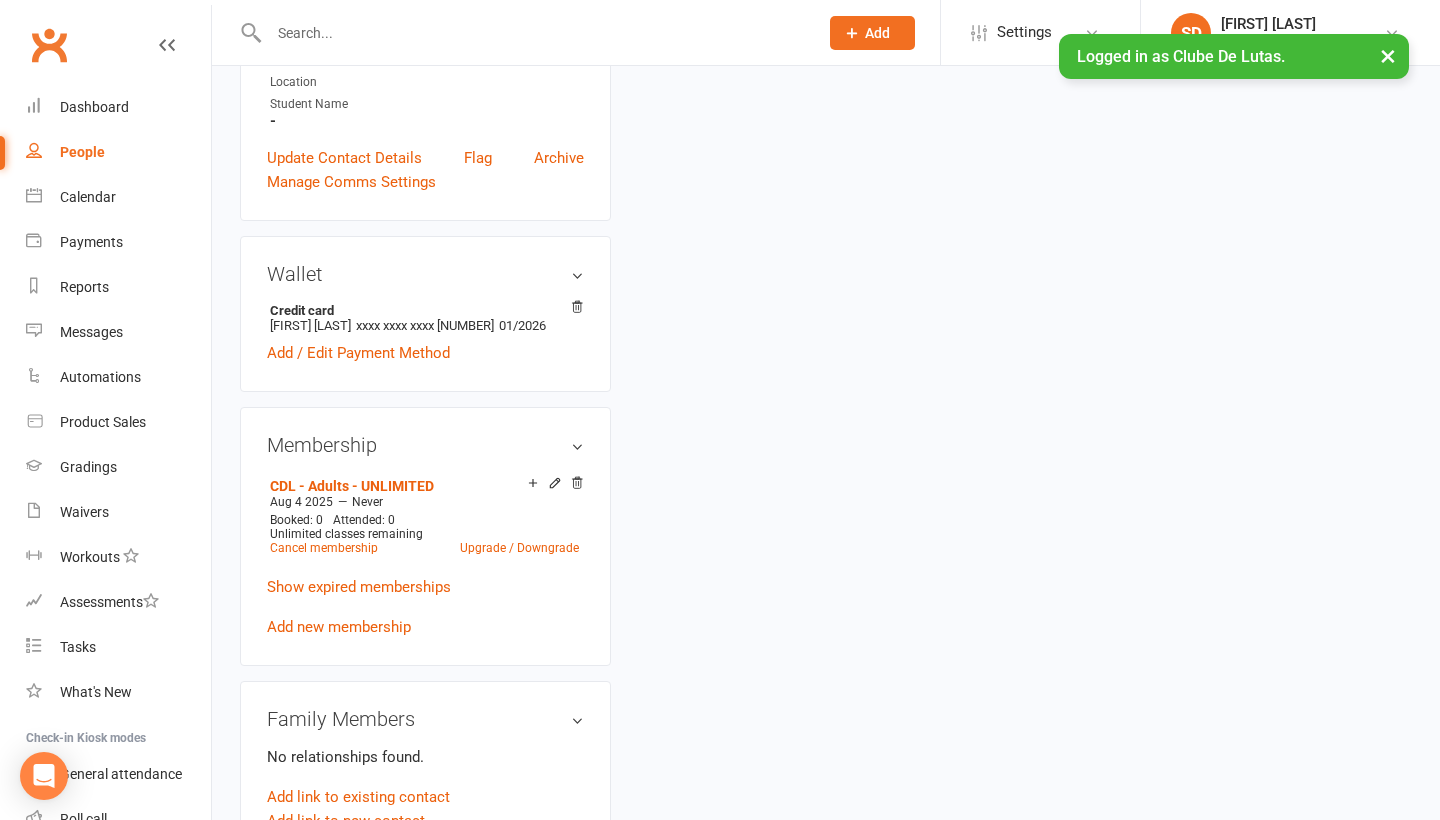 scroll, scrollTop: 0, scrollLeft: 0, axis: both 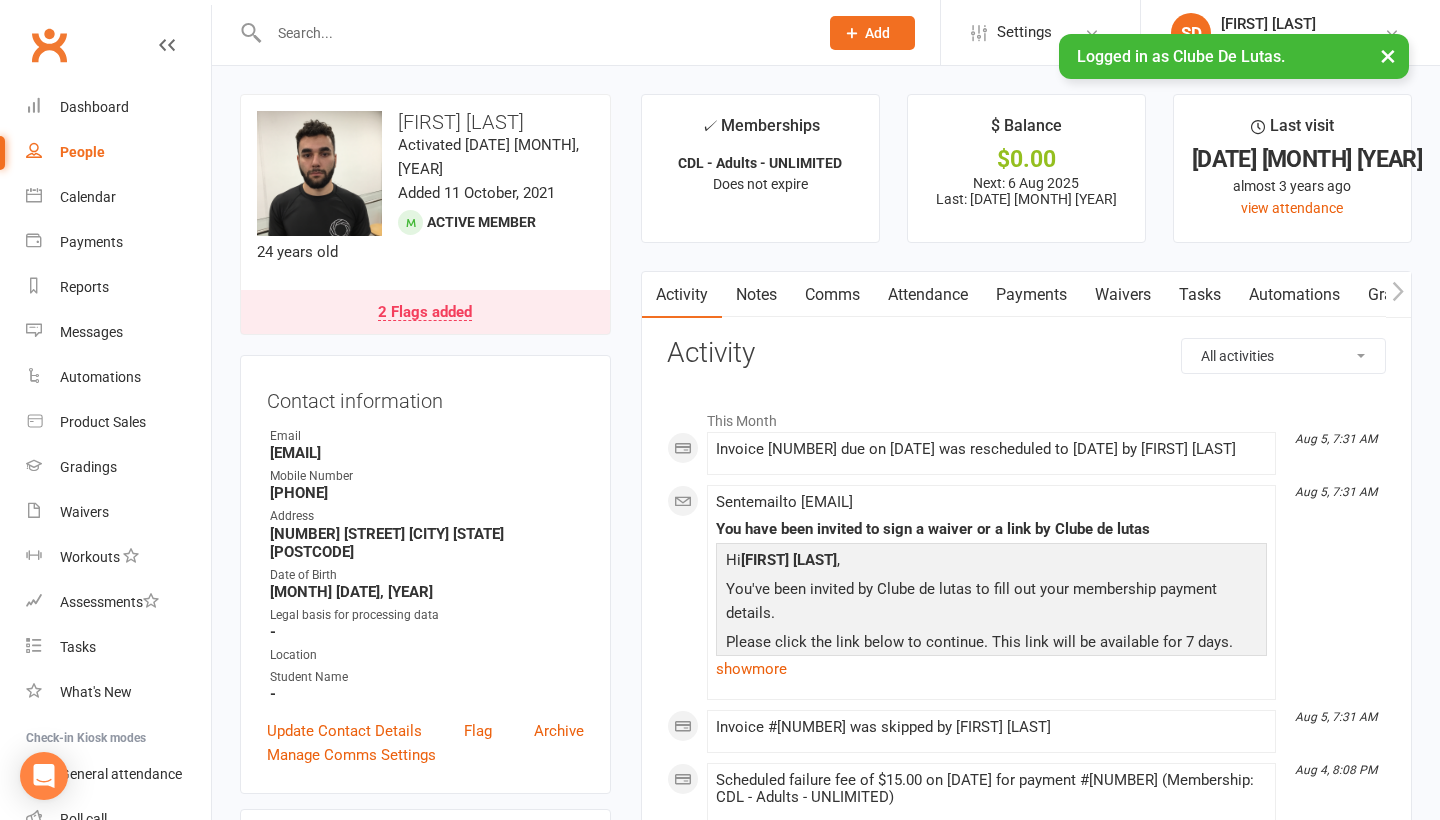 click on "Waivers" at bounding box center [1123, 295] 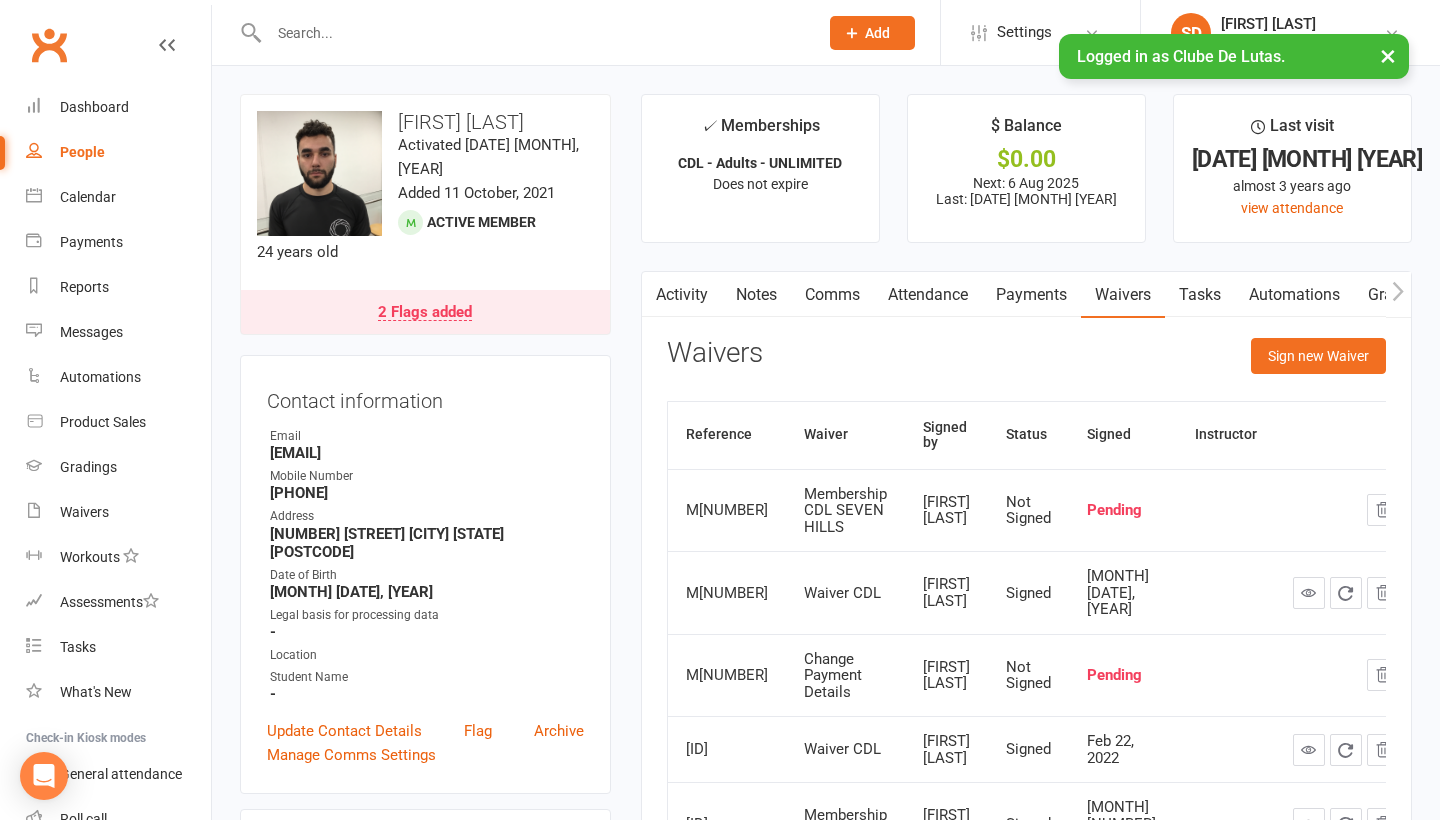 click on "Payments" at bounding box center [1031, 295] 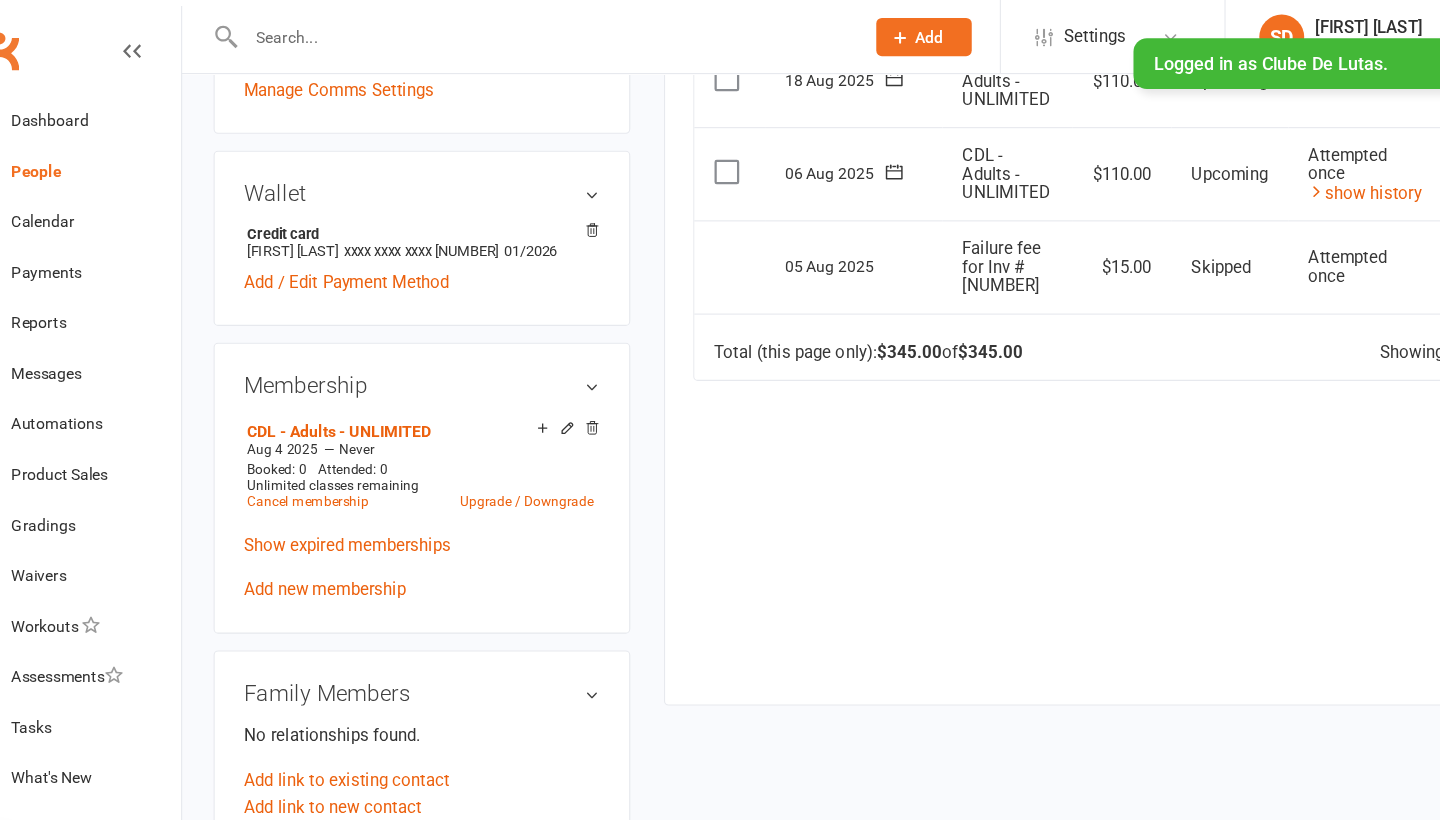 scroll, scrollTop: 641, scrollLeft: 0, axis: vertical 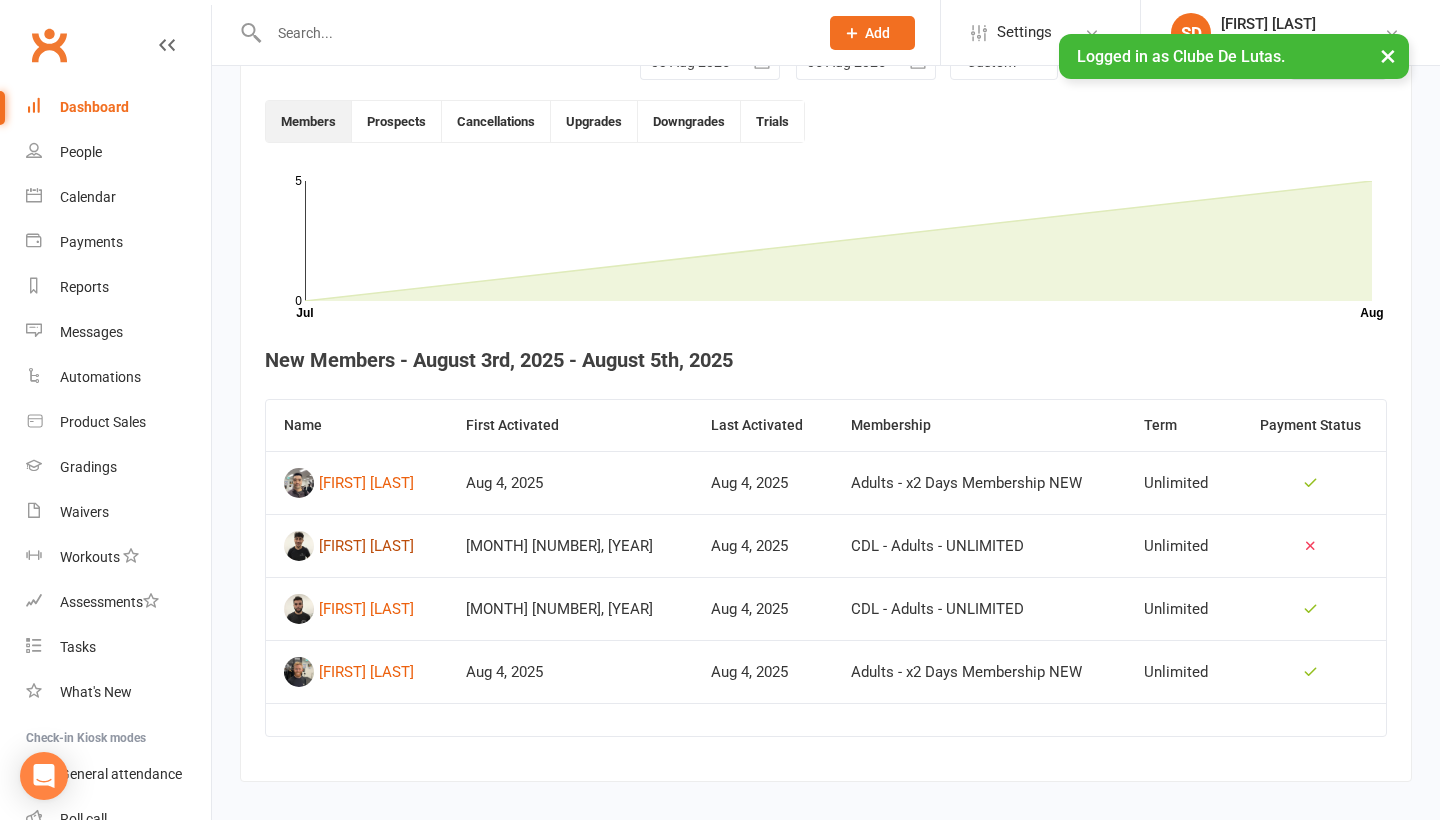 click on "[FIRST] [LAST]" at bounding box center (366, 546) 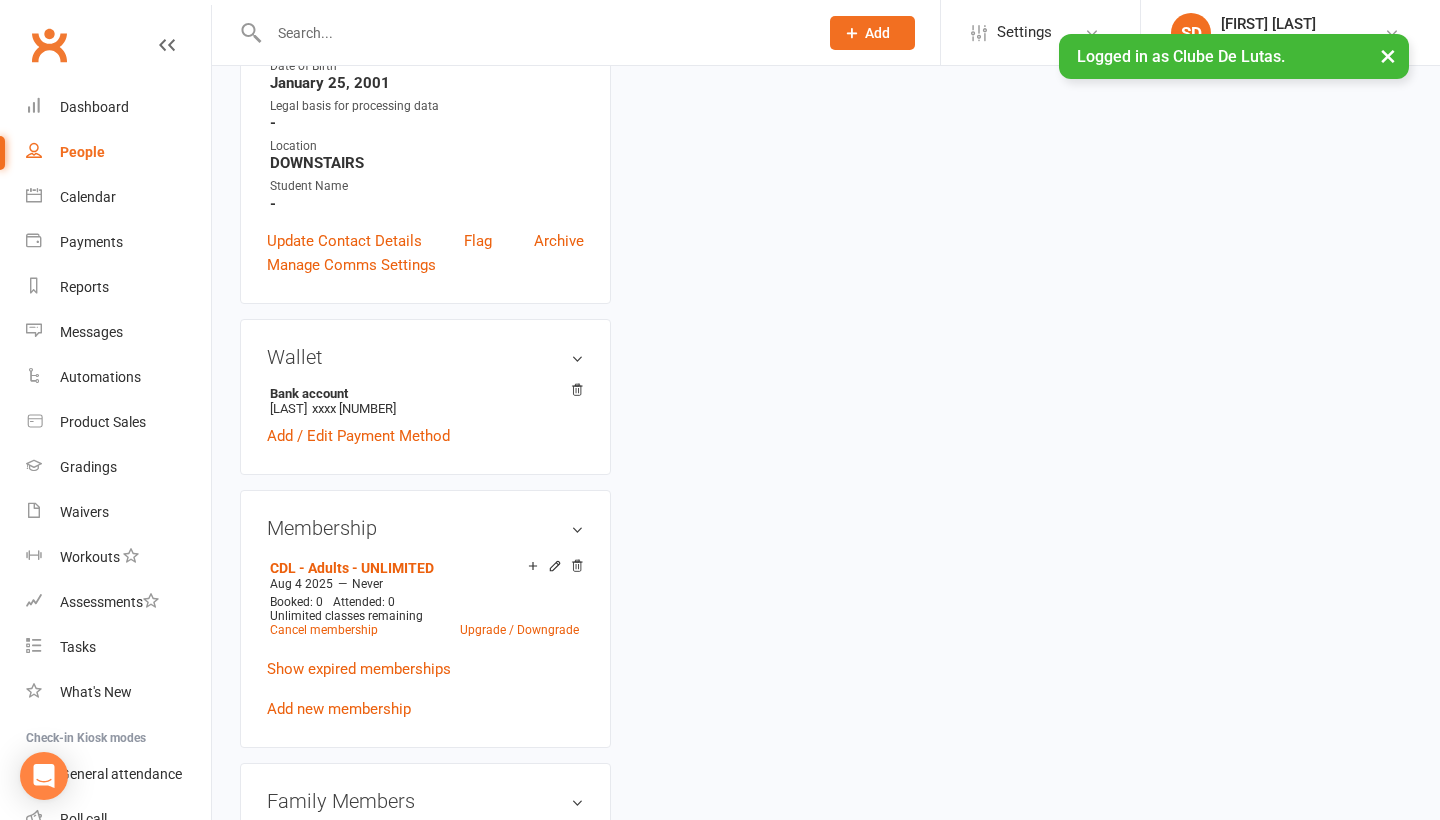 scroll, scrollTop: 0, scrollLeft: 0, axis: both 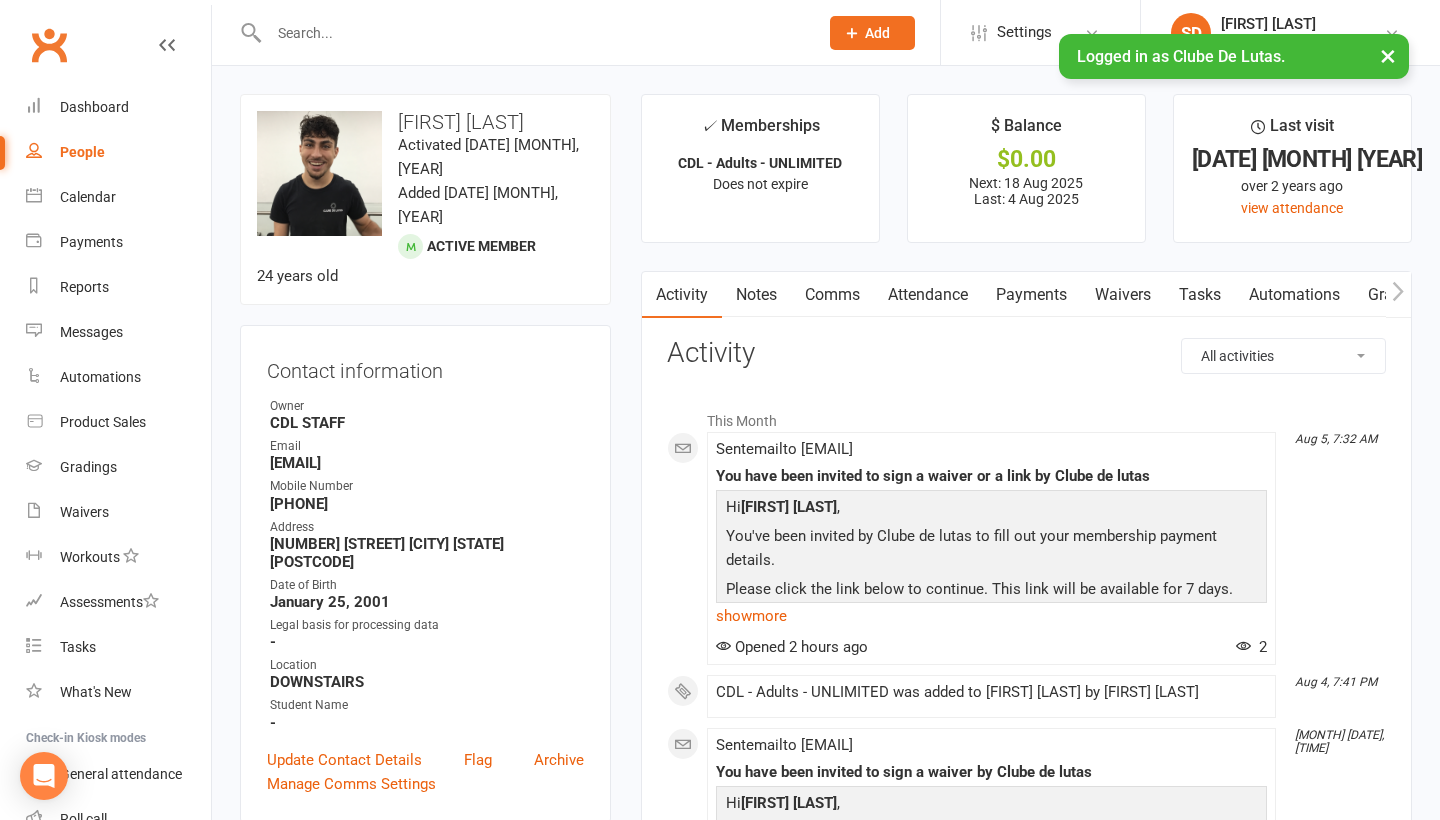 click on "Payments" at bounding box center (1031, 295) 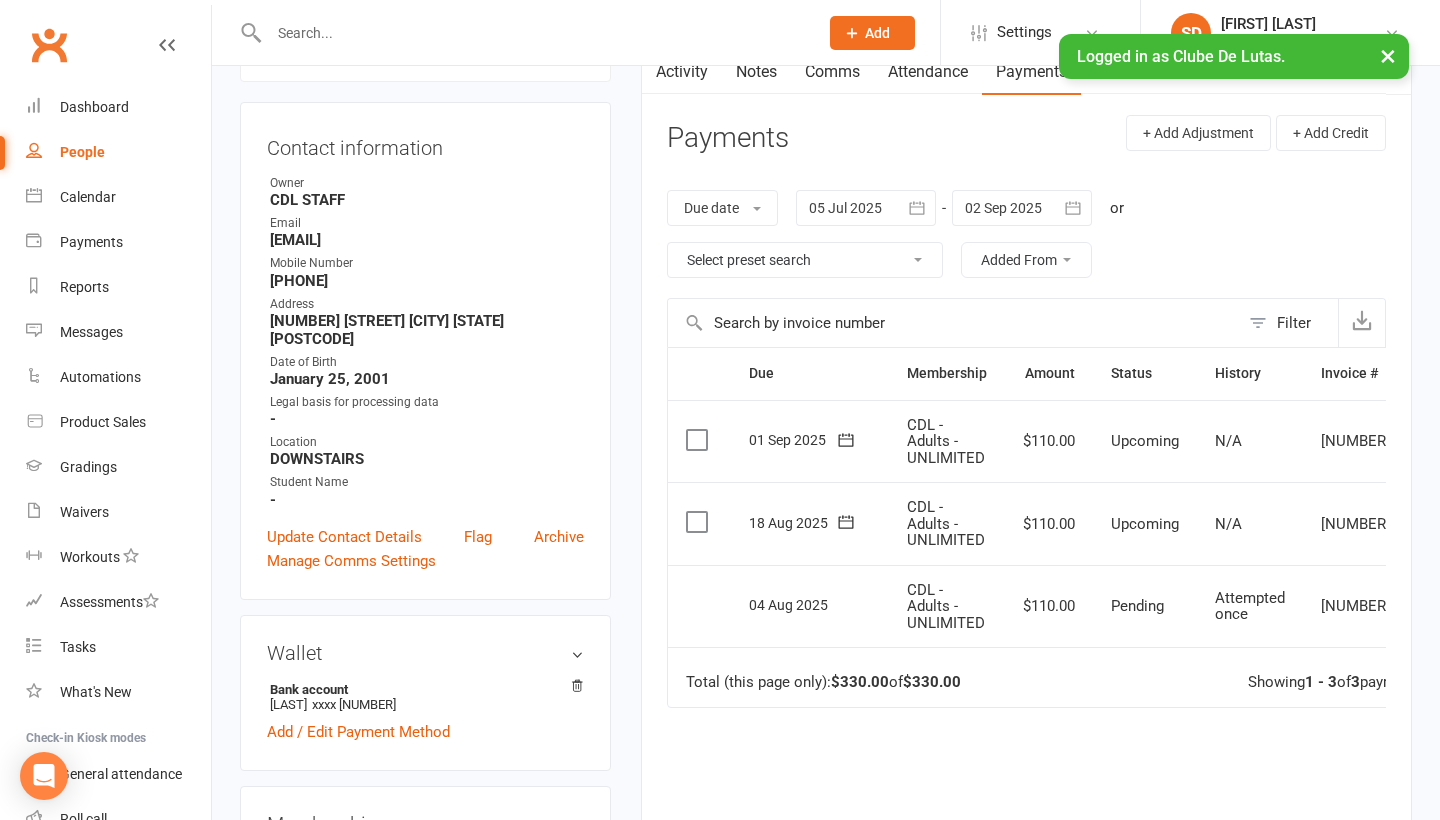 scroll, scrollTop: 223, scrollLeft: 0, axis: vertical 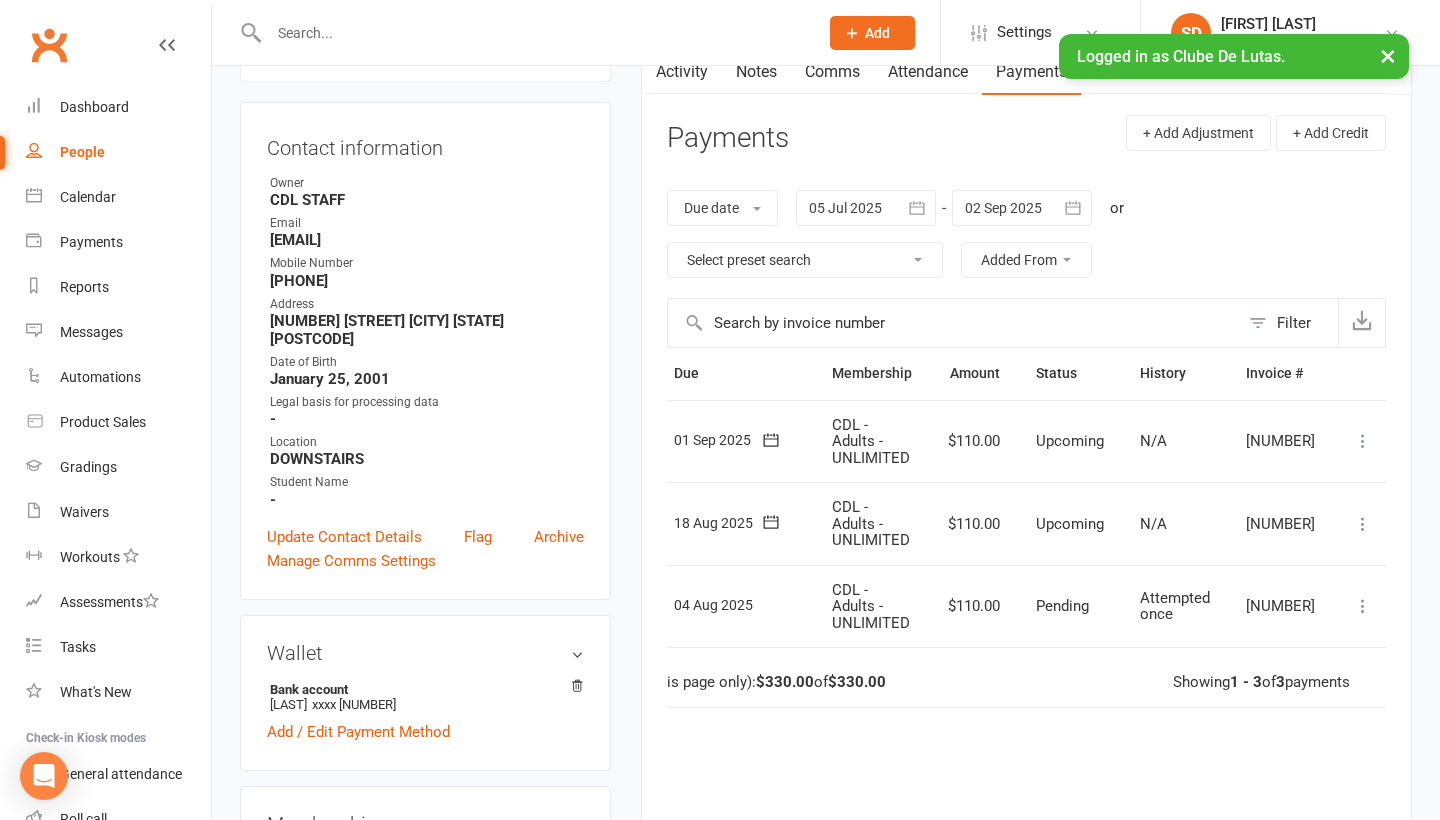 click at bounding box center (1363, 606) 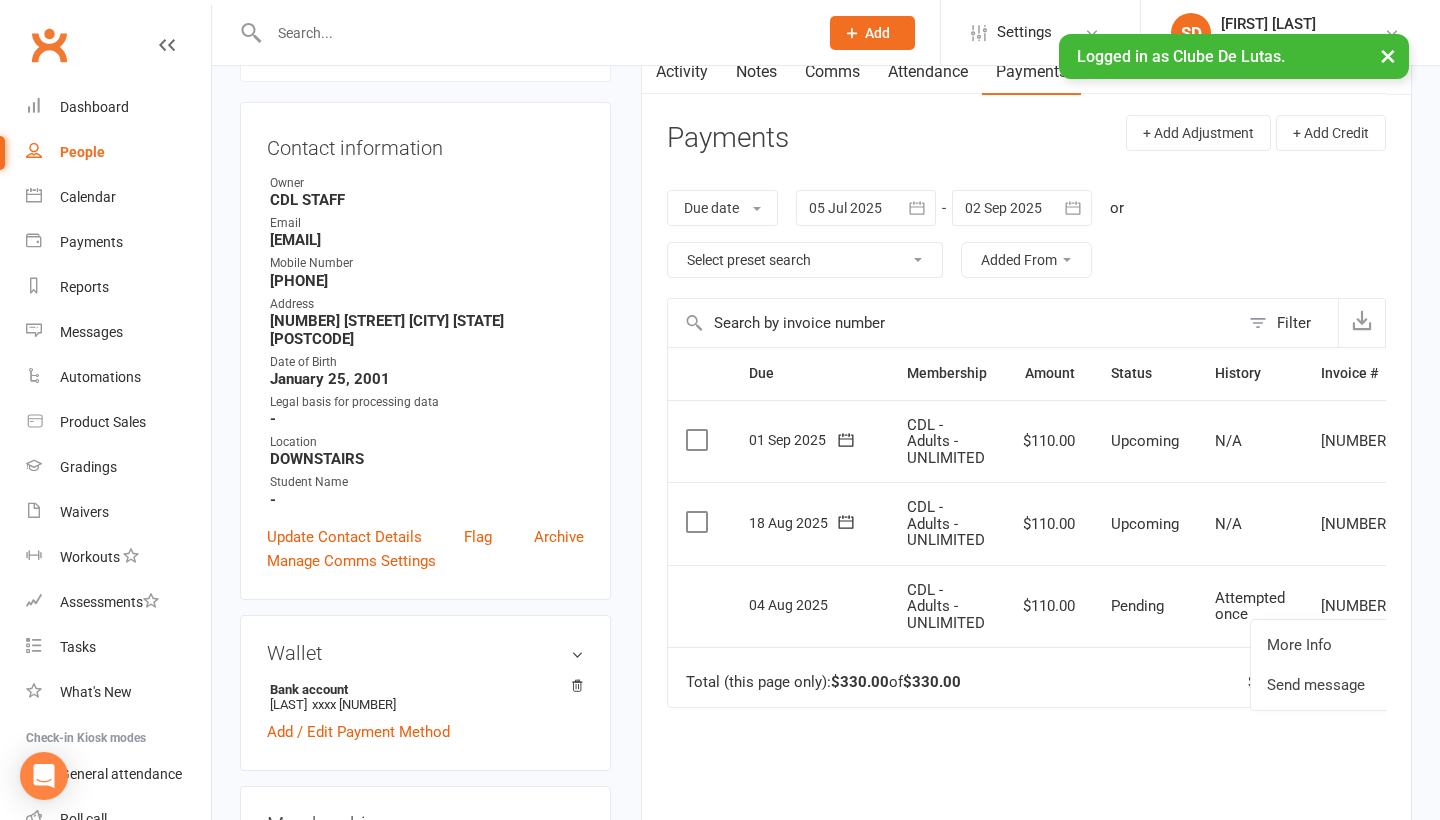 scroll, scrollTop: 0, scrollLeft: 0, axis: both 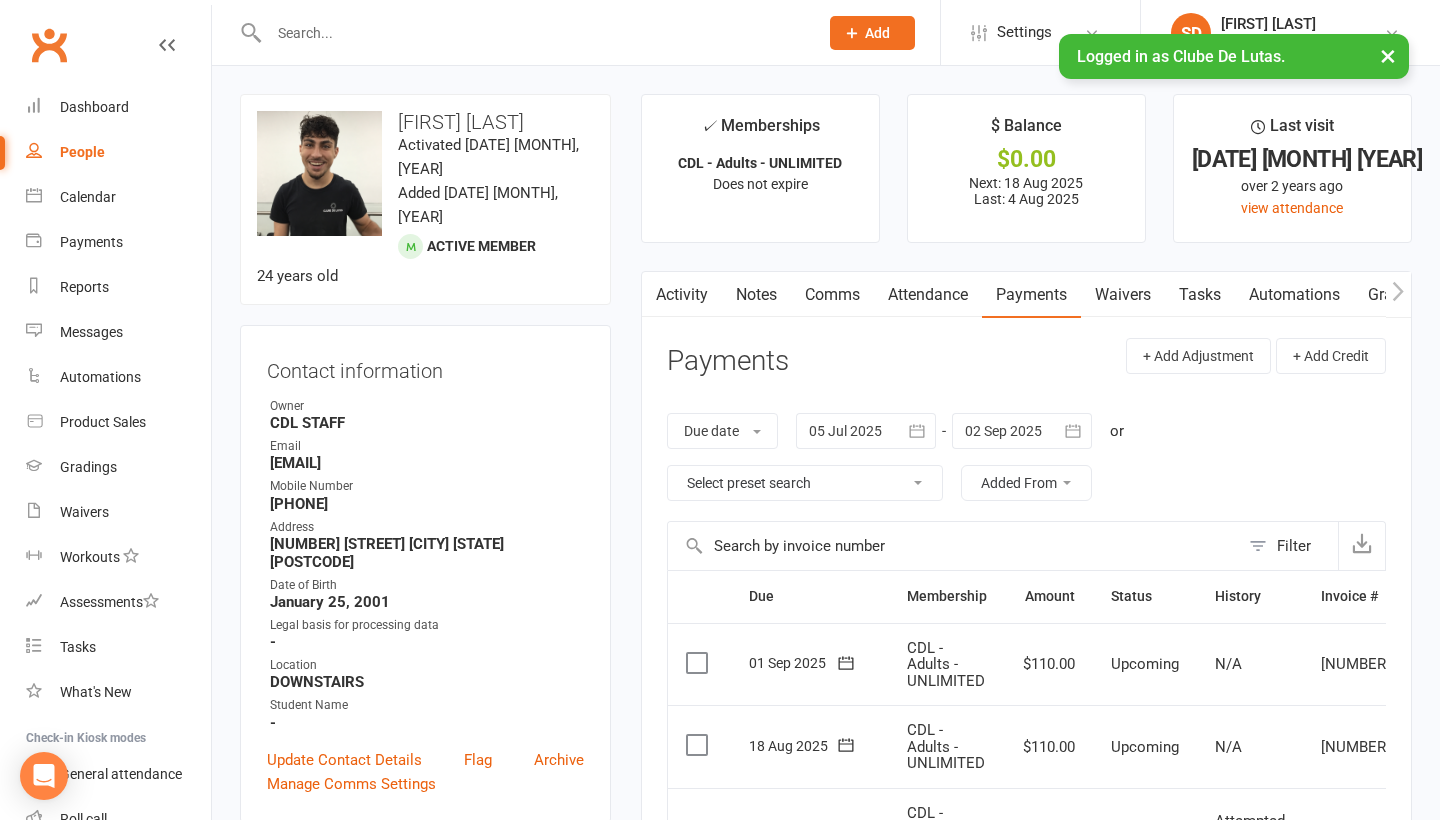 click on "Activity" at bounding box center [682, 295] 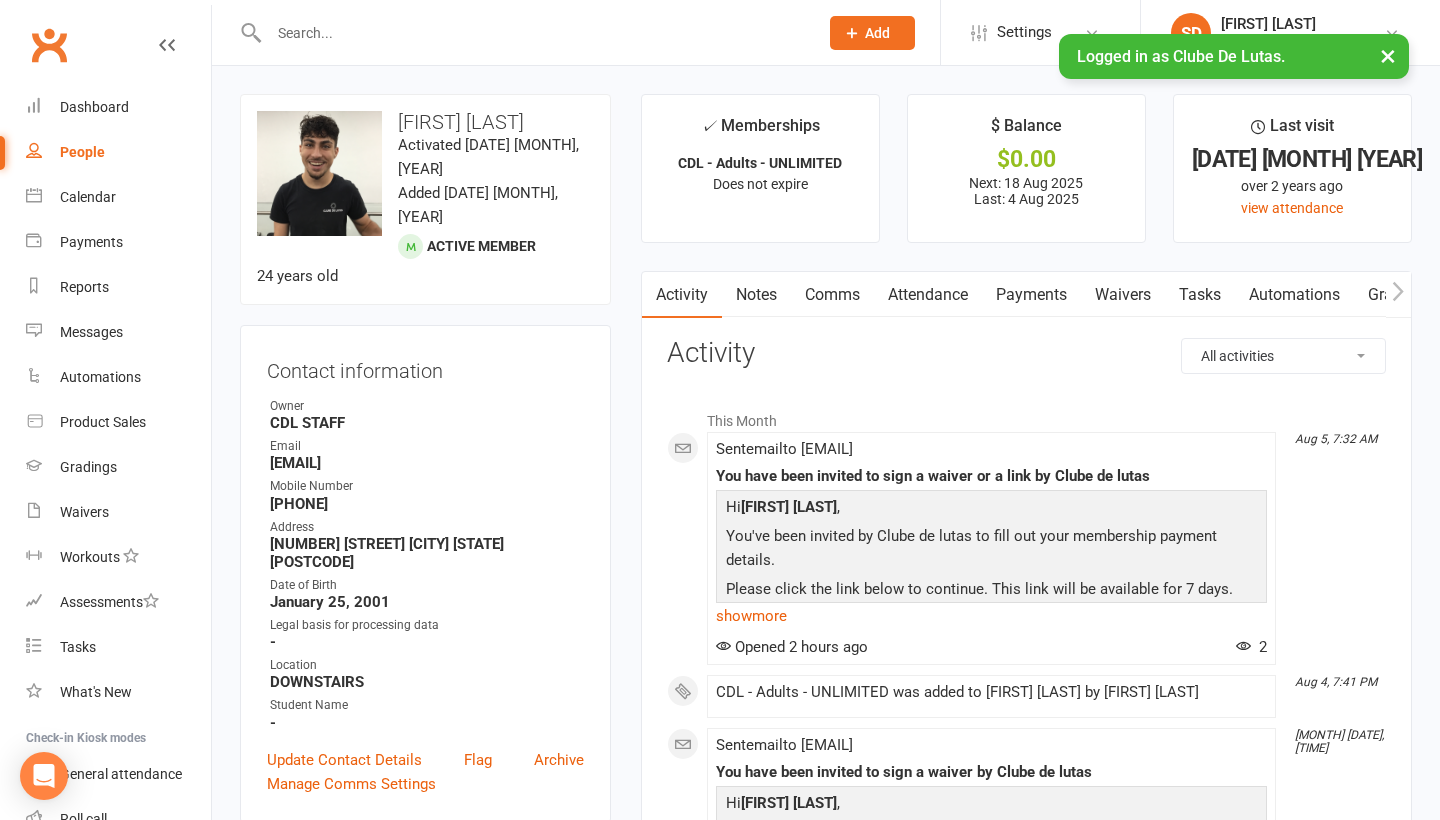 click on "Waivers" at bounding box center (1123, 295) 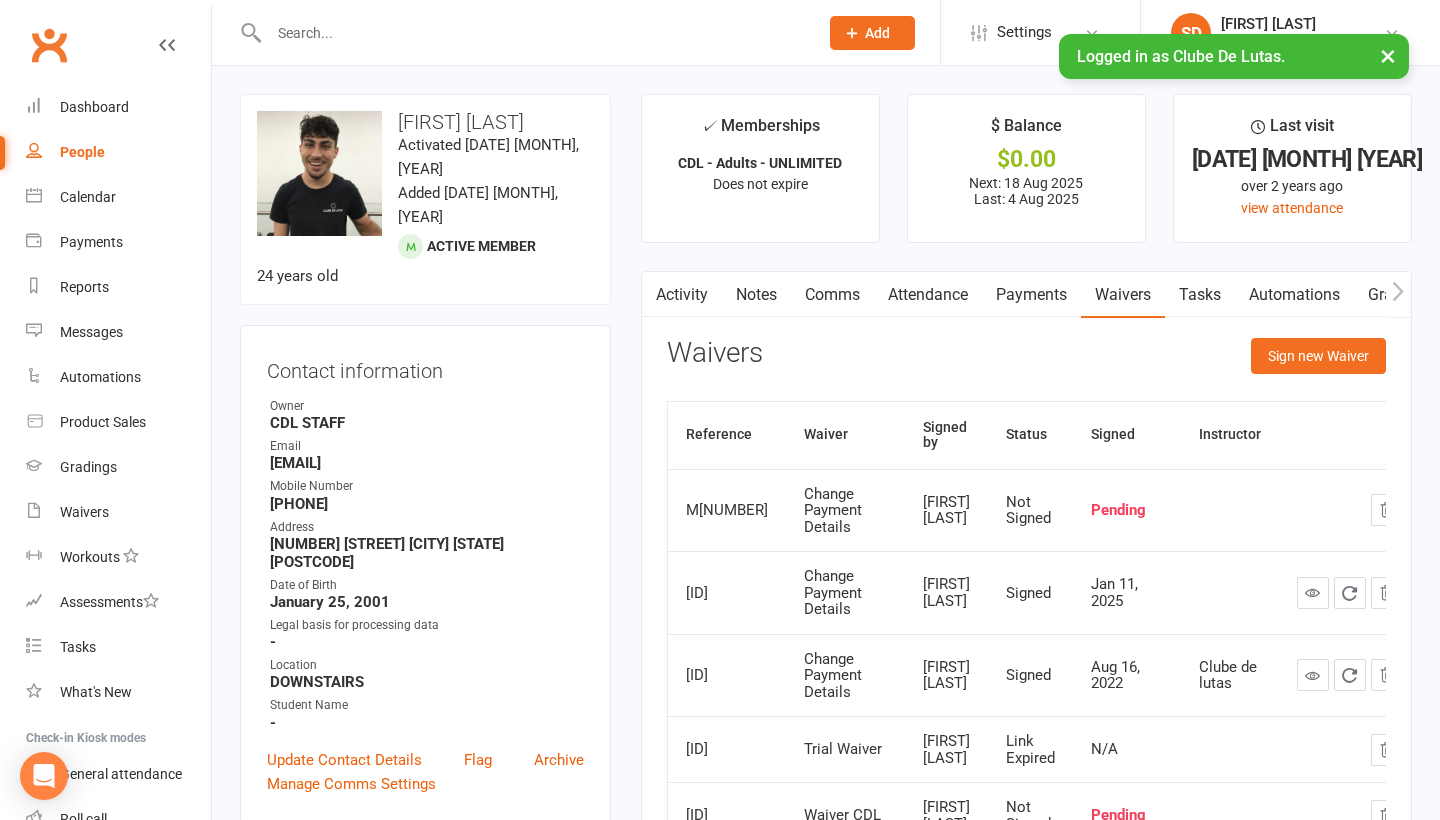 click on "×" at bounding box center (1388, 55) 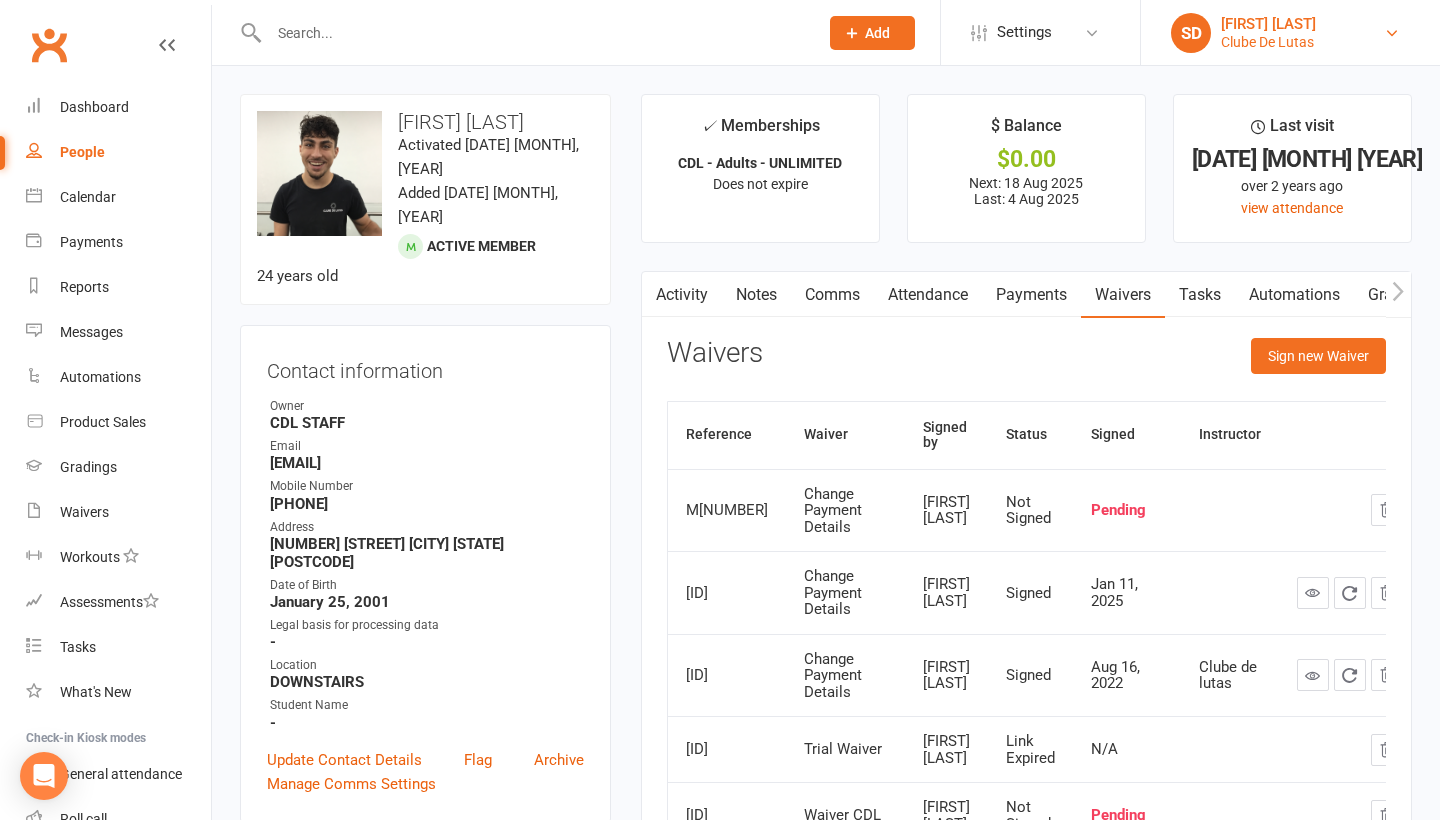 click on "SD Siobhan Duffy Clube De Lutas" at bounding box center [1290, 33] 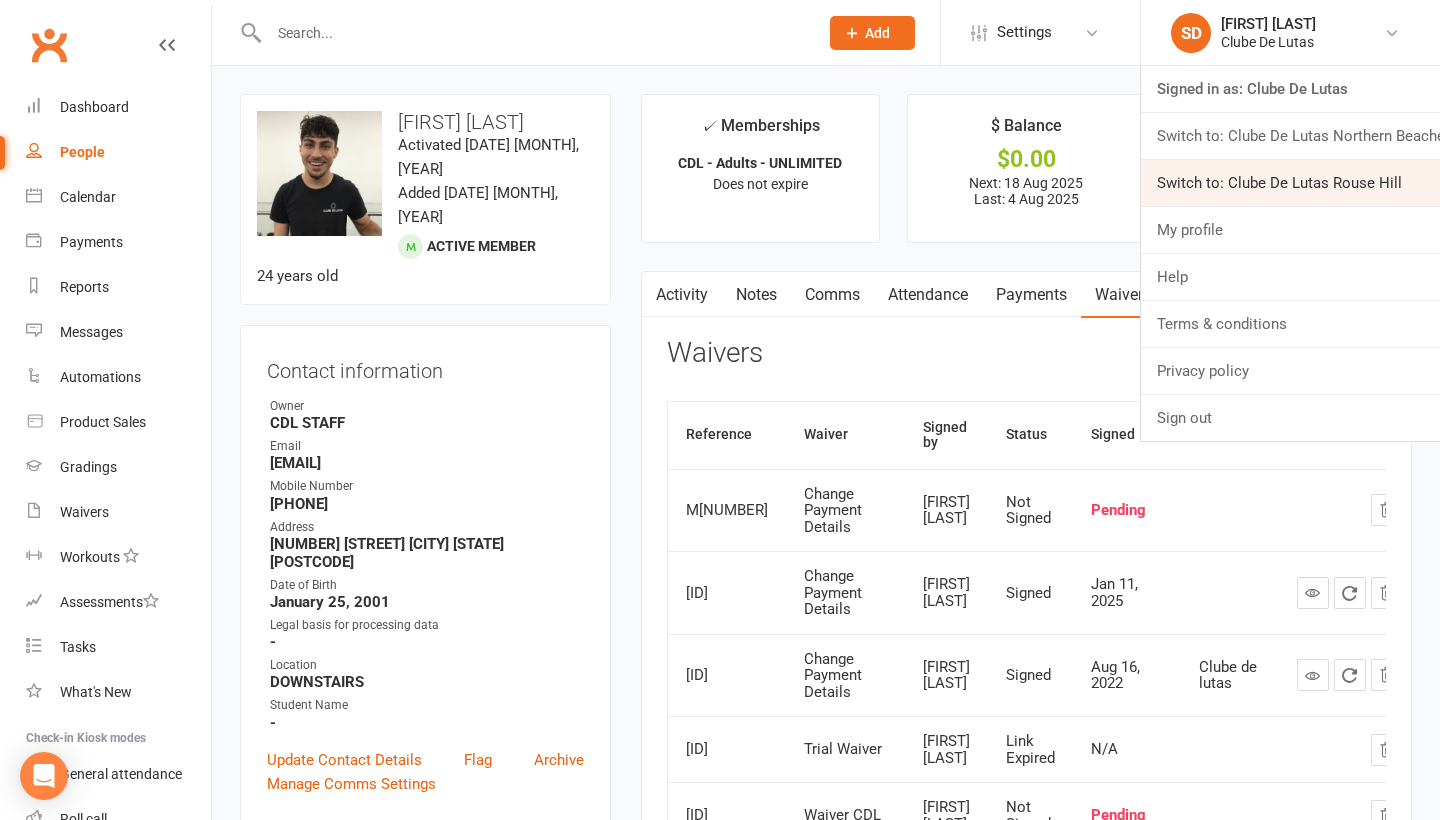 click on "Switch to: Clube De Lutas Rouse Hill" at bounding box center [1290, 183] 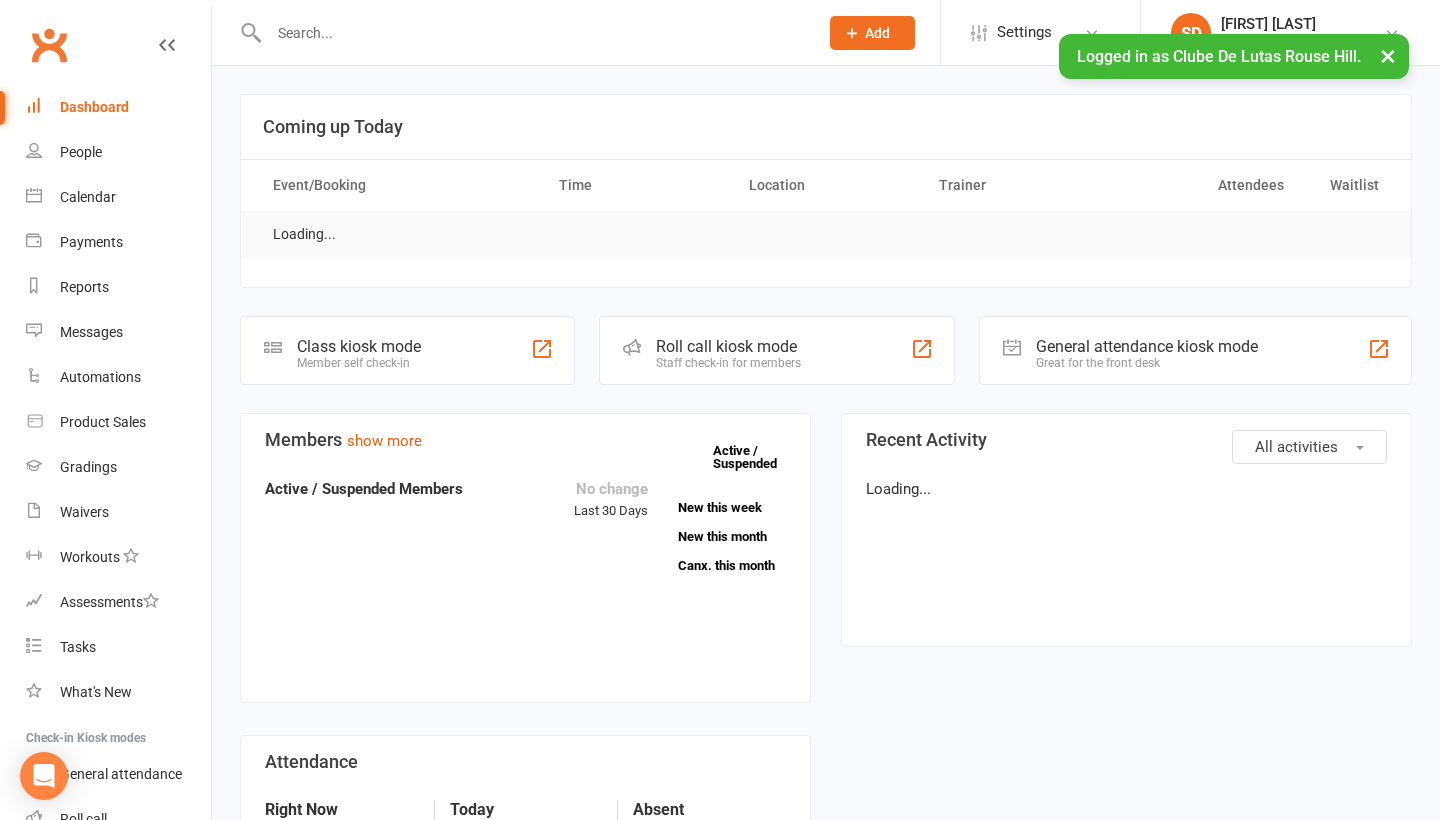 scroll, scrollTop: 0, scrollLeft: 0, axis: both 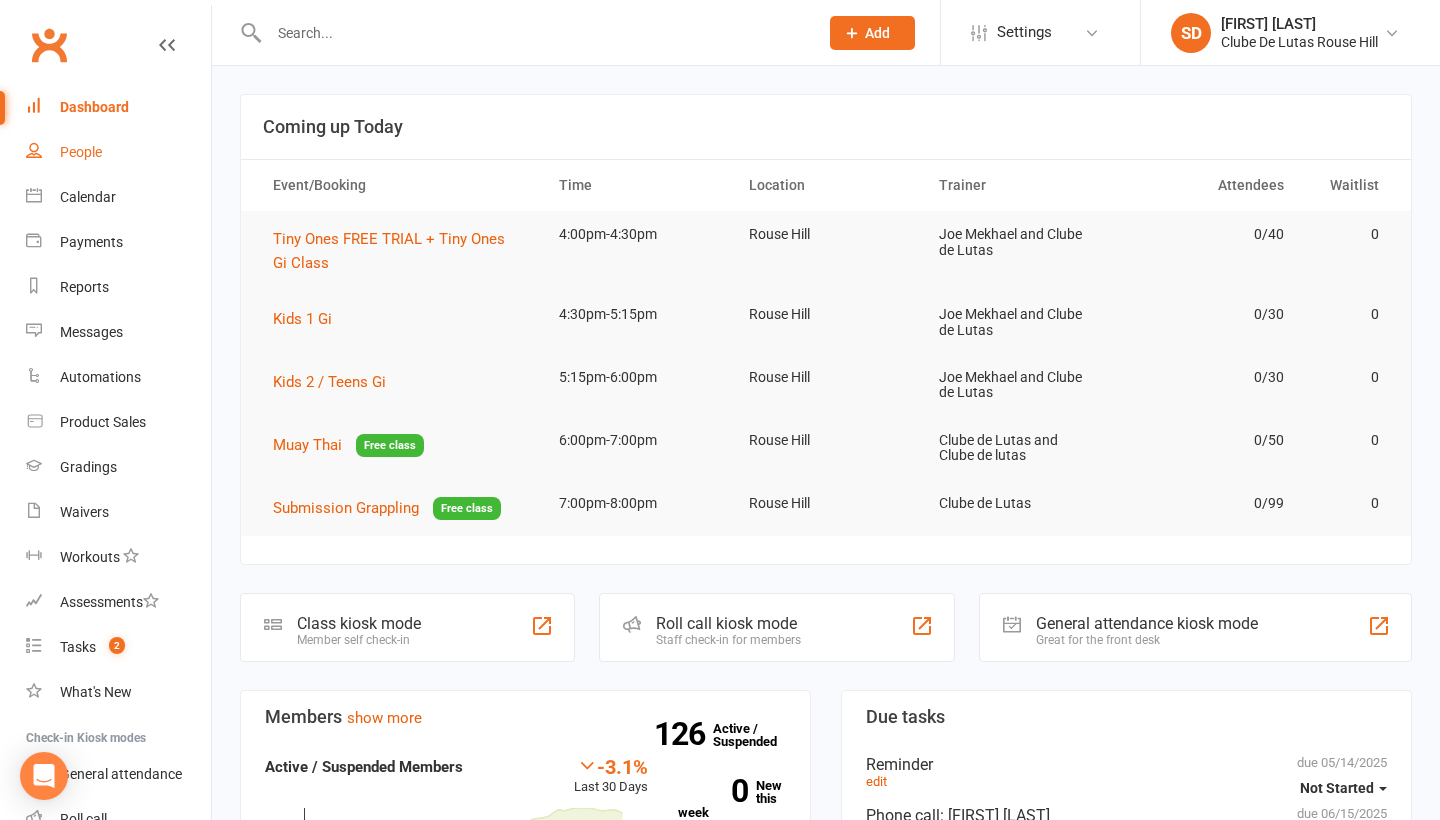 click on "People" at bounding box center [81, 152] 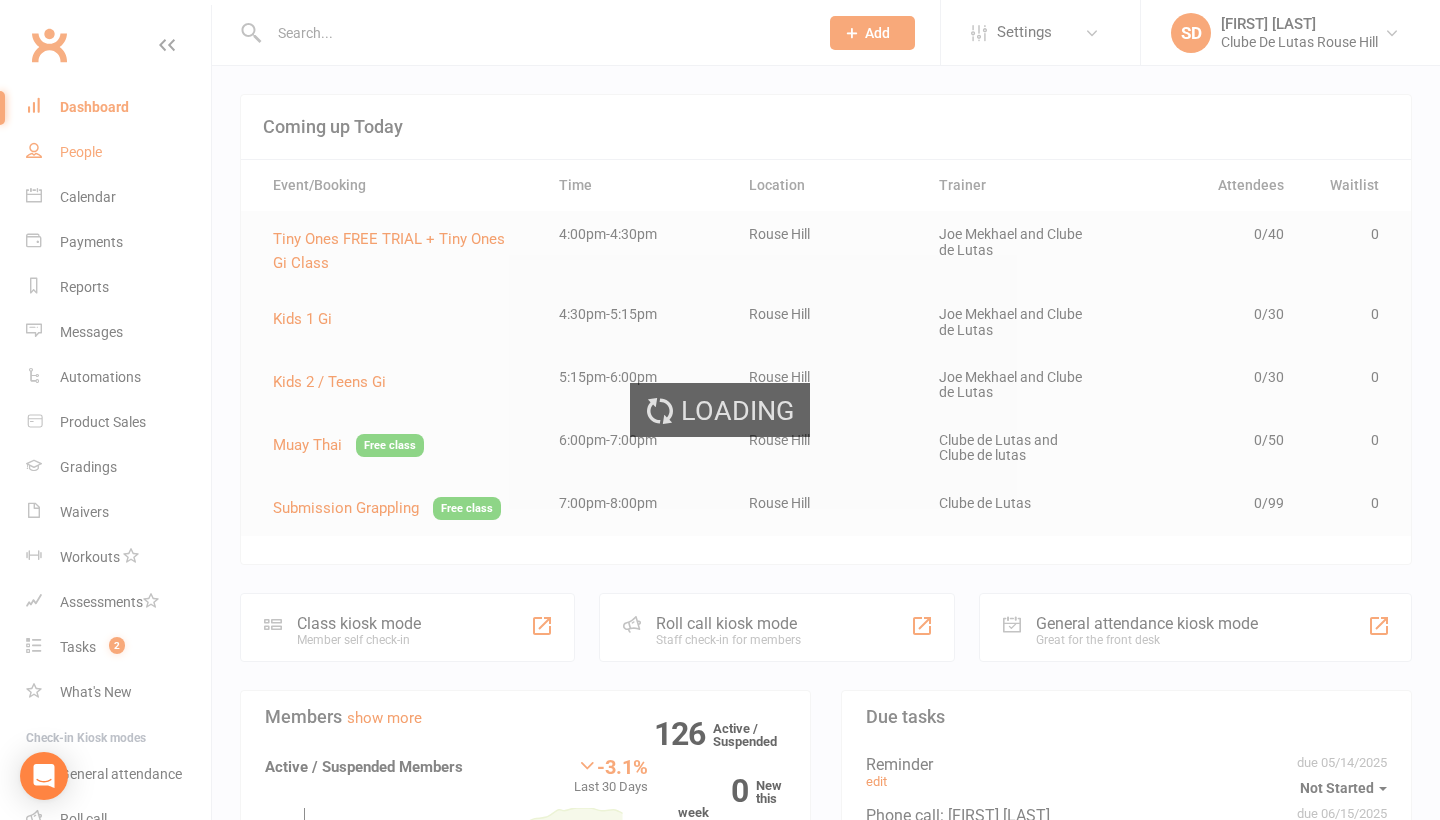 select on "100" 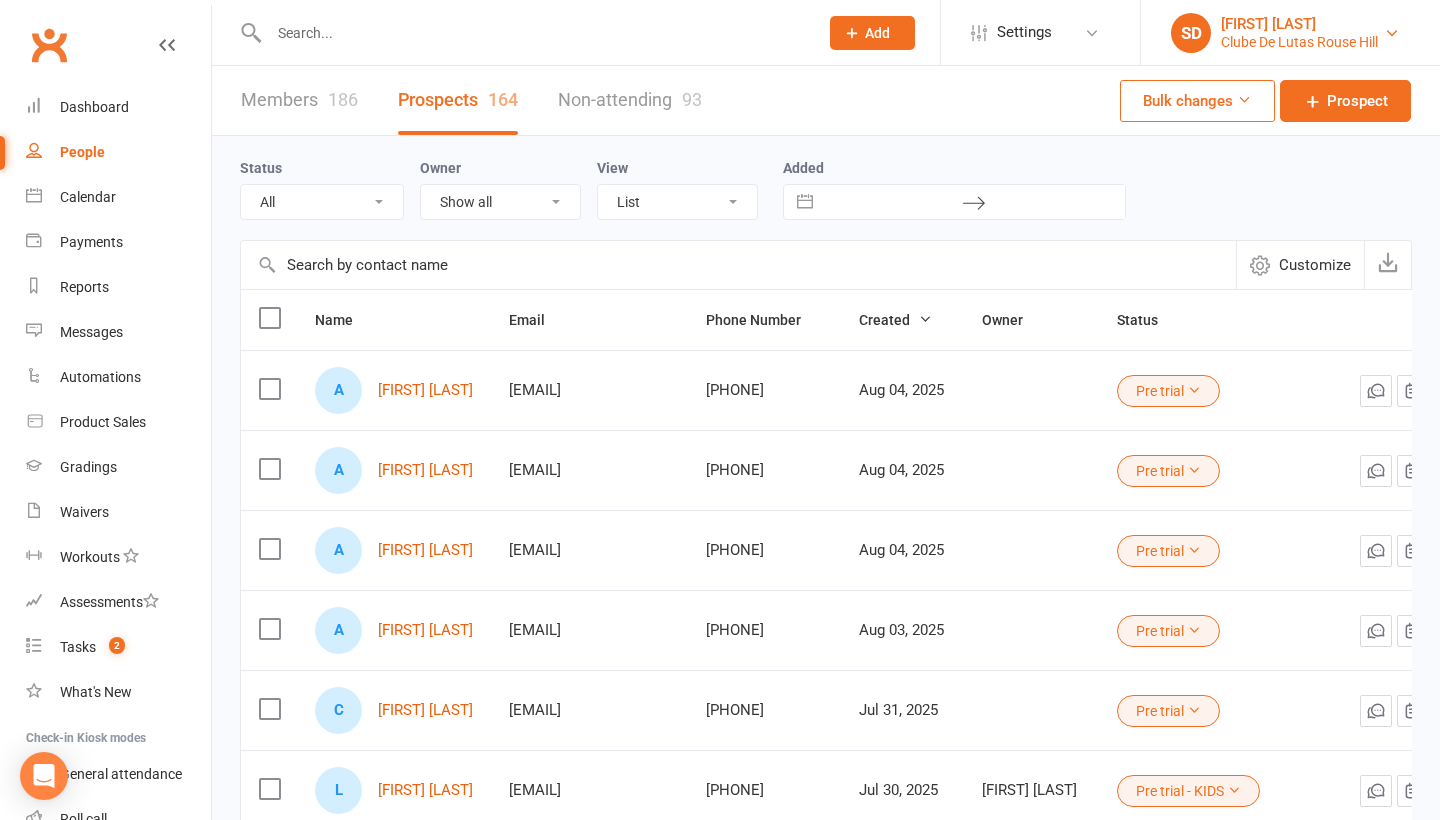 click on "Clube De Lutas Rouse Hill" at bounding box center [1299, 42] 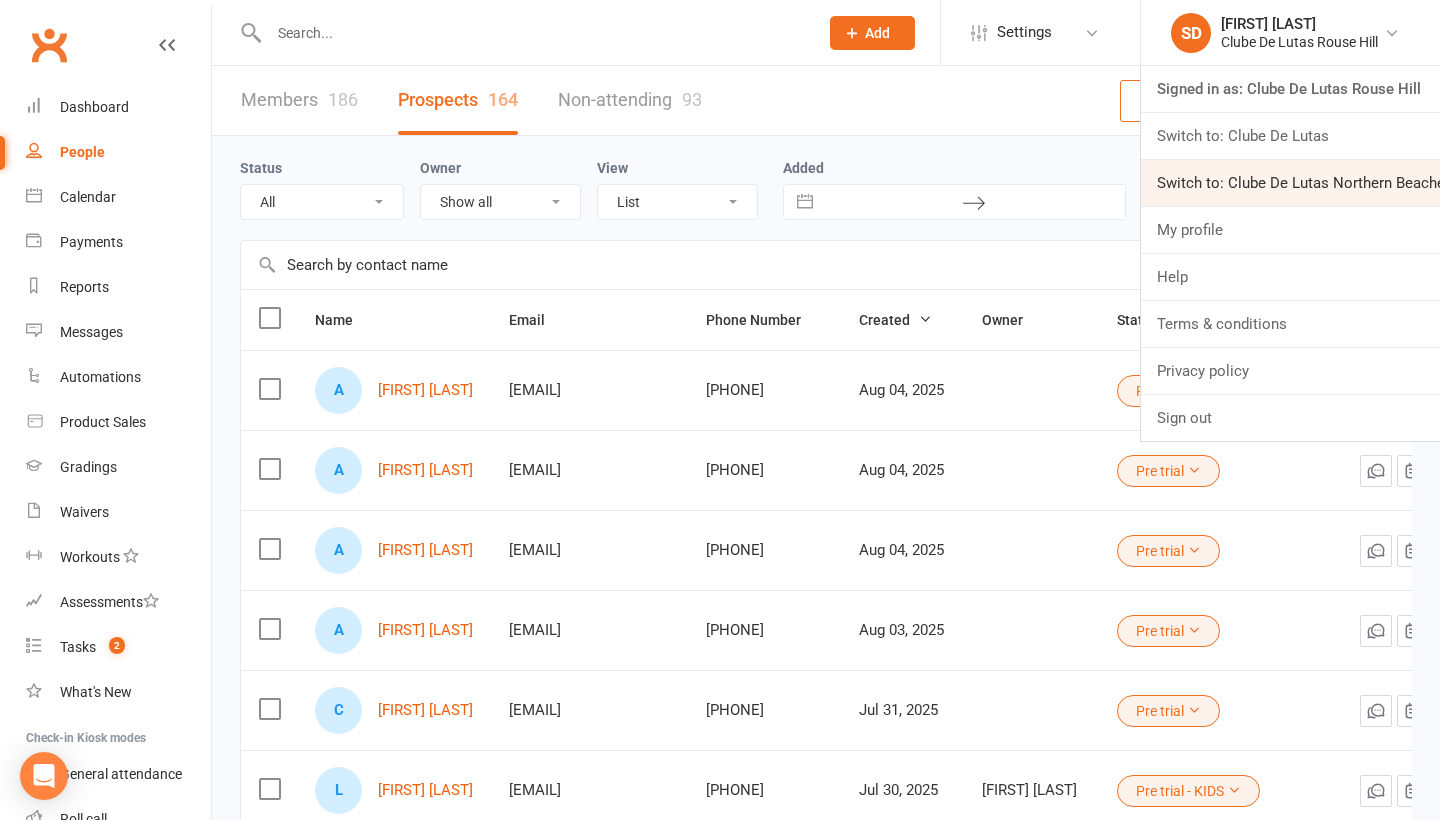 click on "Switch to: Clube De Lutas Northern Beaches" at bounding box center [1290, 183] 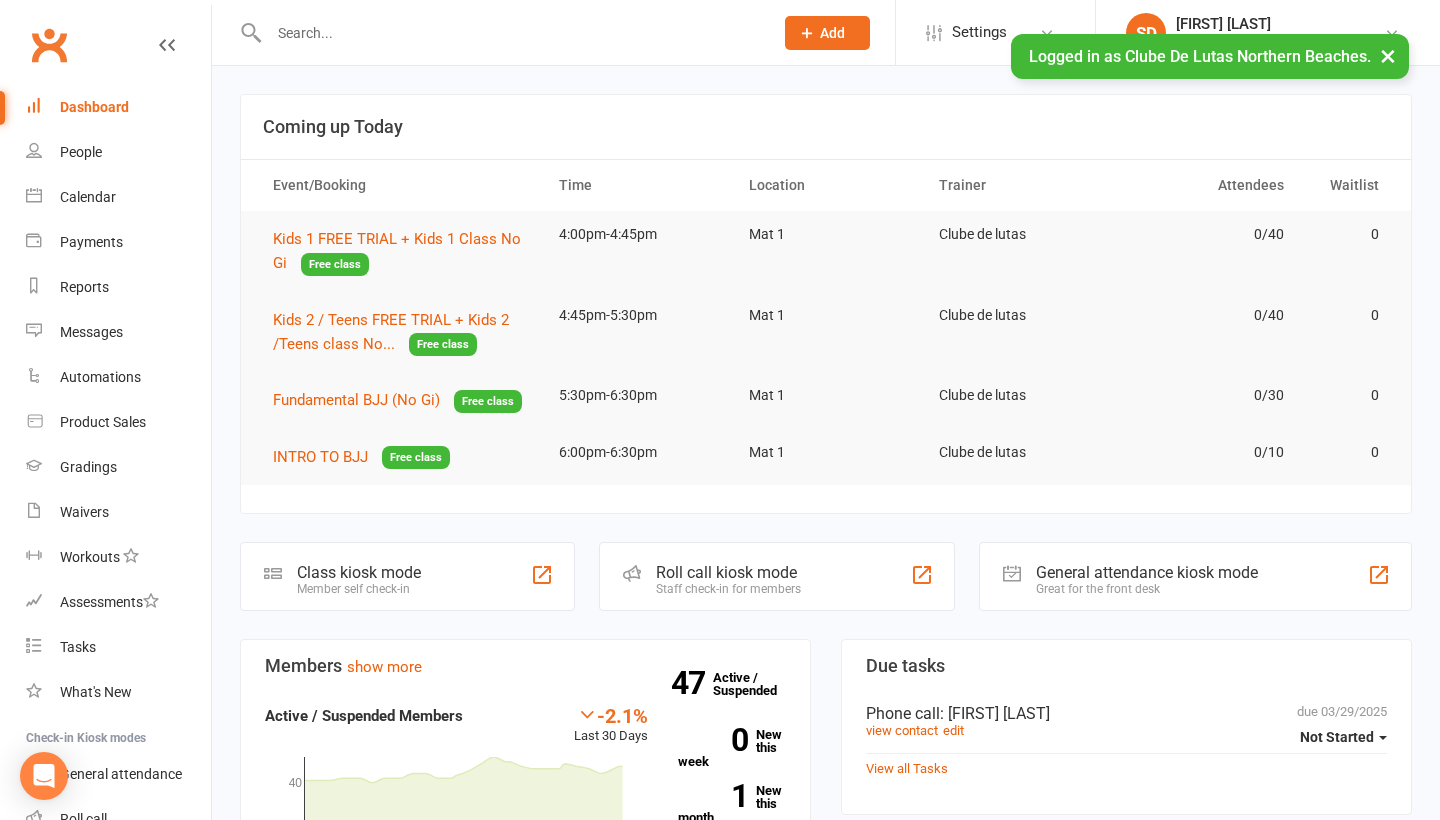 scroll, scrollTop: 0, scrollLeft: 0, axis: both 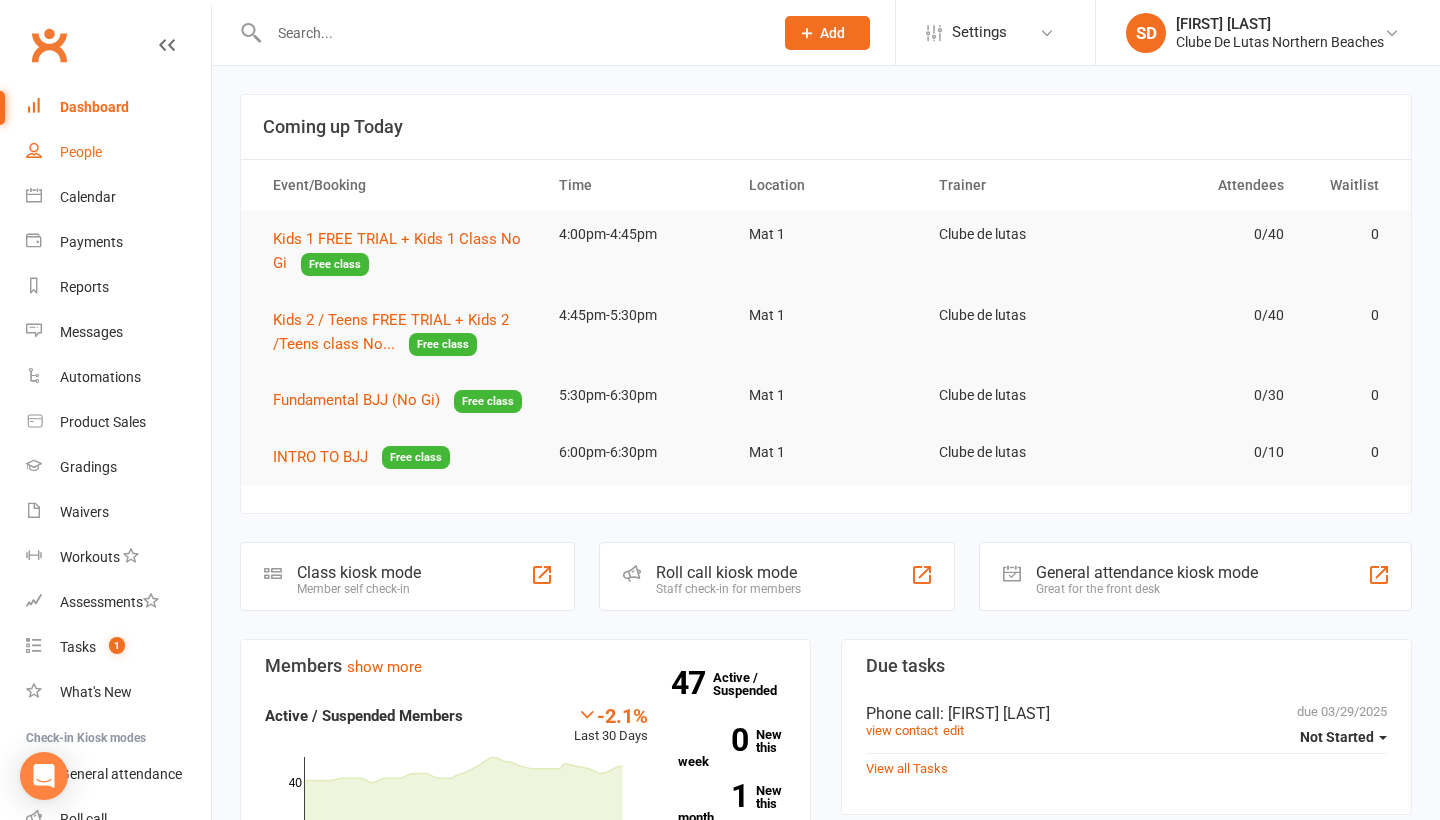click on "People" at bounding box center (81, 152) 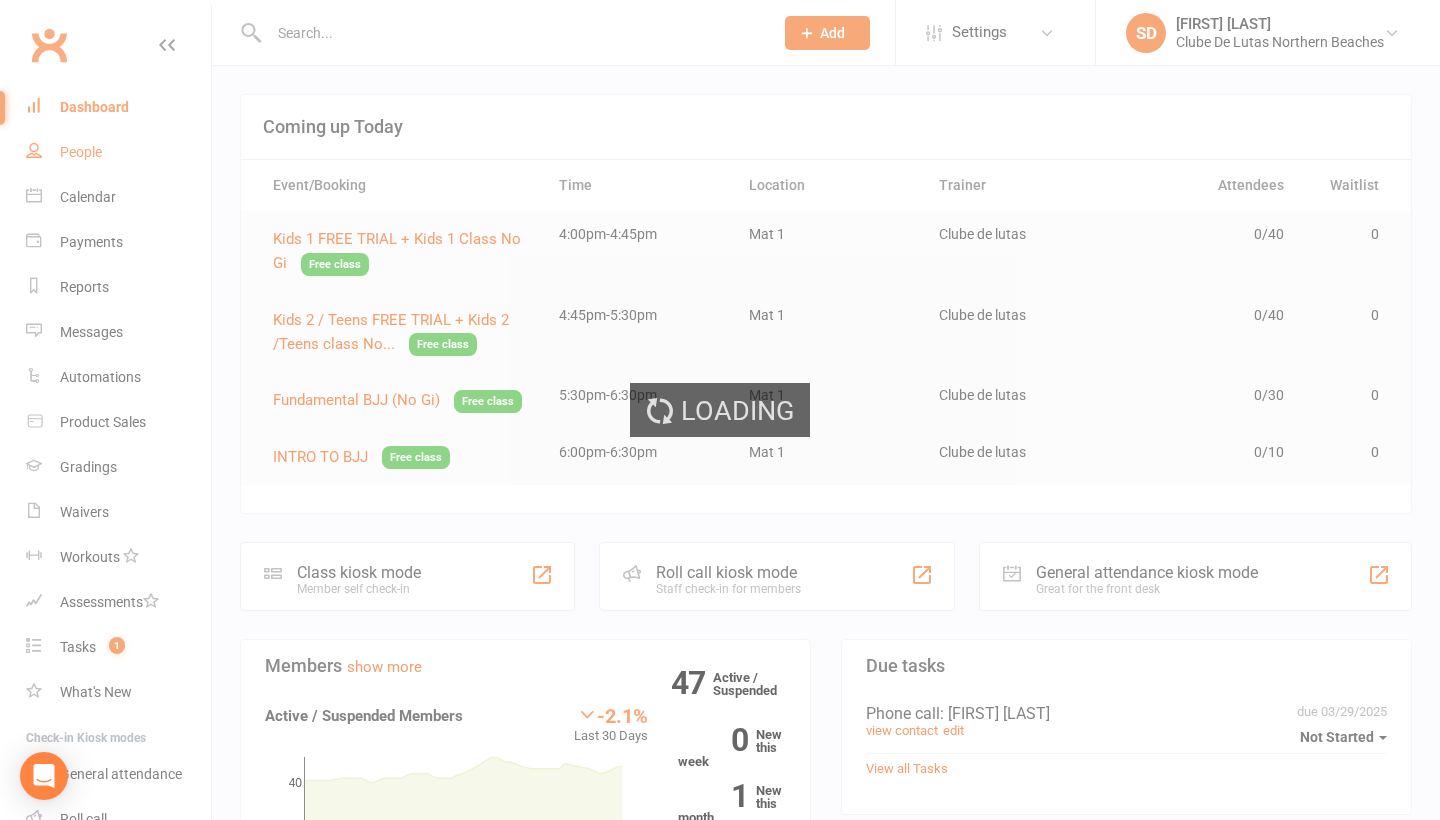 select on "100" 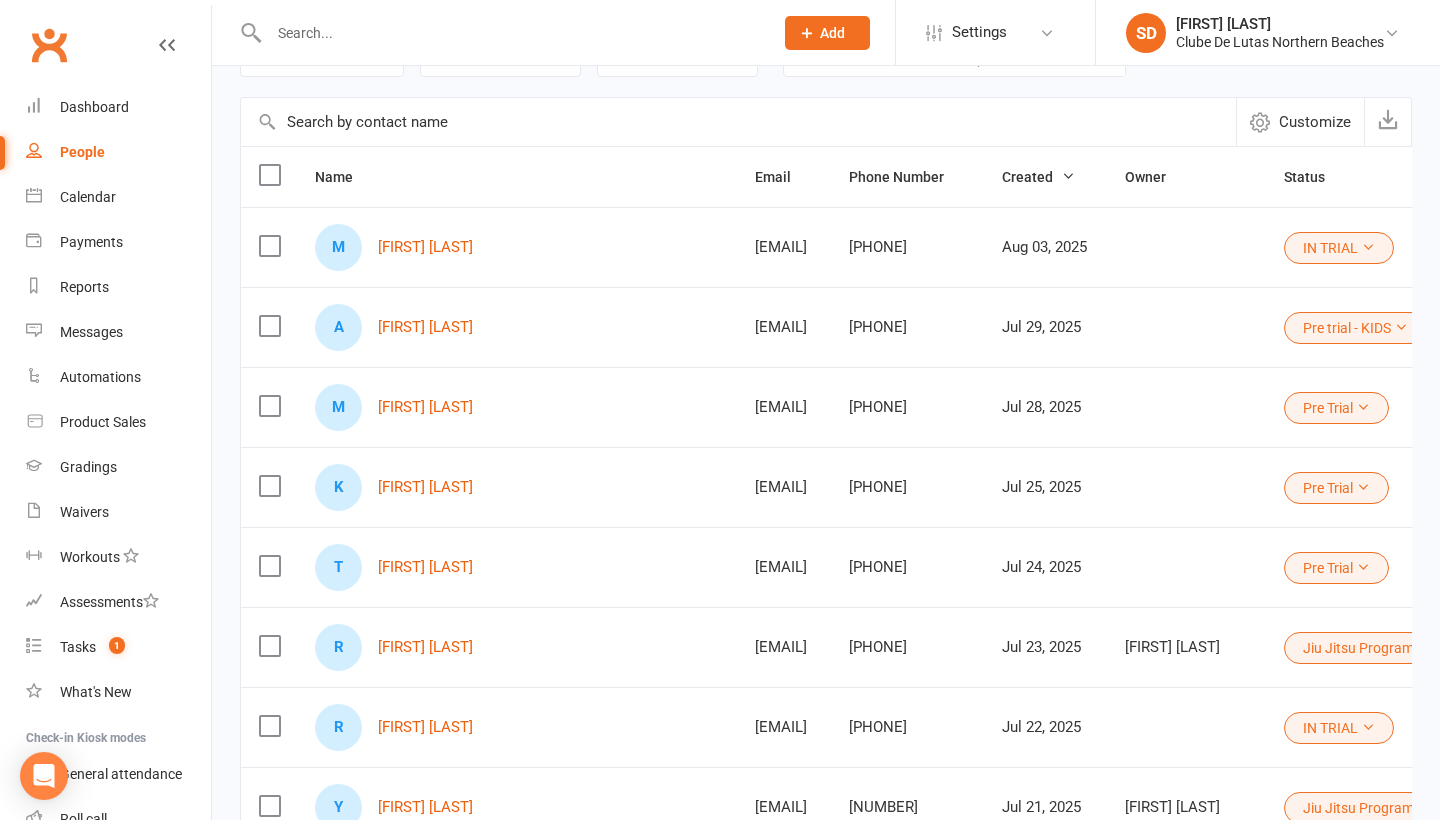 scroll, scrollTop: 145, scrollLeft: 0, axis: vertical 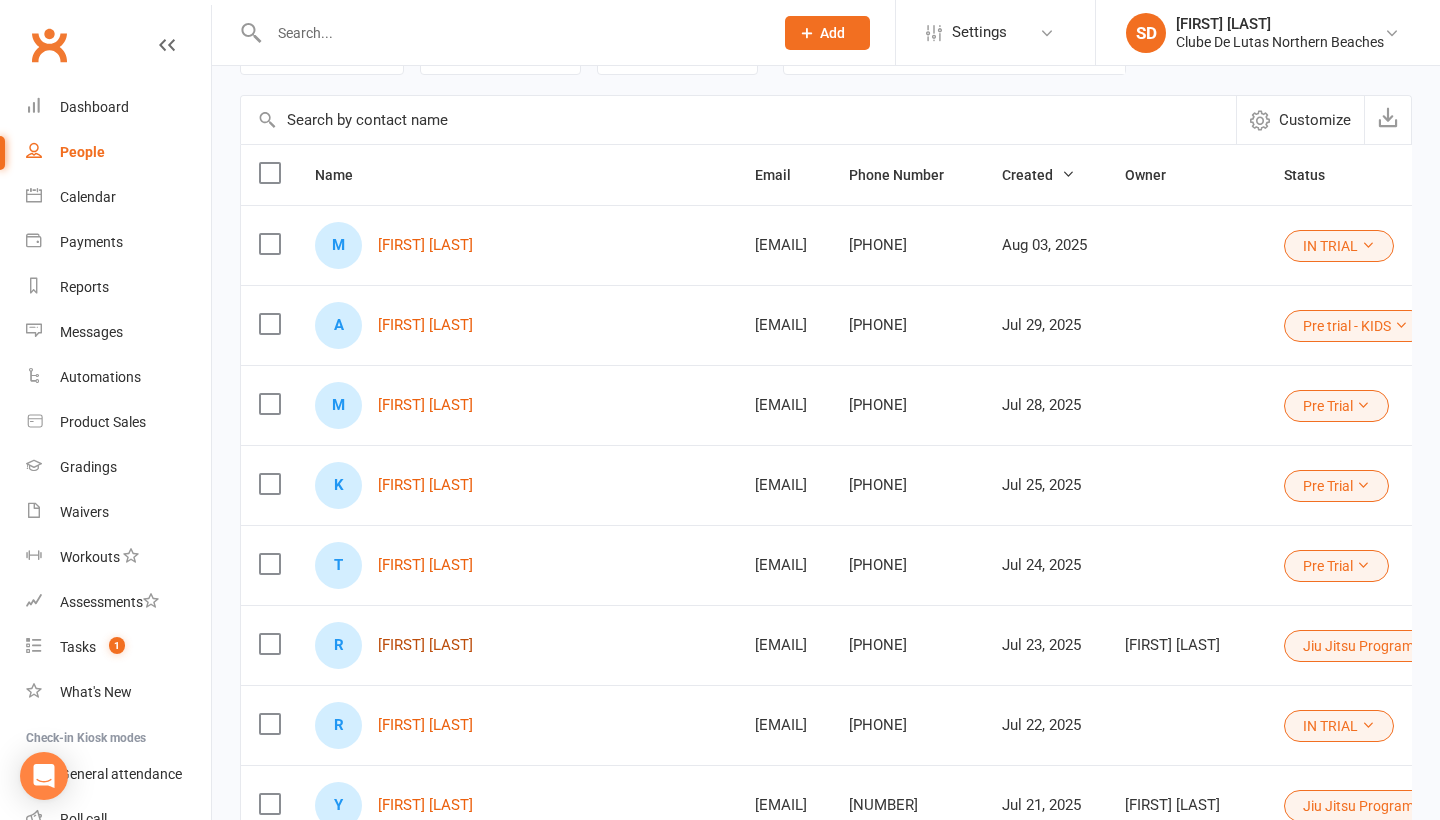 click on "[FIRST] [LAST]" at bounding box center (425, 645) 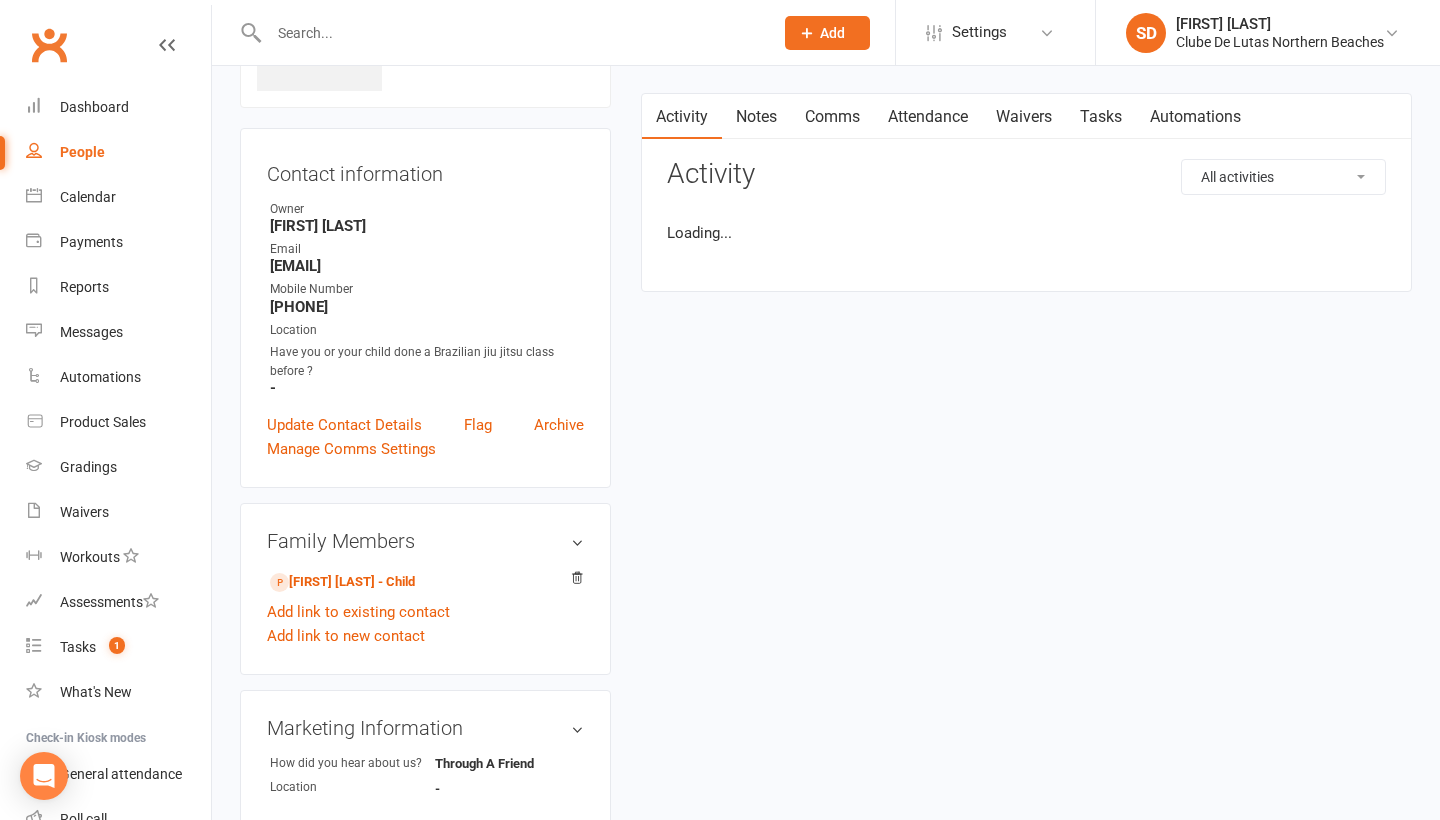 scroll, scrollTop: 0, scrollLeft: 0, axis: both 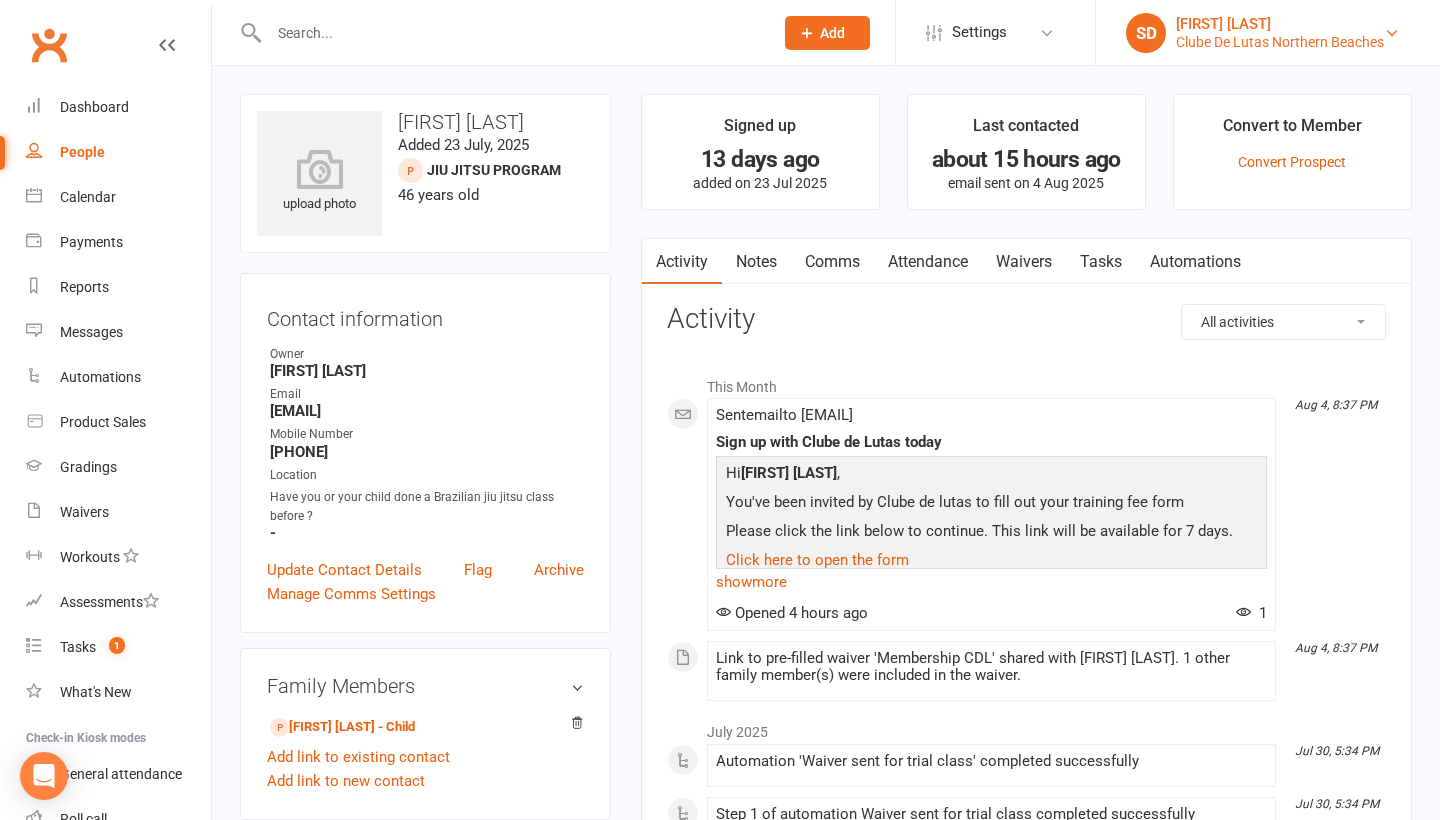 click on "Clube De Lutas Northern Beaches" at bounding box center (1280, 42) 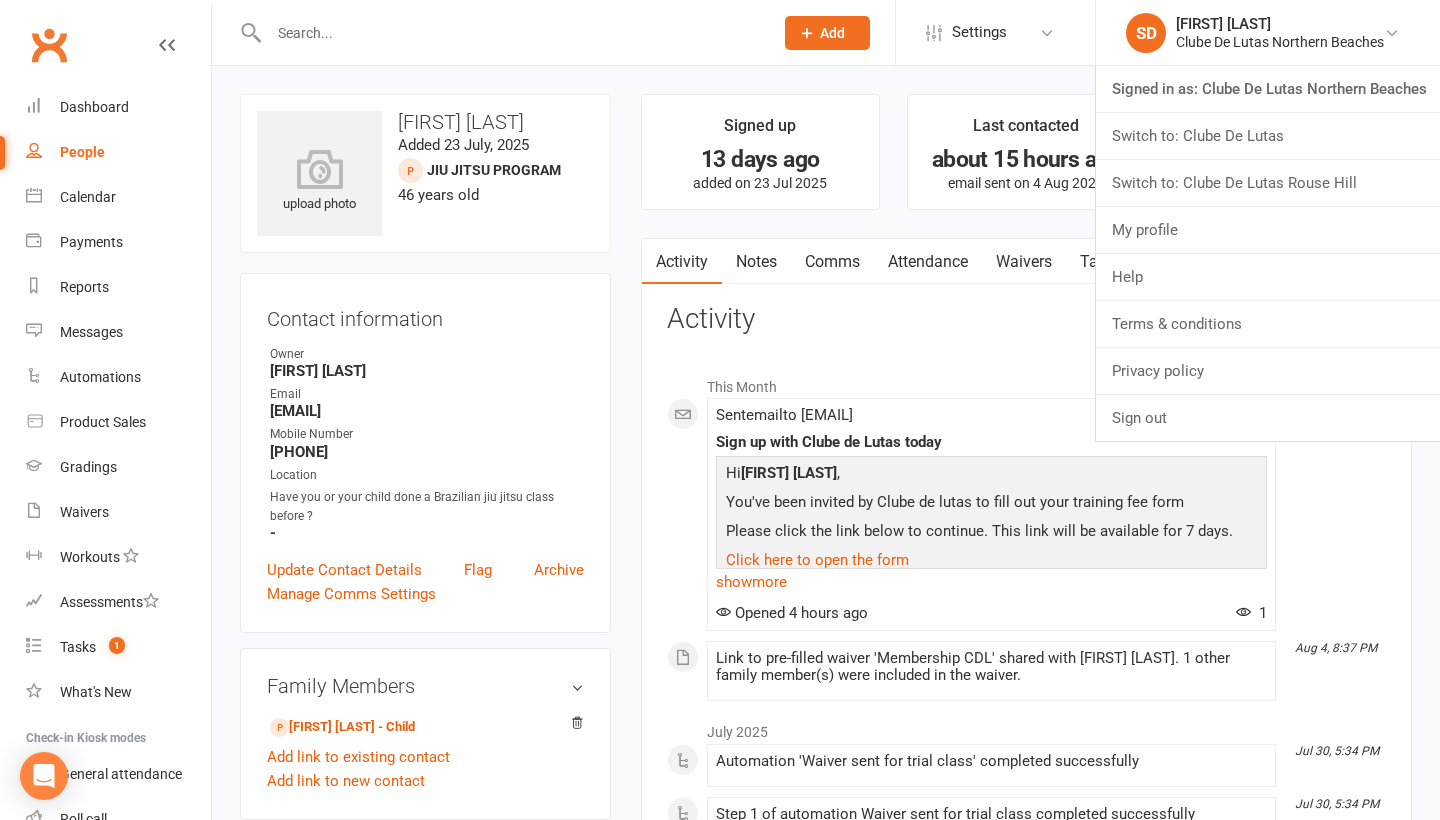 click on "Attendance" at bounding box center (928, 262) 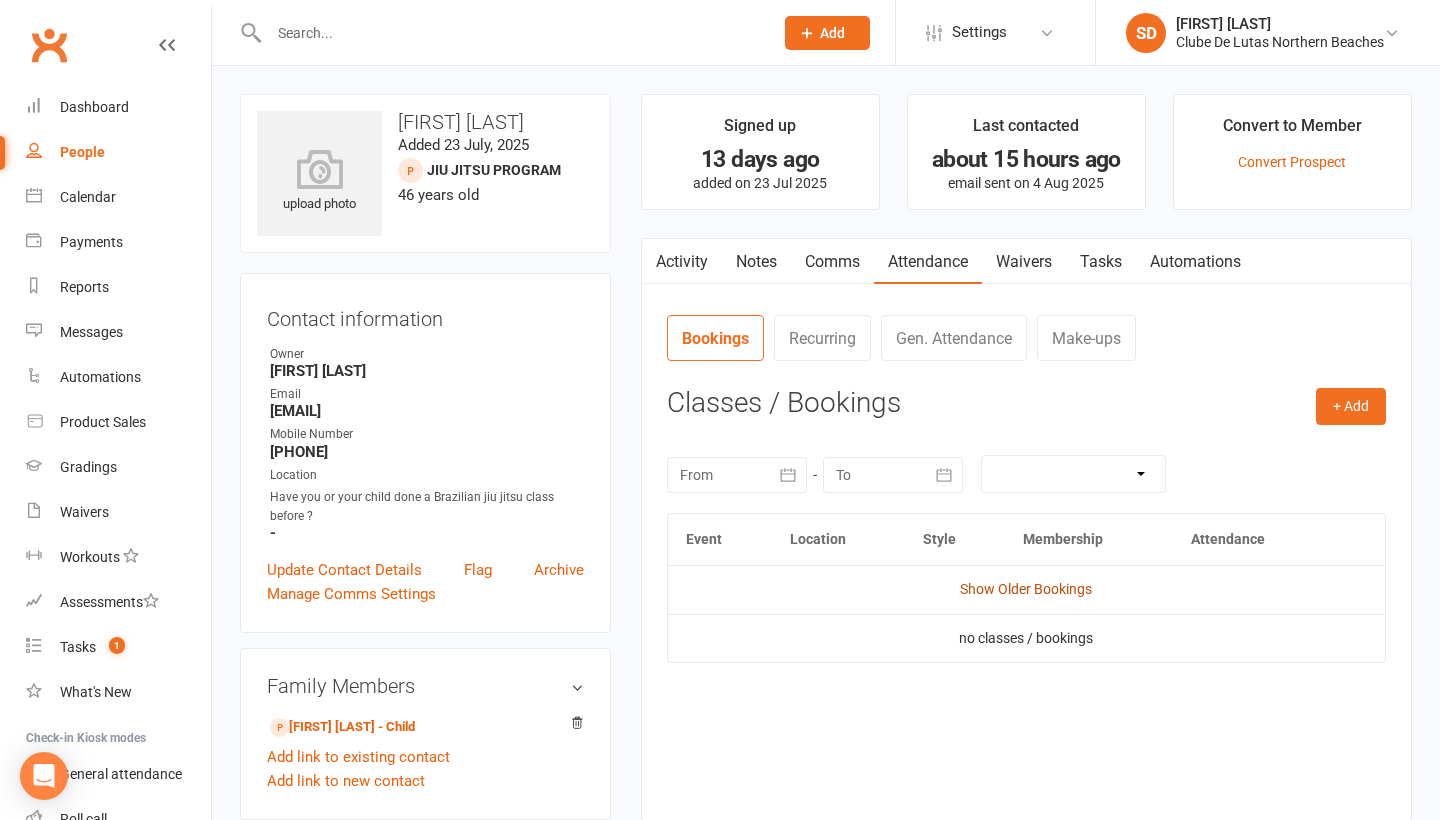 click on "Show Older Bookings" at bounding box center [1026, 589] 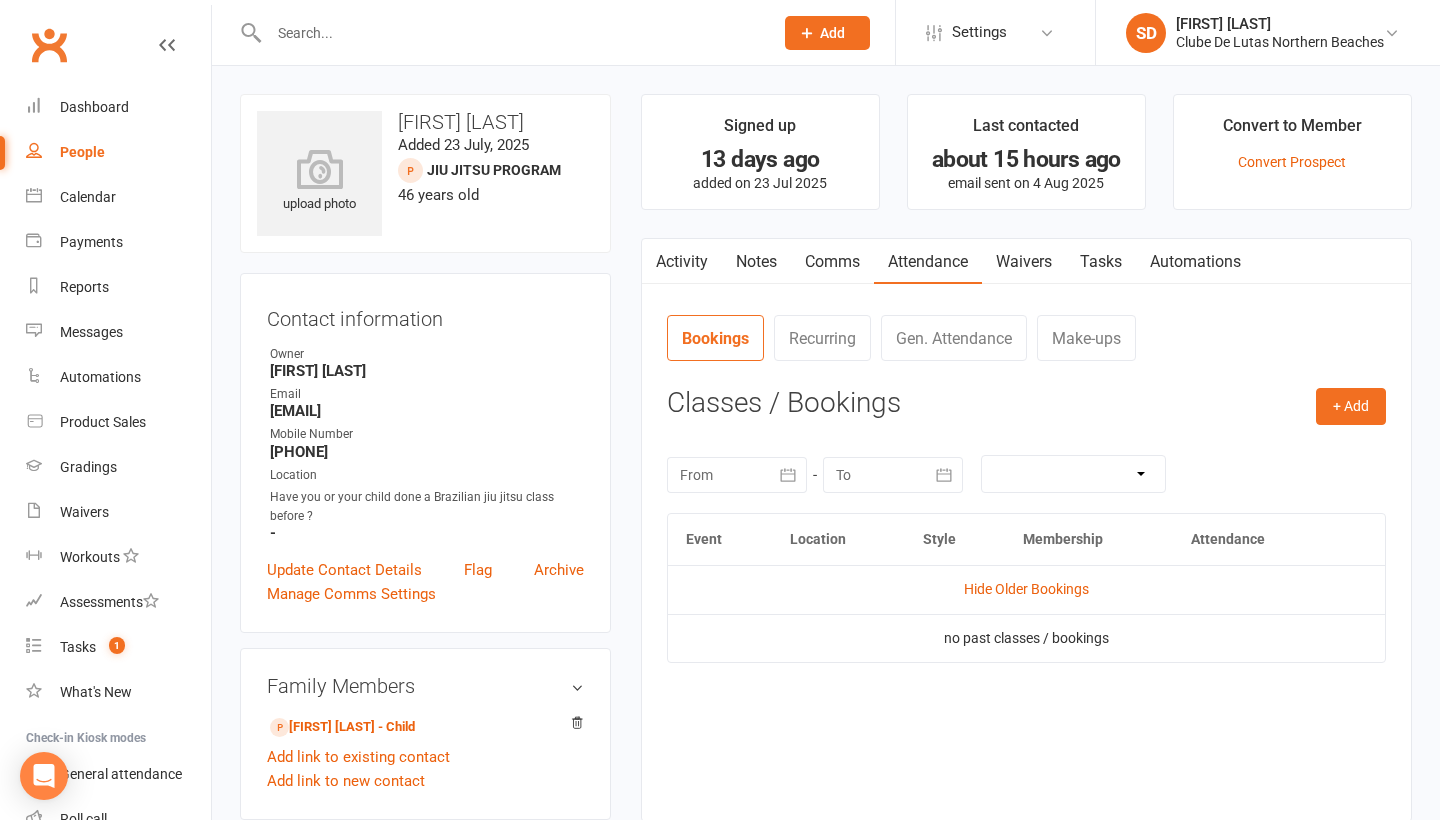scroll, scrollTop: 31, scrollLeft: 0, axis: vertical 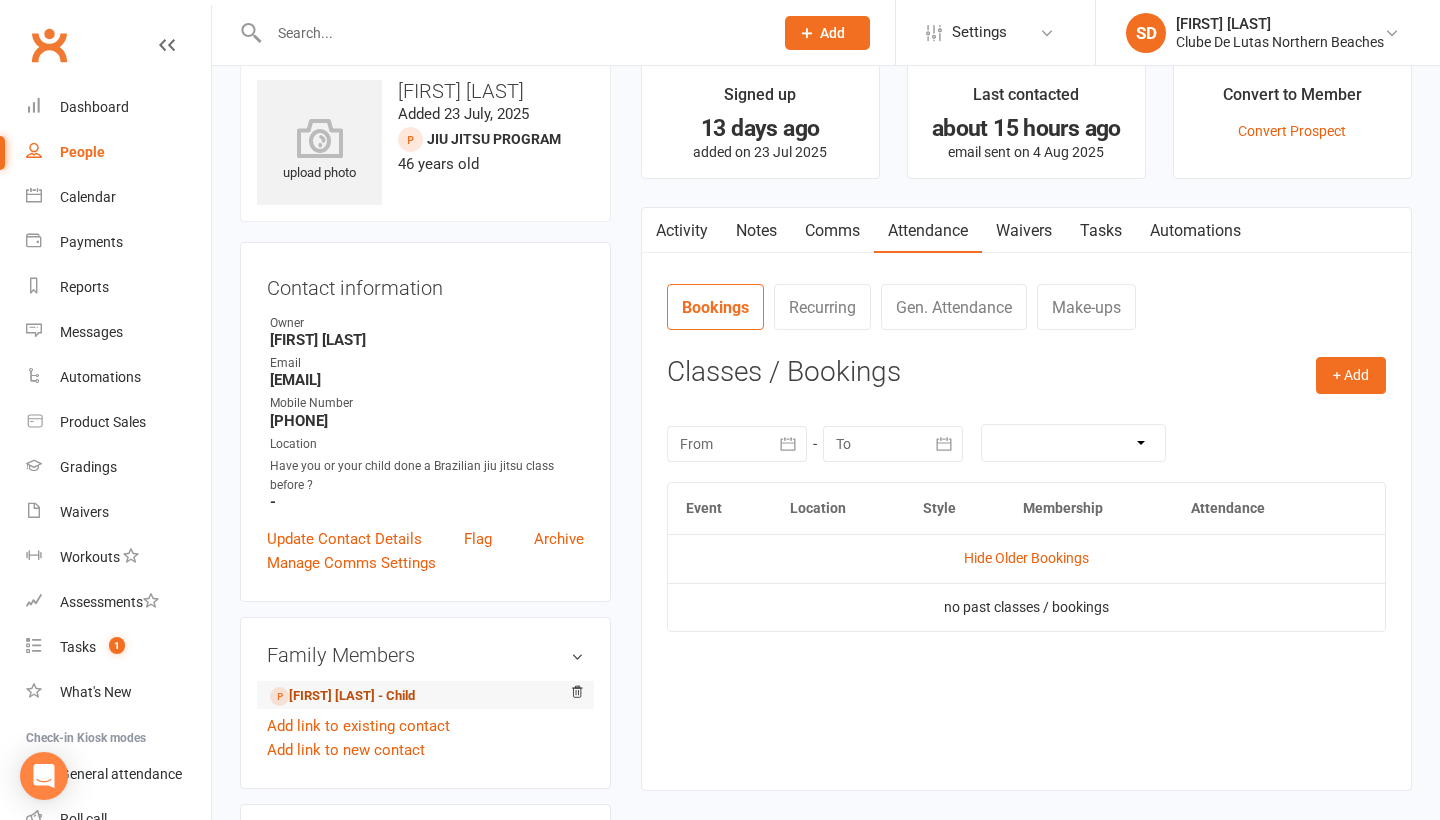 click on "[FIRST] [LAST] - Child" at bounding box center (342, 696) 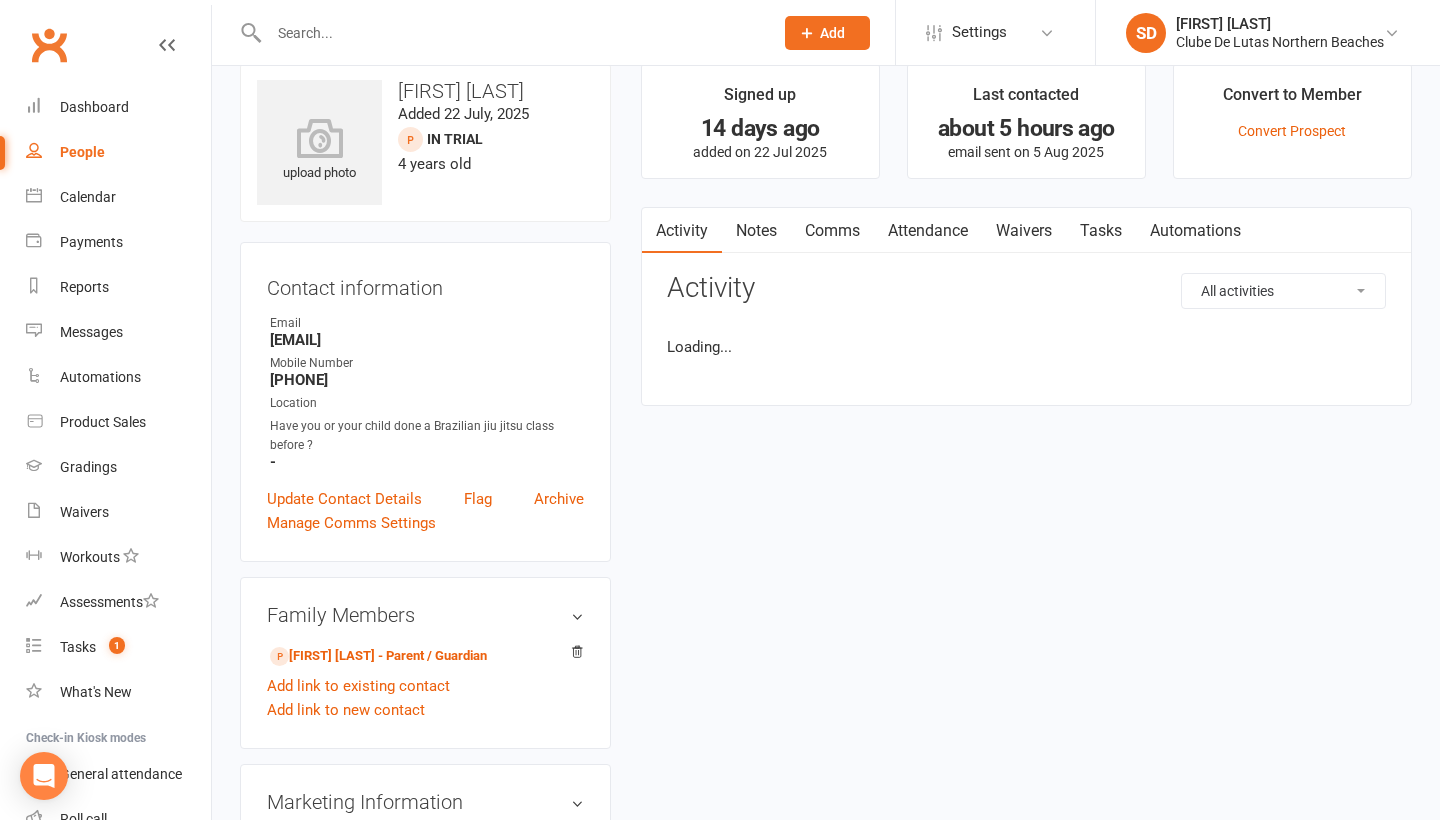 scroll, scrollTop: 0, scrollLeft: 0, axis: both 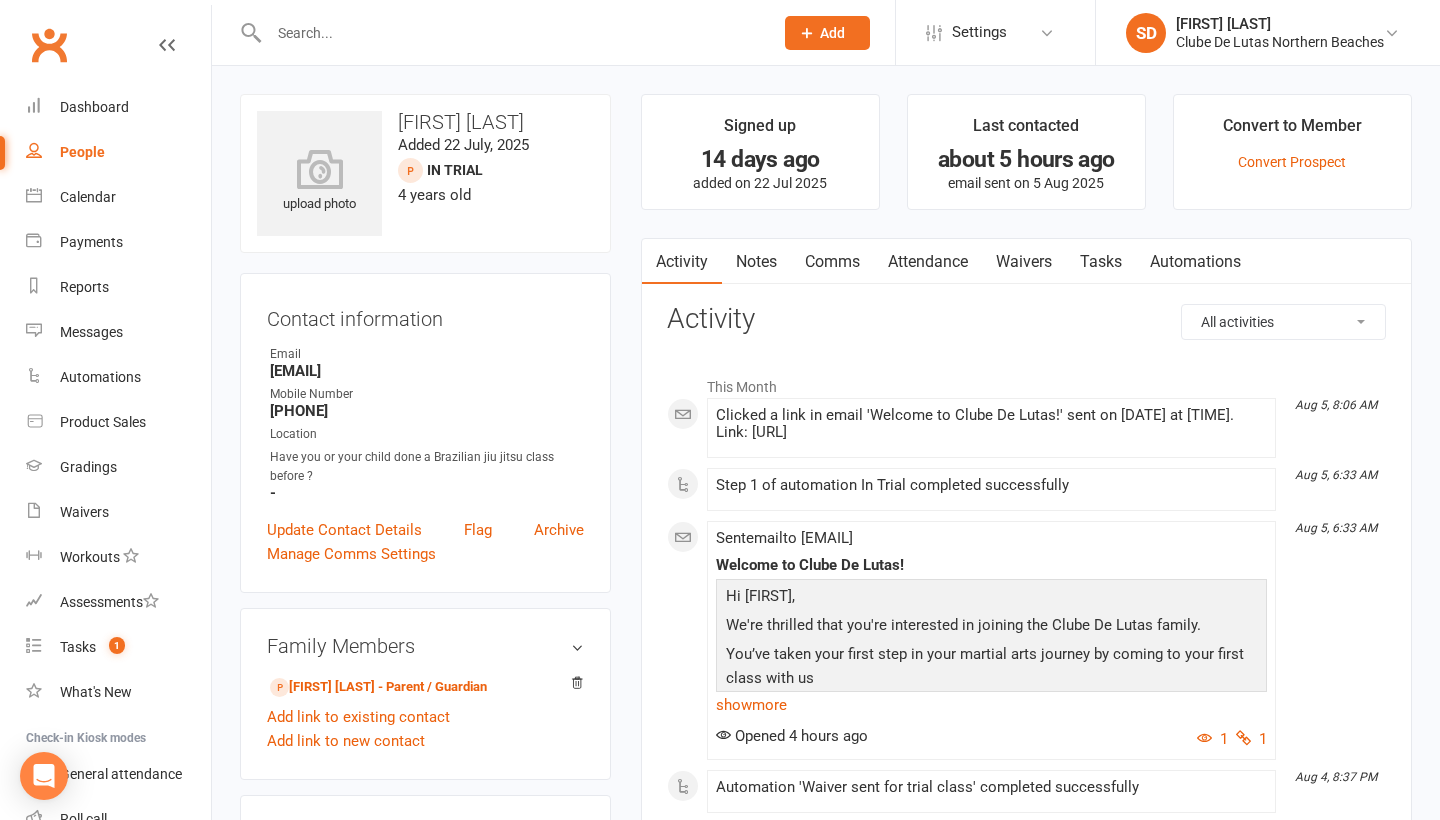 click on "Attendance" at bounding box center (928, 262) 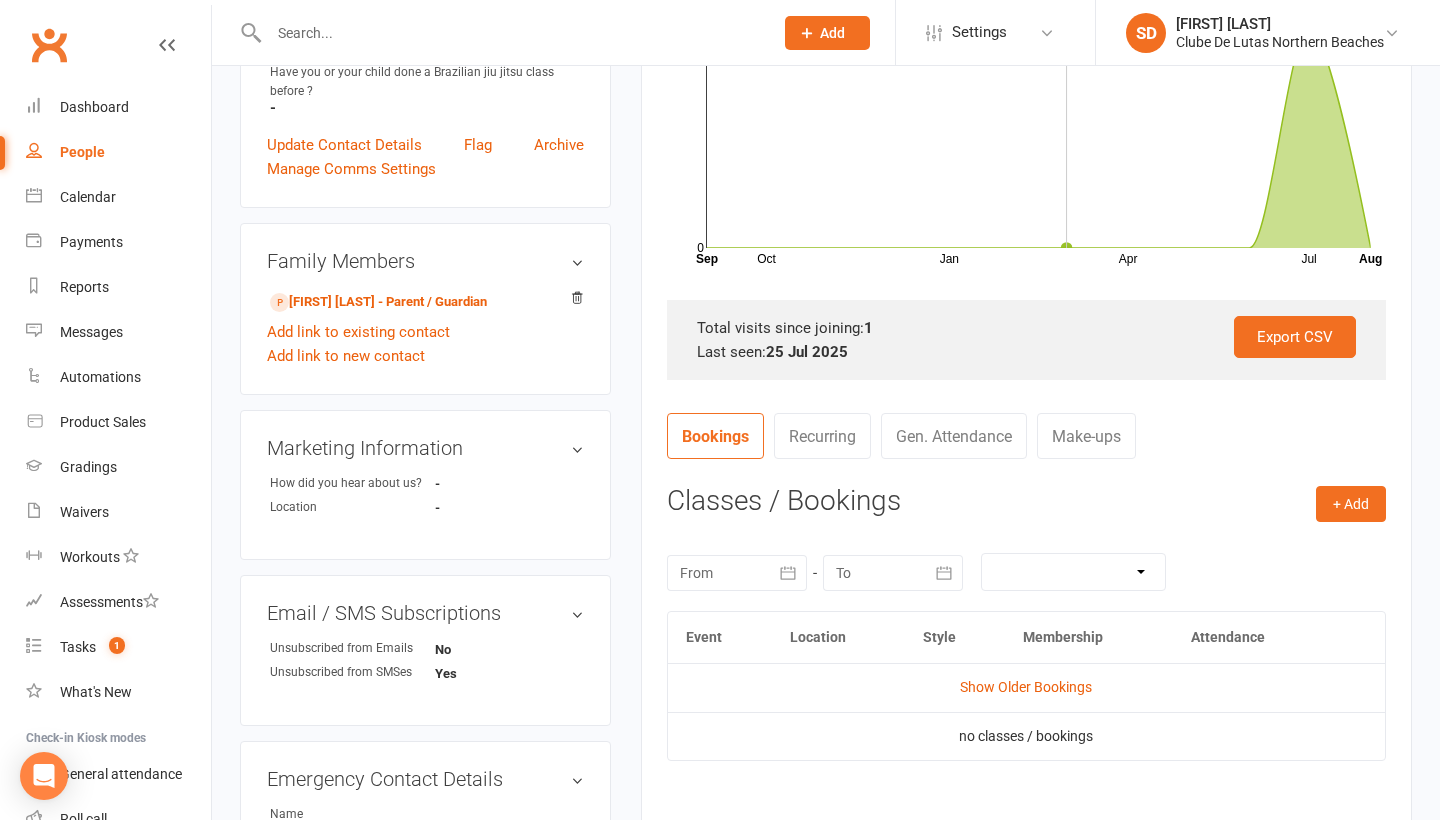 scroll, scrollTop: 606, scrollLeft: 0, axis: vertical 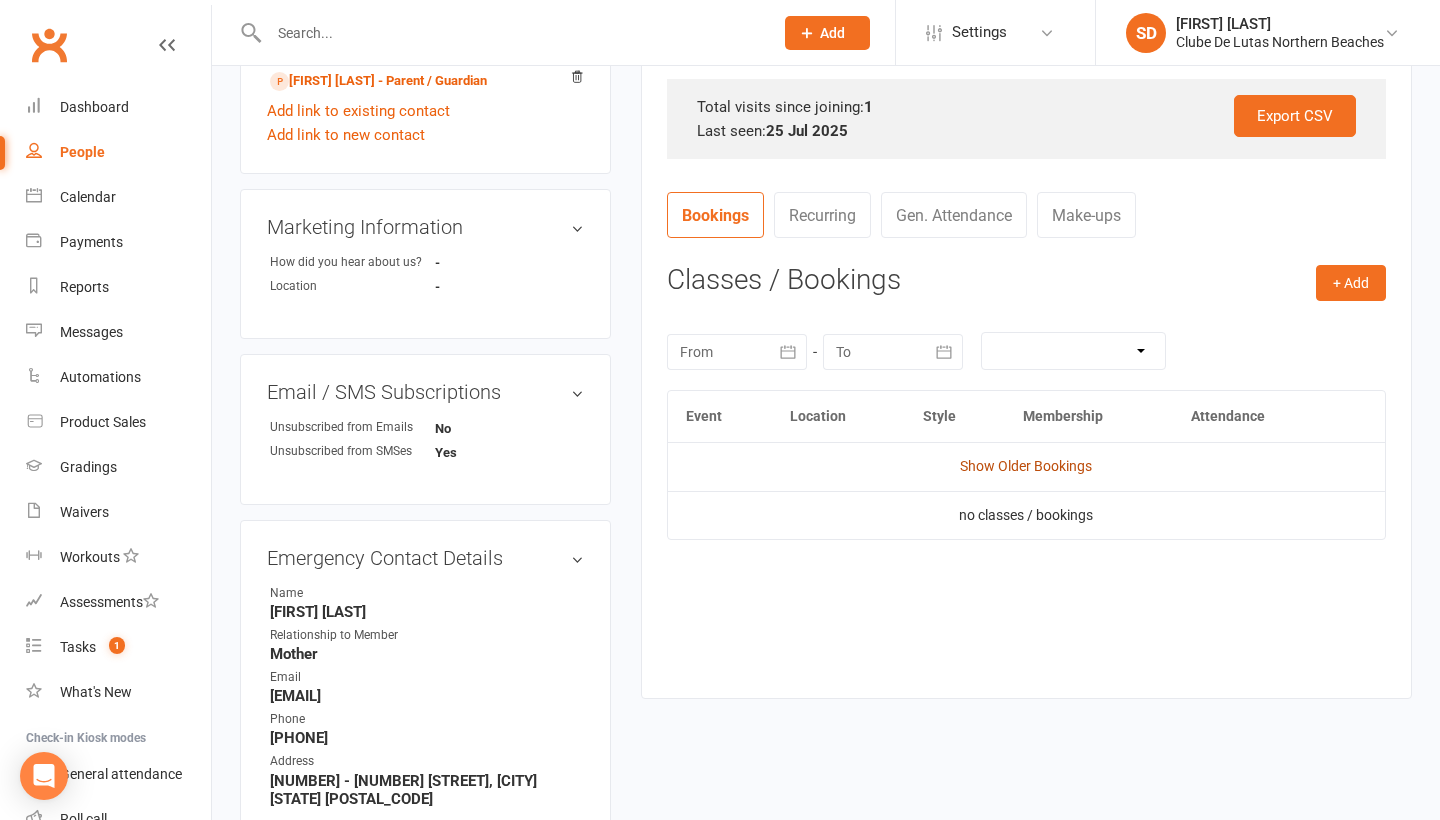 click on "Show Older Bookings" at bounding box center (1026, 466) 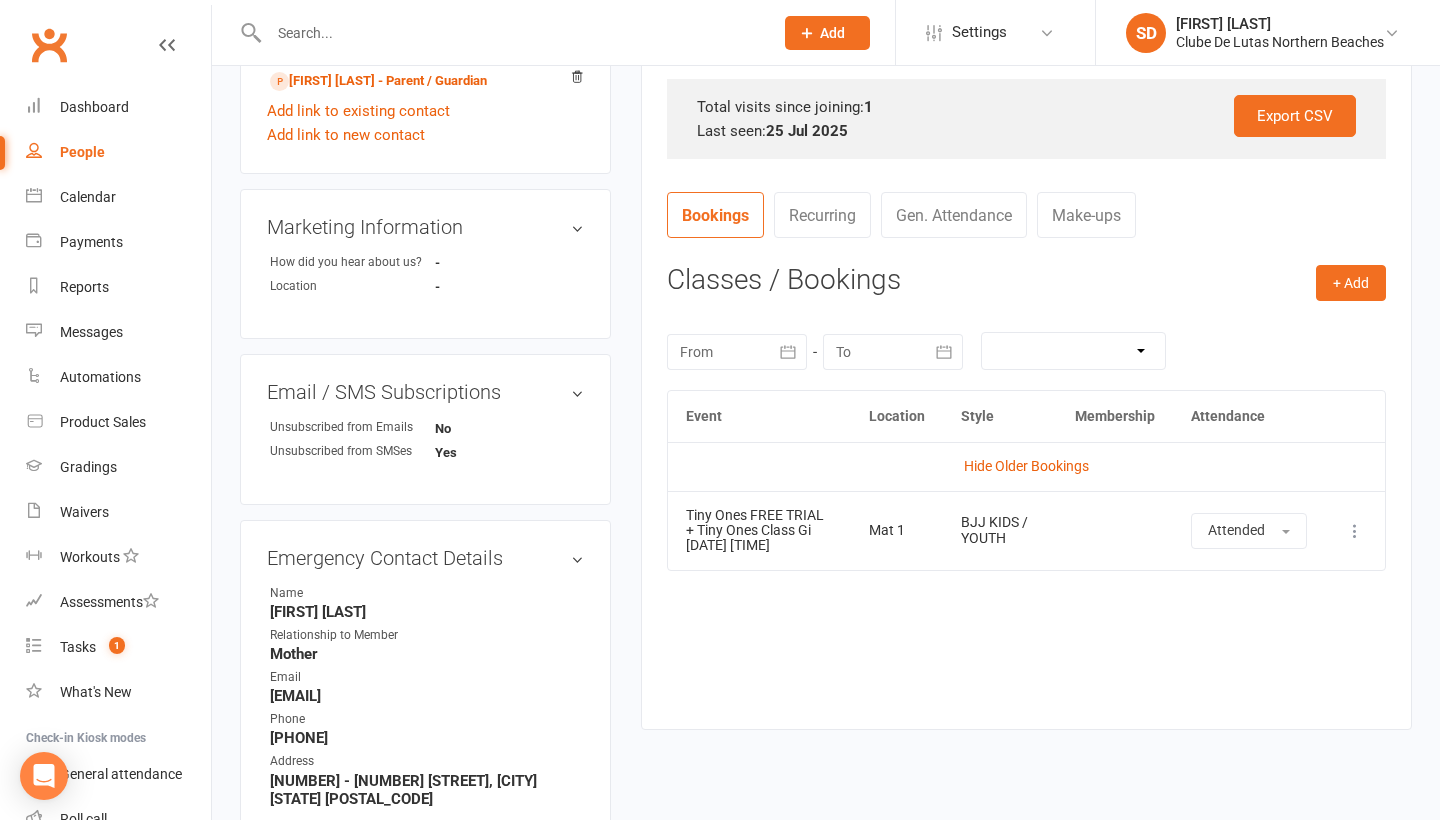 click on "Hide Older Bookings" at bounding box center [1026, 466] 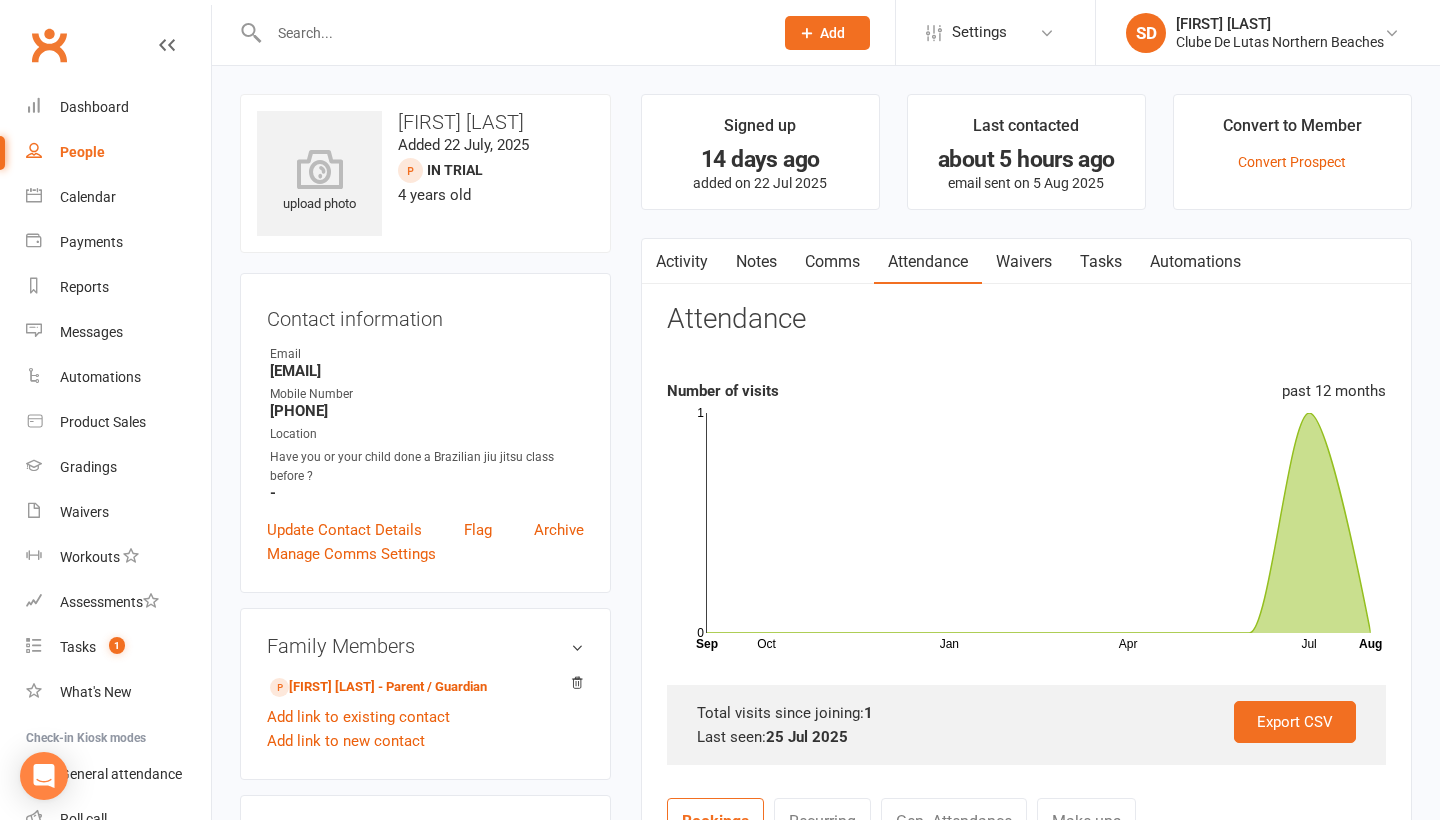 scroll, scrollTop: 0, scrollLeft: 0, axis: both 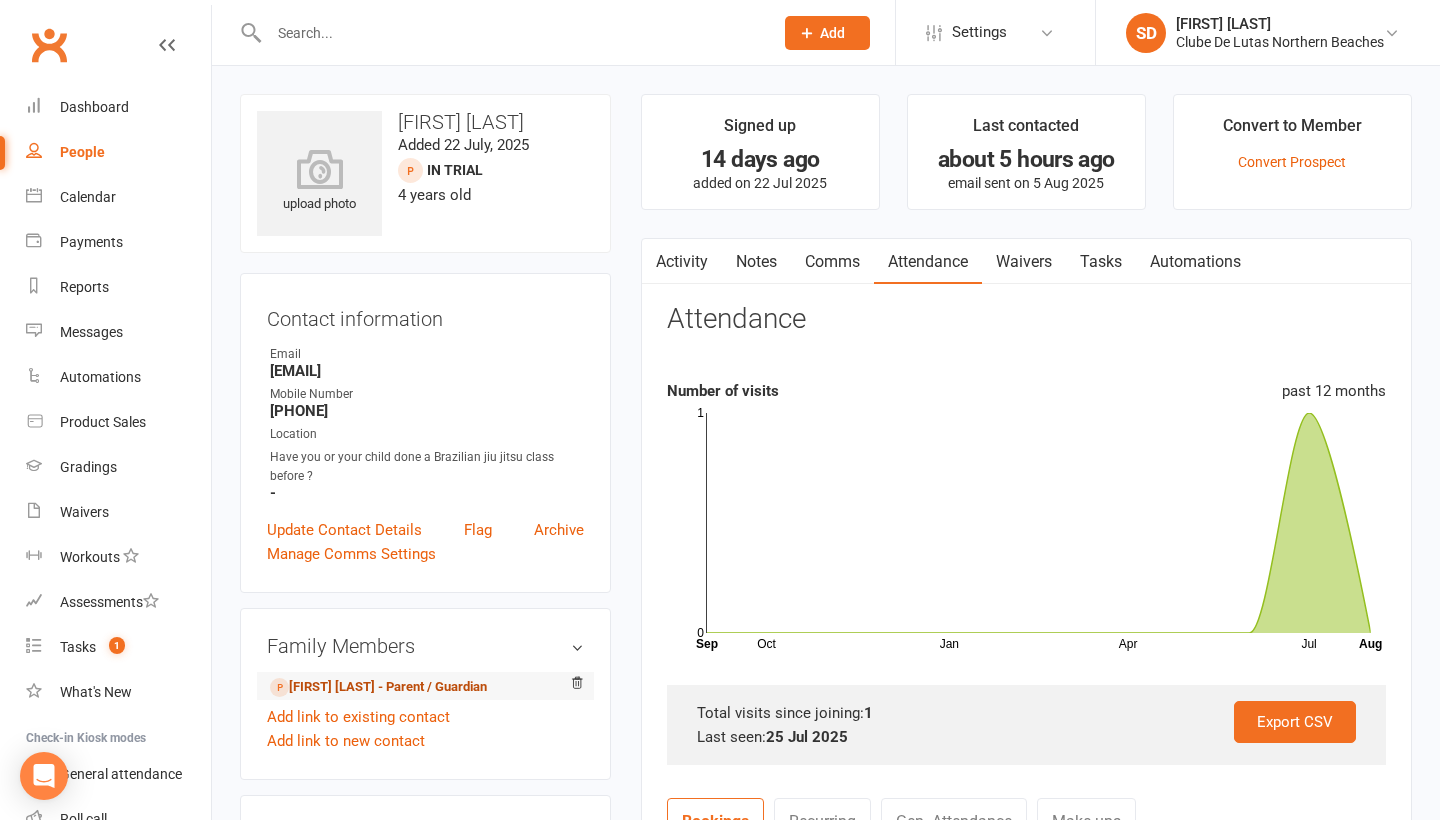 click on "[FIRST] [LAST] - Parent / Guardian" at bounding box center [378, 687] 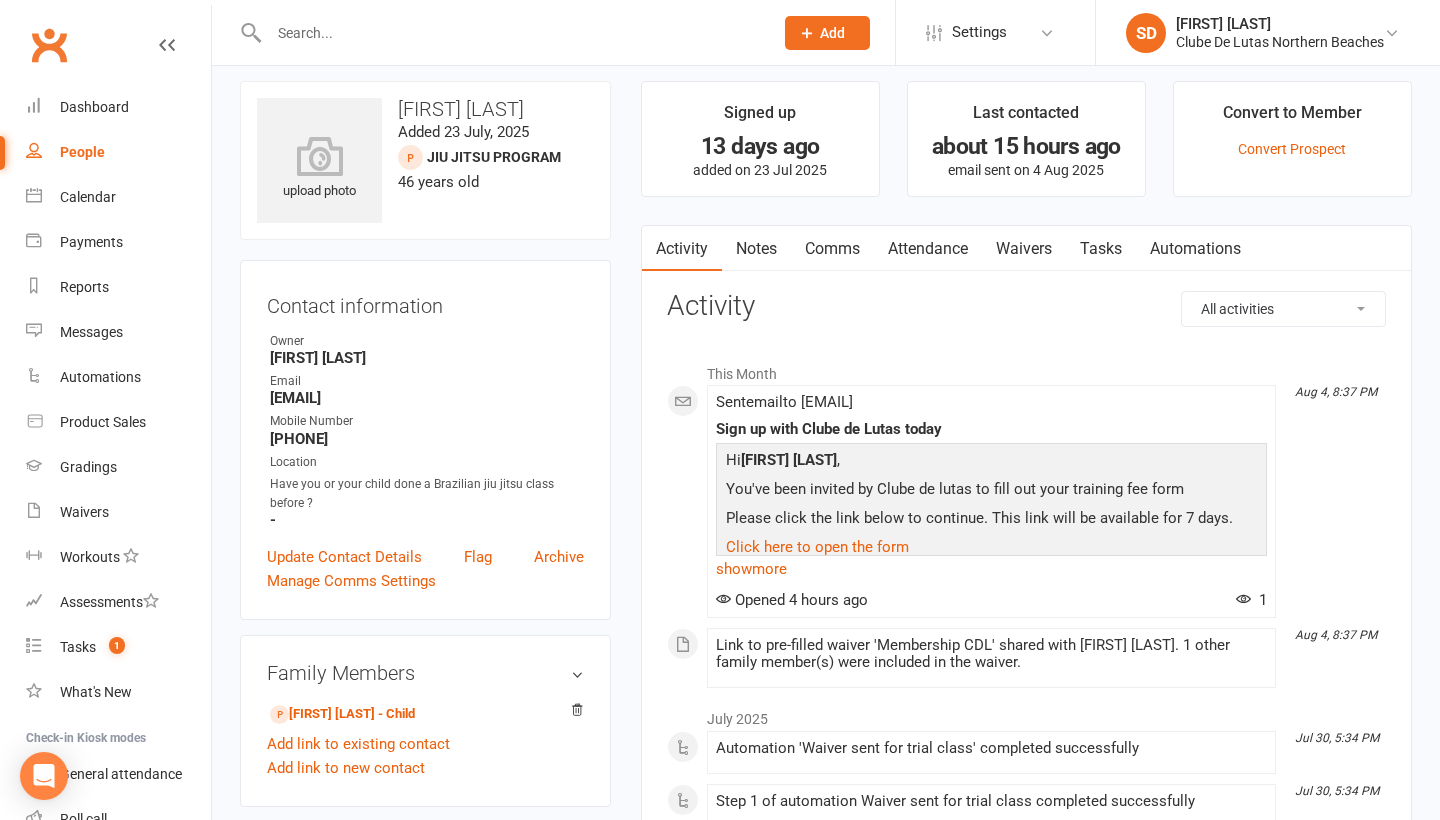 scroll, scrollTop: 13, scrollLeft: 0, axis: vertical 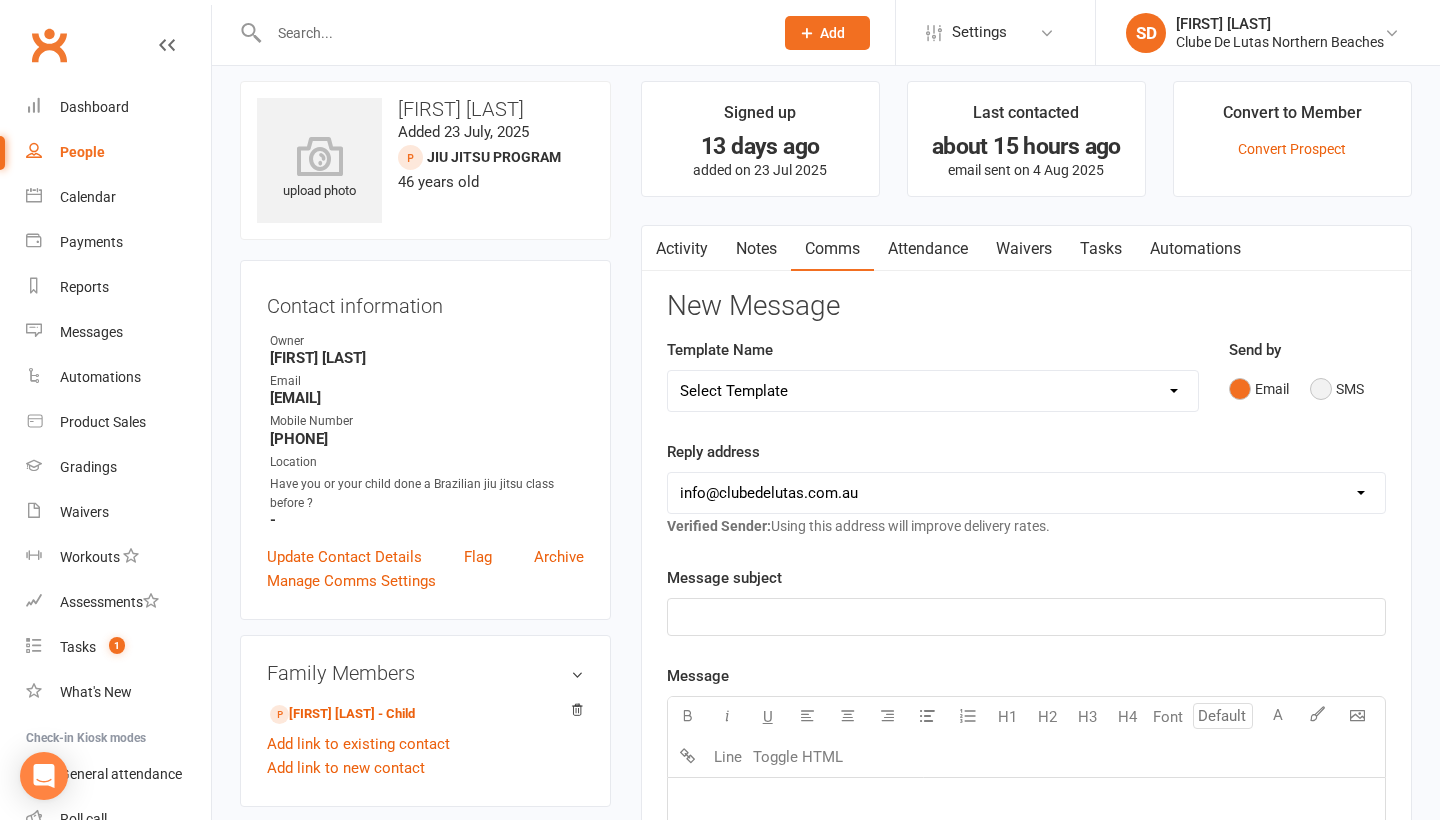 click on "SMS" at bounding box center (1337, 389) 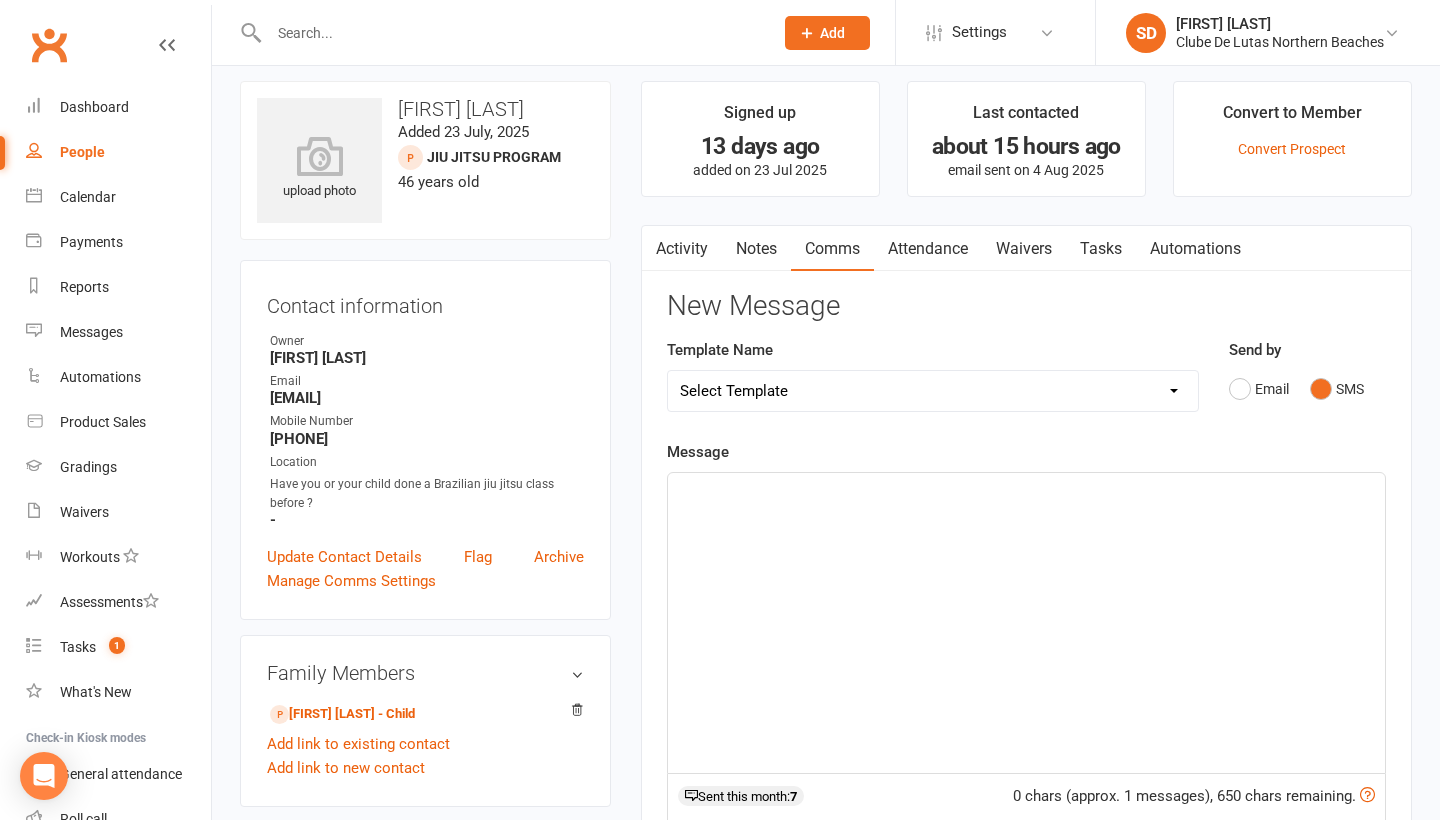 click on "﻿" 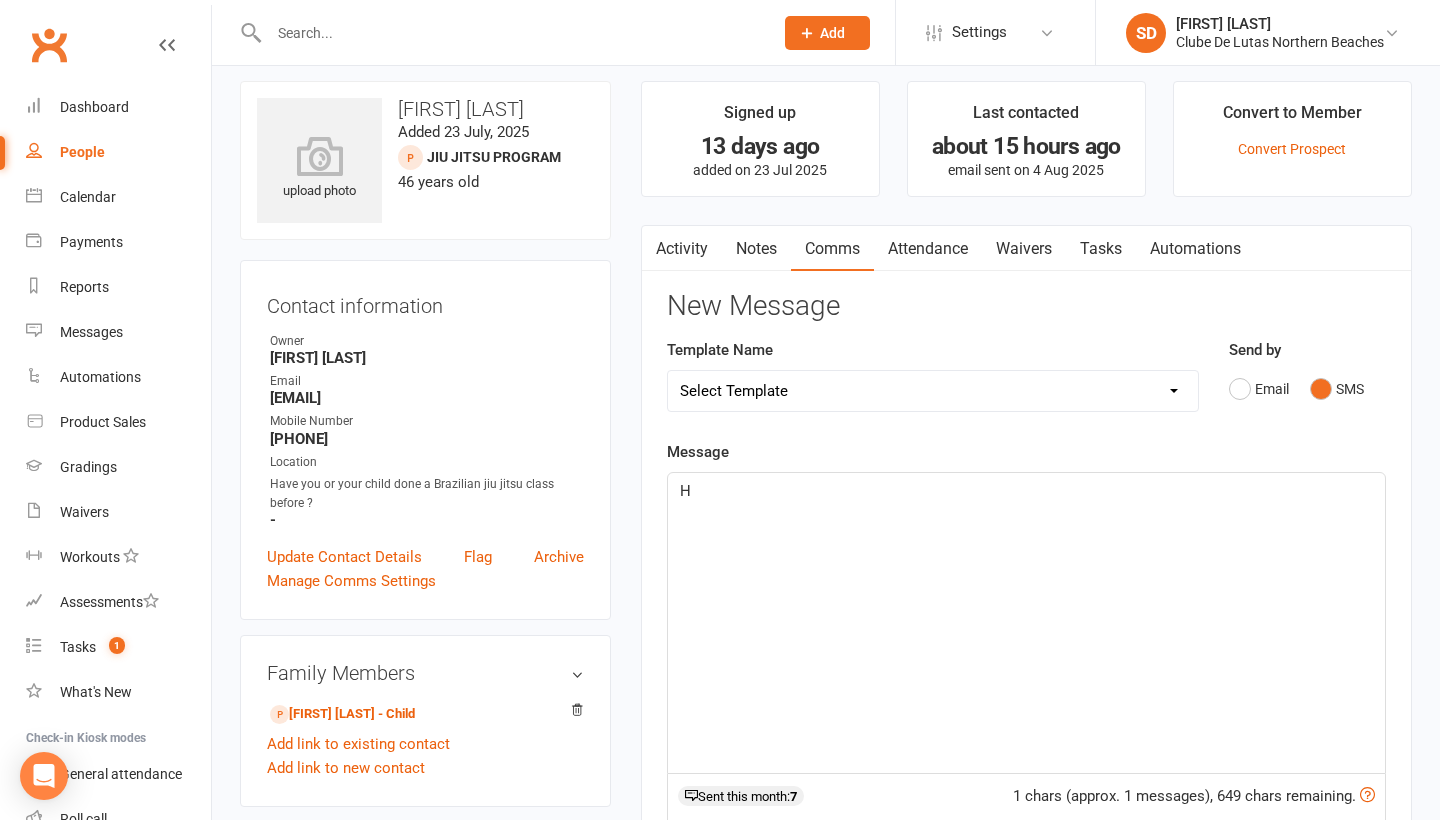 type 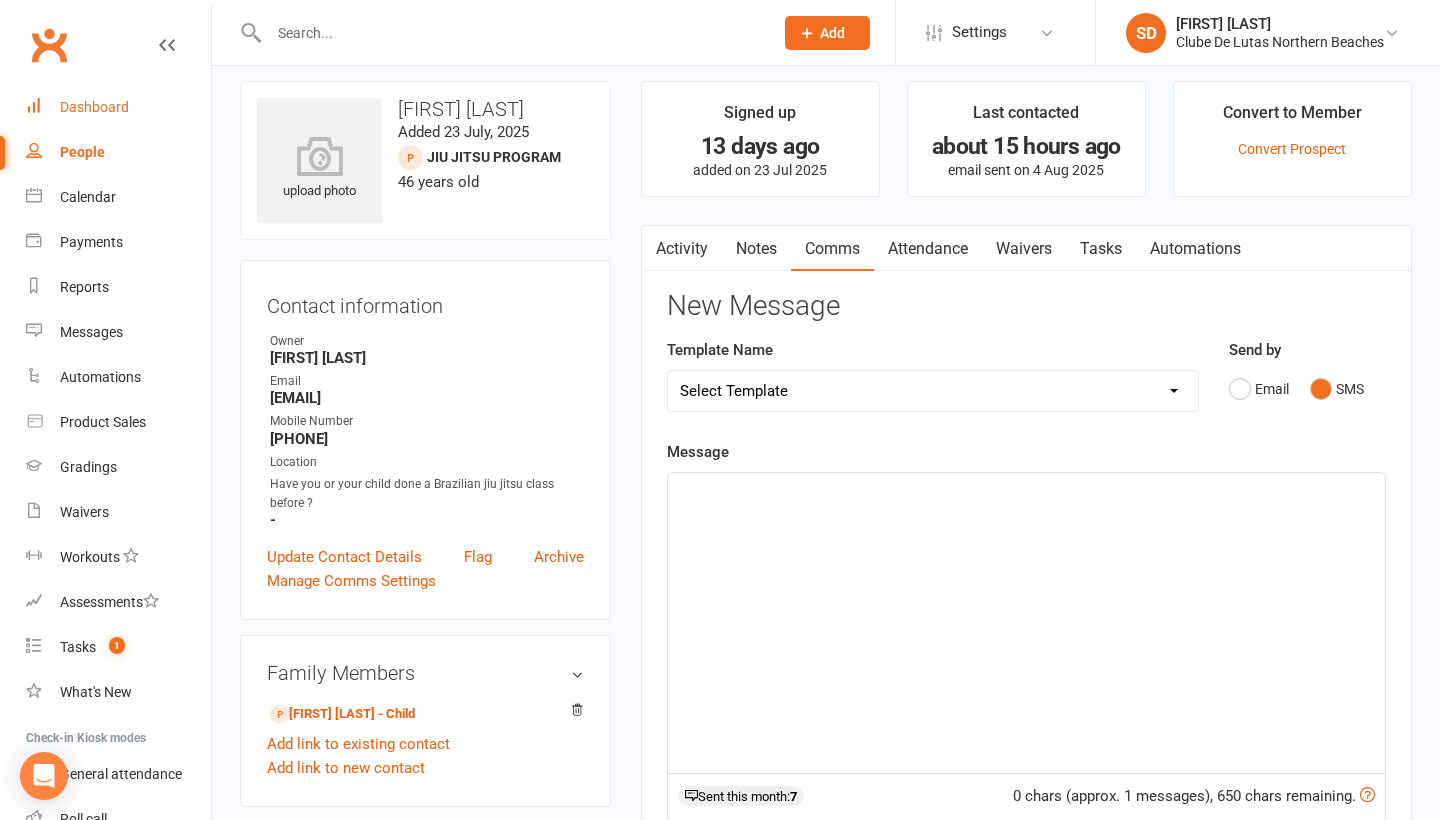 click on "Dashboard" at bounding box center [94, 107] 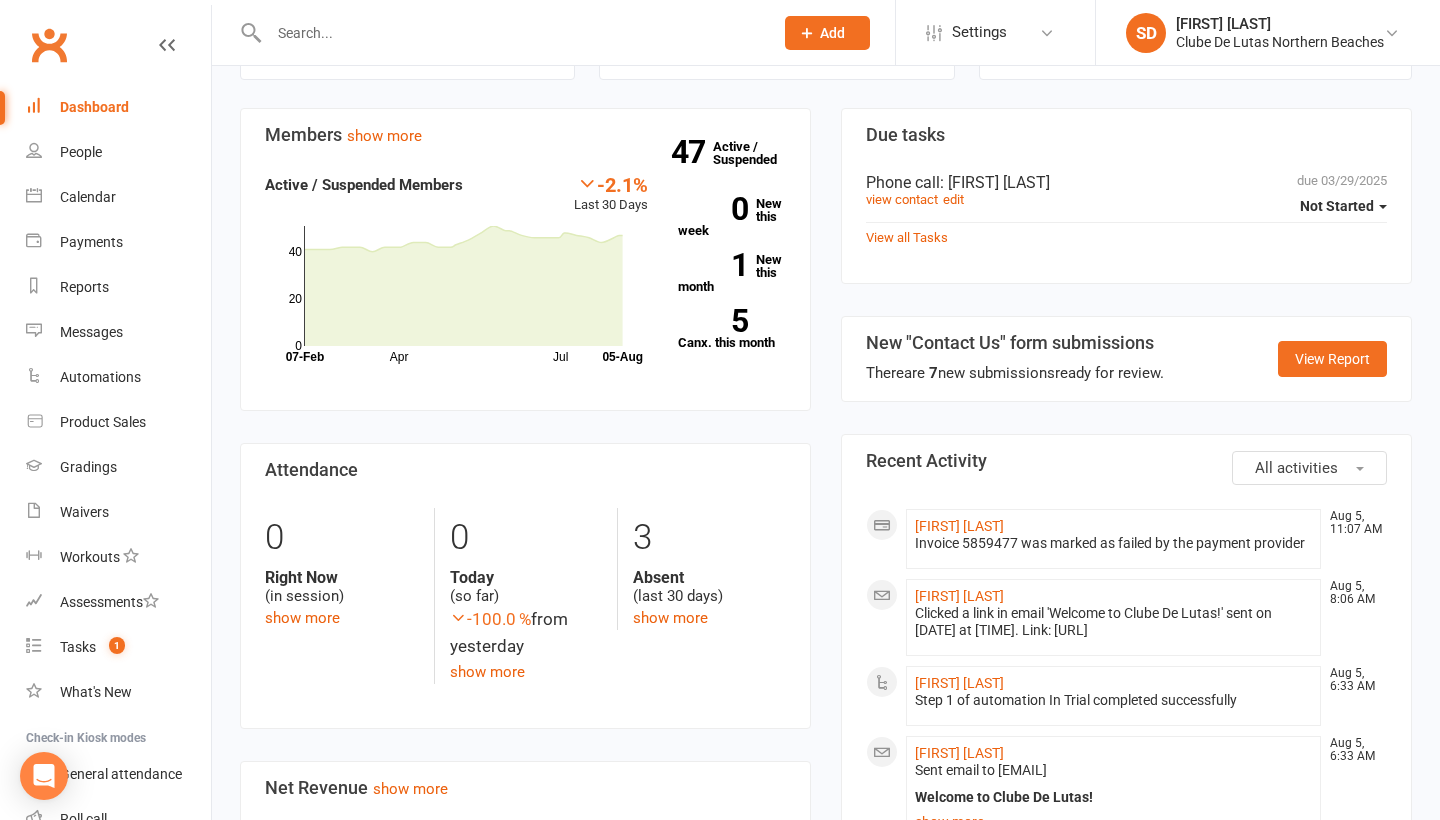 scroll, scrollTop: 534, scrollLeft: 0, axis: vertical 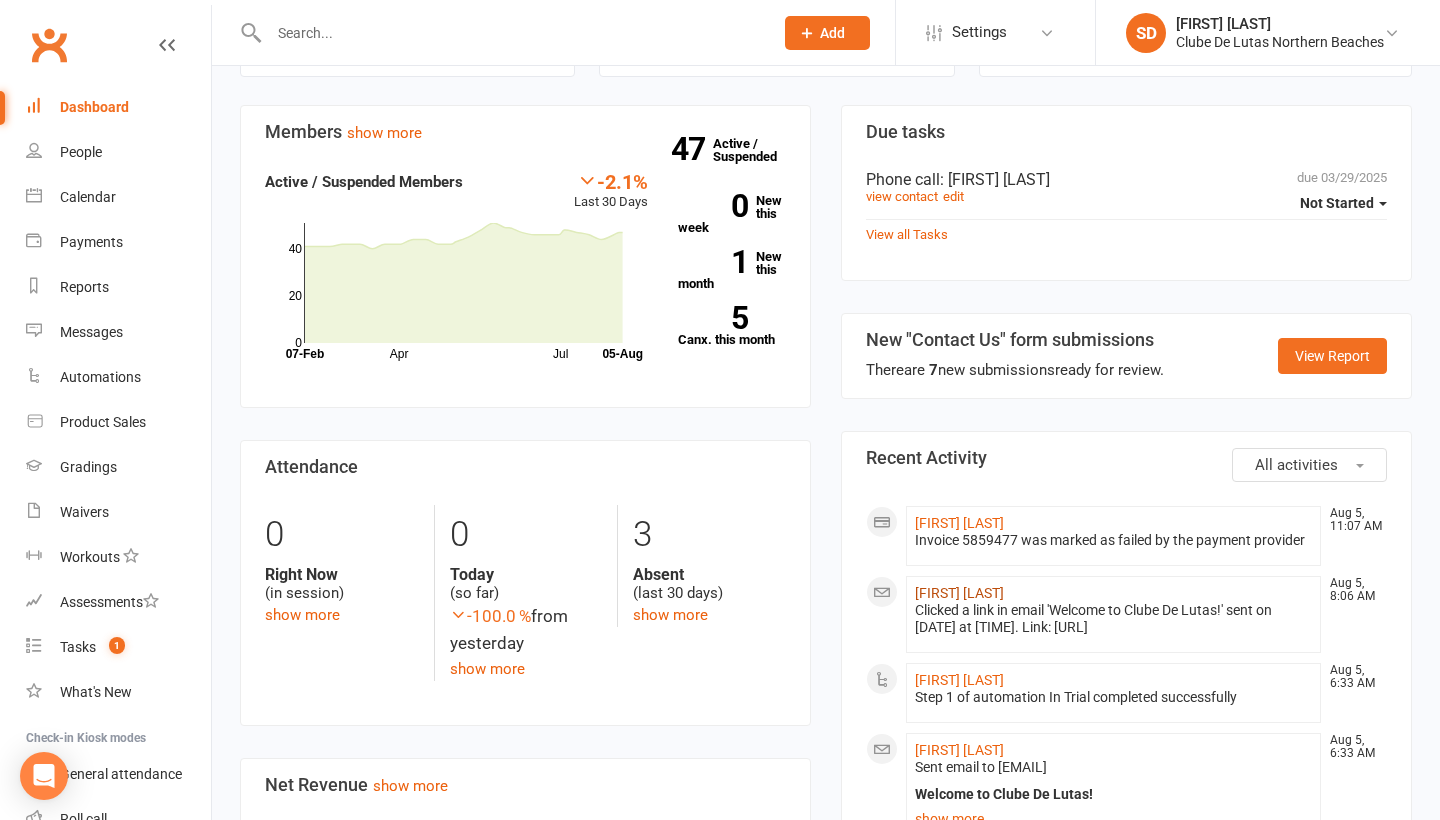click on "[FIRST] [LAST]" 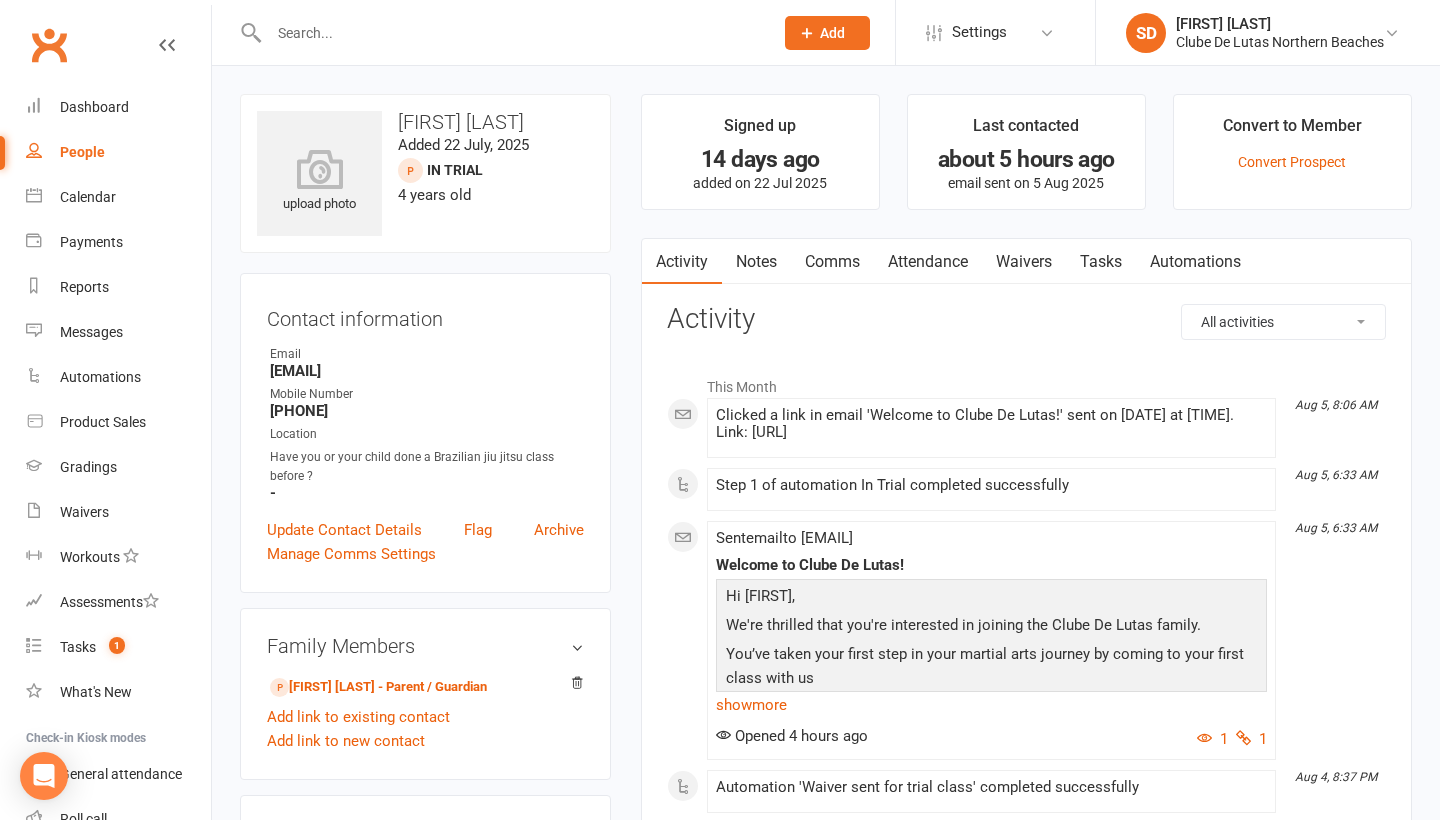 scroll, scrollTop: 0, scrollLeft: 0, axis: both 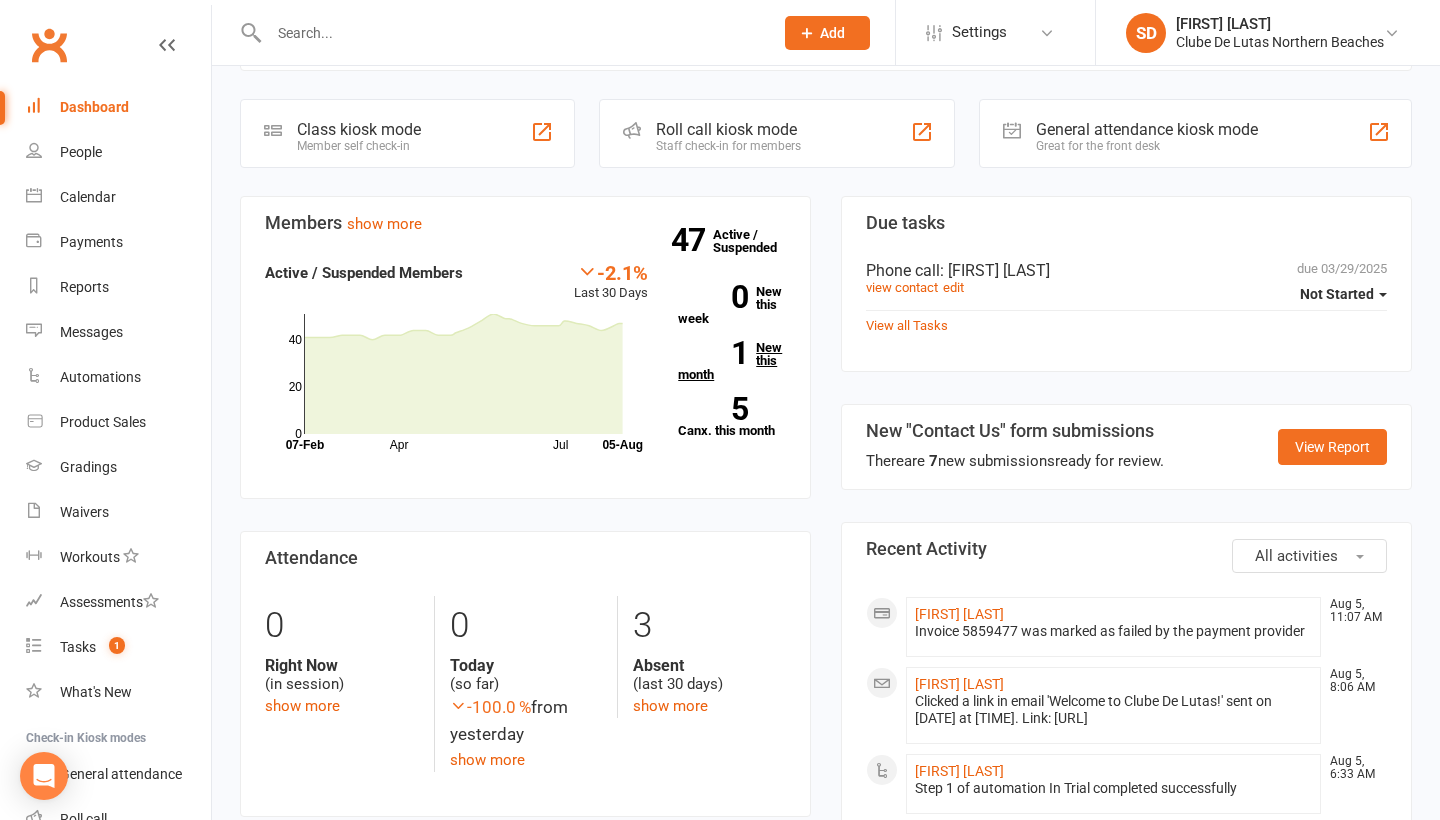 click on "1 New this month" at bounding box center (732, 361) 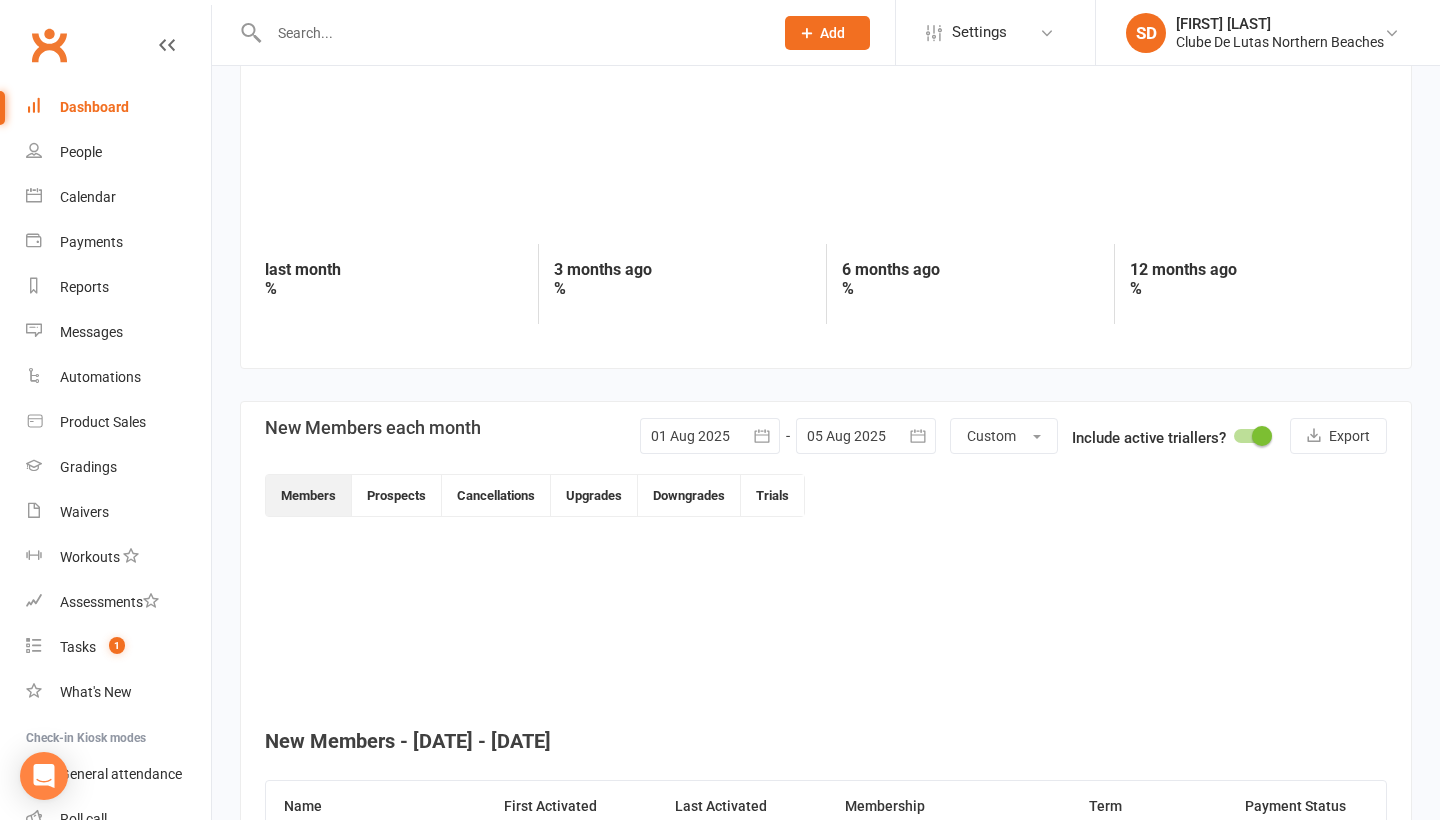 scroll, scrollTop: 350, scrollLeft: 0, axis: vertical 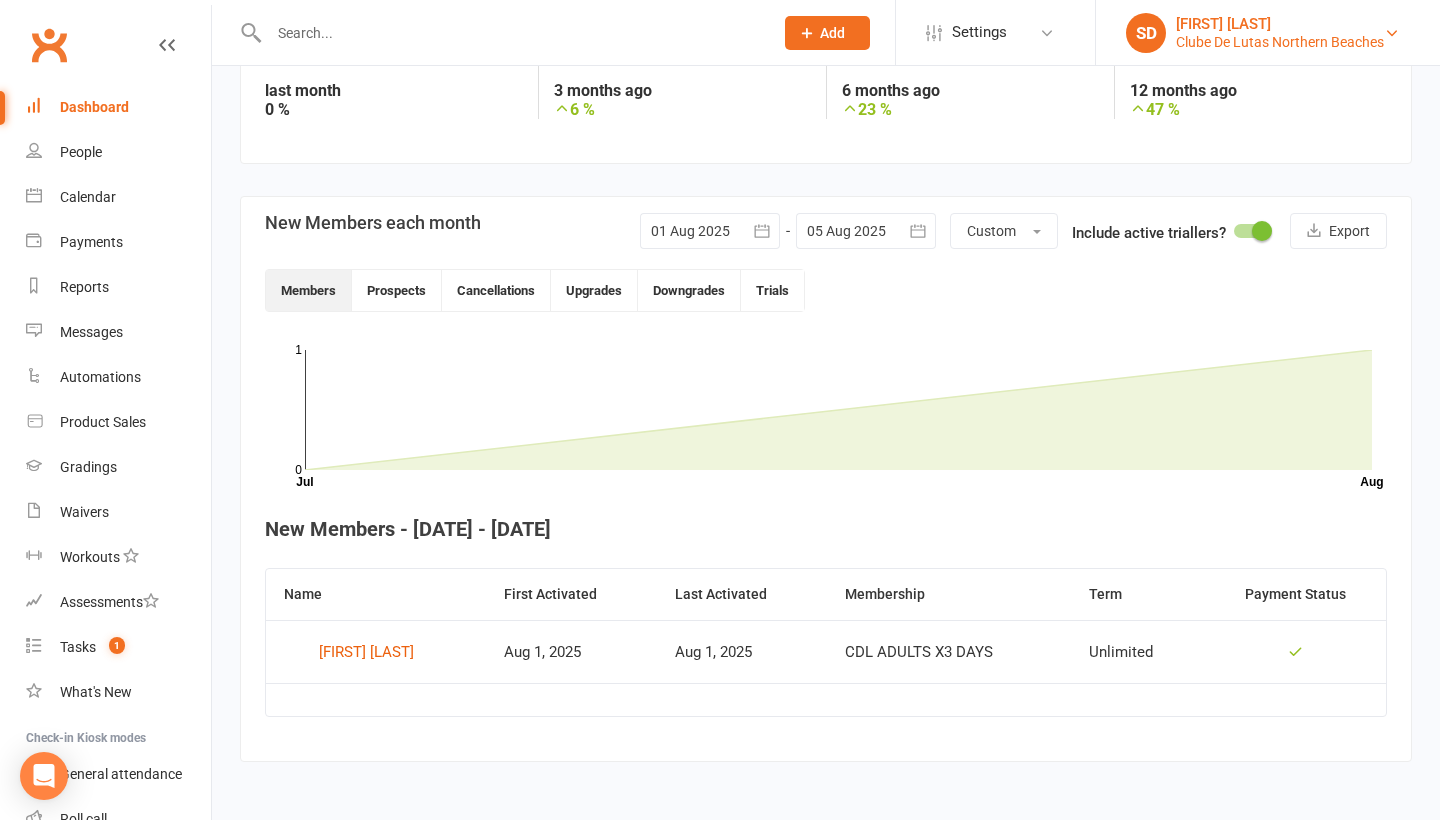 click on "Clube De Lutas Northern Beaches" at bounding box center (1280, 42) 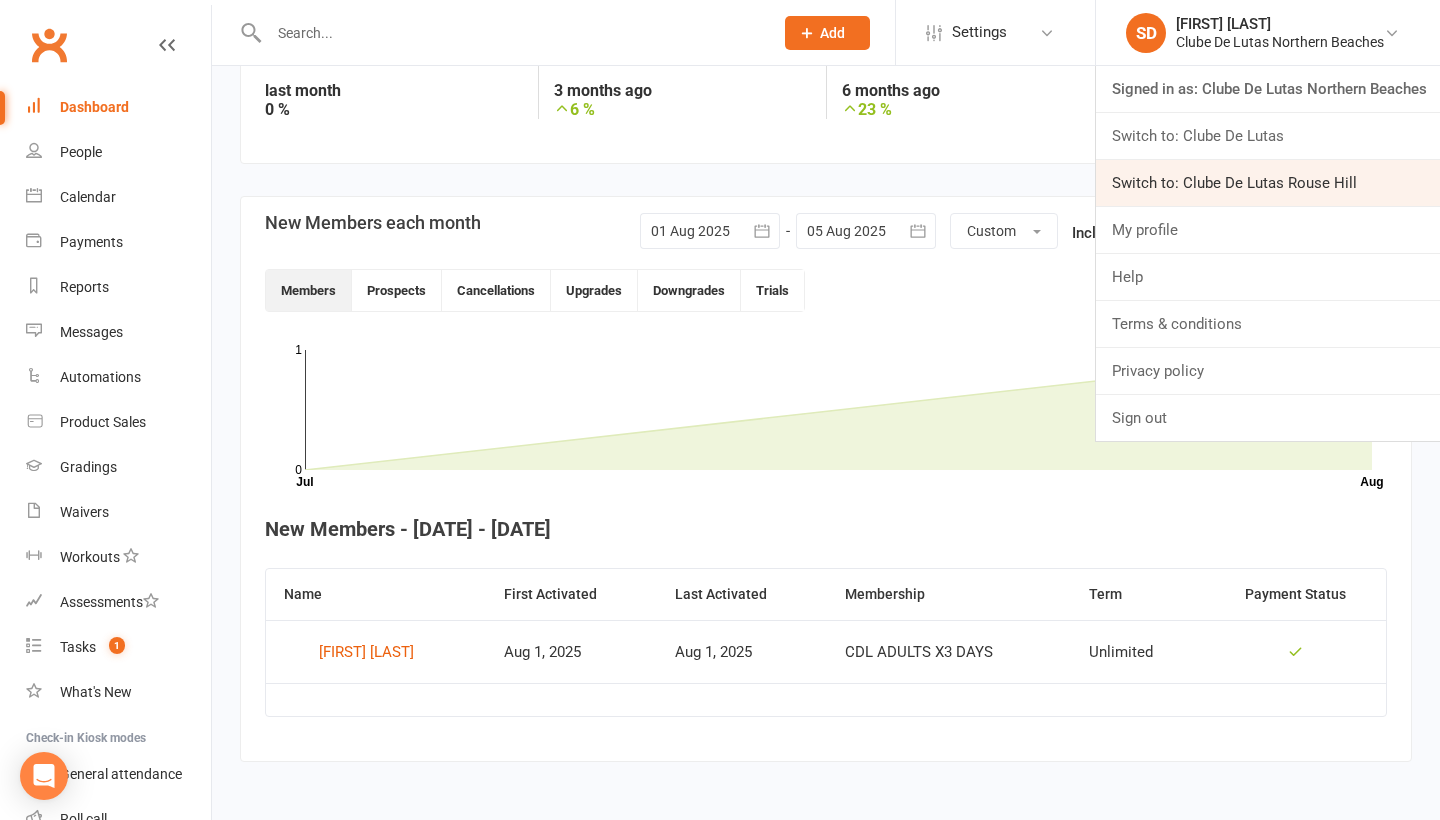 click on "Switch to: Clube De Lutas Rouse Hill" at bounding box center [1268, 183] 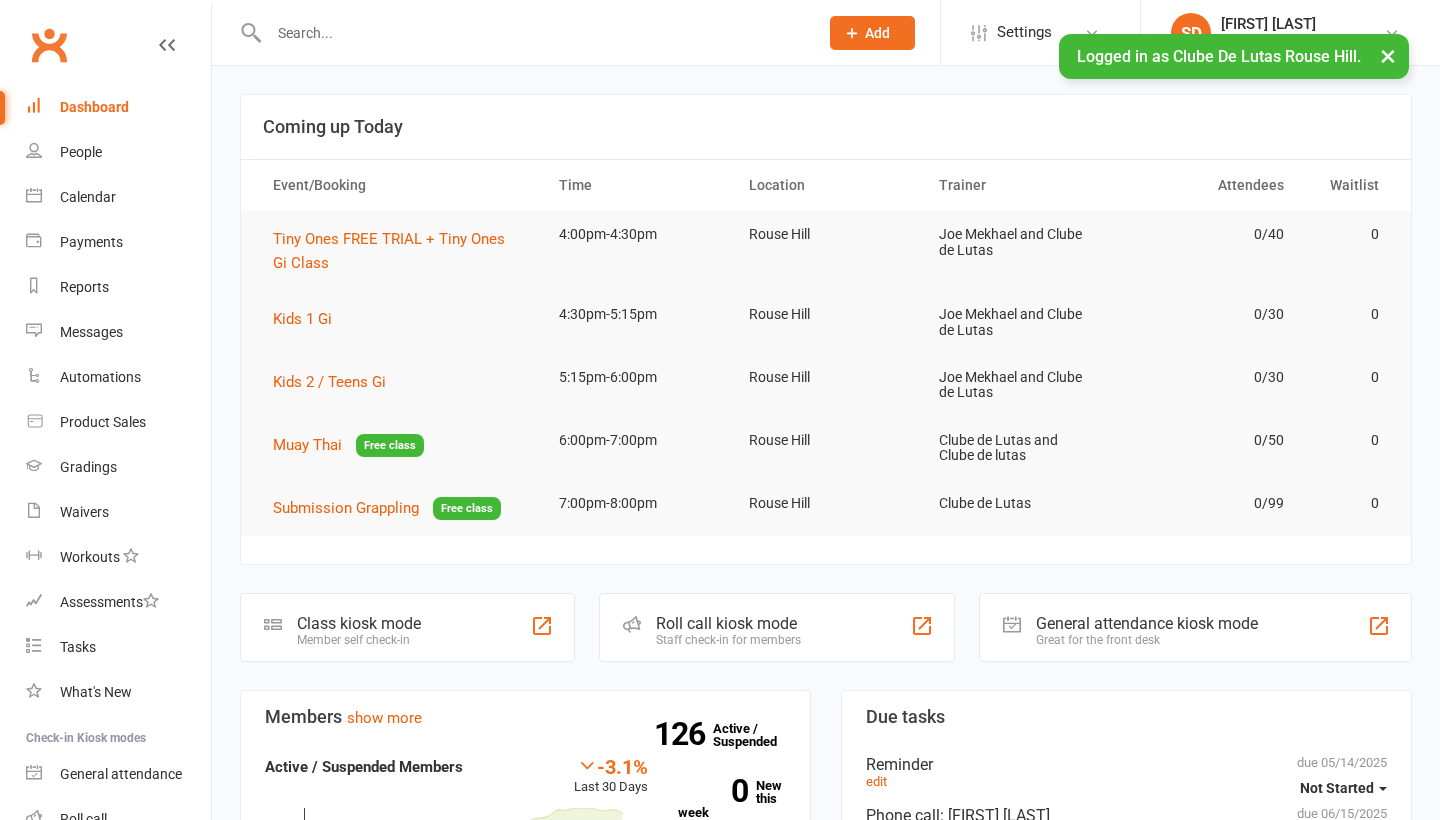 scroll, scrollTop: 0, scrollLeft: 0, axis: both 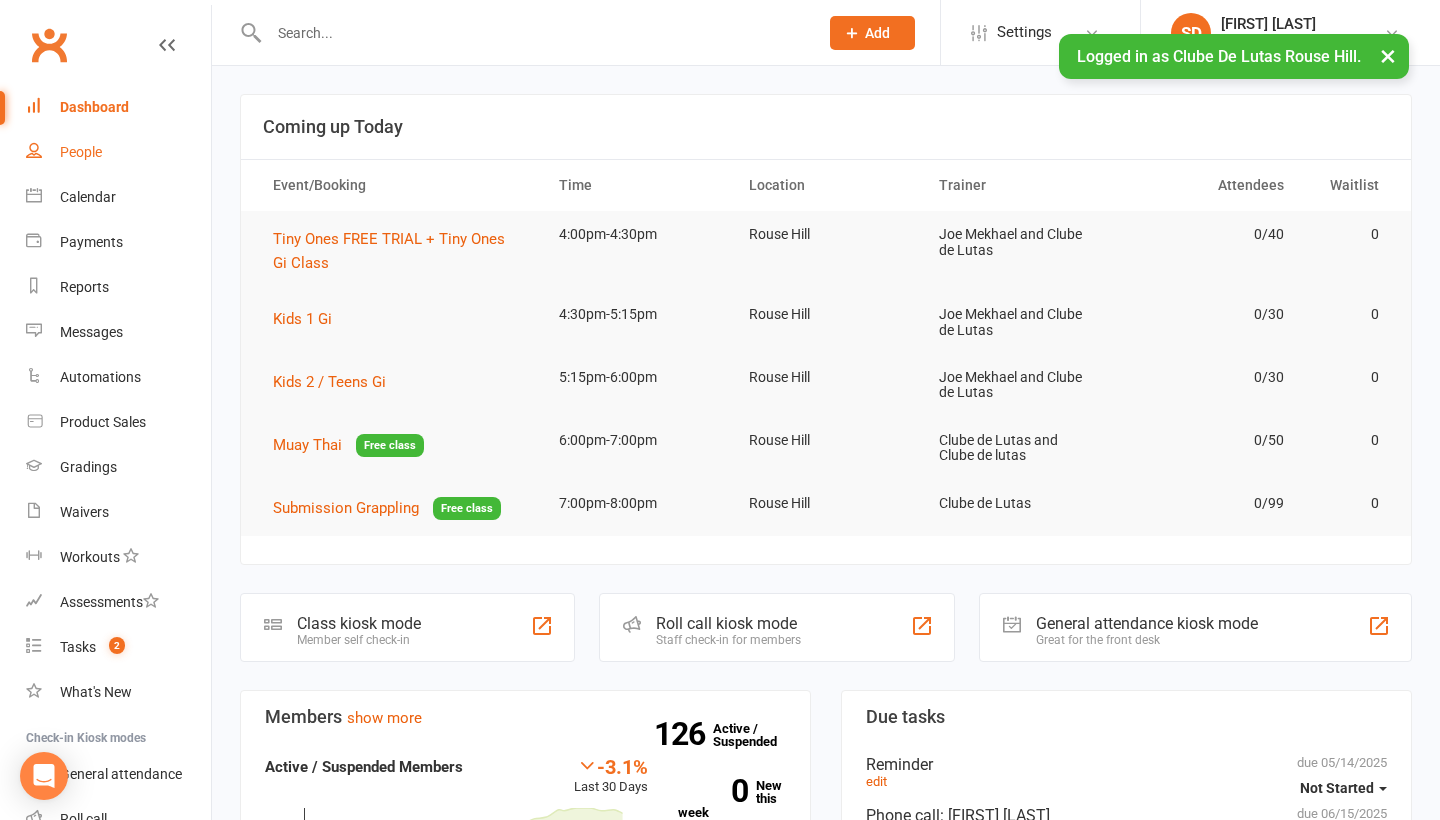 click on "People" at bounding box center (118, 152) 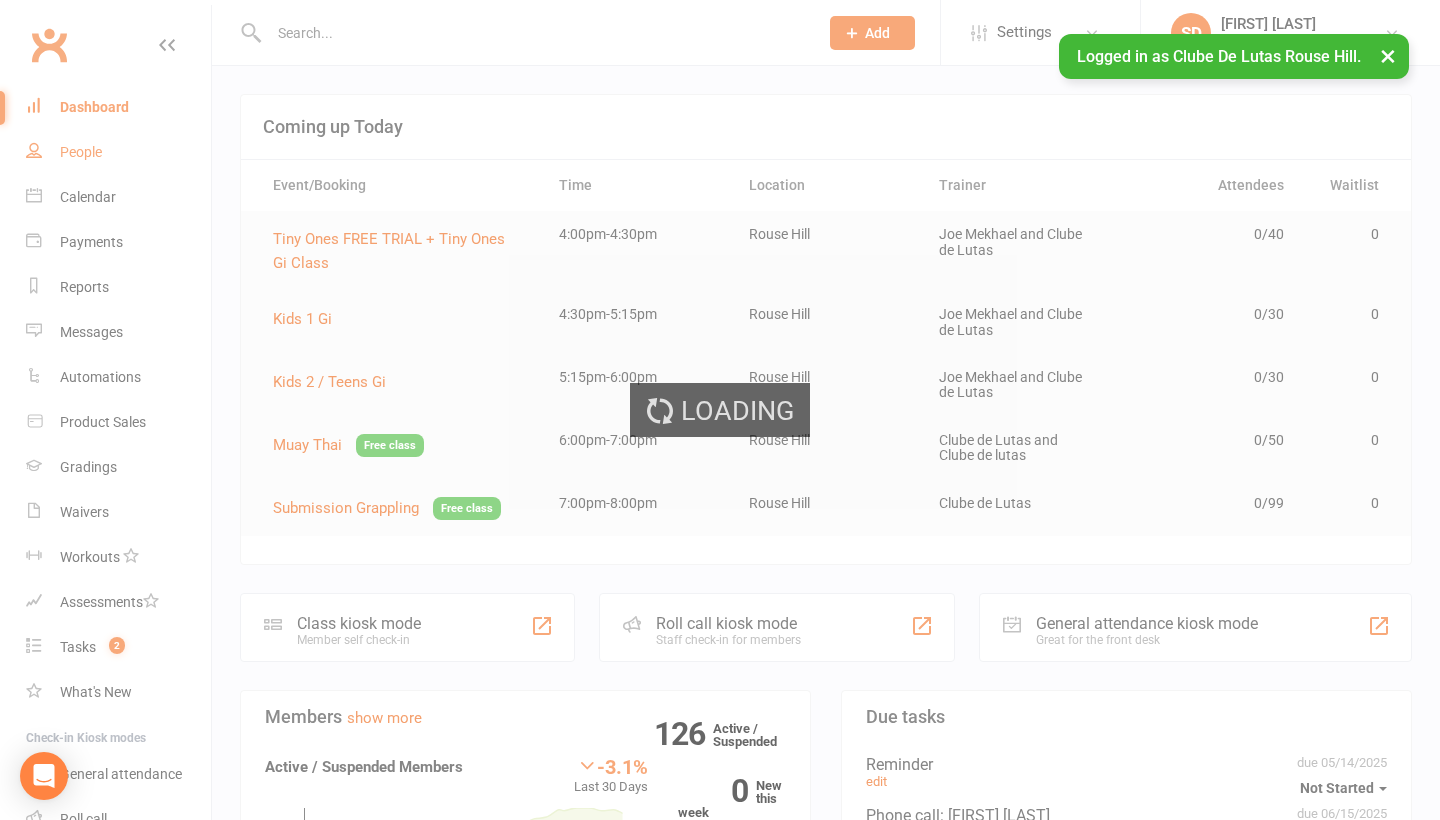 select on "100" 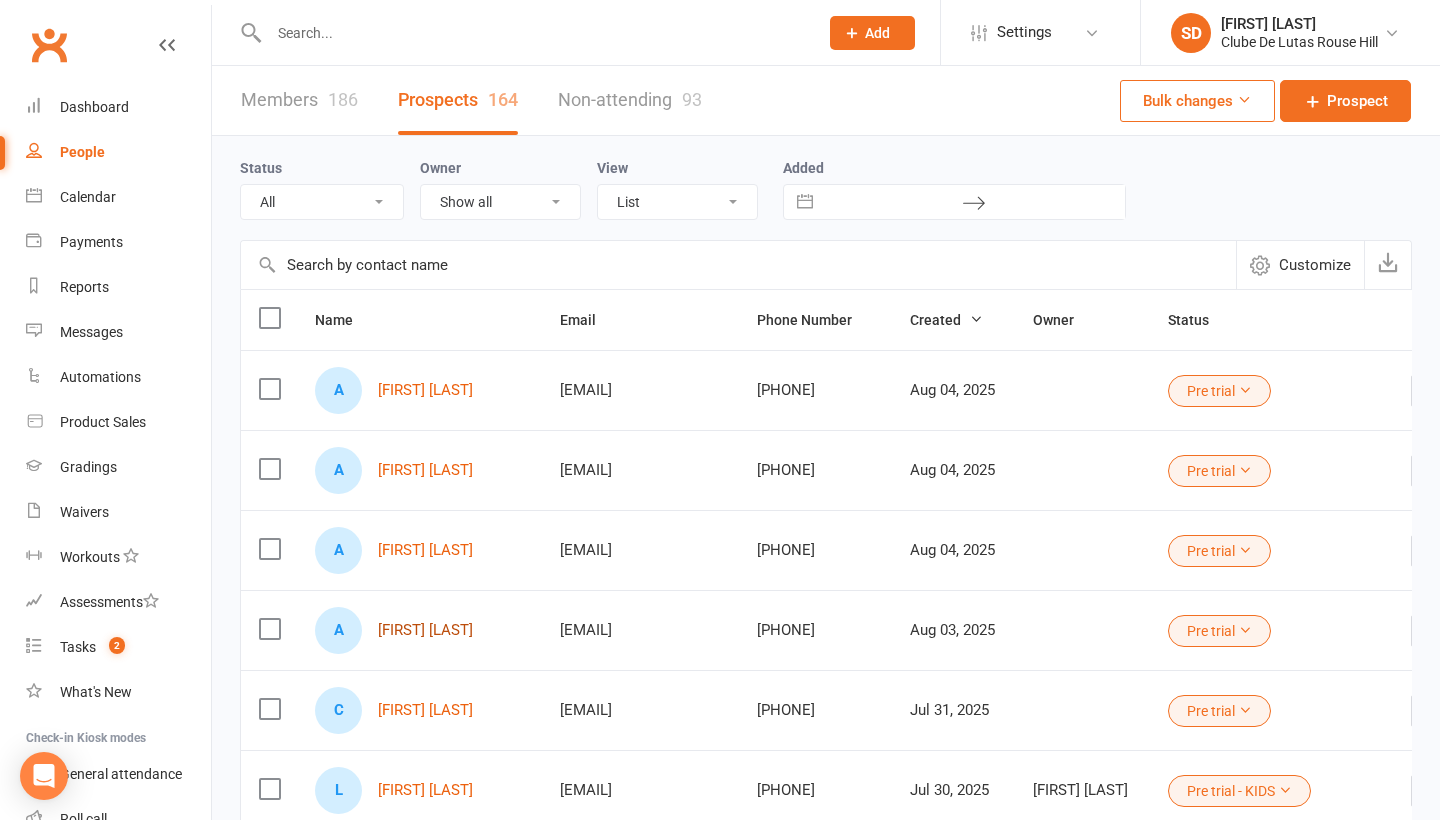 click on "Aisha Ahsan" at bounding box center (425, 630) 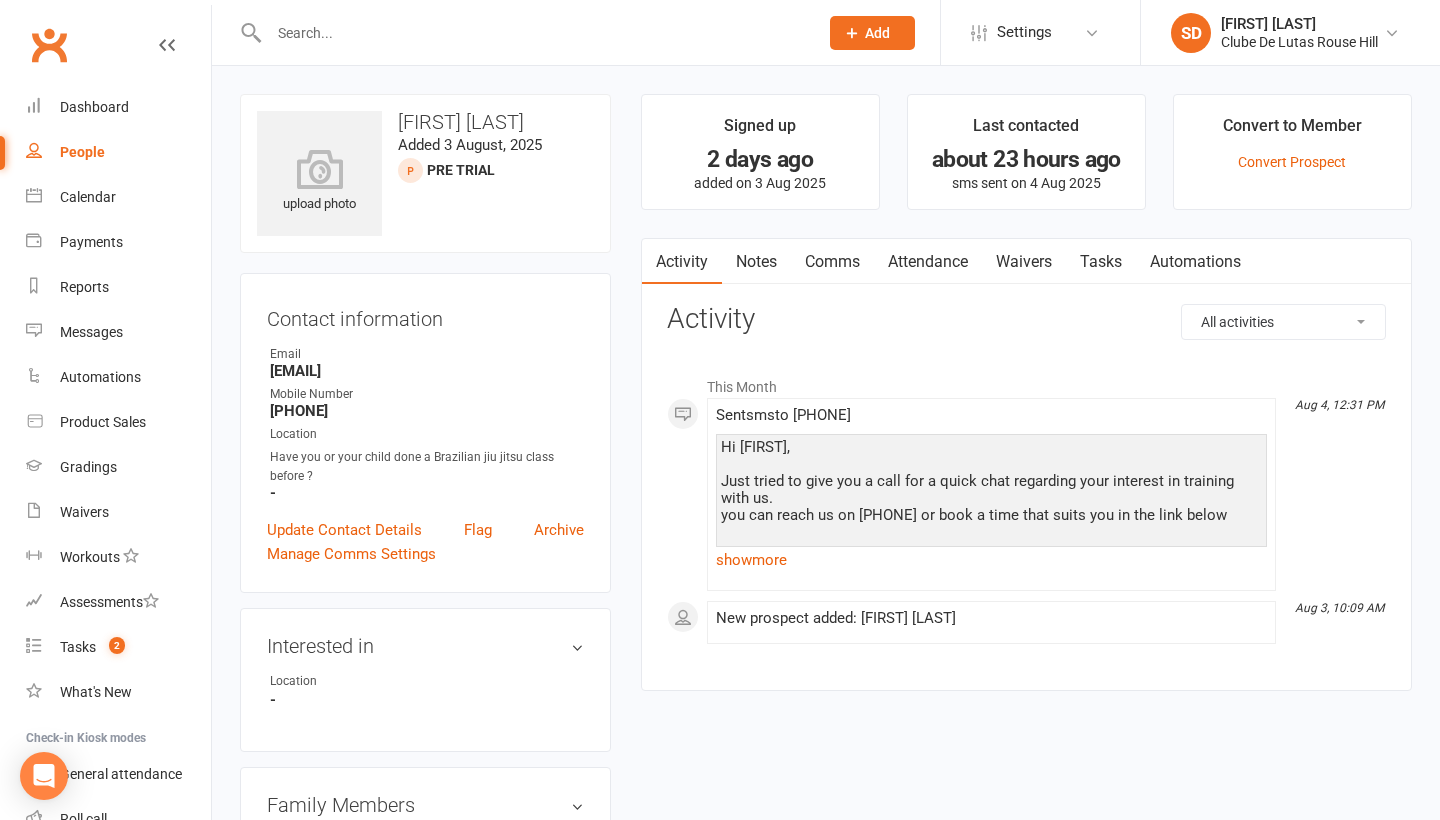 select on "100" 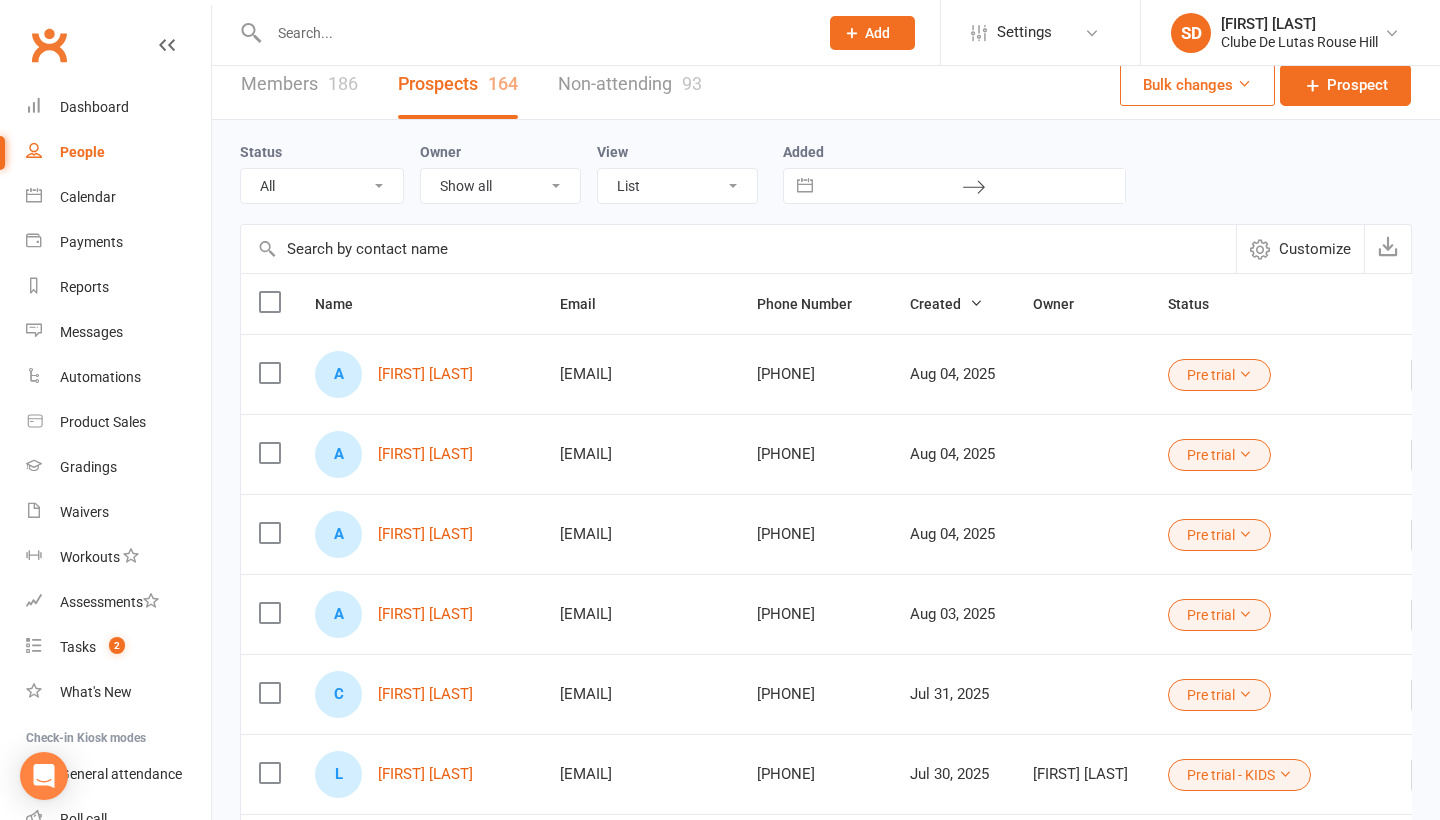 scroll, scrollTop: 18, scrollLeft: 0, axis: vertical 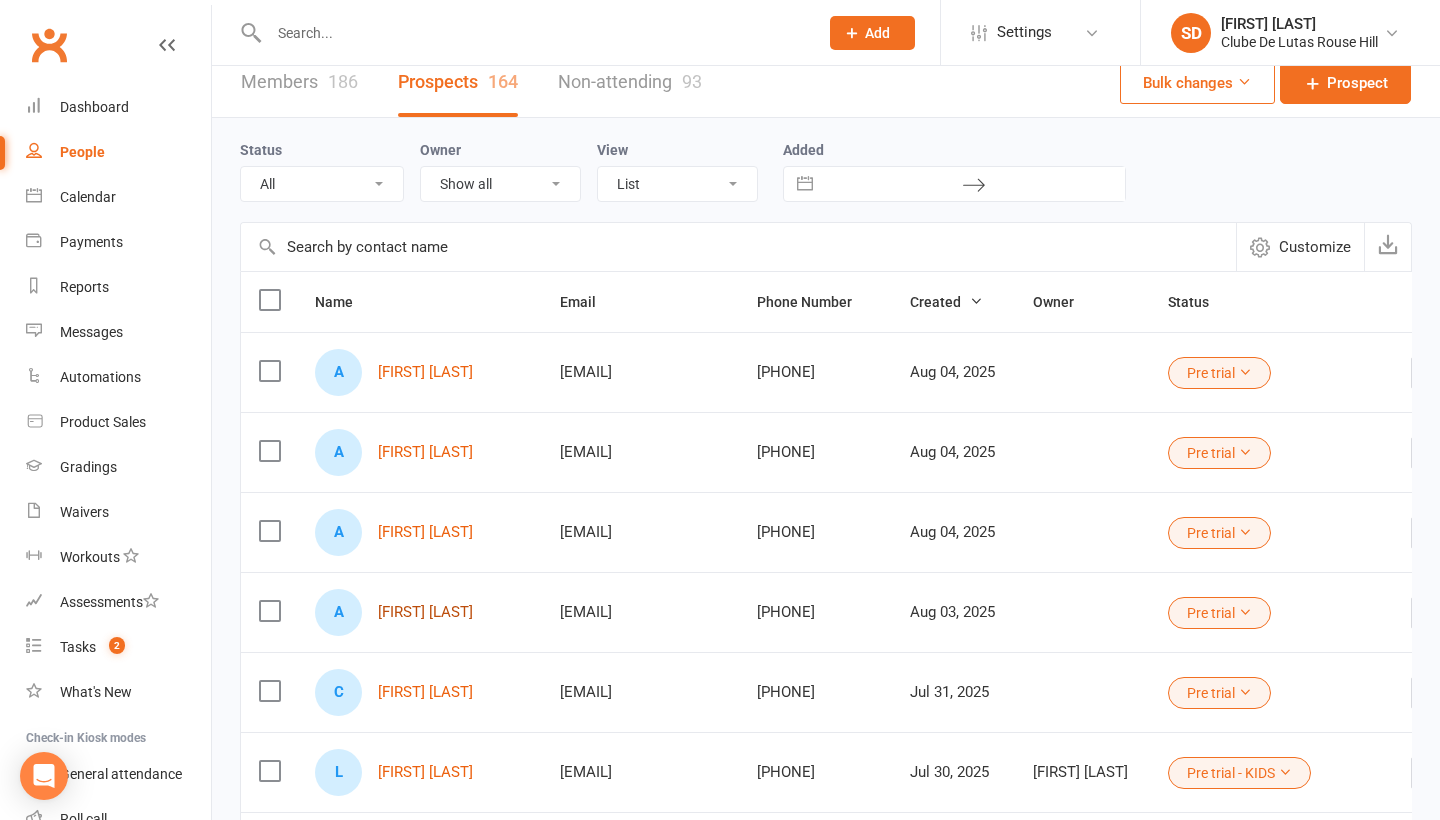 click on "Aisha Ahsan" at bounding box center [425, 612] 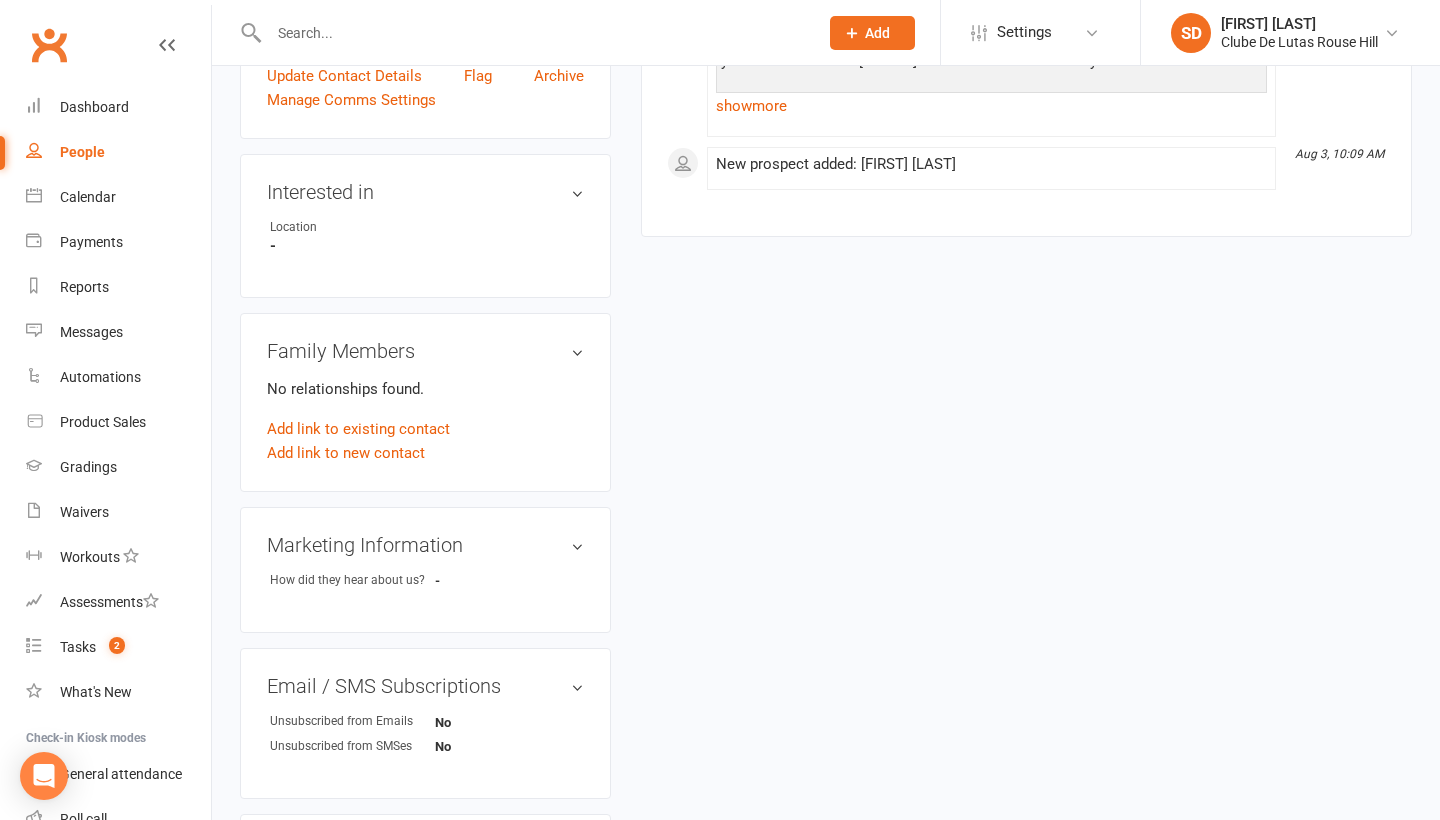 scroll, scrollTop: 428, scrollLeft: 0, axis: vertical 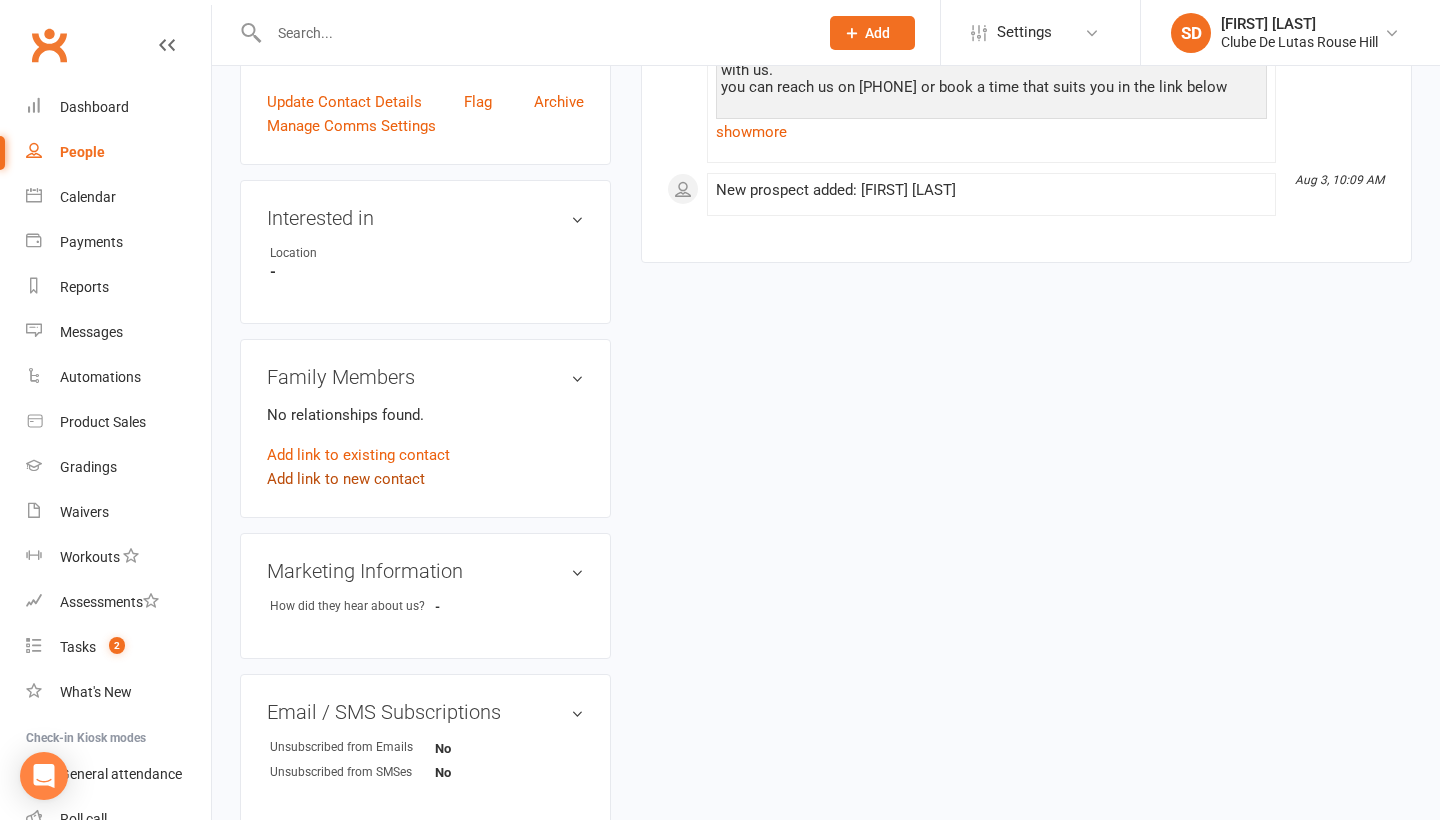 click on "Add link to new contact" at bounding box center [346, 479] 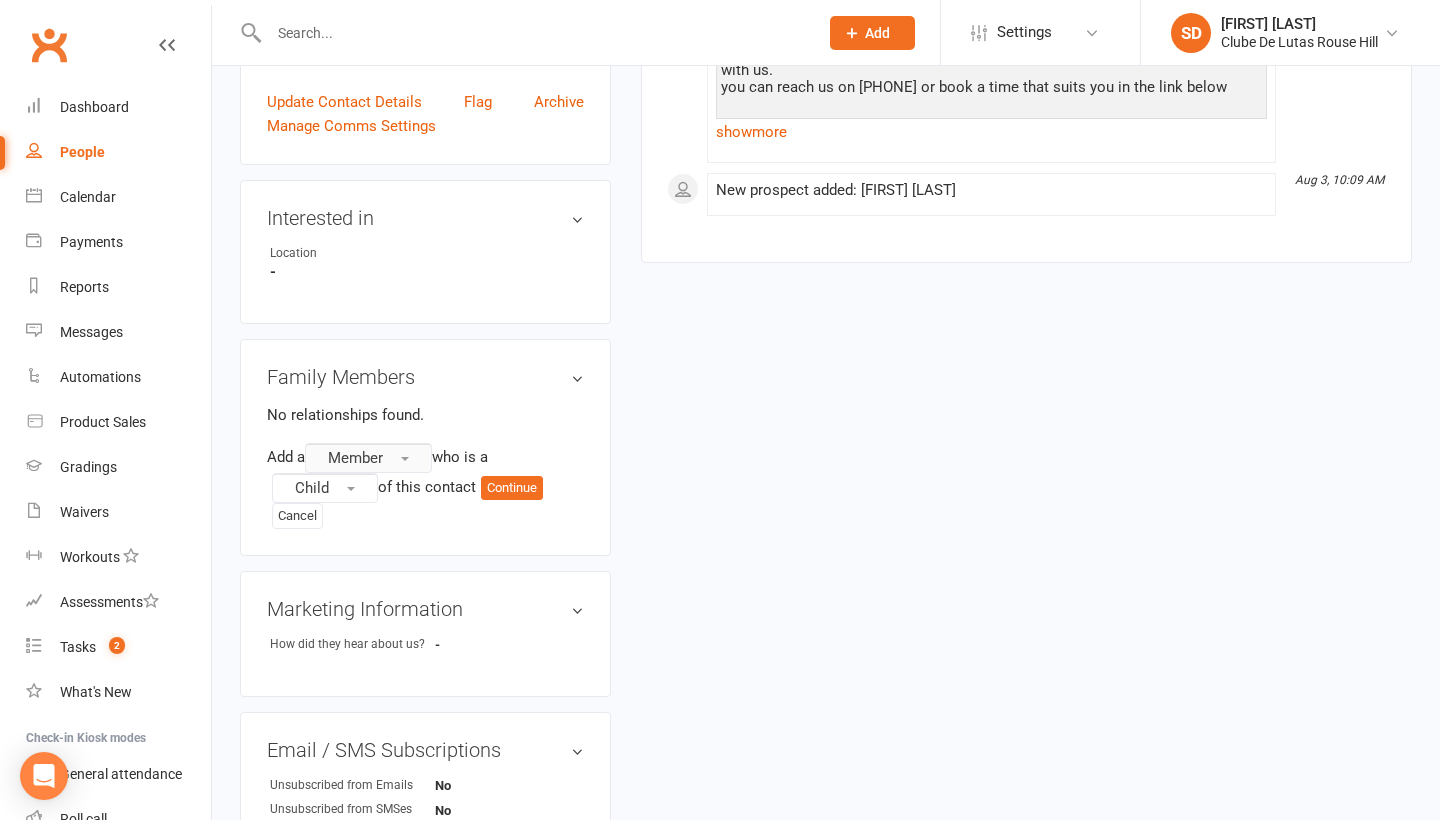 click on "Member" at bounding box center (355, 458) 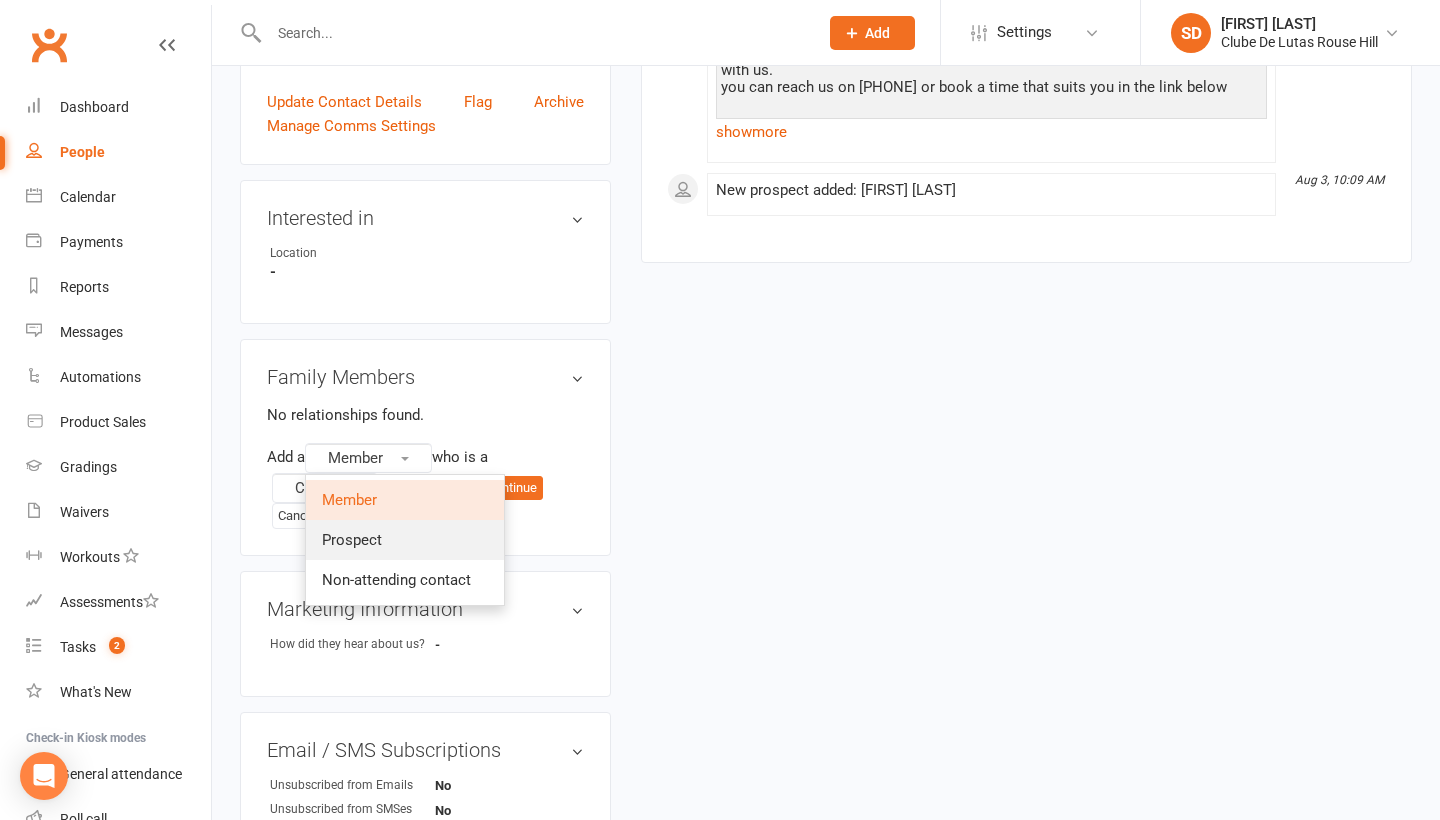 click on "Prospect" at bounding box center [405, 540] 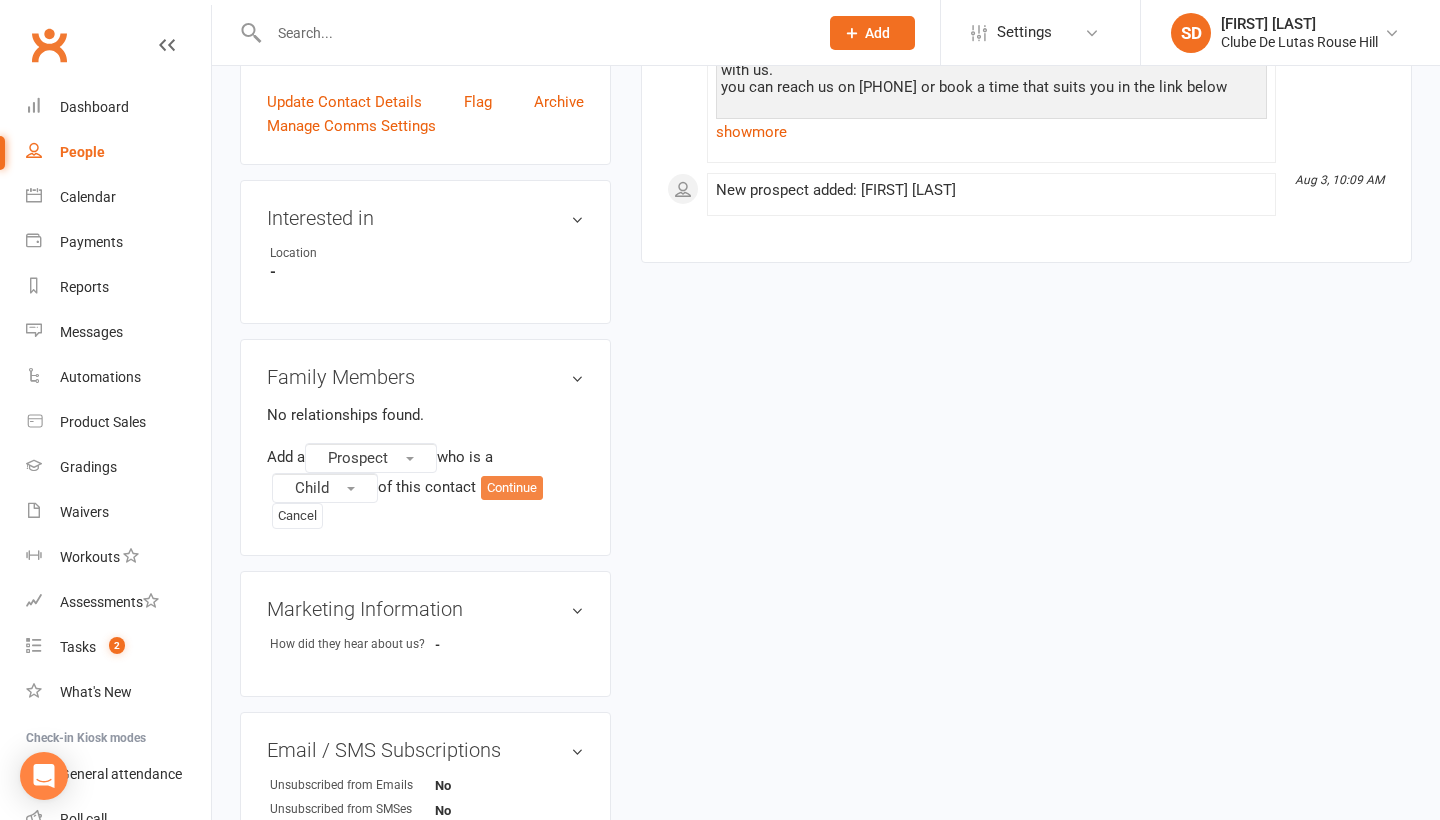click on "Continue" at bounding box center (512, 488) 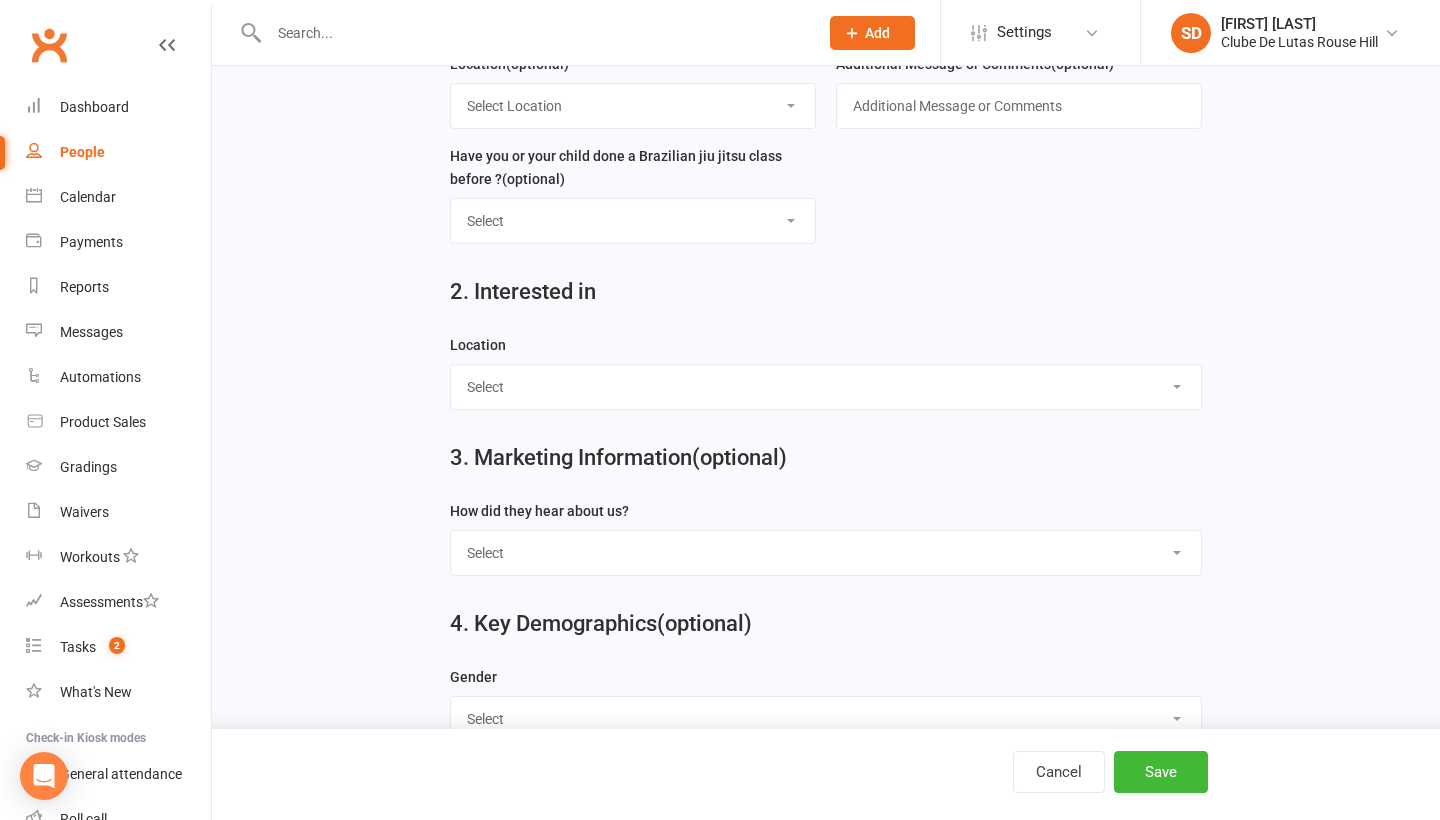 scroll, scrollTop: 0, scrollLeft: 0, axis: both 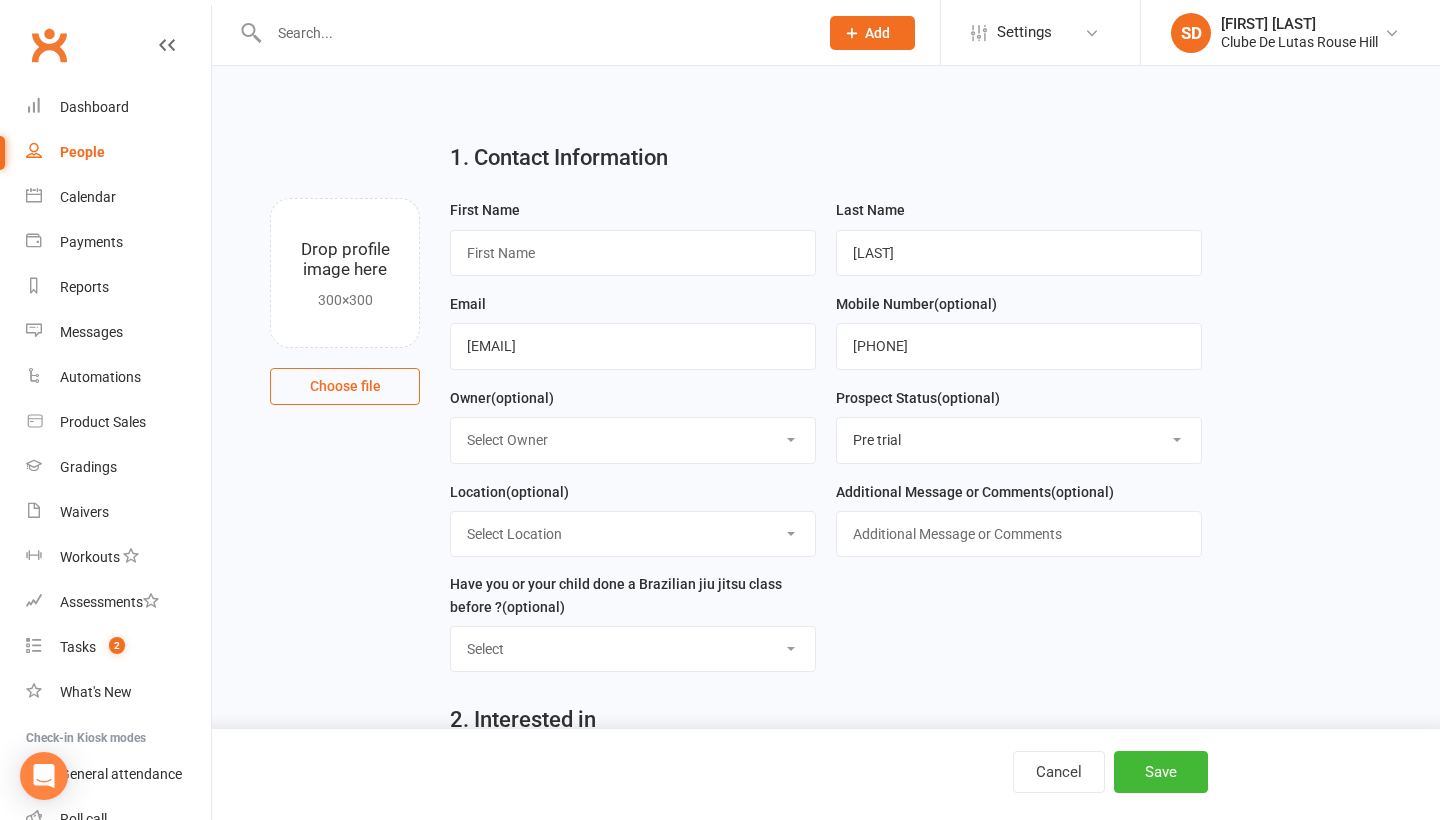 click on "First Name" at bounding box center (633, 245) 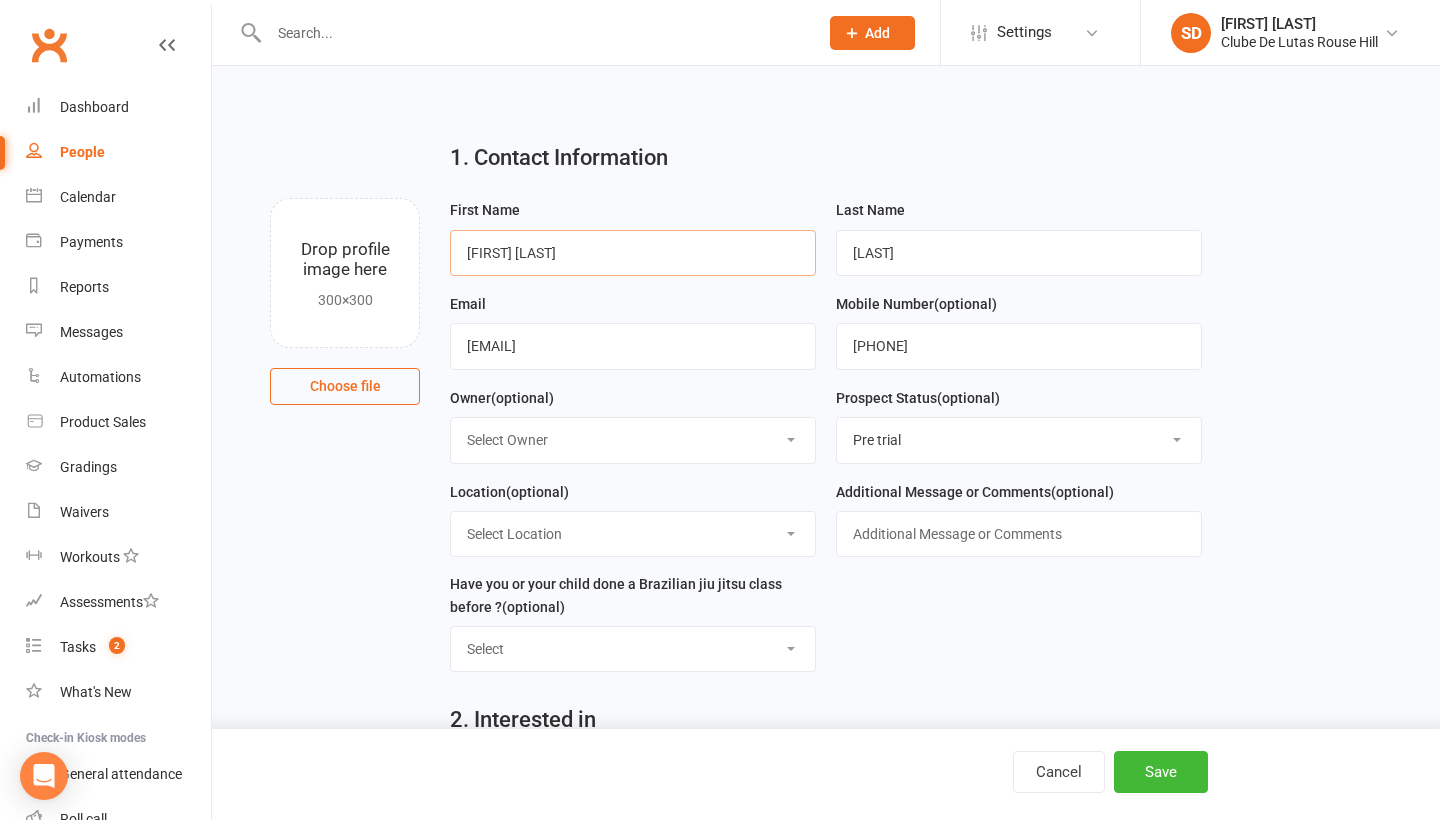type on "Muhammad Umar" 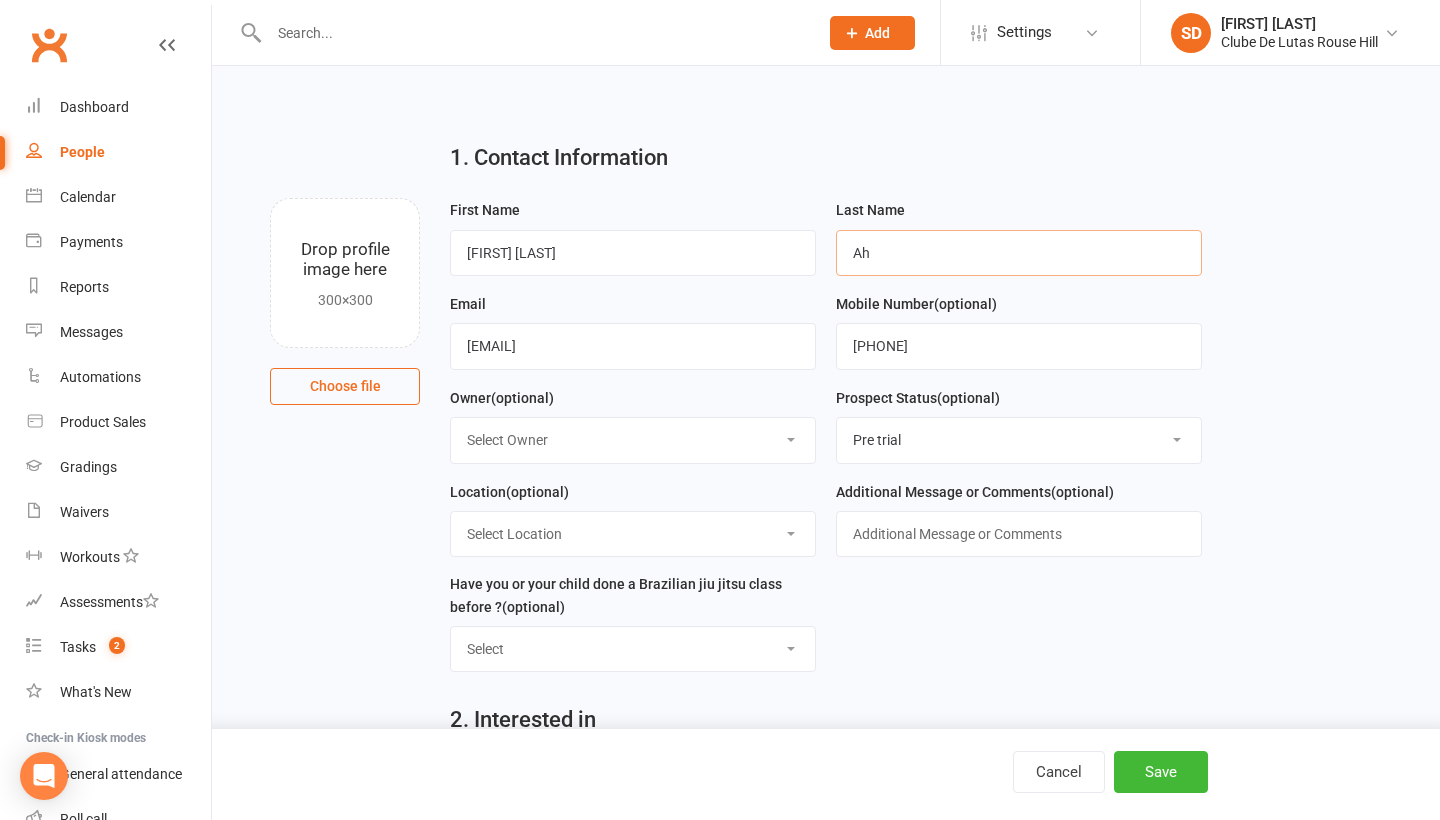 type on "A" 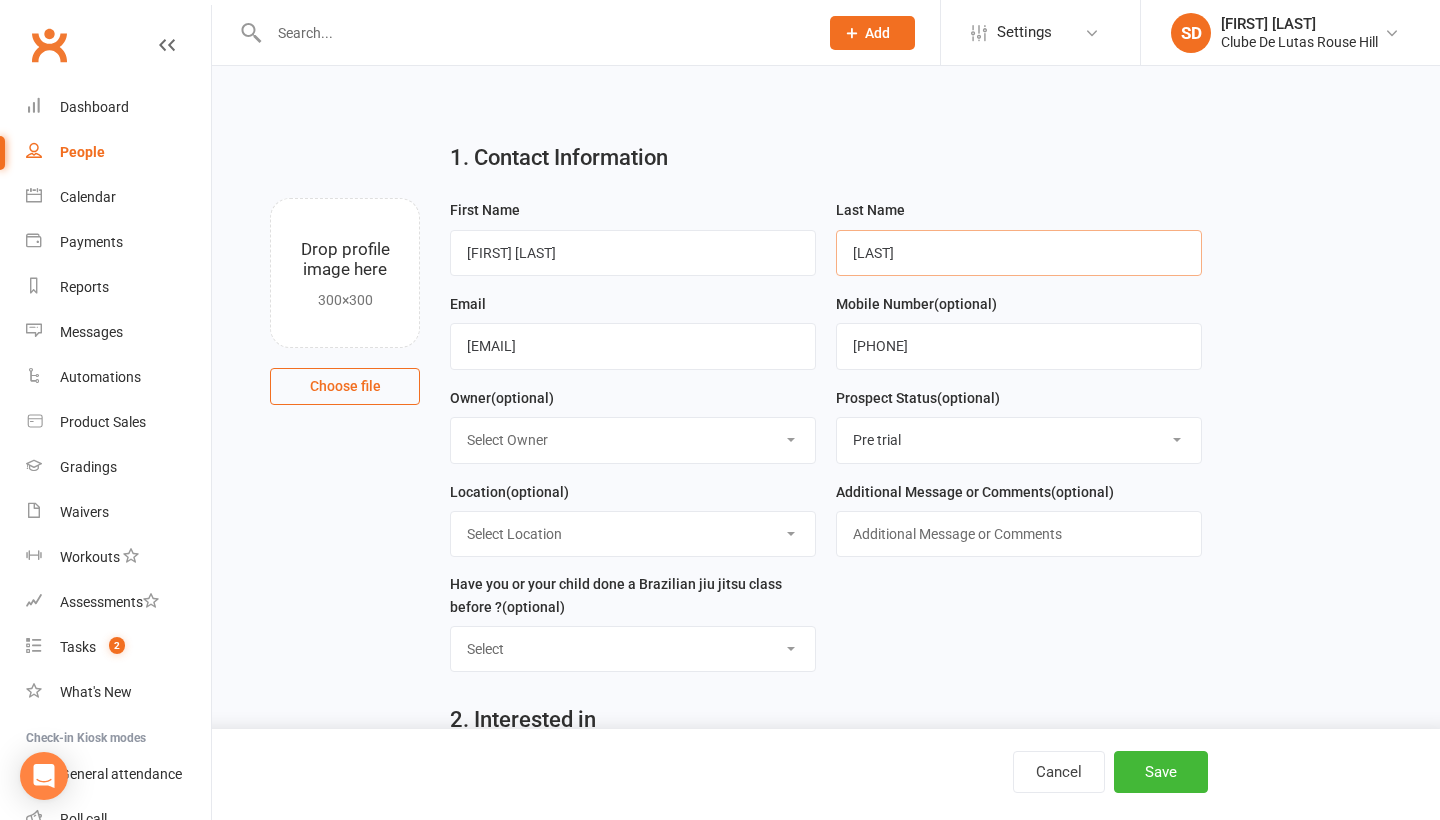click on "quraishi" at bounding box center (1019, 253) 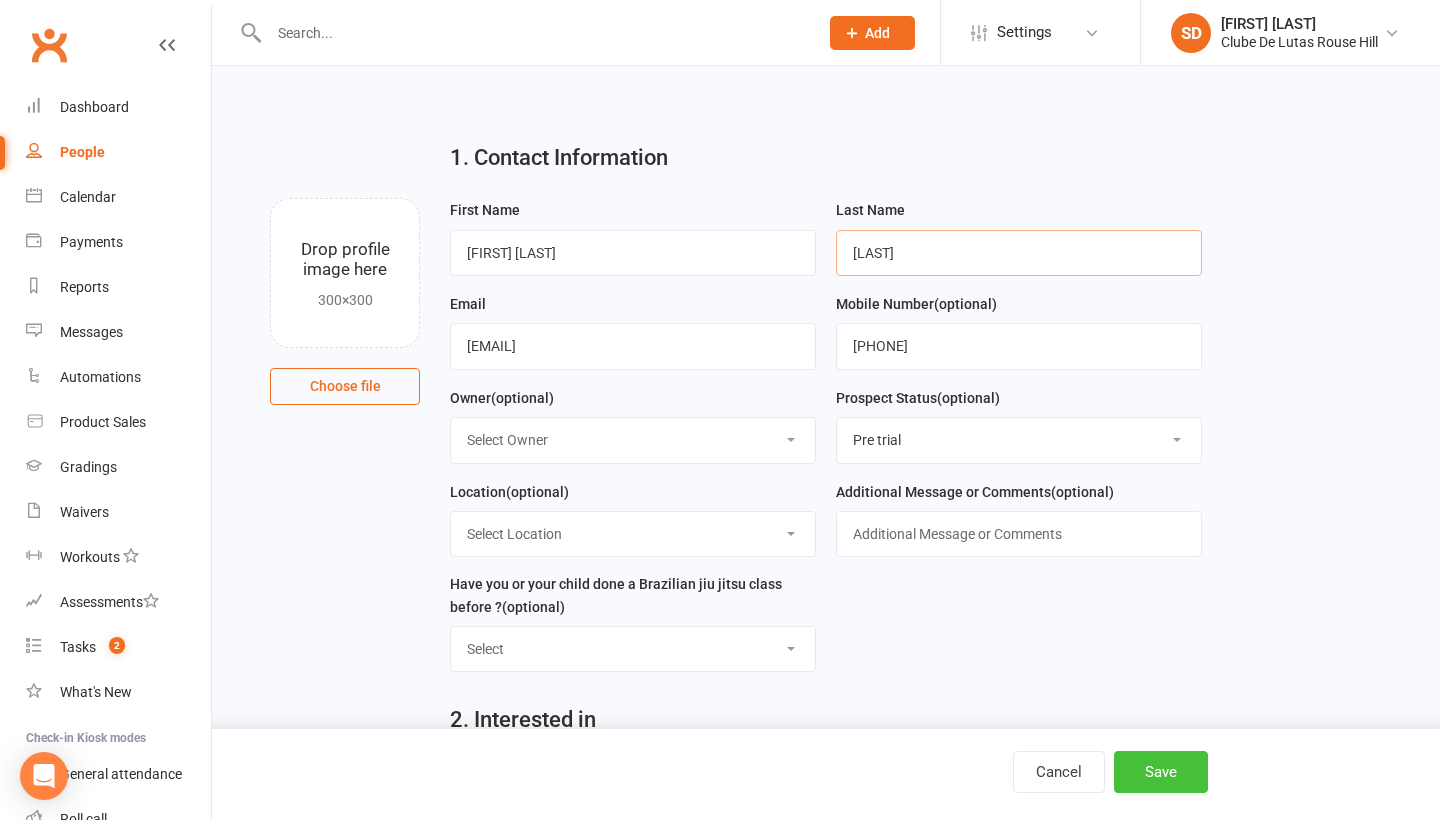 type on "Quraishi" 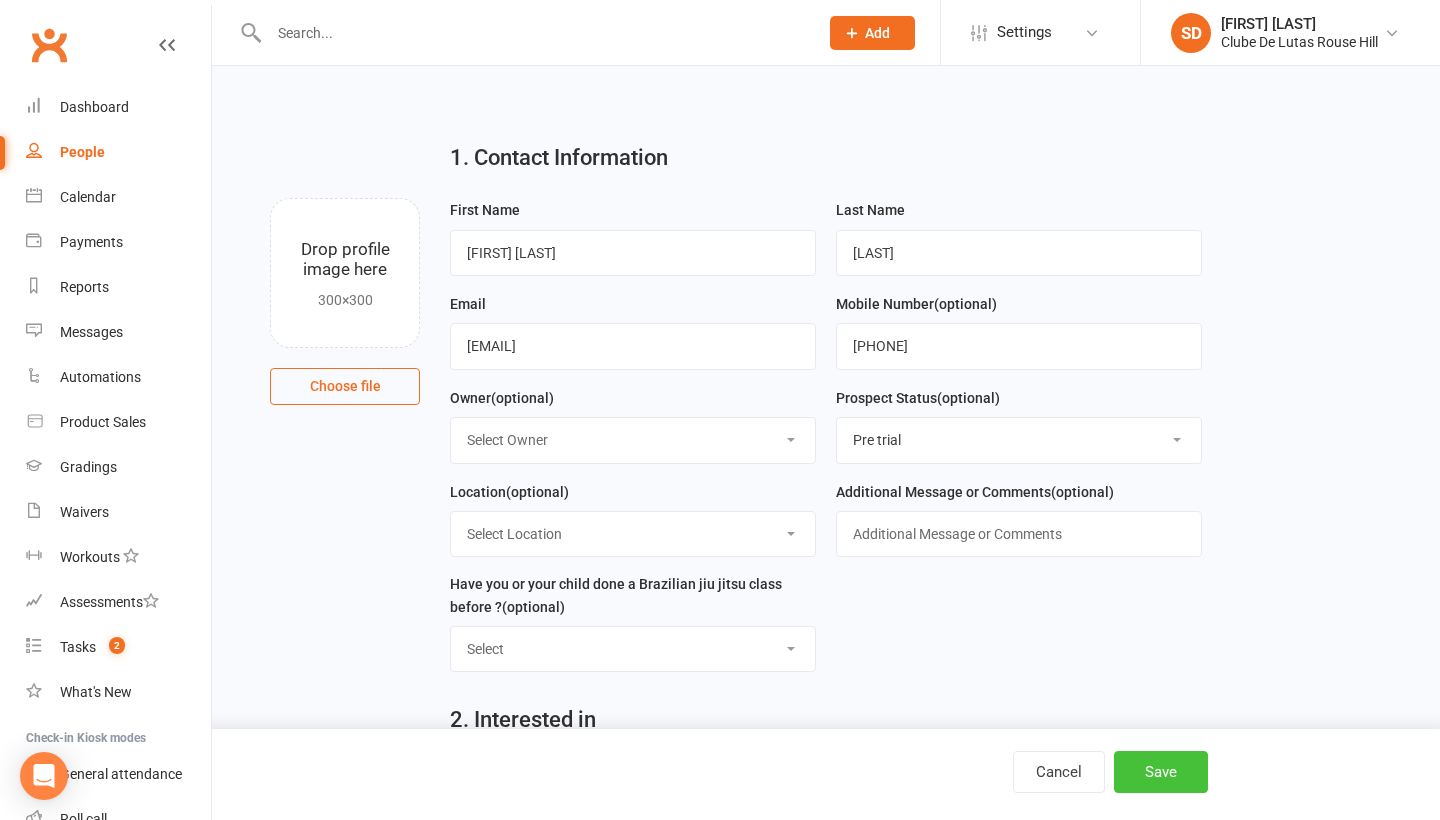 click on "Save" at bounding box center [1161, 772] 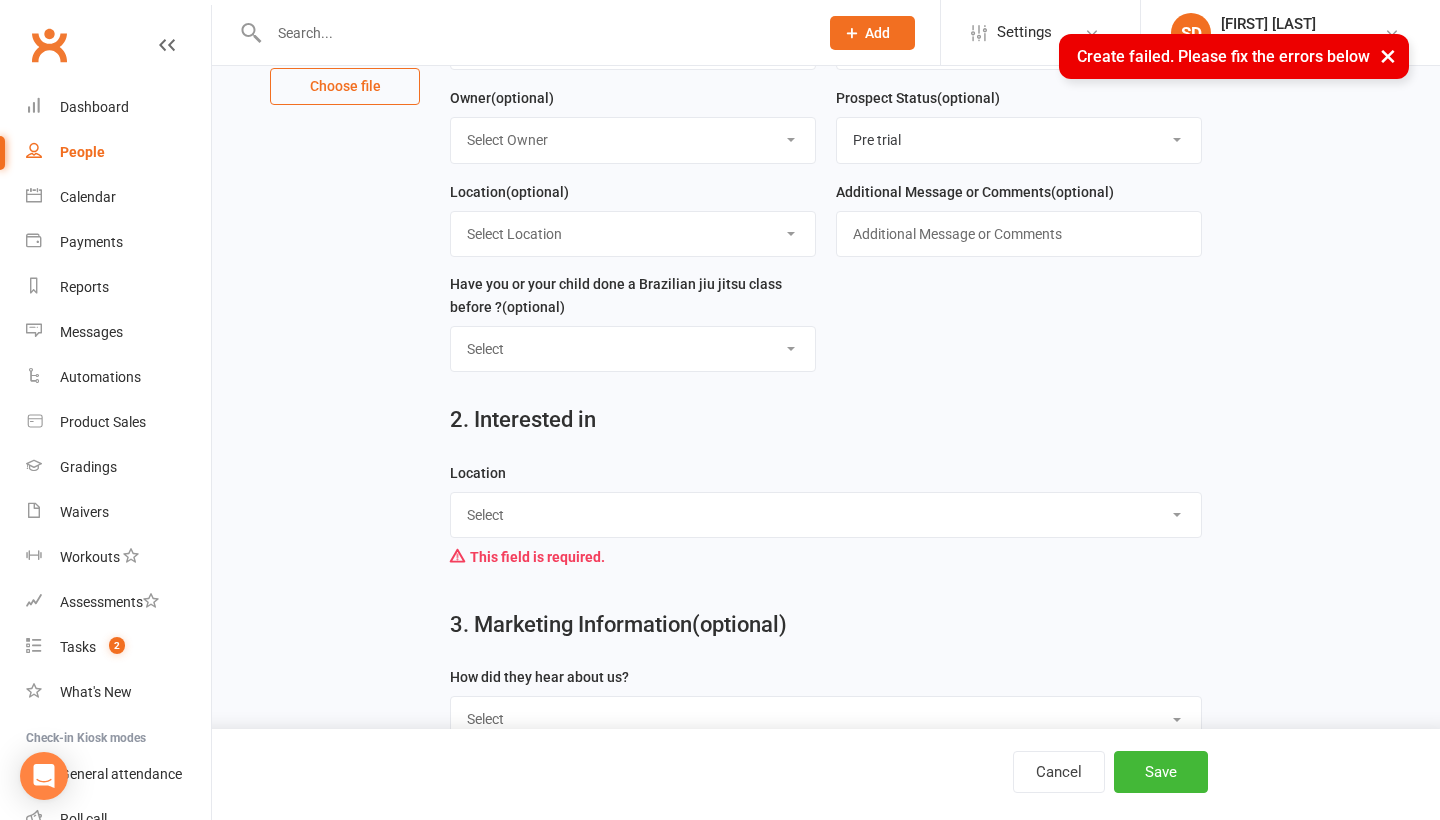 scroll, scrollTop: 354, scrollLeft: 0, axis: vertical 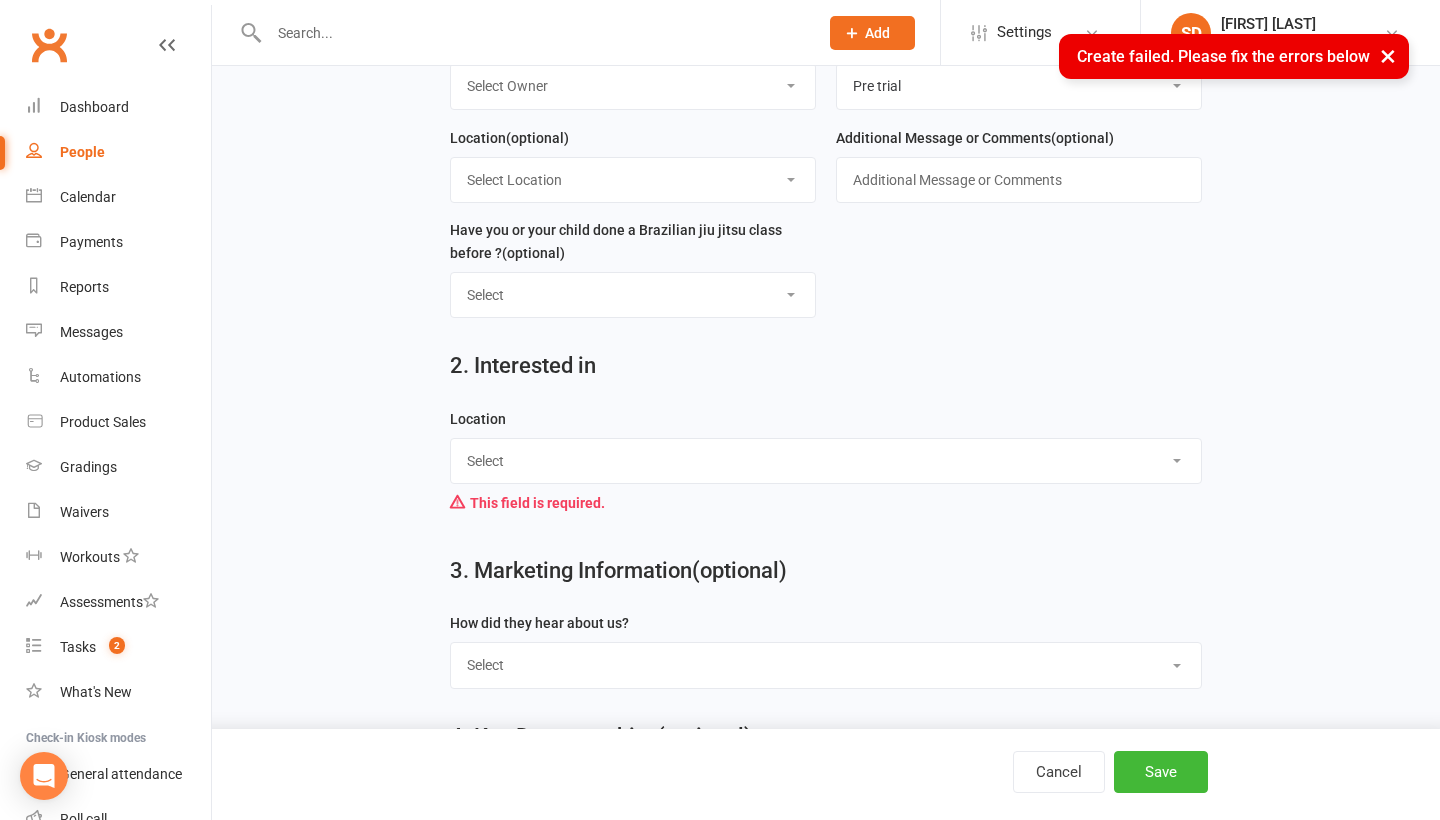 select on "Rouse Hill" 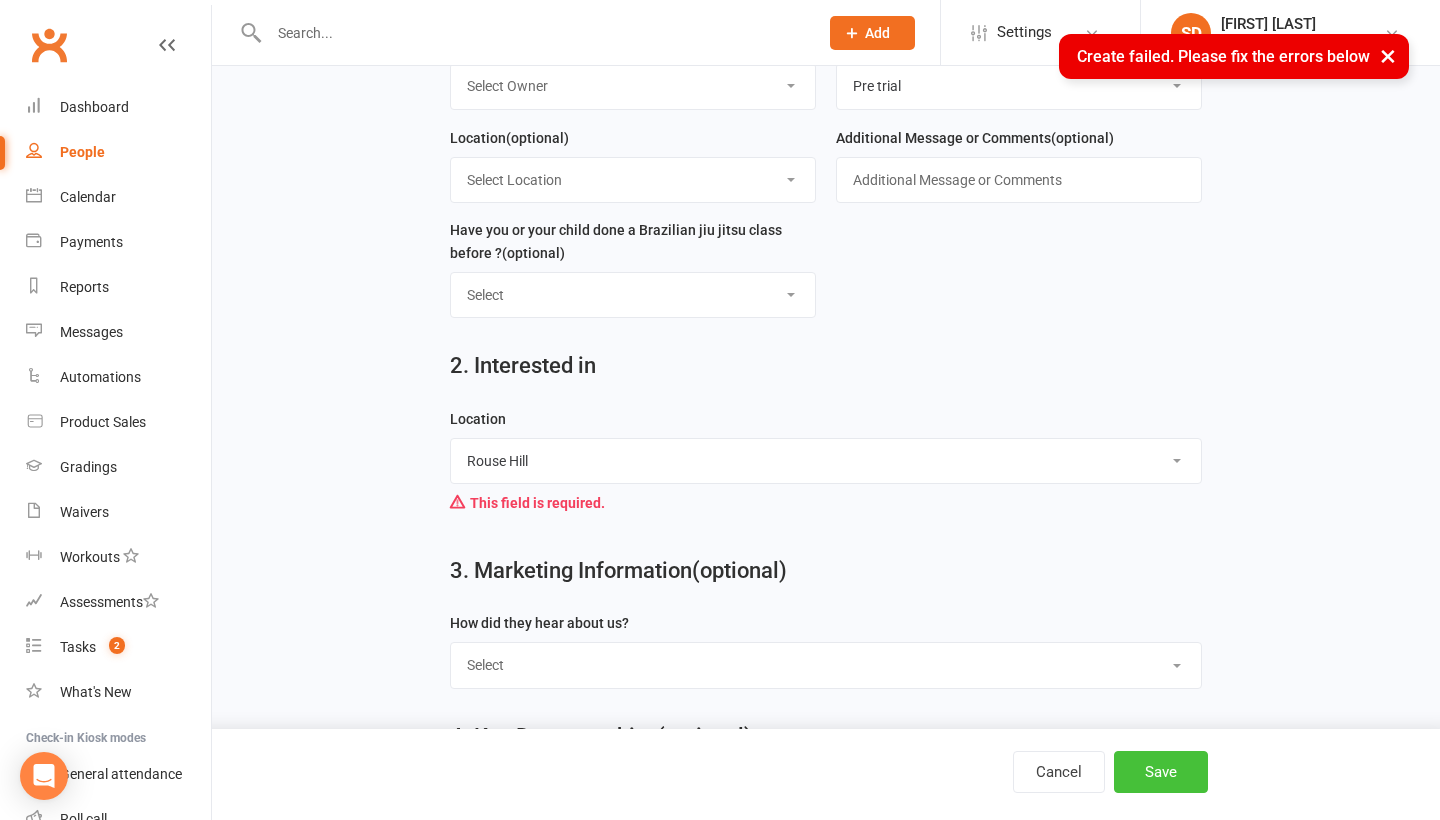click on "Save" at bounding box center [1161, 772] 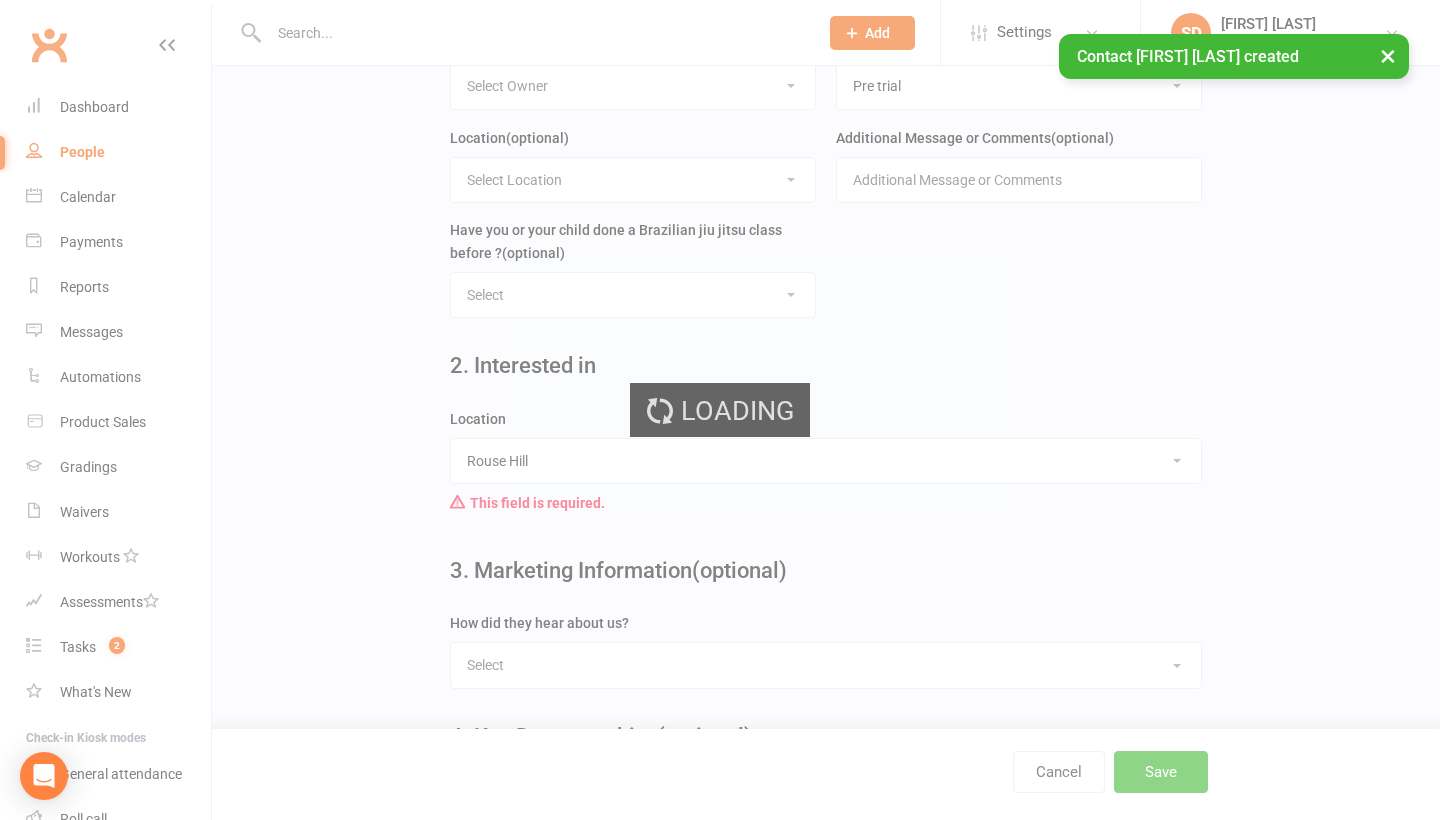 scroll, scrollTop: 0, scrollLeft: 0, axis: both 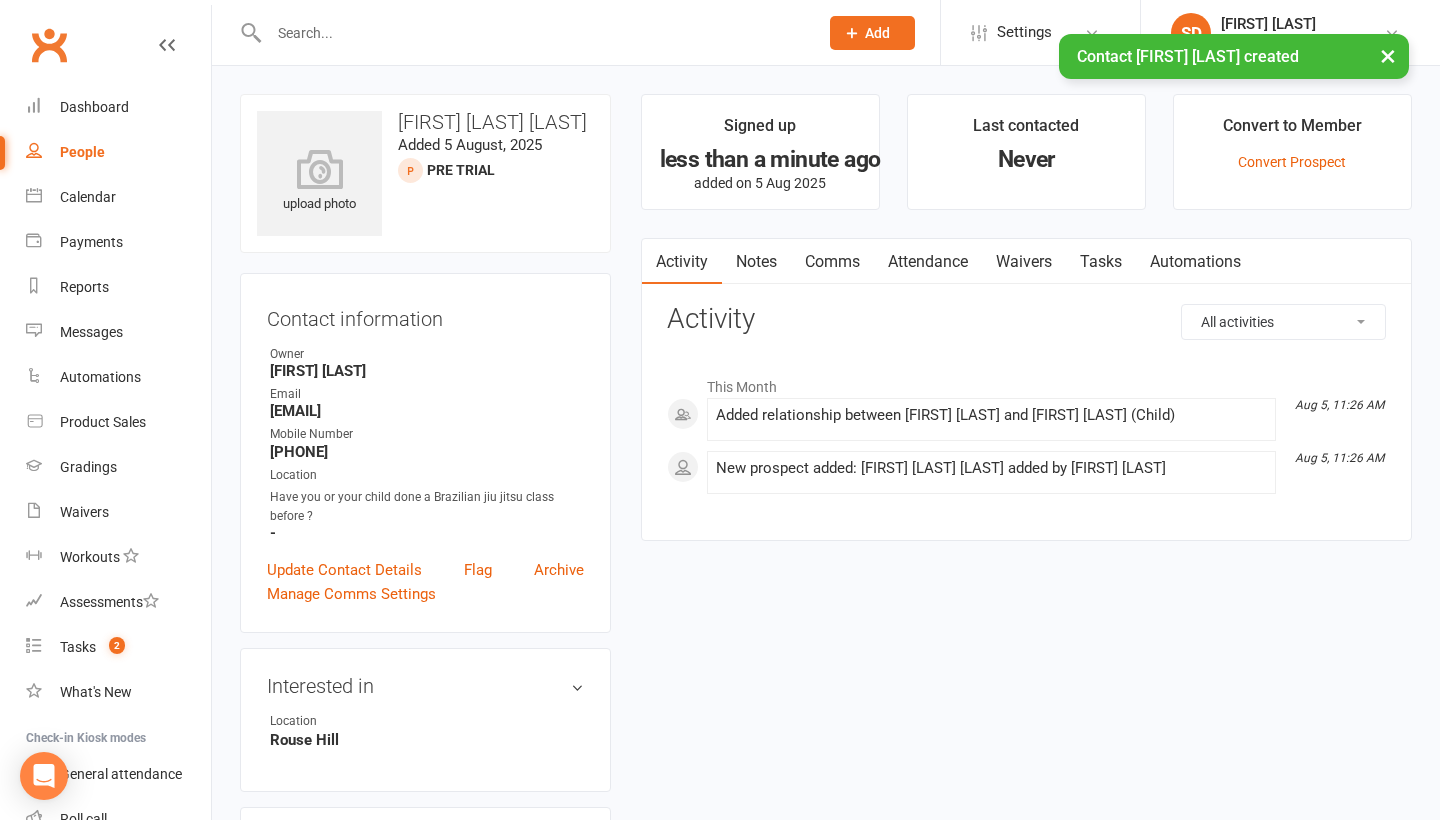 click on "Attendance" at bounding box center [928, 262] 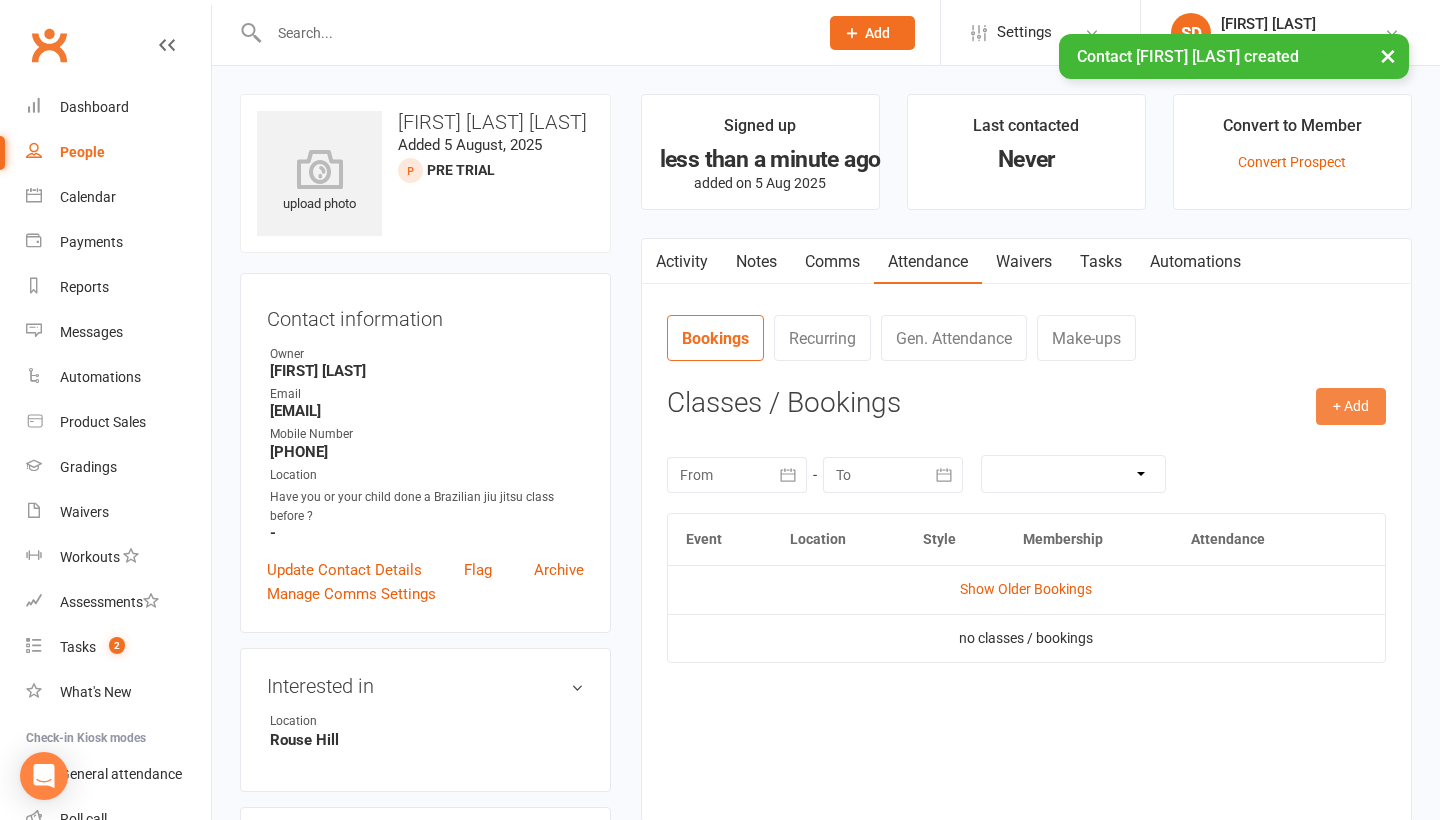 click on "+ Add" at bounding box center (1351, 406) 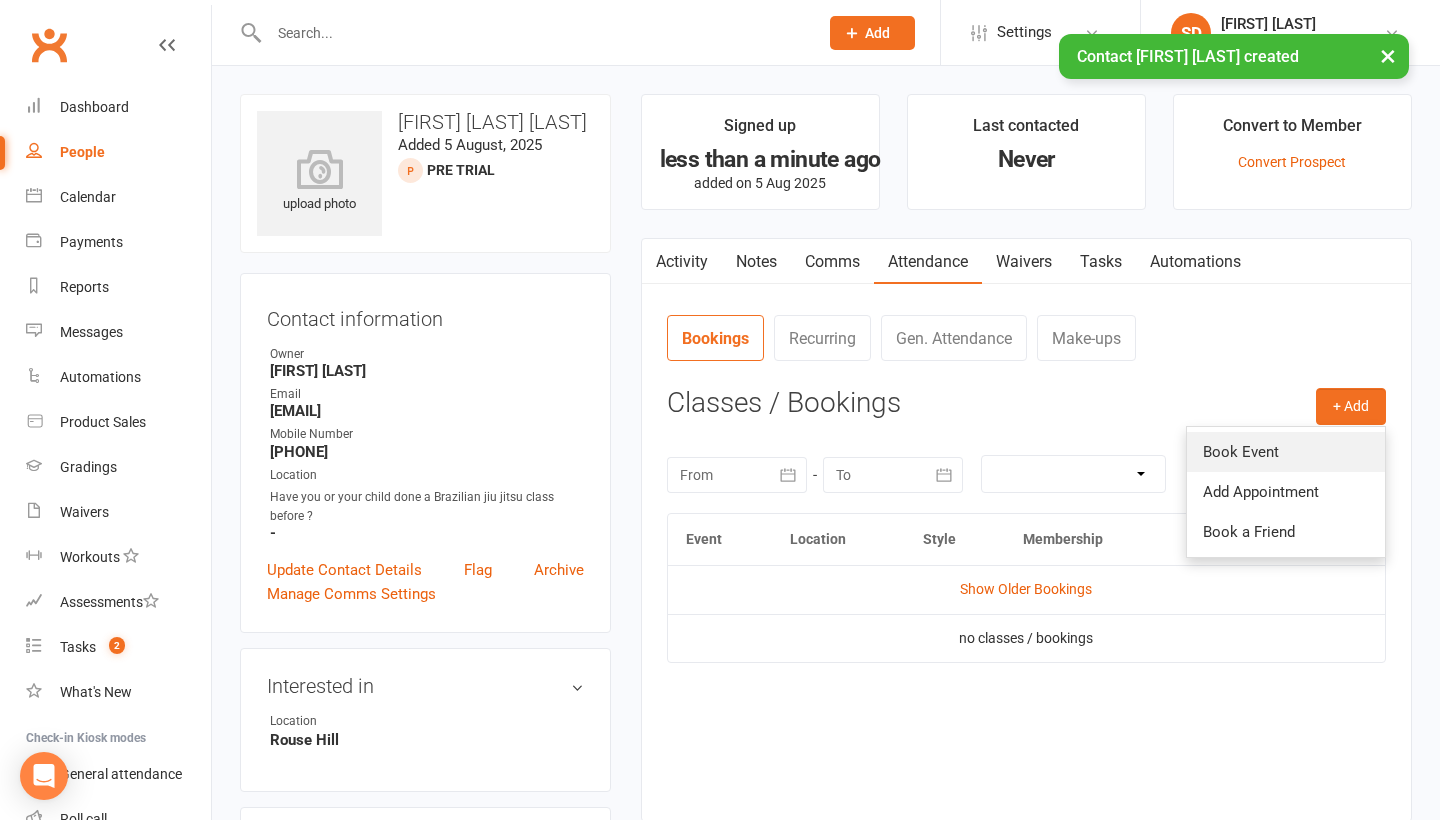 click on "Book Event" at bounding box center (1286, 452) 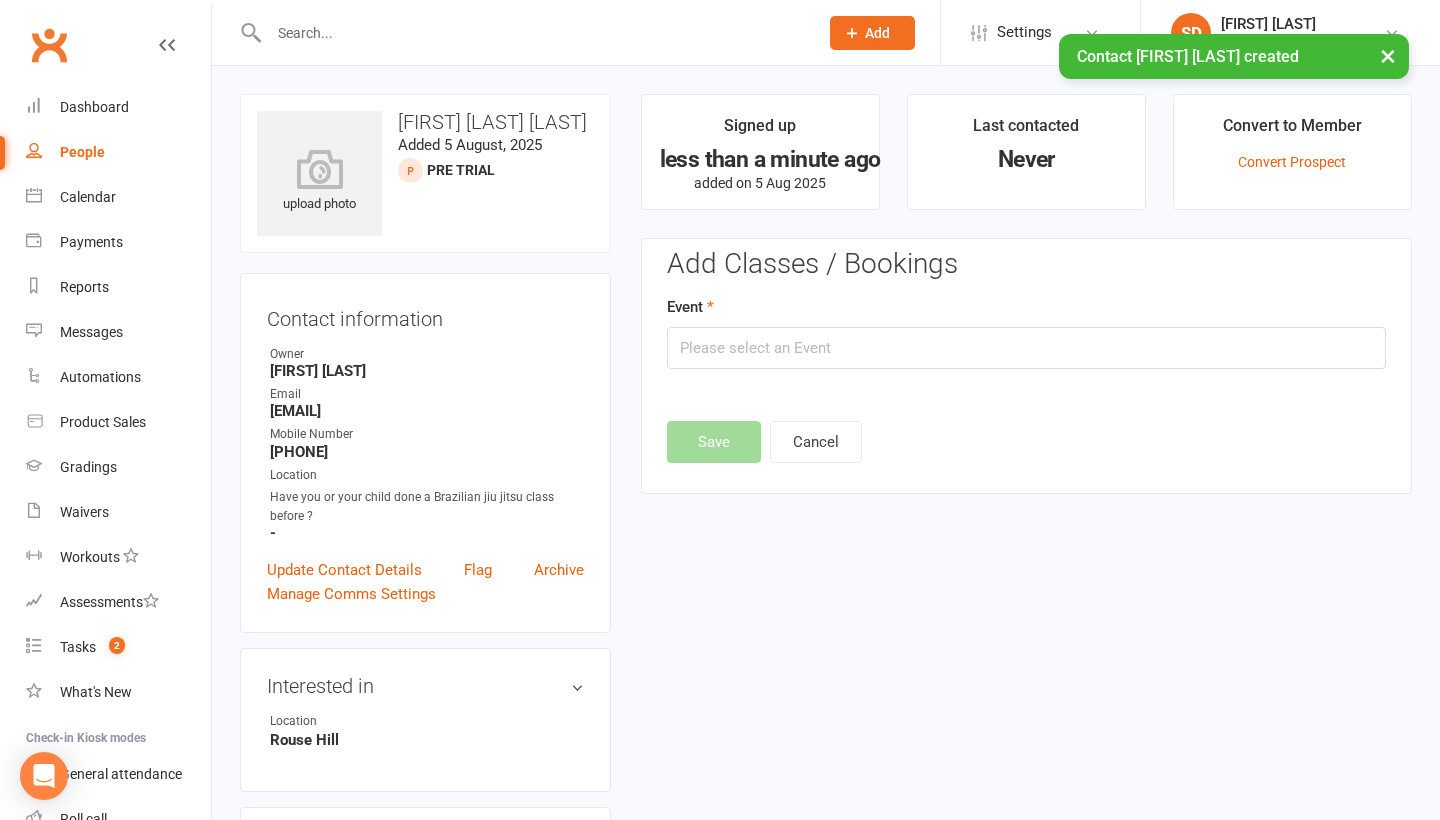 scroll, scrollTop: 137, scrollLeft: 0, axis: vertical 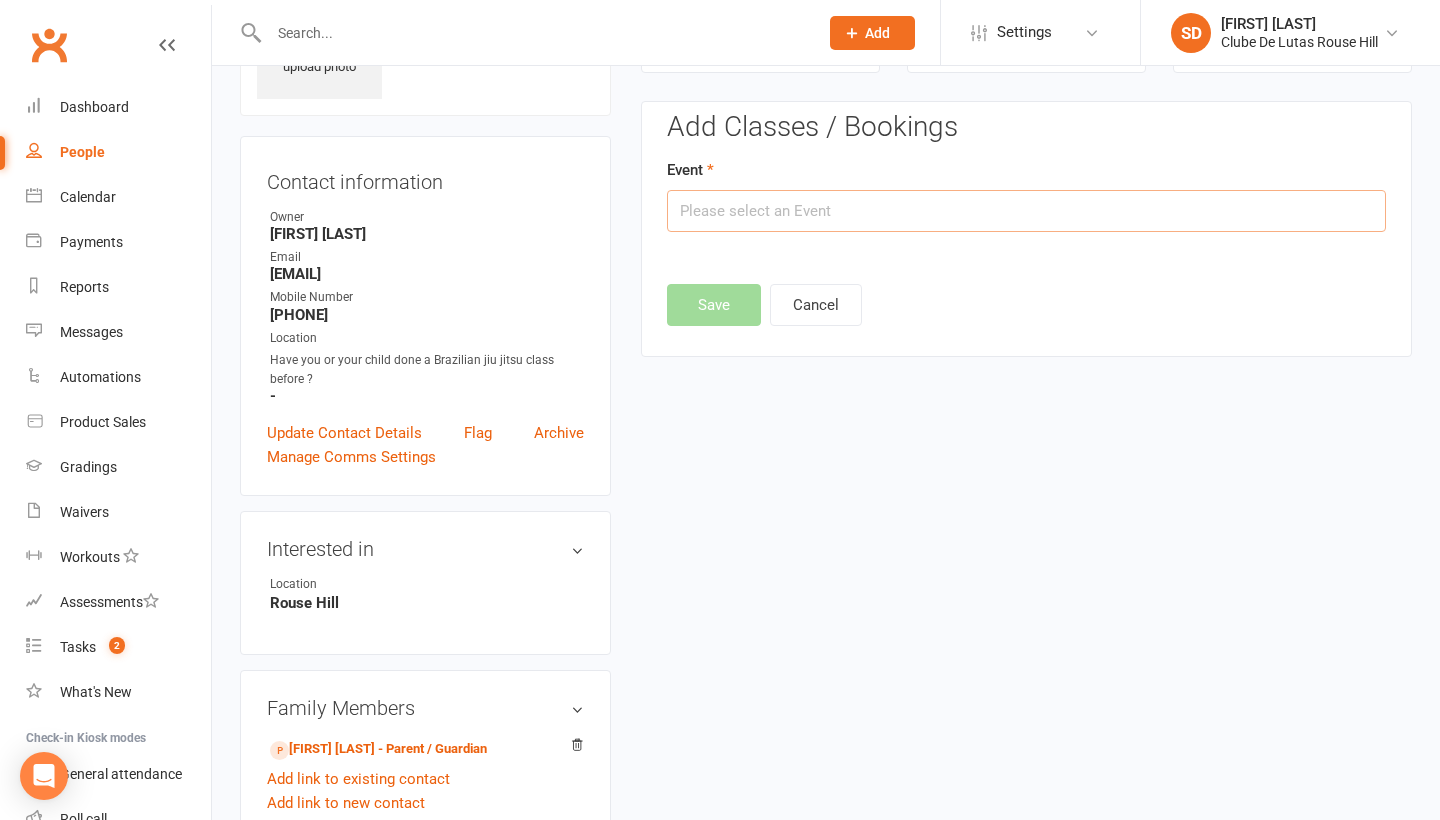 click at bounding box center (1026, 211) 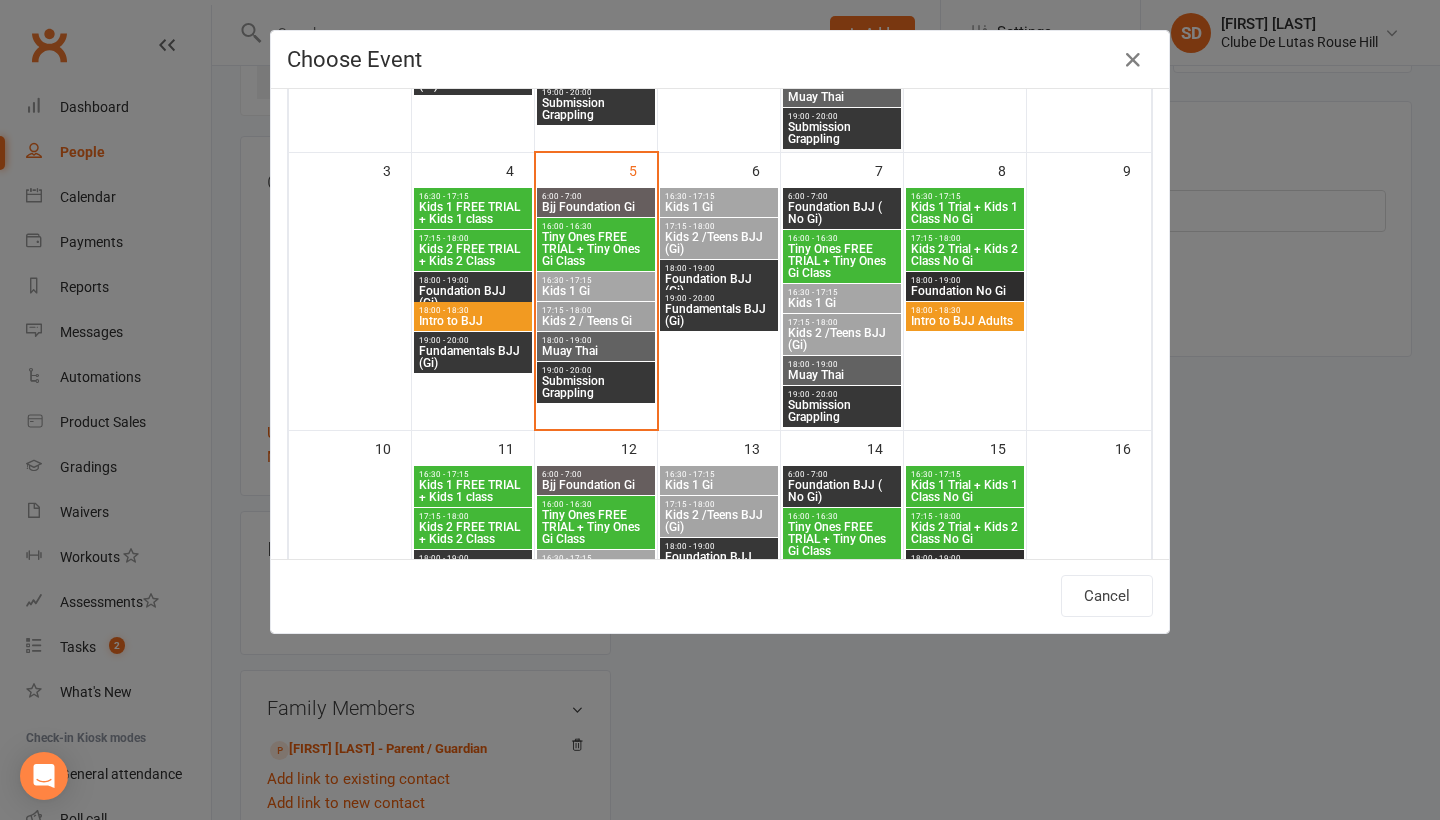 scroll, scrollTop: 463, scrollLeft: 0, axis: vertical 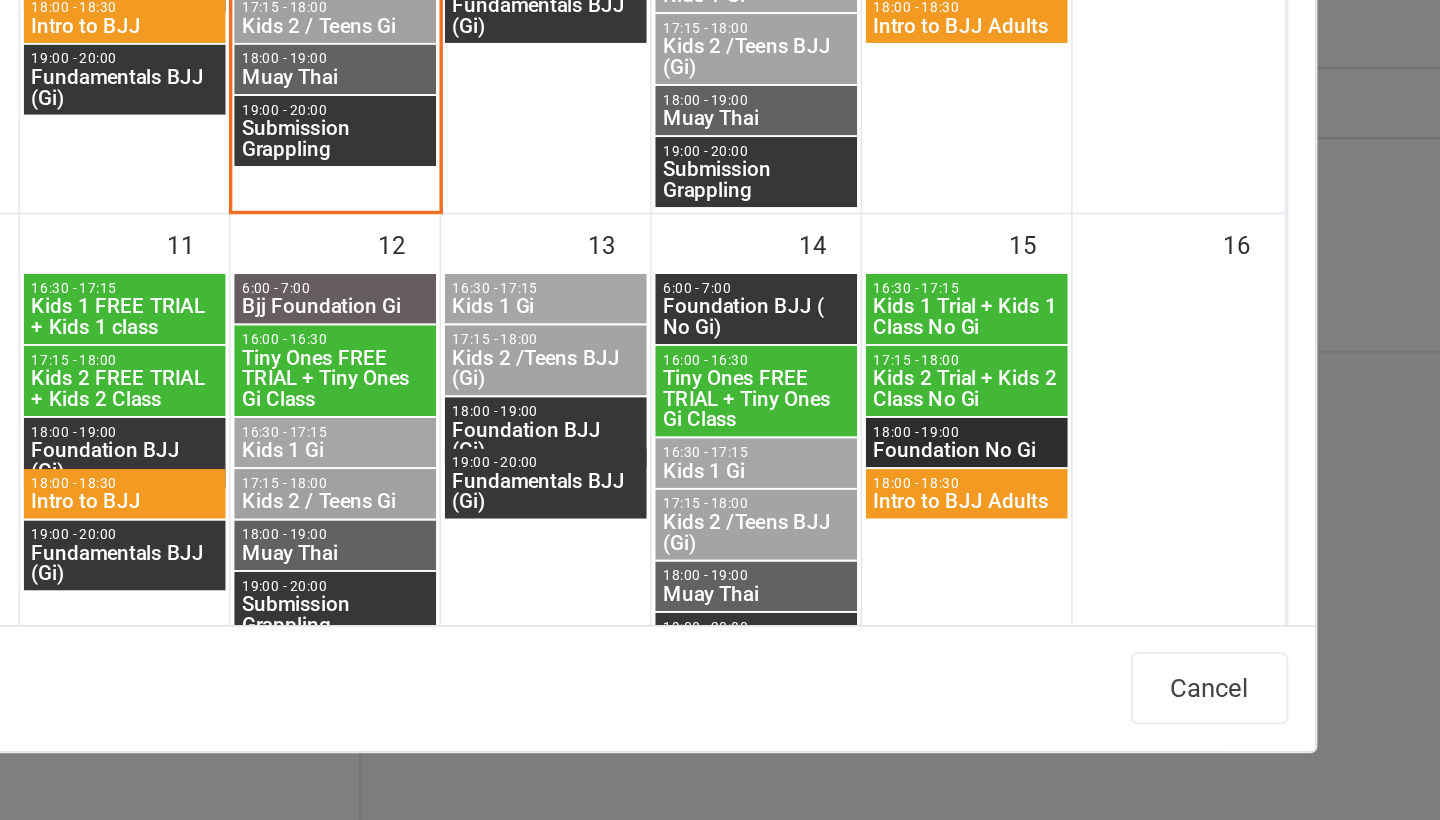 click on "Kids 1 Trial + Kids 1 Class No Gi" at bounding box center [965, 379] 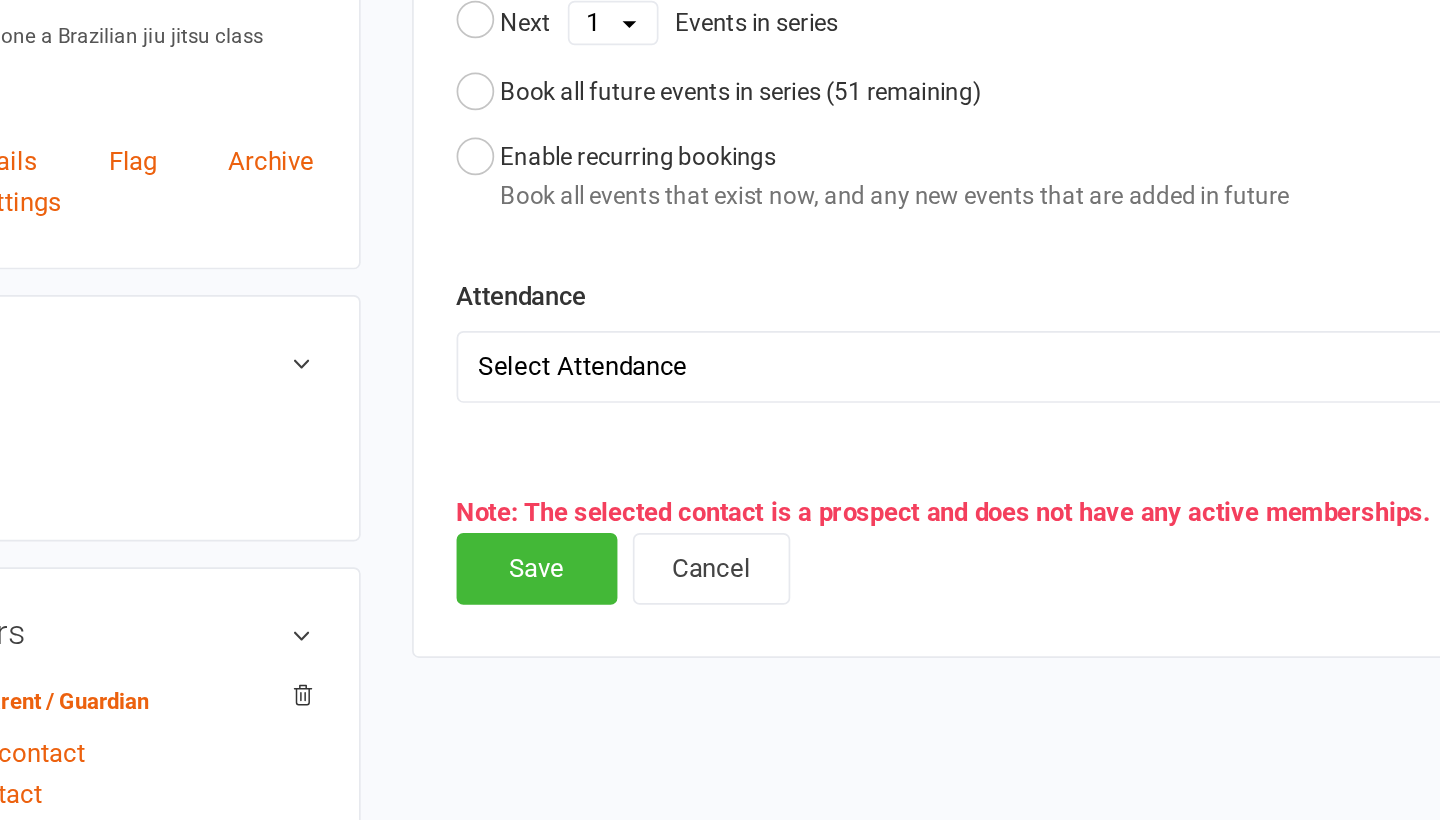 scroll, scrollTop: 213, scrollLeft: 0, axis: vertical 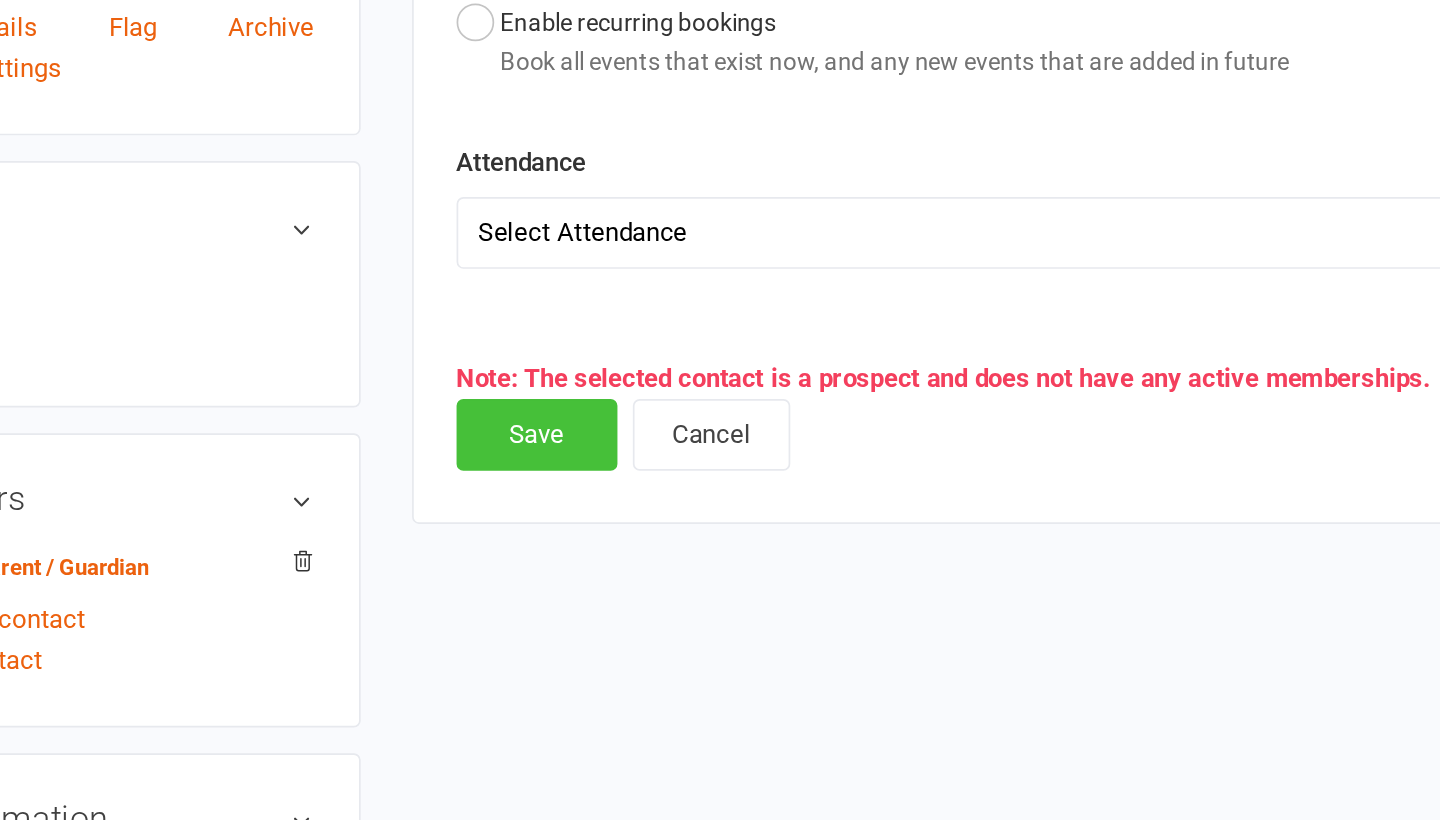 click on "Save" at bounding box center [714, 595] 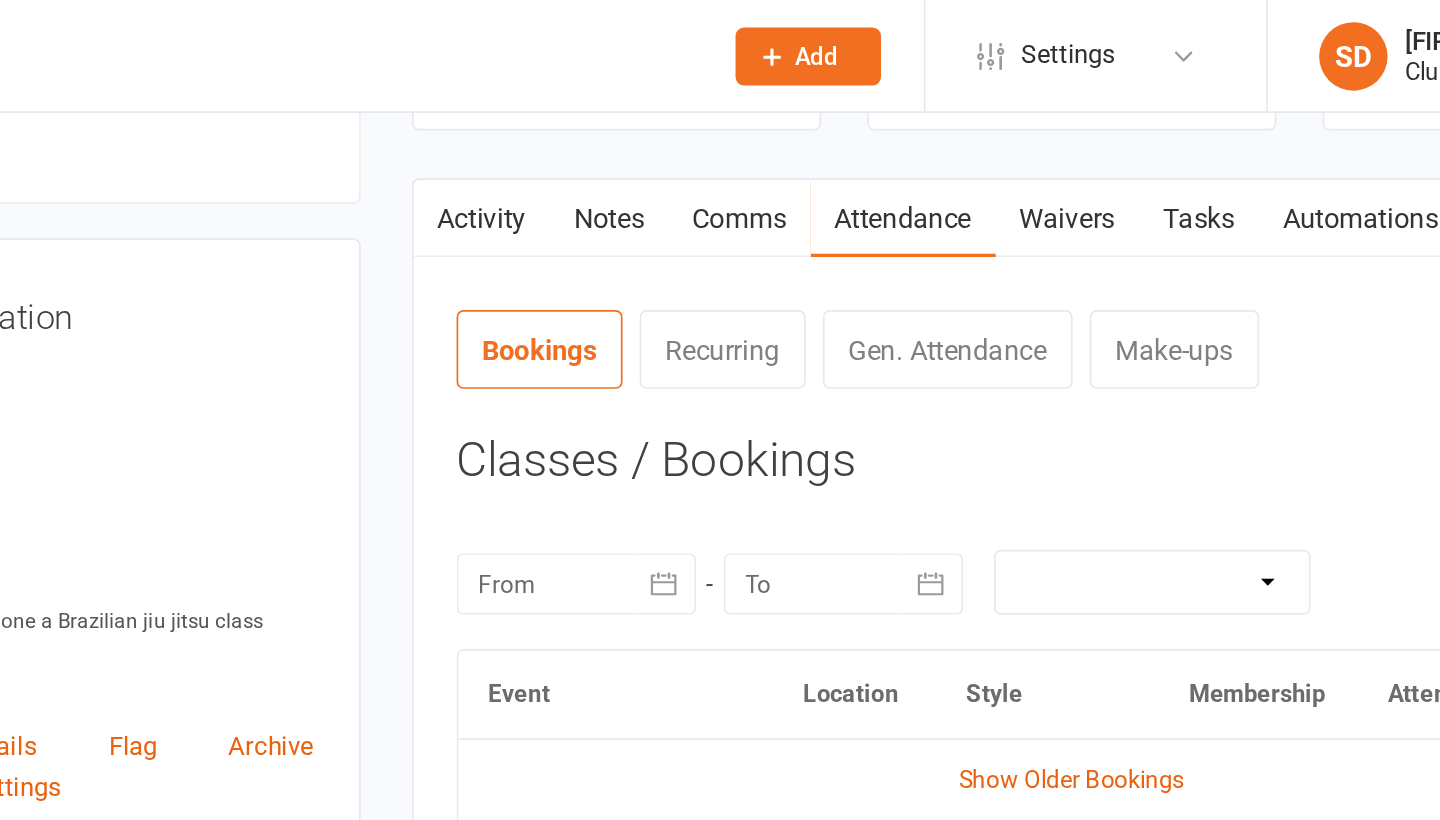 scroll, scrollTop: 0, scrollLeft: 0, axis: both 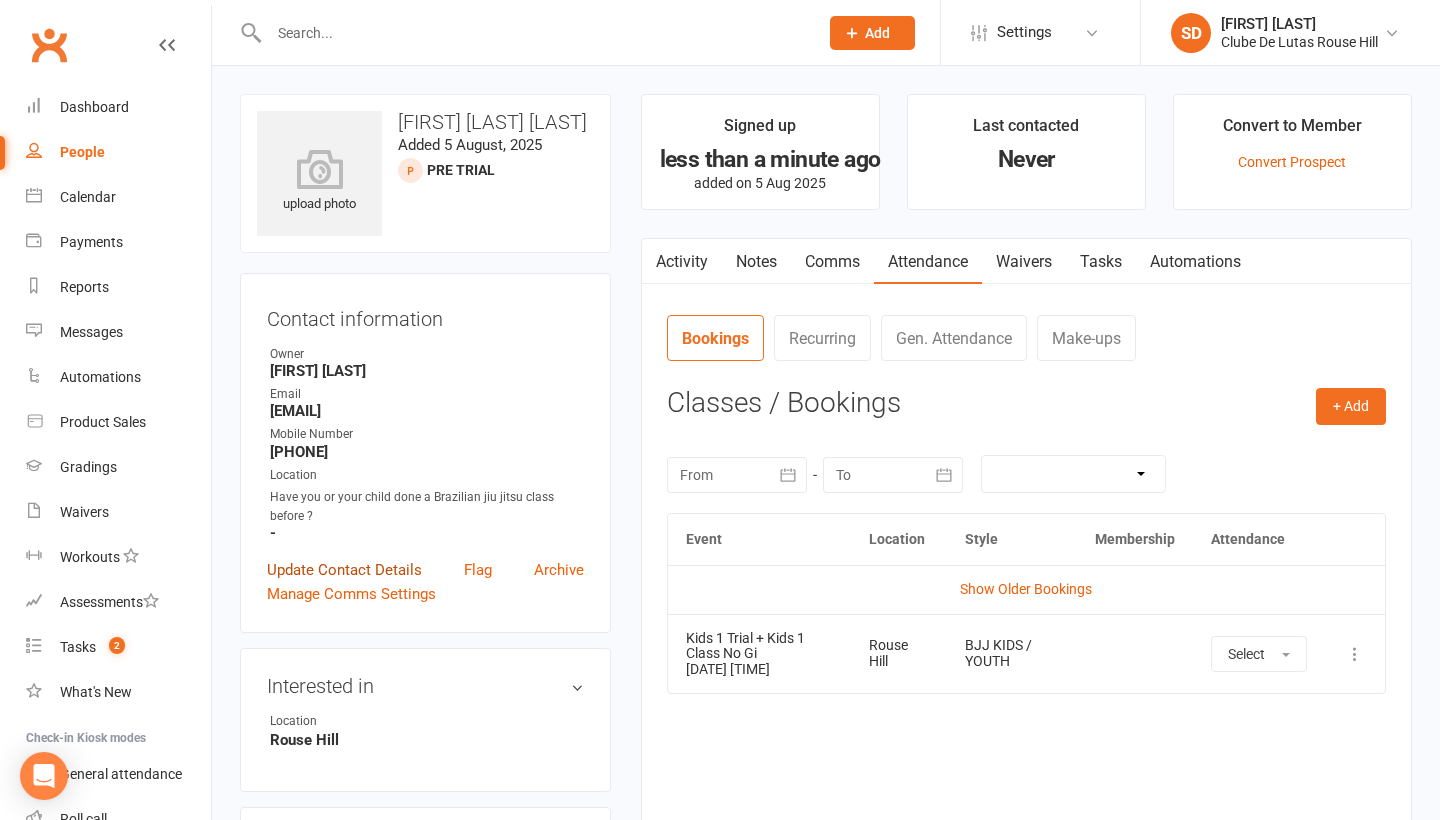click on "Update Contact Details" at bounding box center [344, 570] 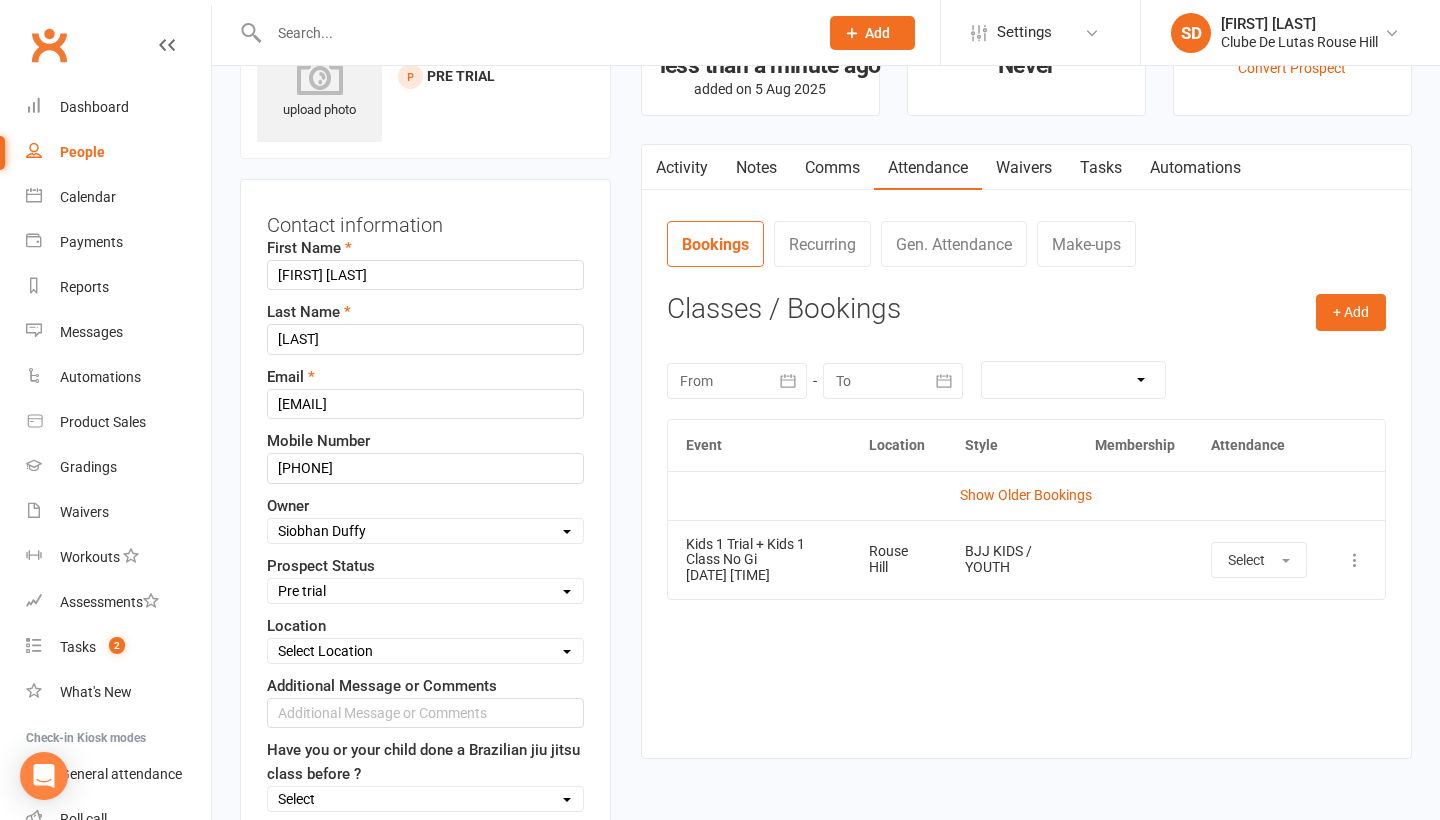 select on "Pre trial - KIDS" 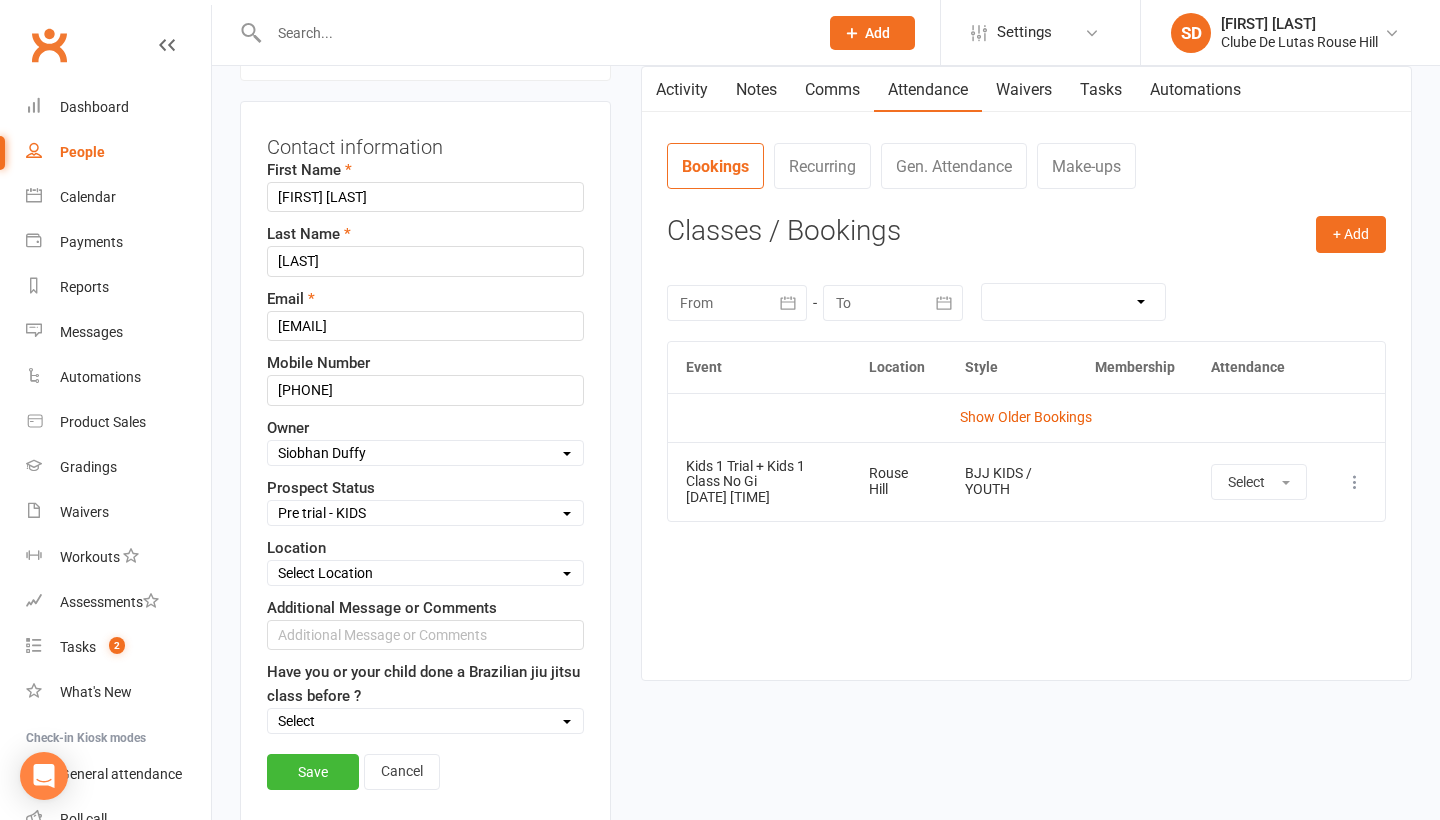 scroll, scrollTop: 192, scrollLeft: 0, axis: vertical 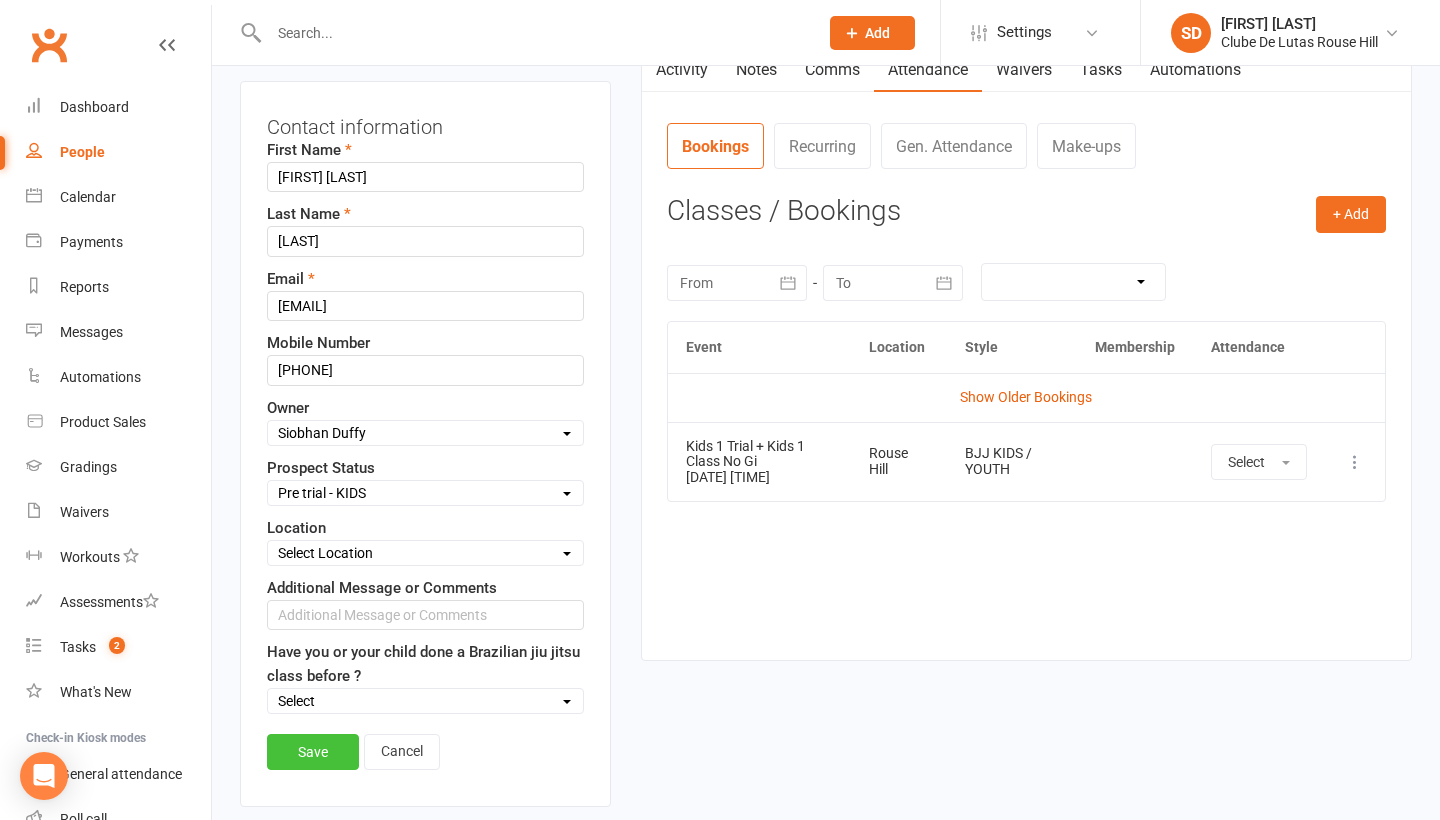 click on "Save" at bounding box center [313, 752] 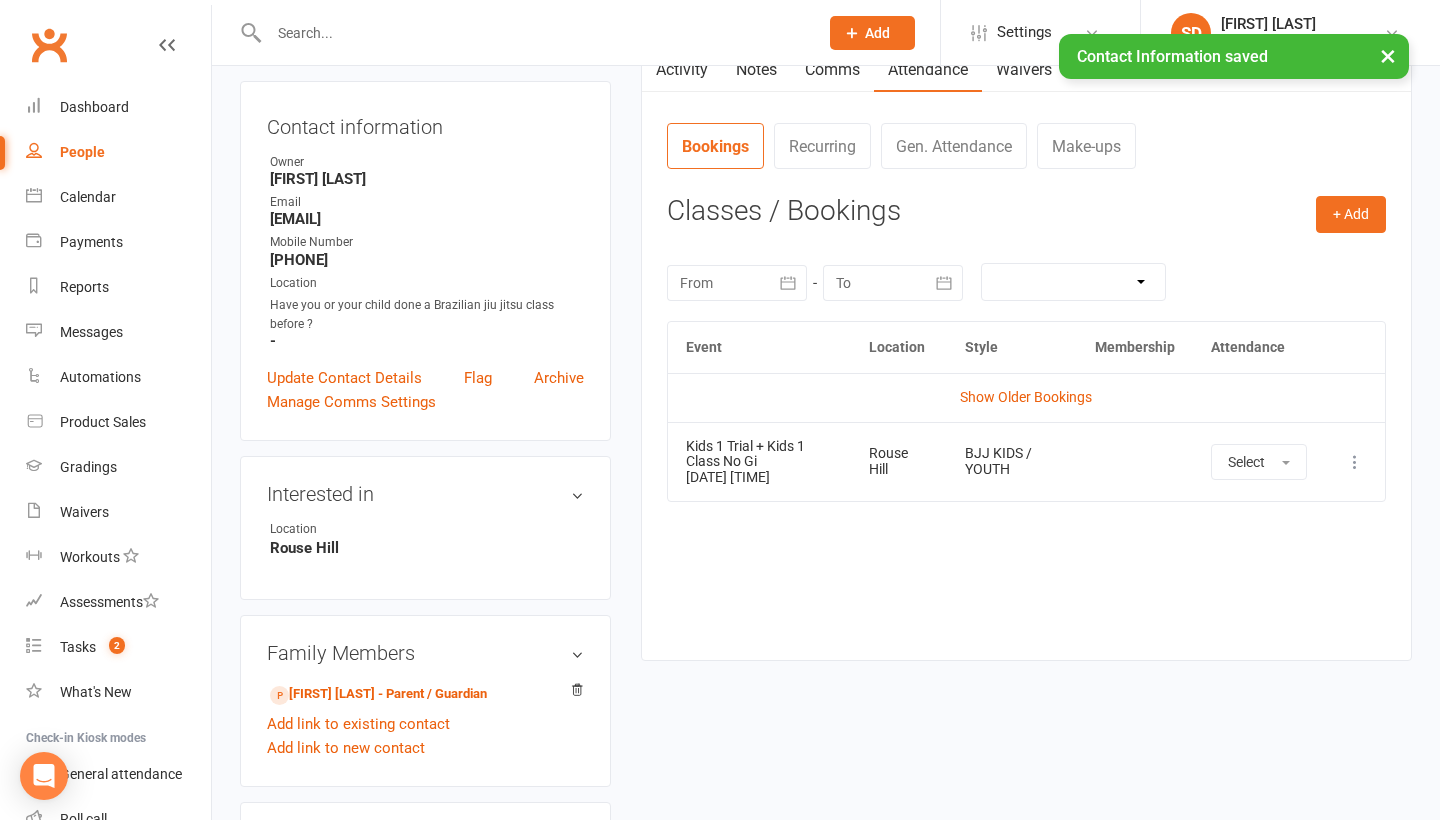 click on "People" at bounding box center [118, 152] 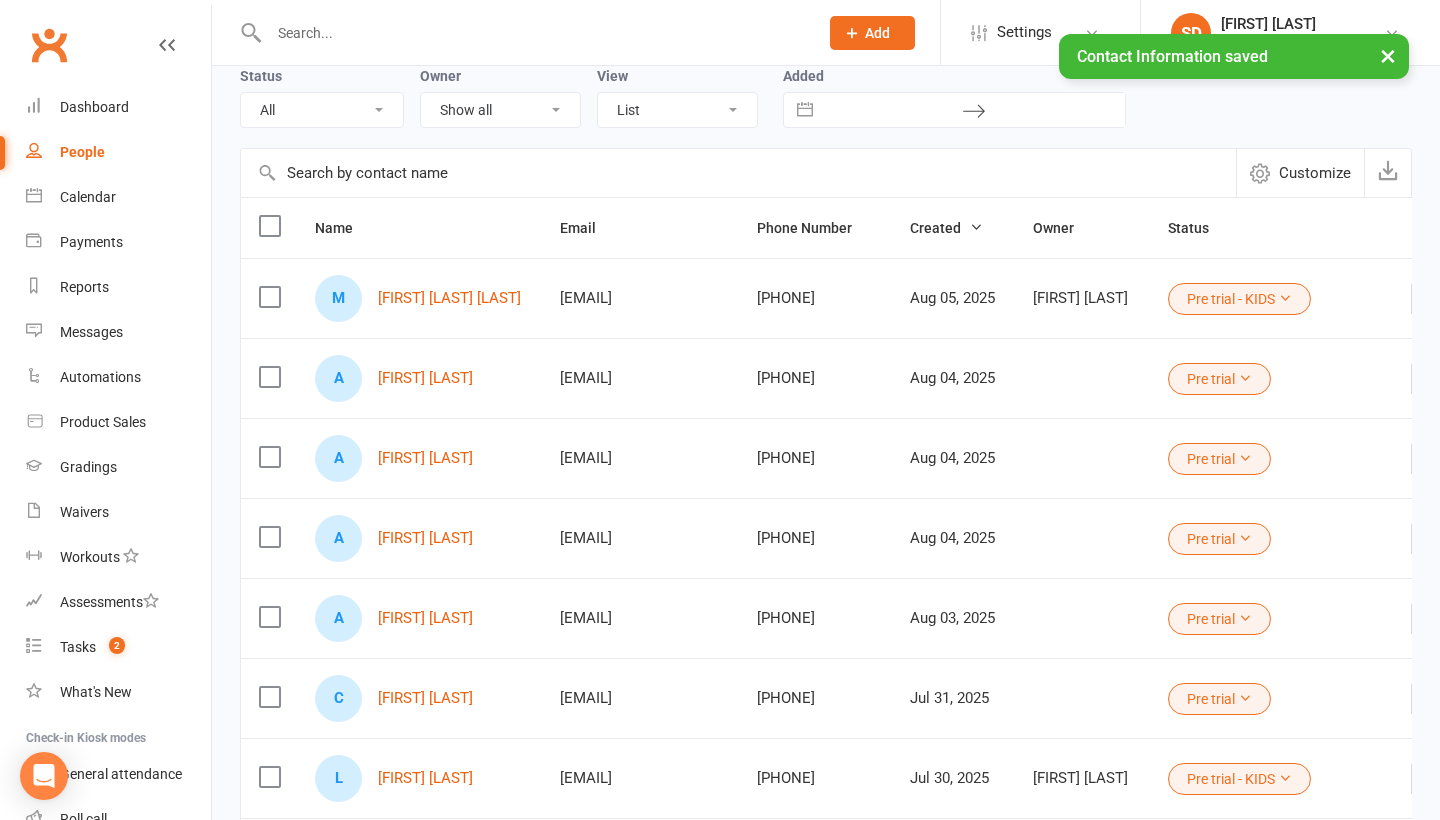 scroll, scrollTop: 94, scrollLeft: 0, axis: vertical 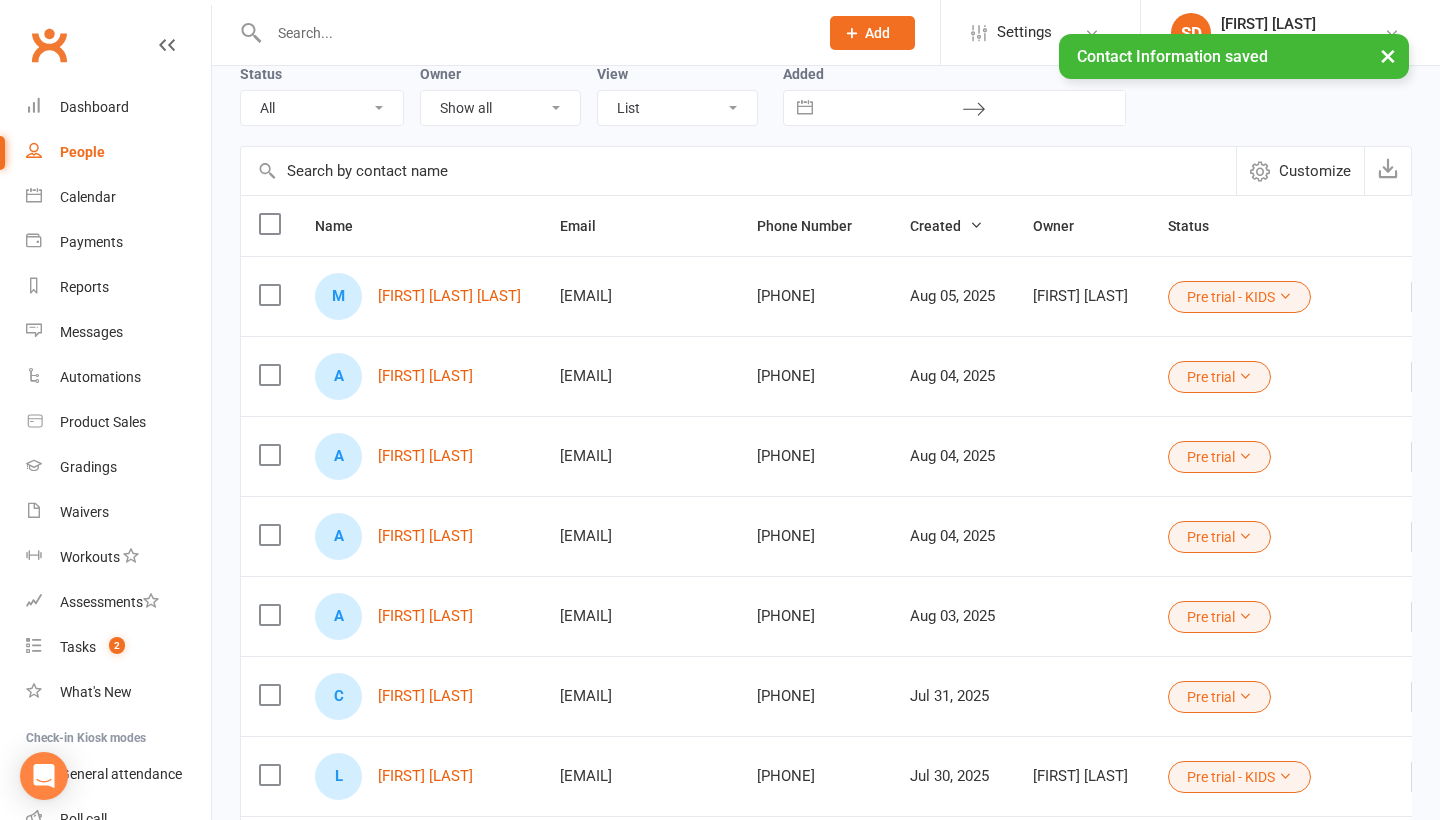 click on "Pre trial" at bounding box center (1219, 617) 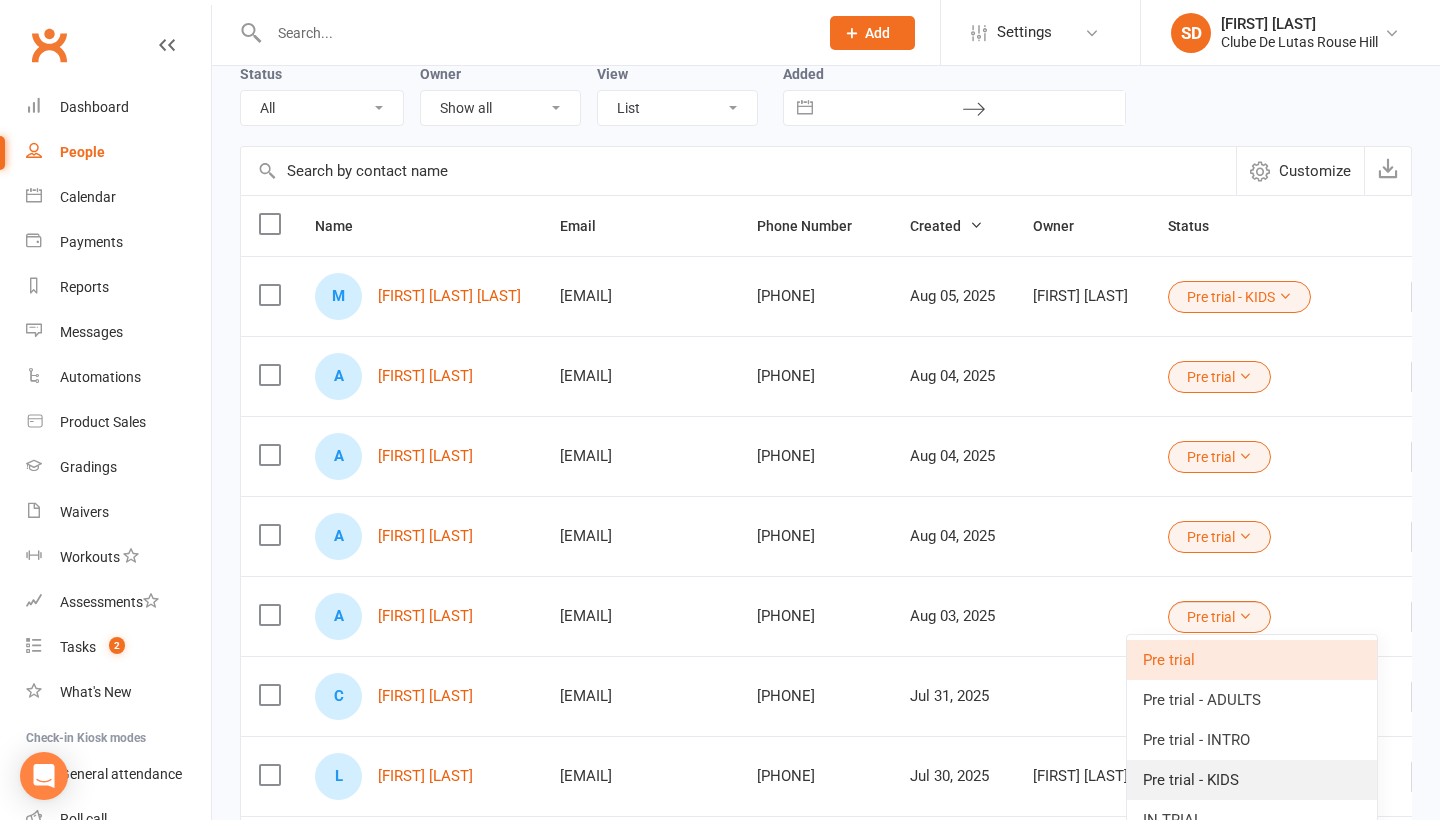 click on "Pre trial - KIDS" at bounding box center (1252, 780) 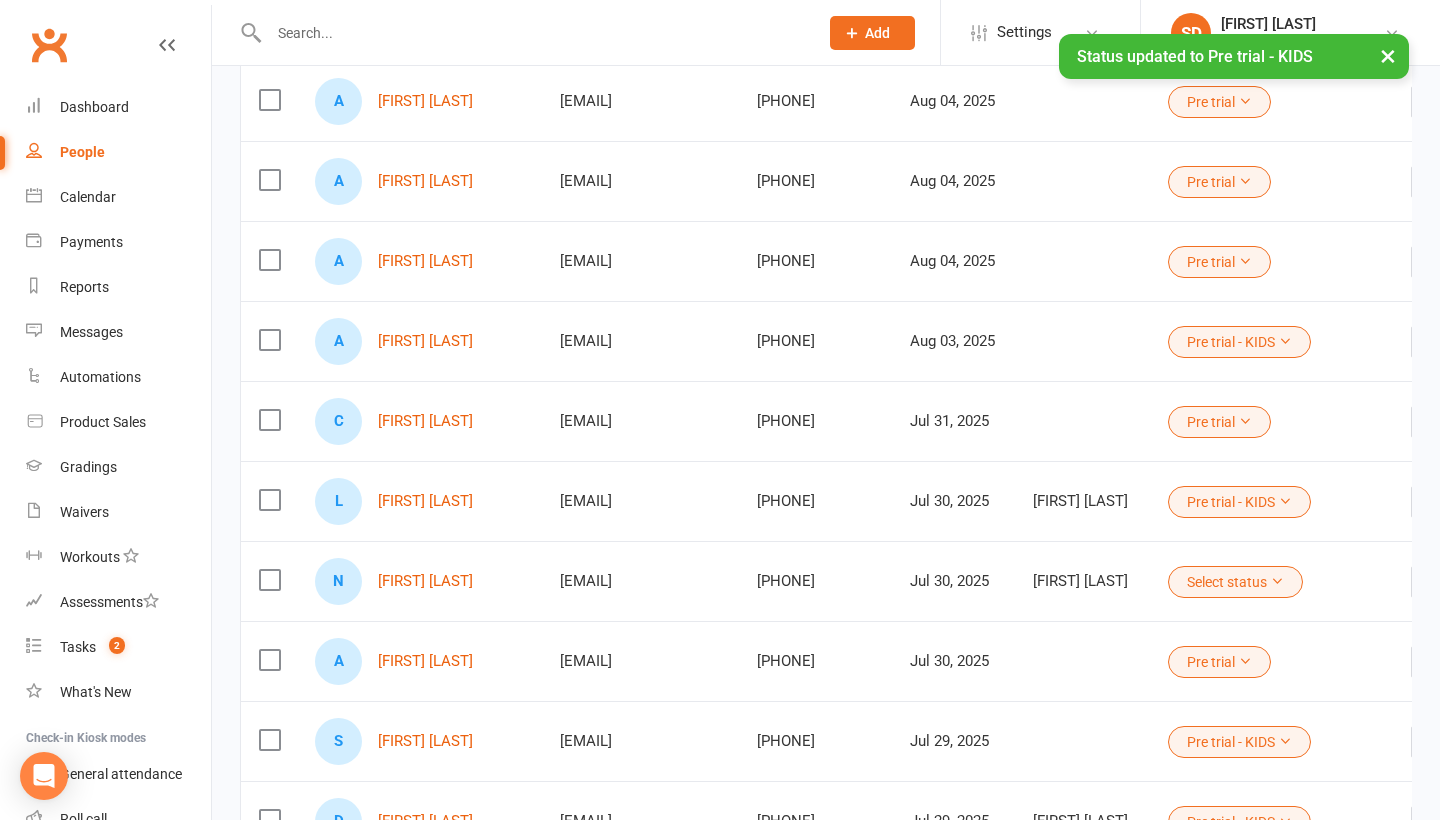 scroll, scrollTop: 370, scrollLeft: 0, axis: vertical 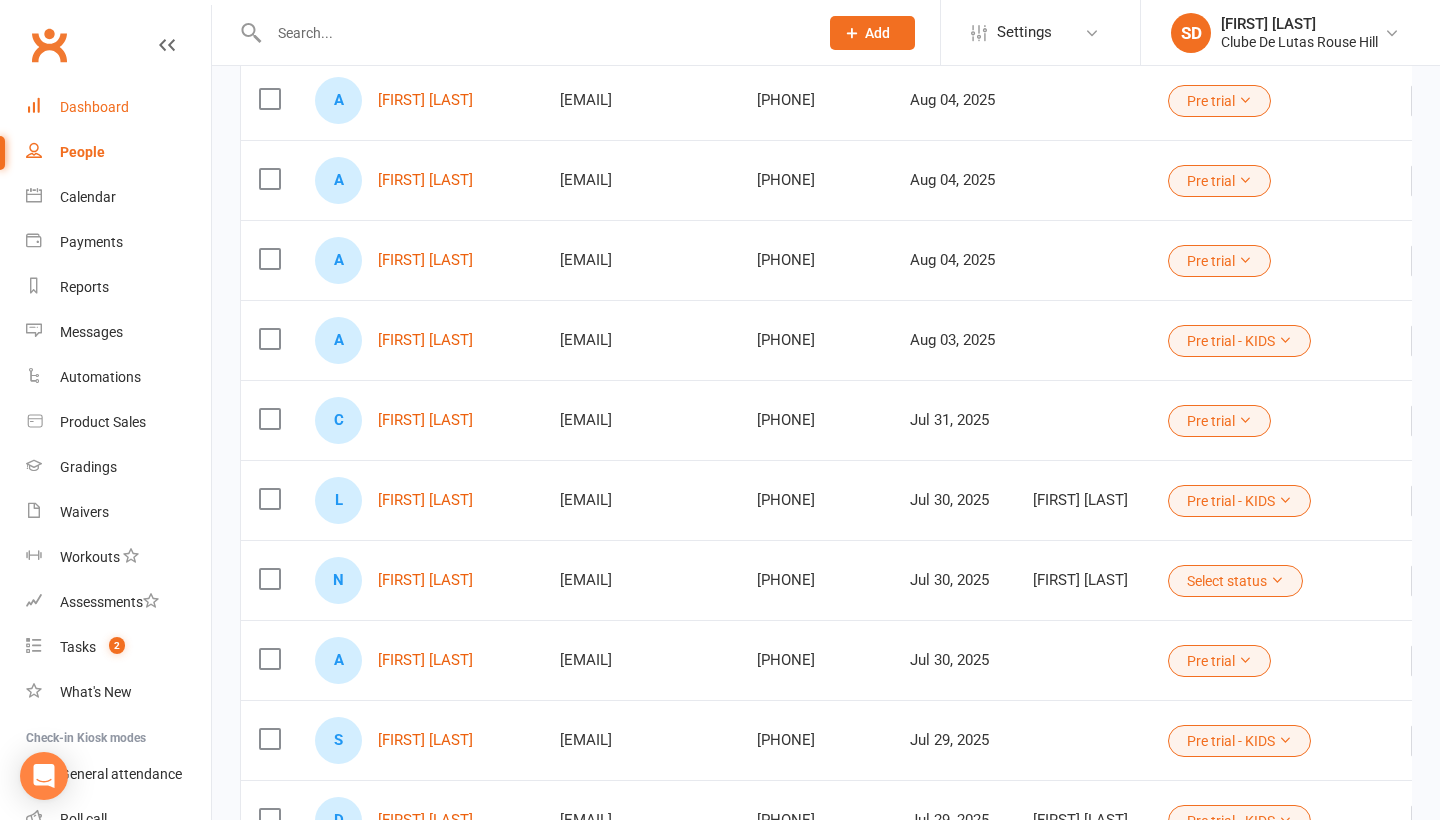 click on "Dashboard" at bounding box center (118, 107) 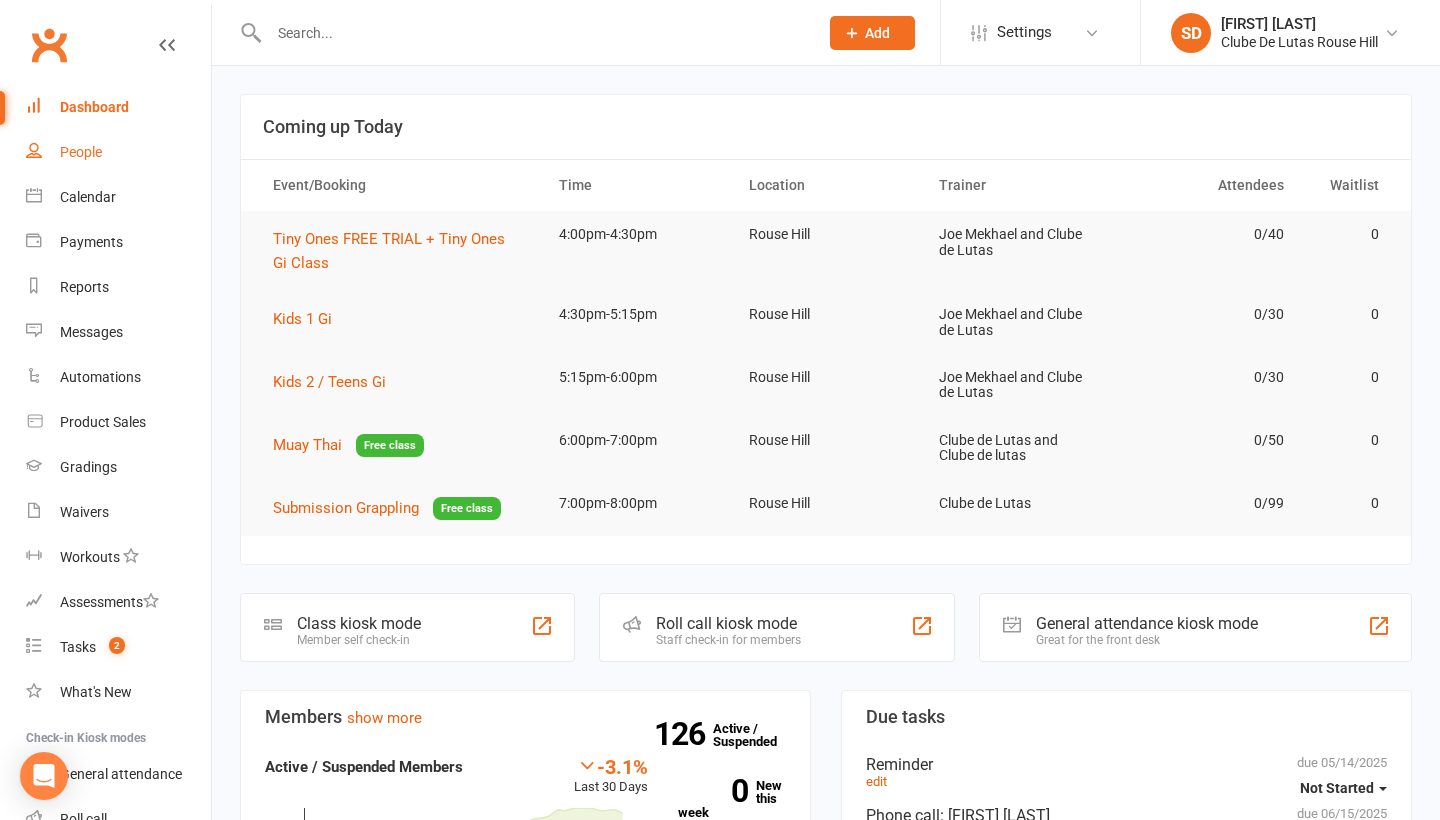 click on "People" at bounding box center (118, 152) 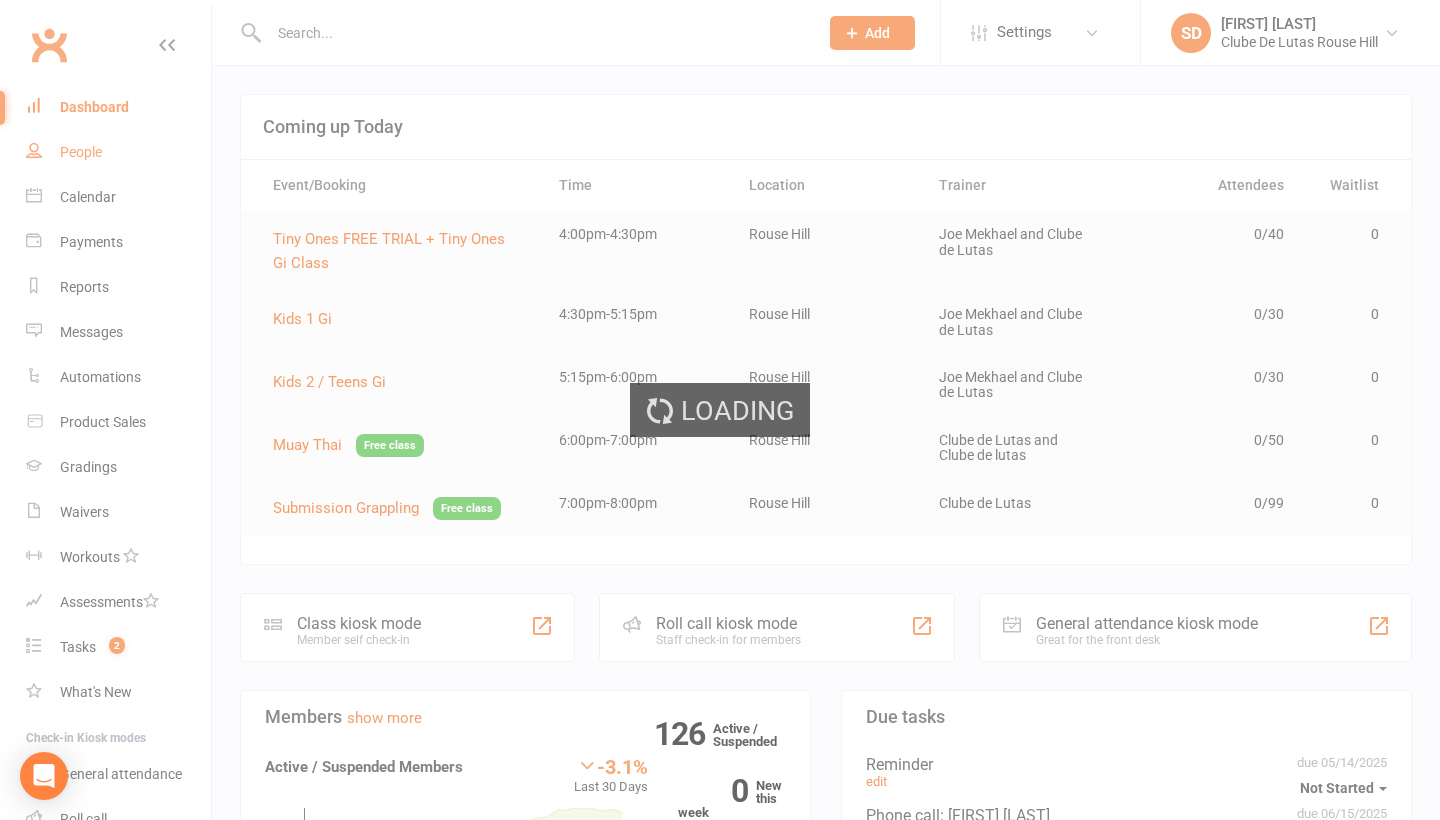 select on "100" 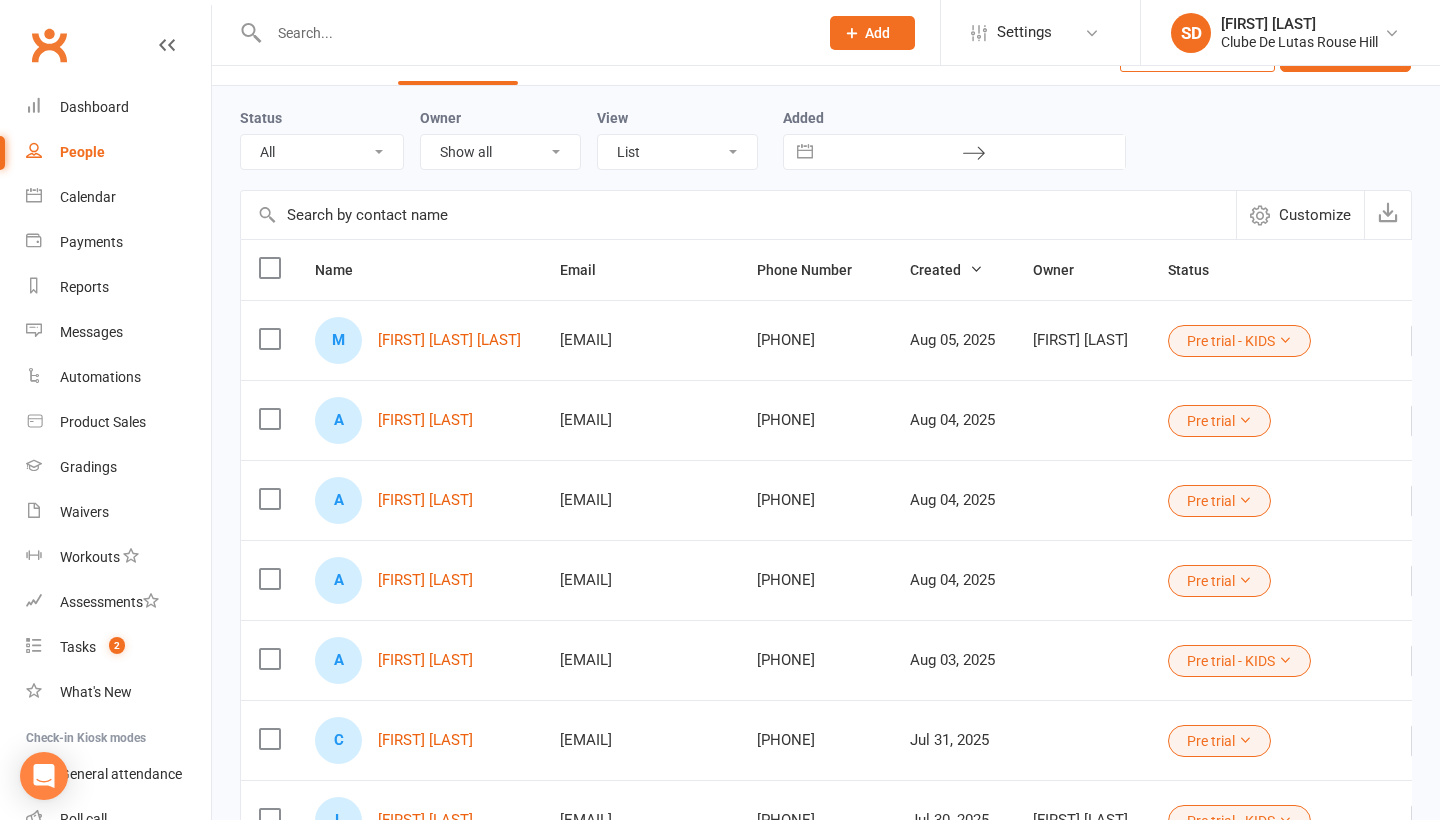 scroll, scrollTop: 68, scrollLeft: 0, axis: vertical 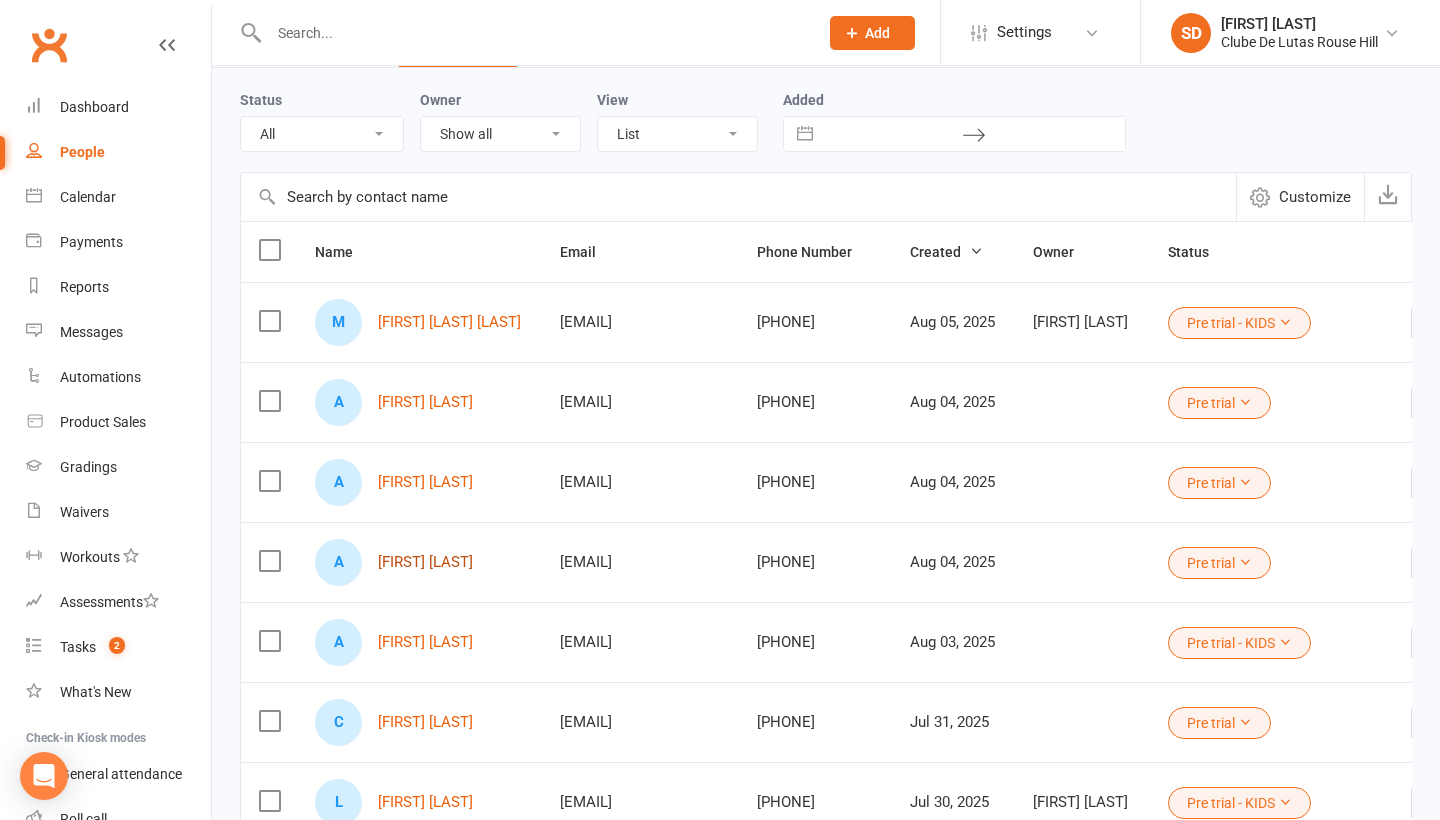 click on "Anne Irvine" at bounding box center [425, 562] 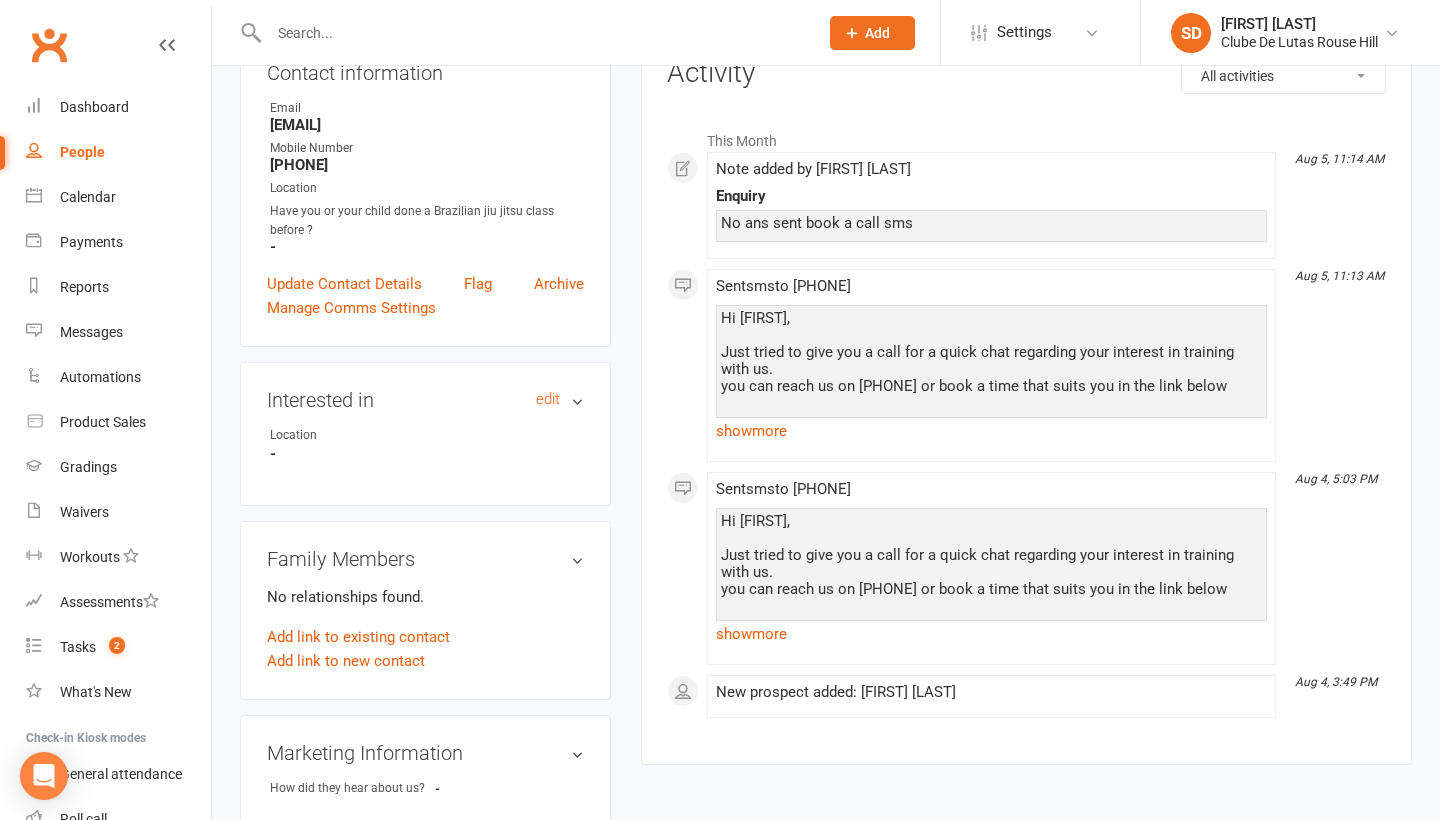 scroll, scrollTop: 347, scrollLeft: 0, axis: vertical 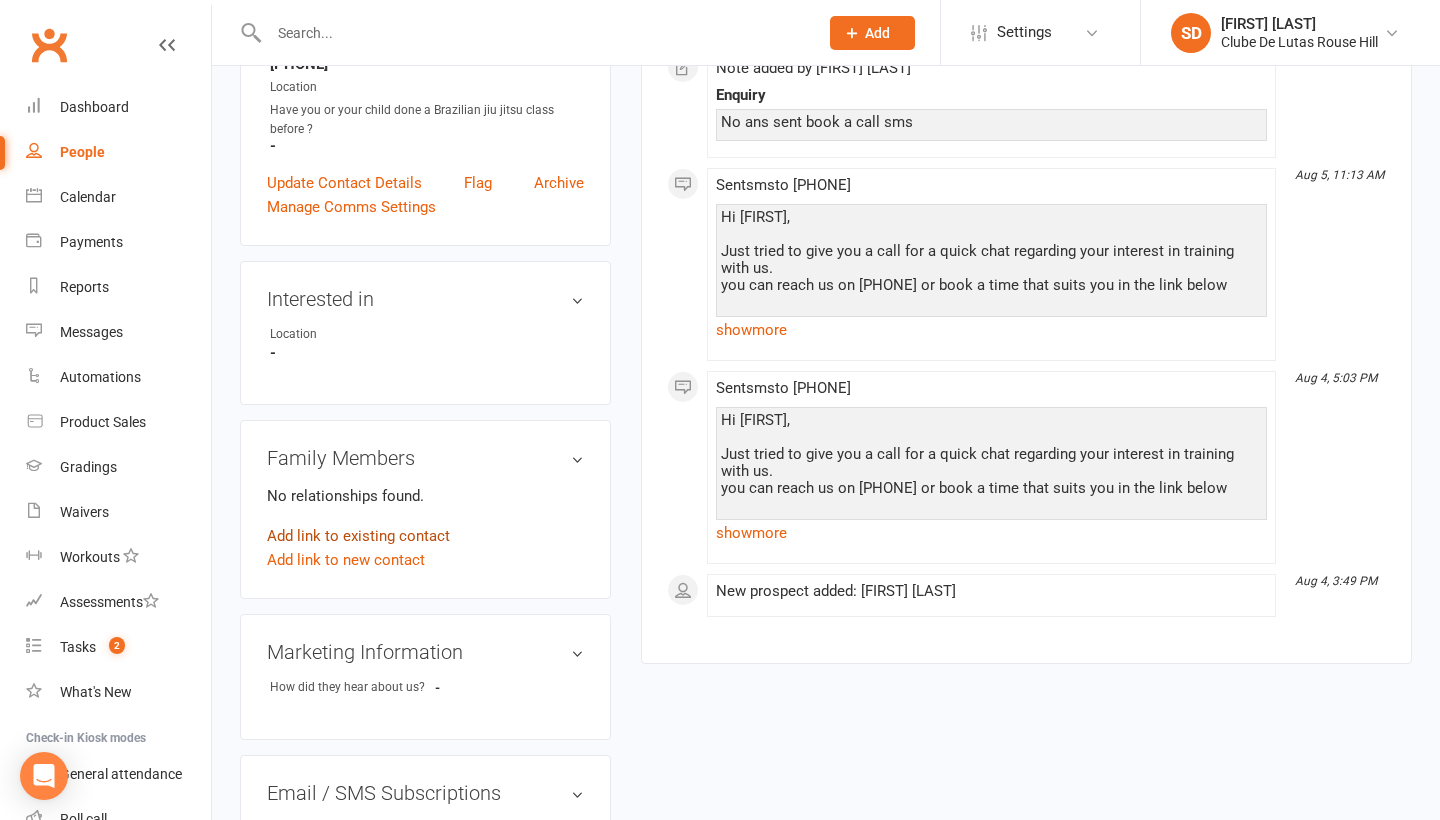 click on "Add link to existing contact" at bounding box center [358, 536] 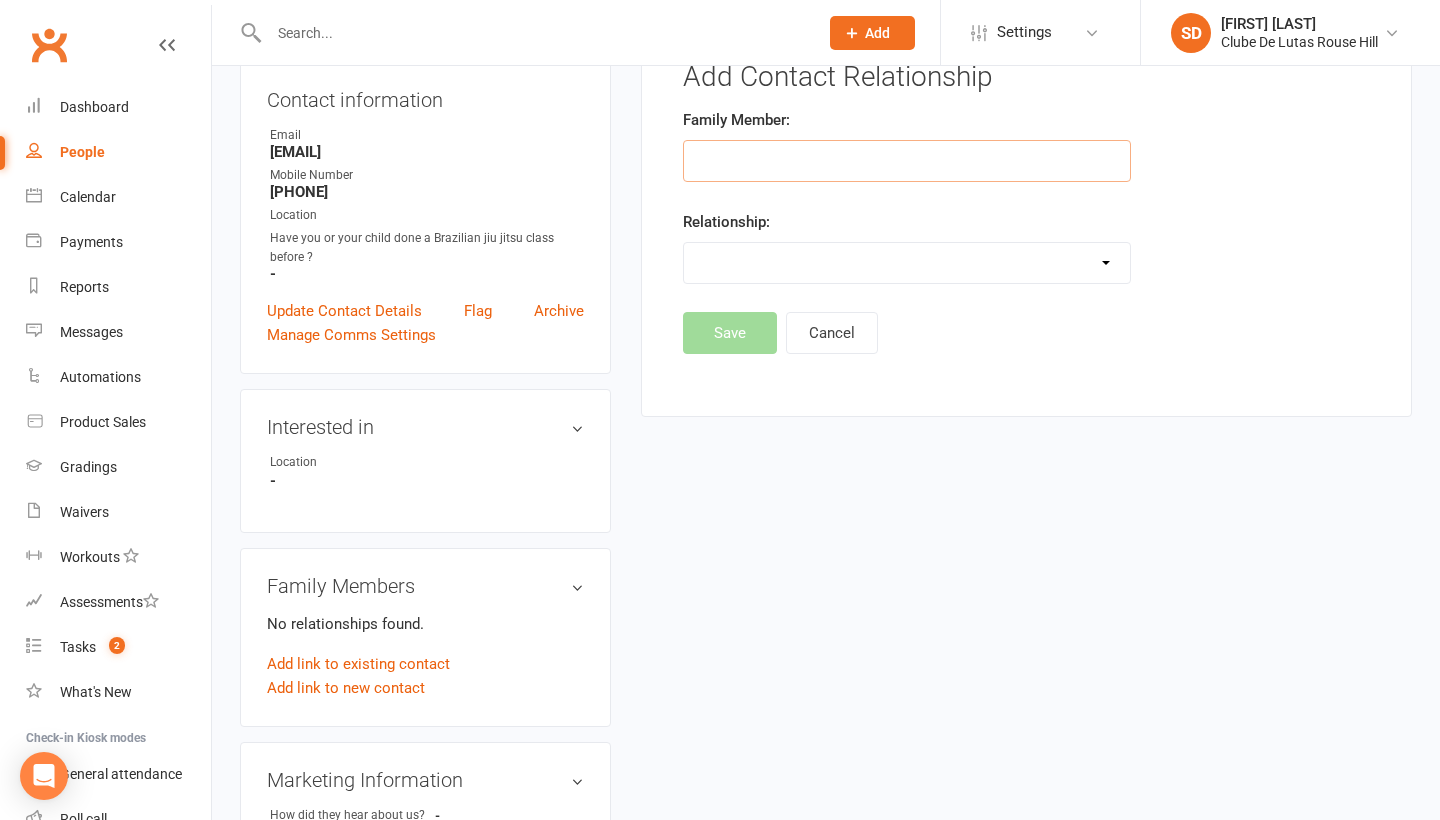 scroll, scrollTop: 339, scrollLeft: 0, axis: vertical 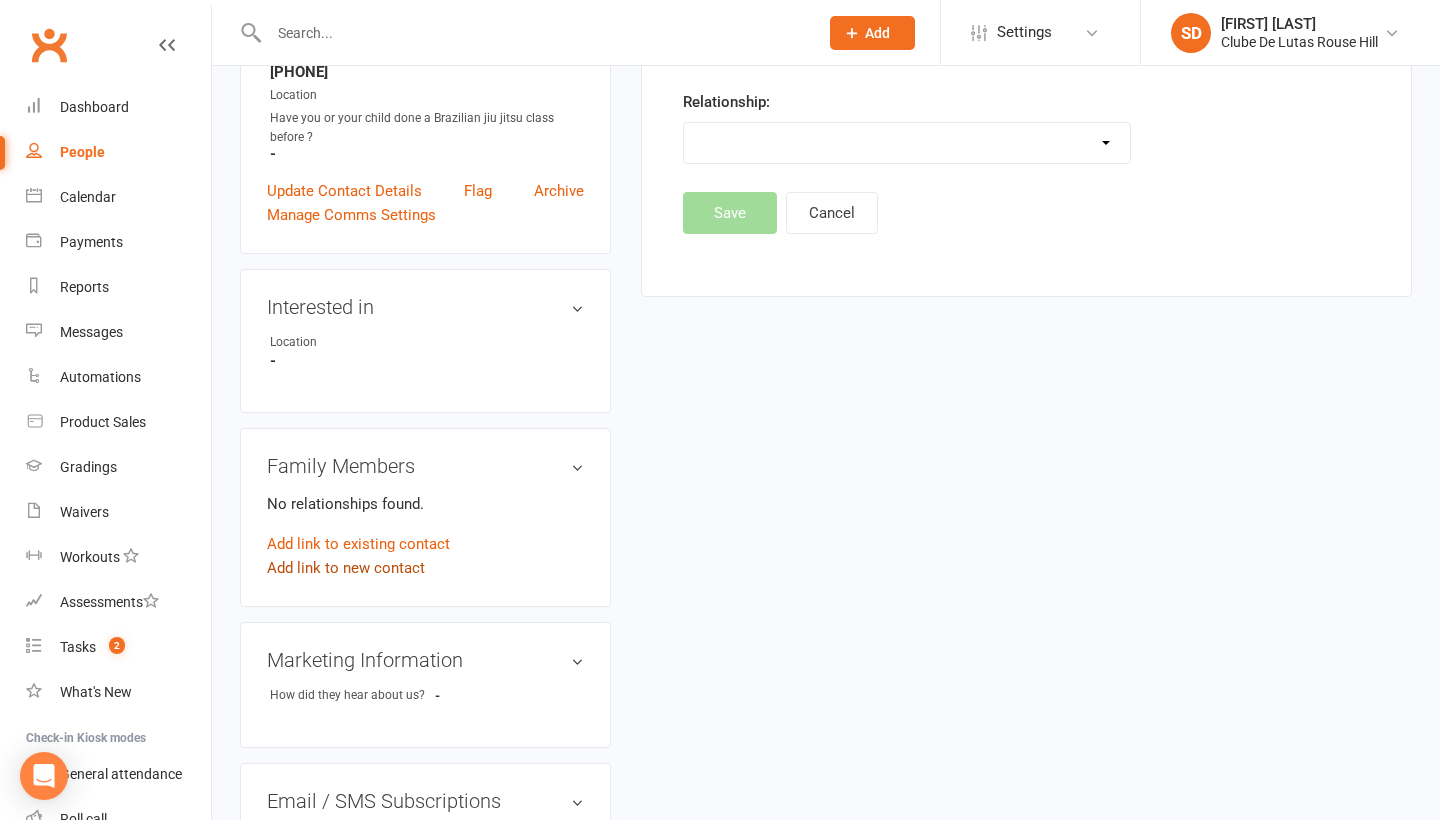 click on "Add link to new contact" at bounding box center (346, 568) 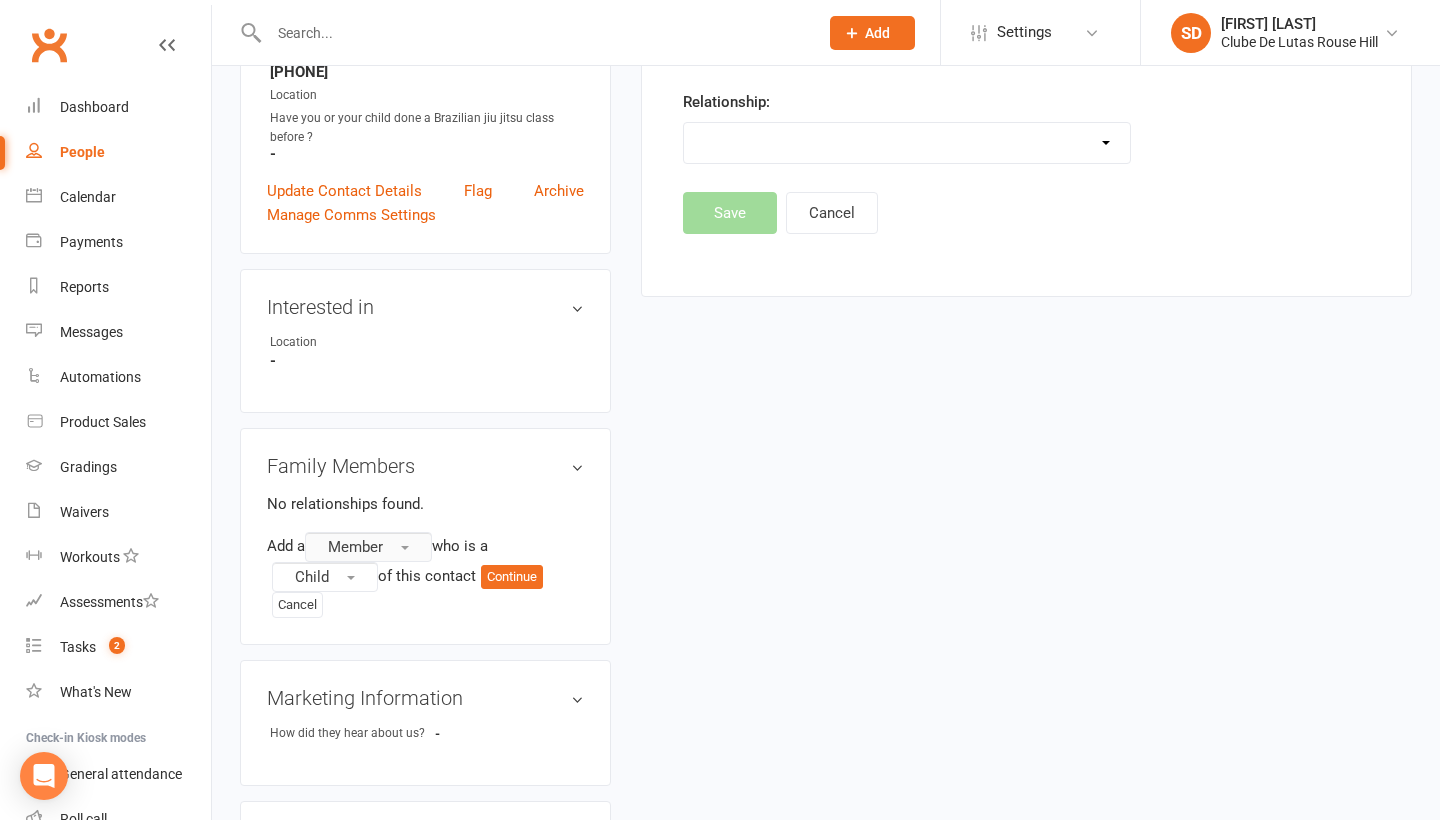 click on "Member" at bounding box center [368, 547] 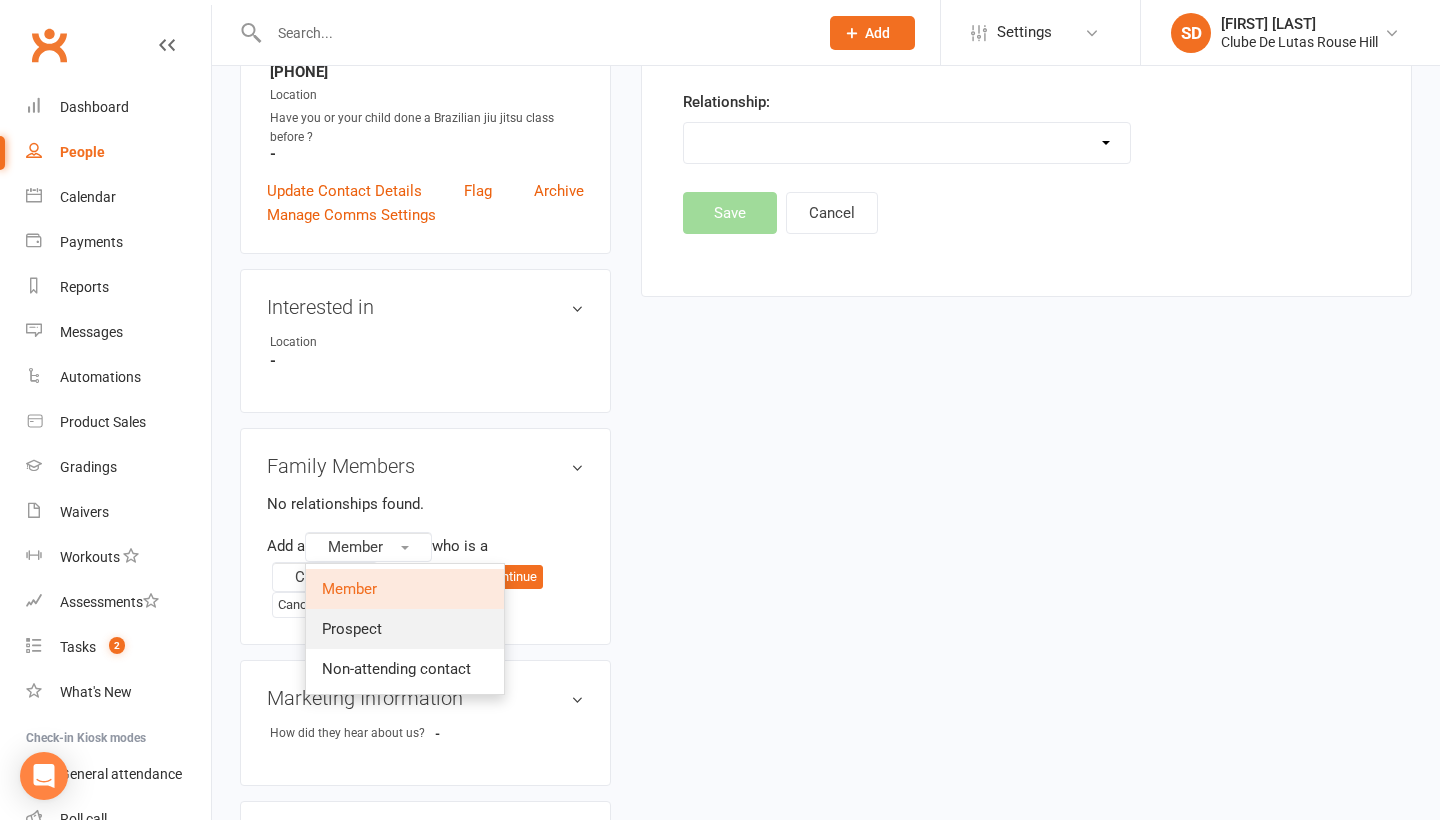 click on "Prospect" at bounding box center (405, 629) 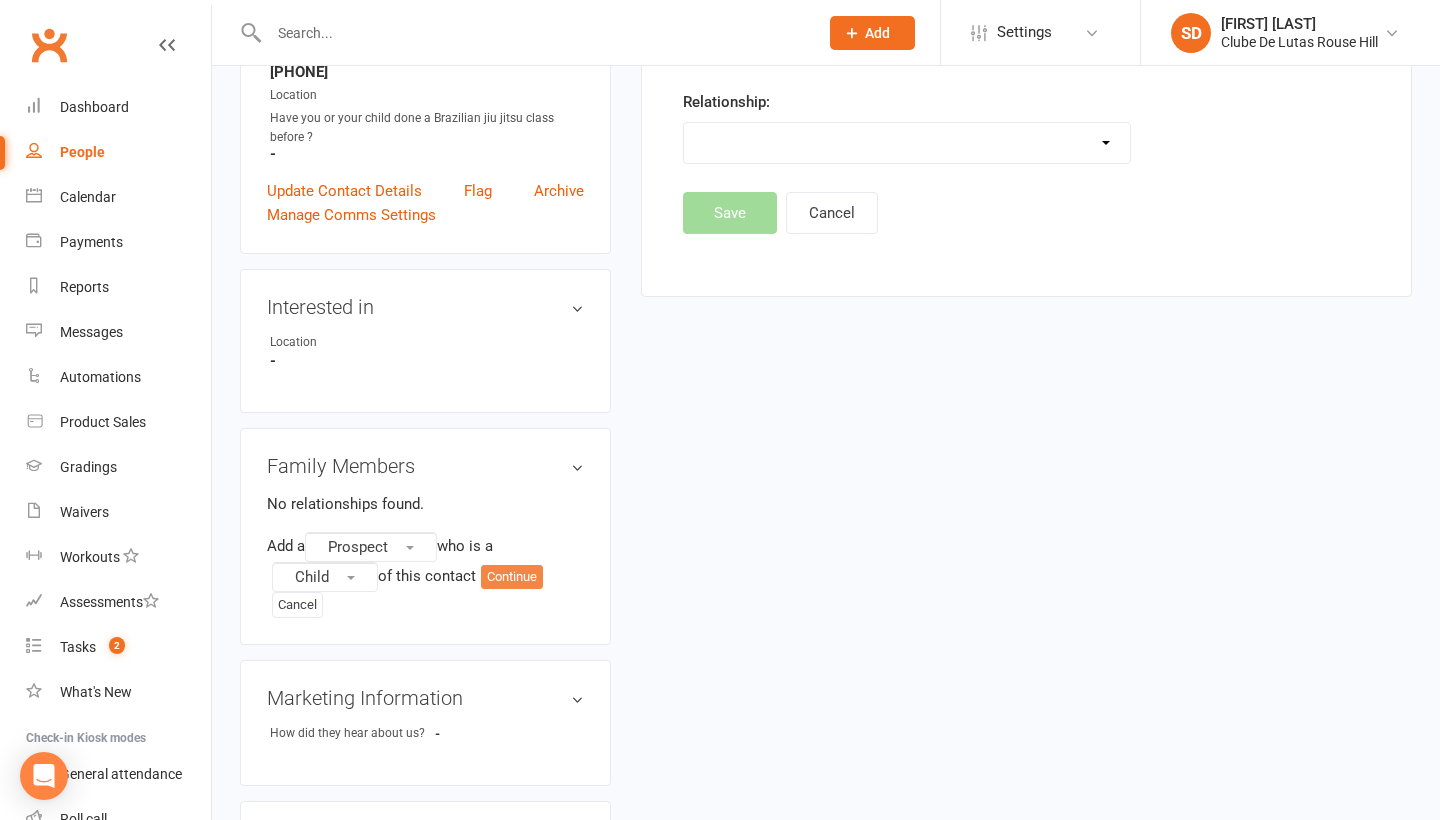 click on "Continue" at bounding box center (512, 577) 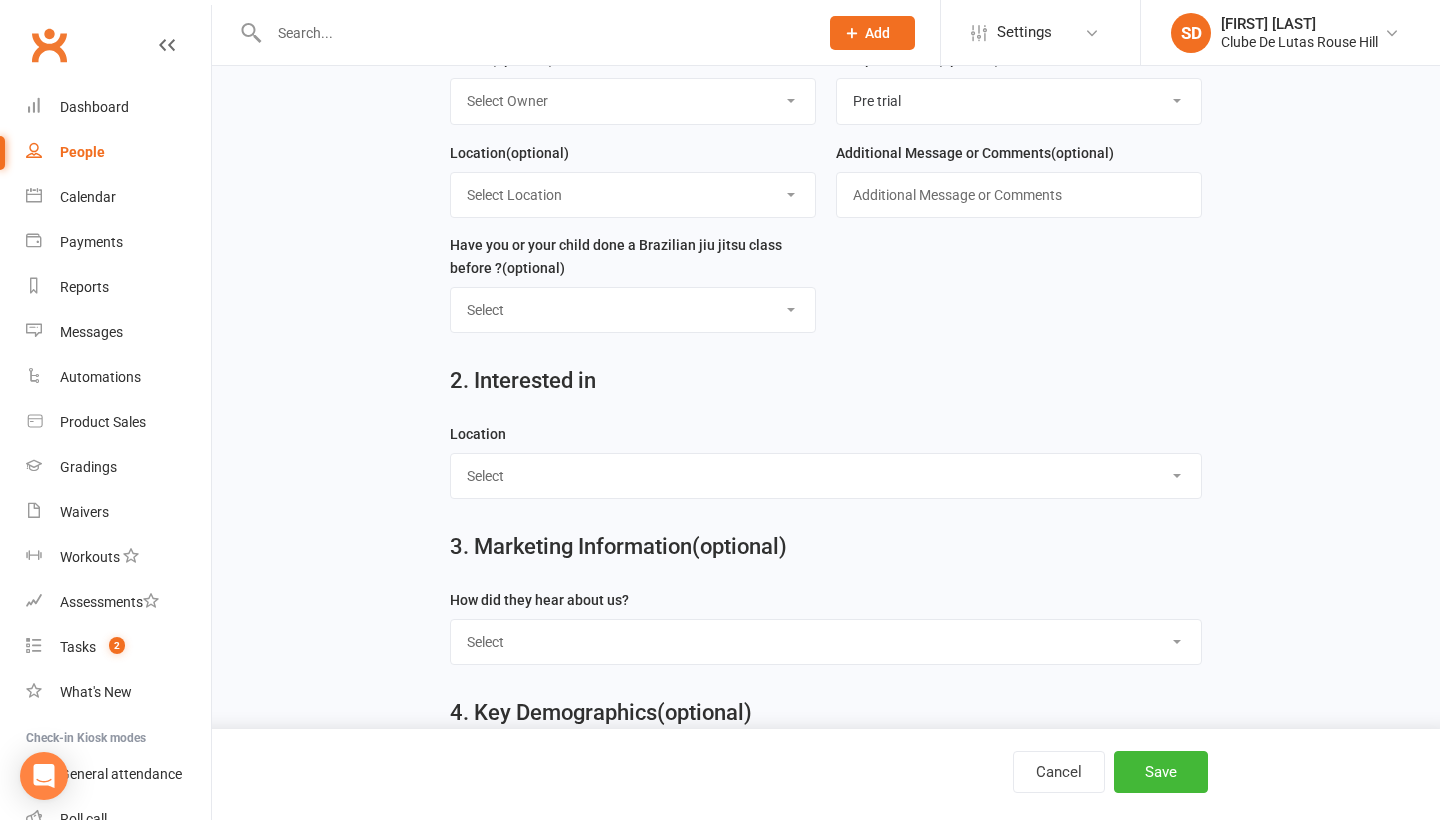 scroll, scrollTop: 0, scrollLeft: 0, axis: both 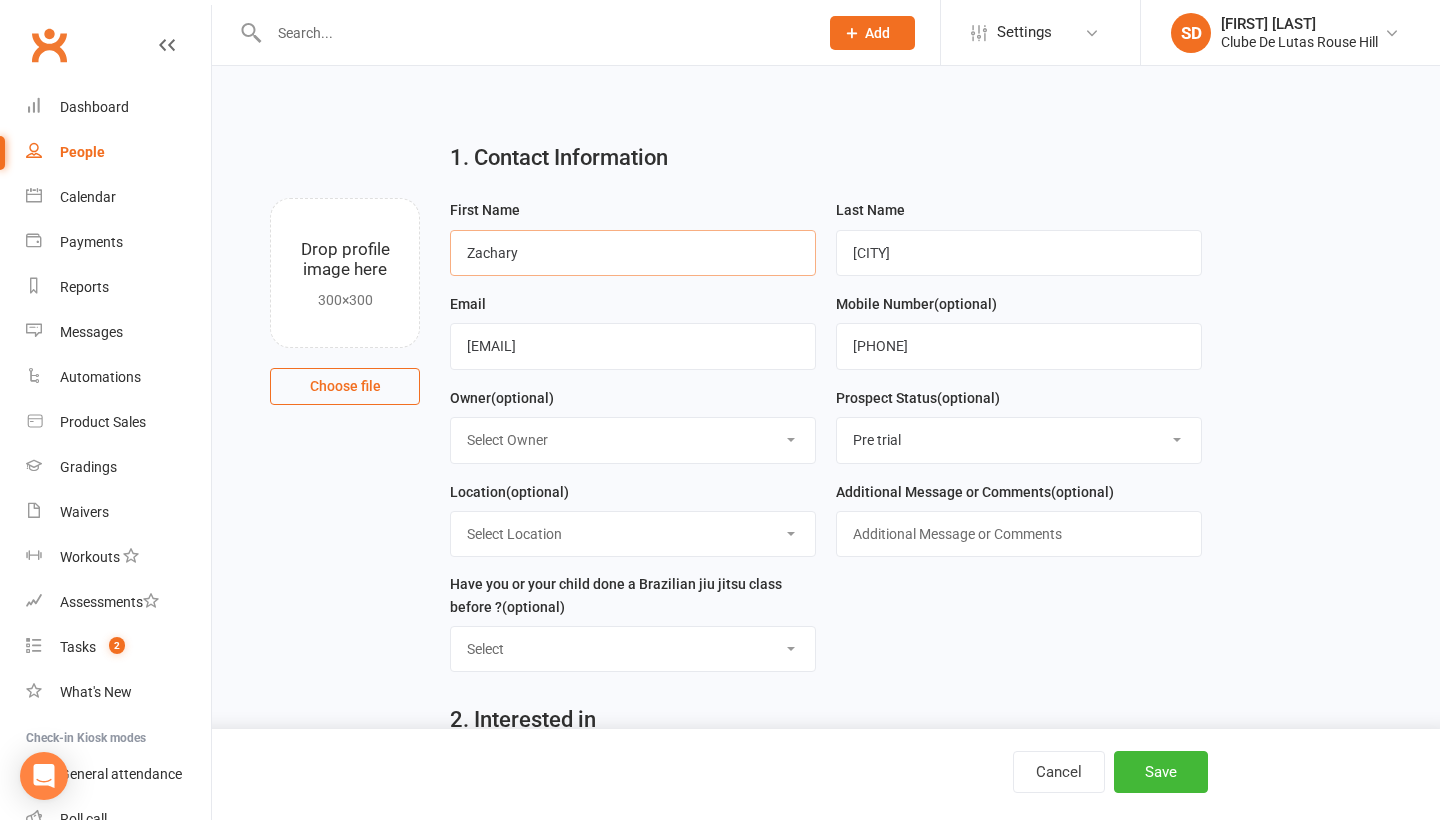type on "Zachary" 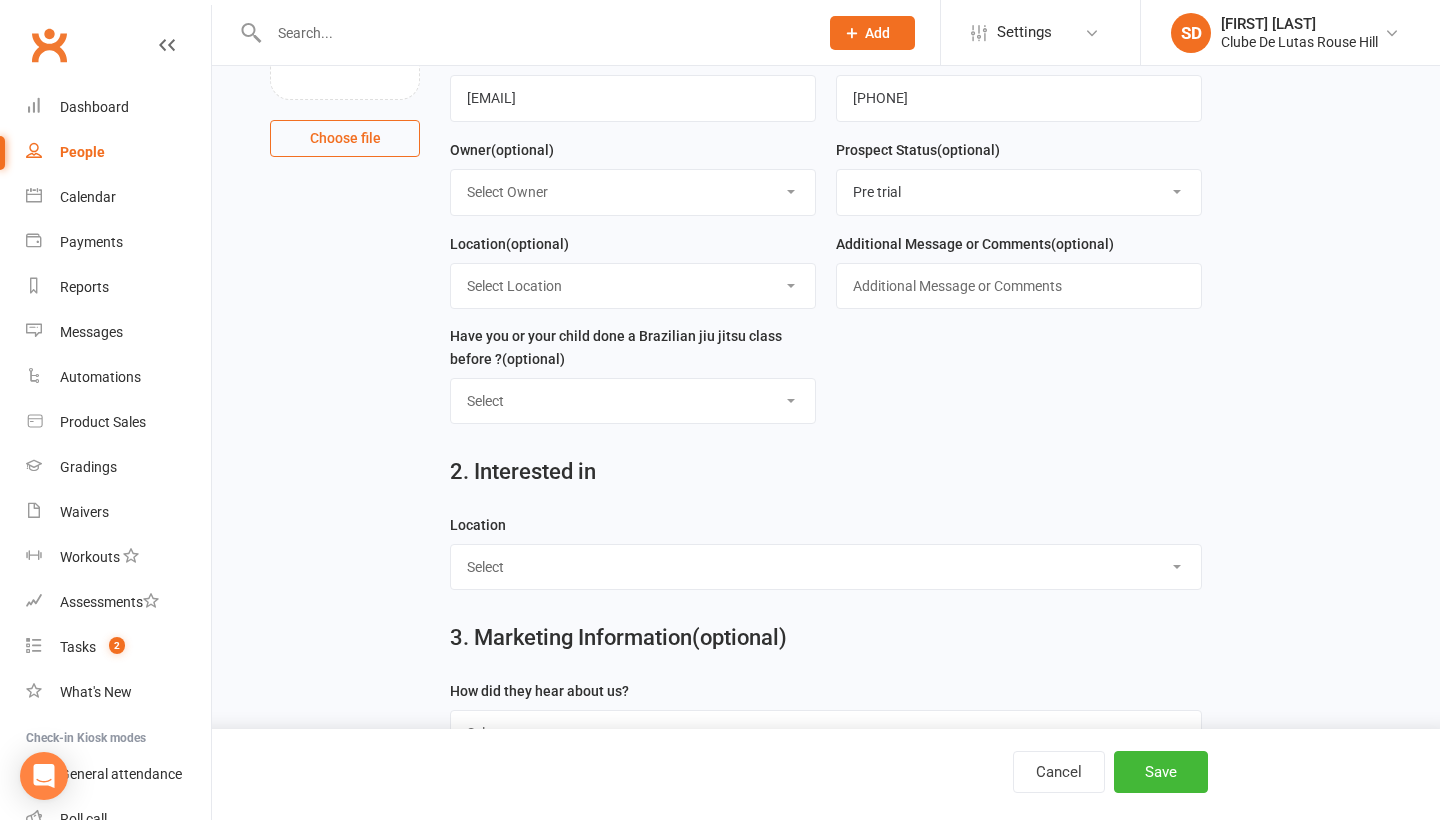 scroll, scrollTop: 263, scrollLeft: 0, axis: vertical 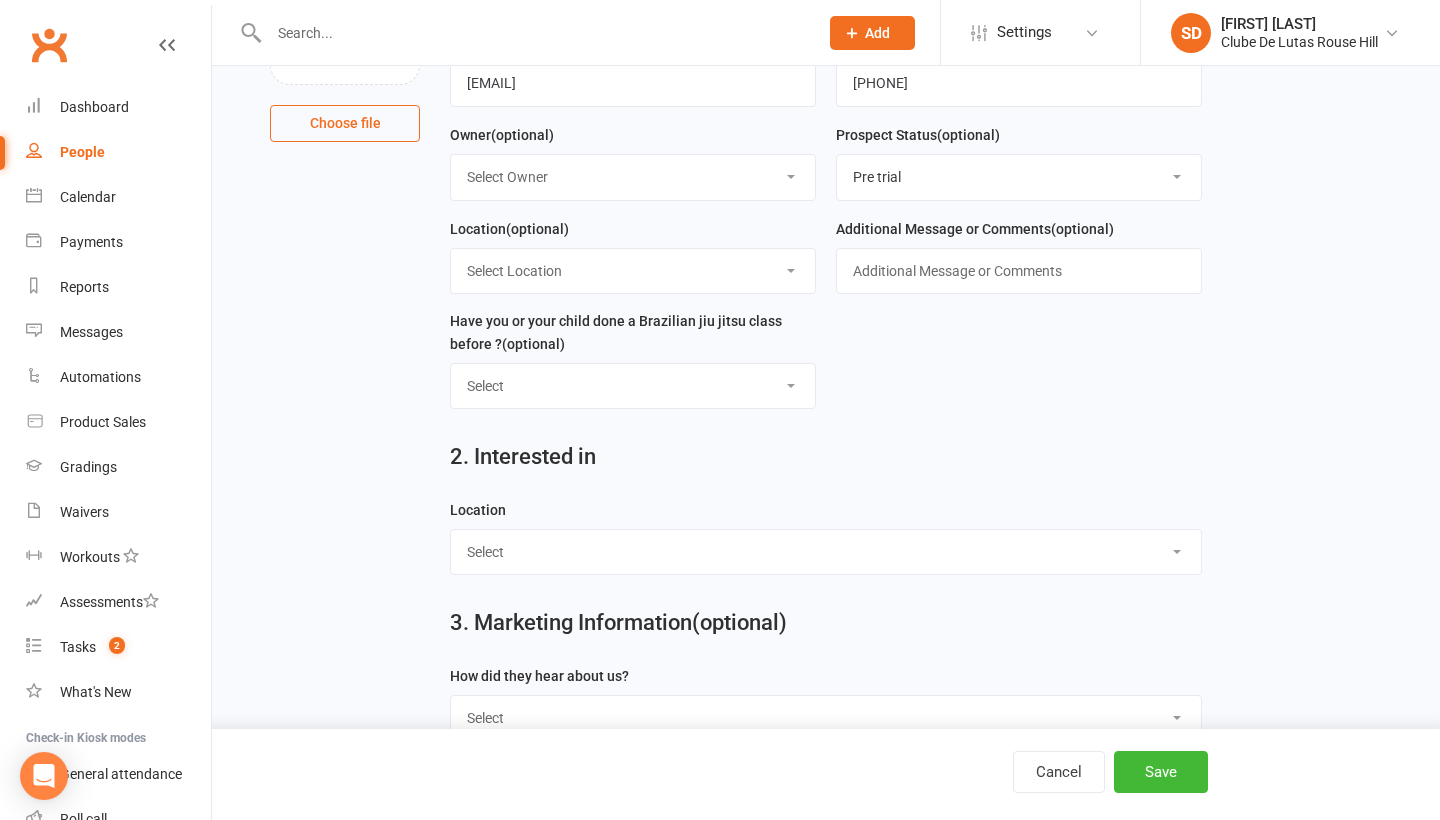 select on "Rouse Hill" 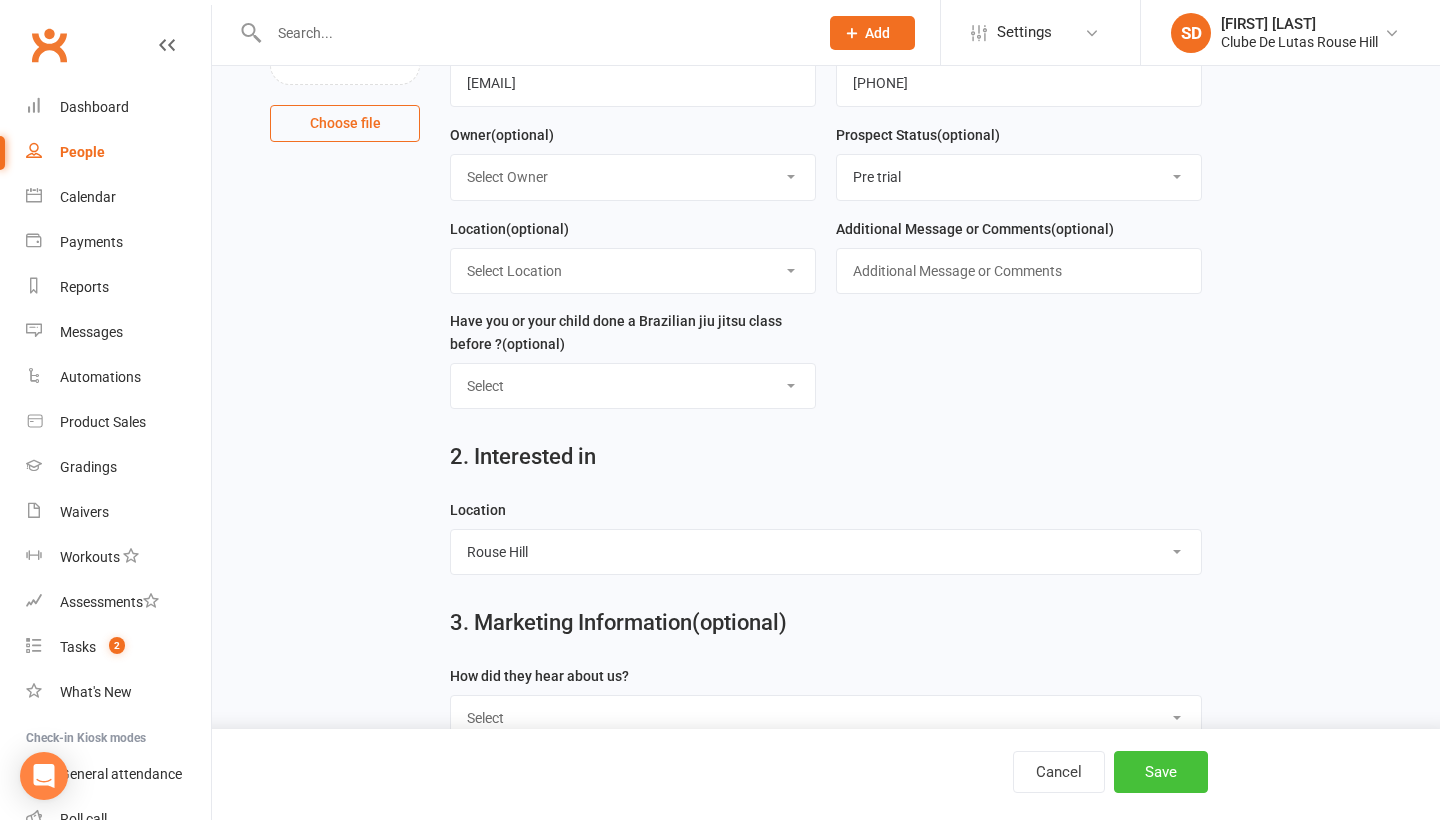 click on "Save" at bounding box center (1161, 772) 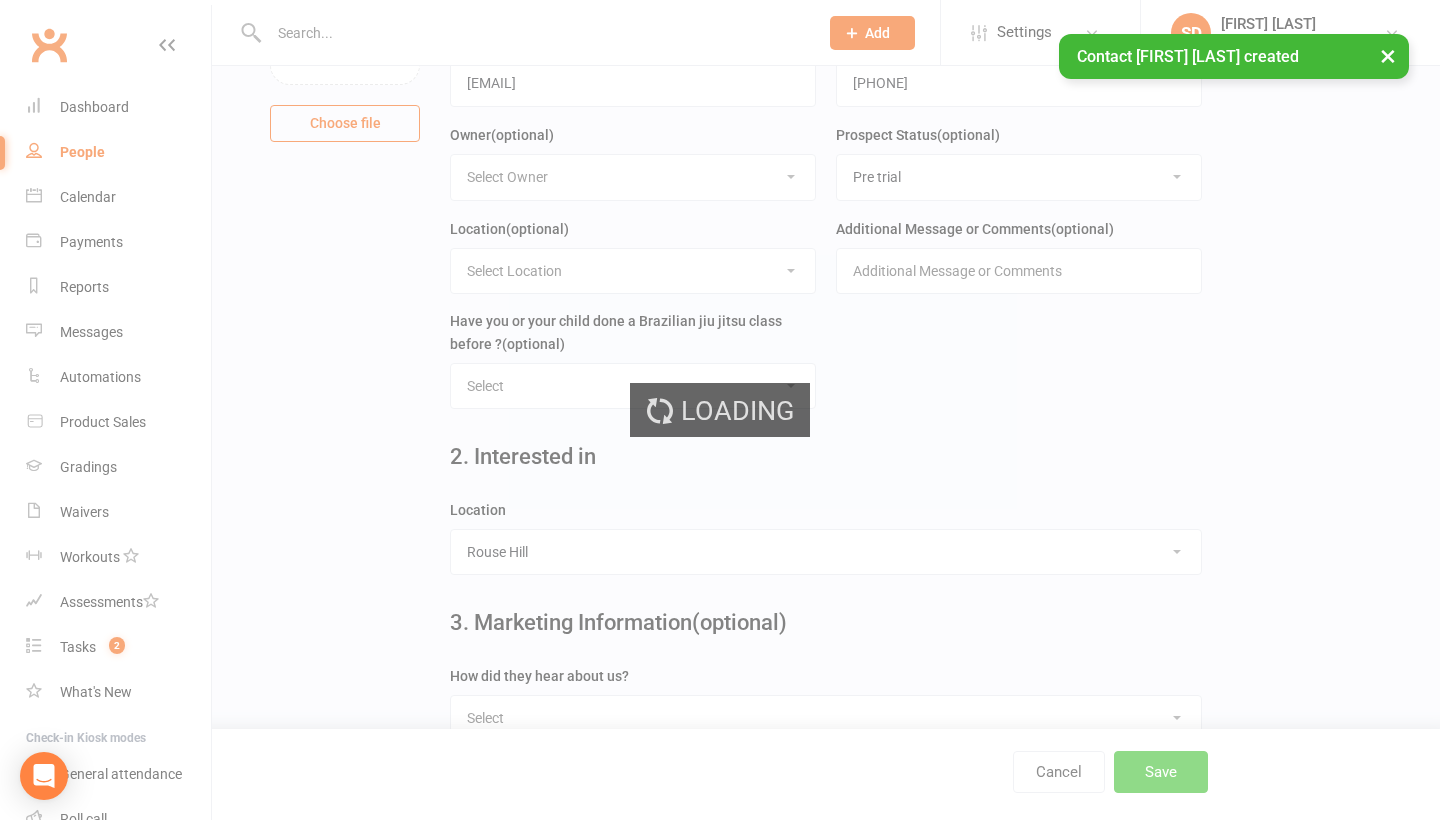 scroll, scrollTop: 0, scrollLeft: 0, axis: both 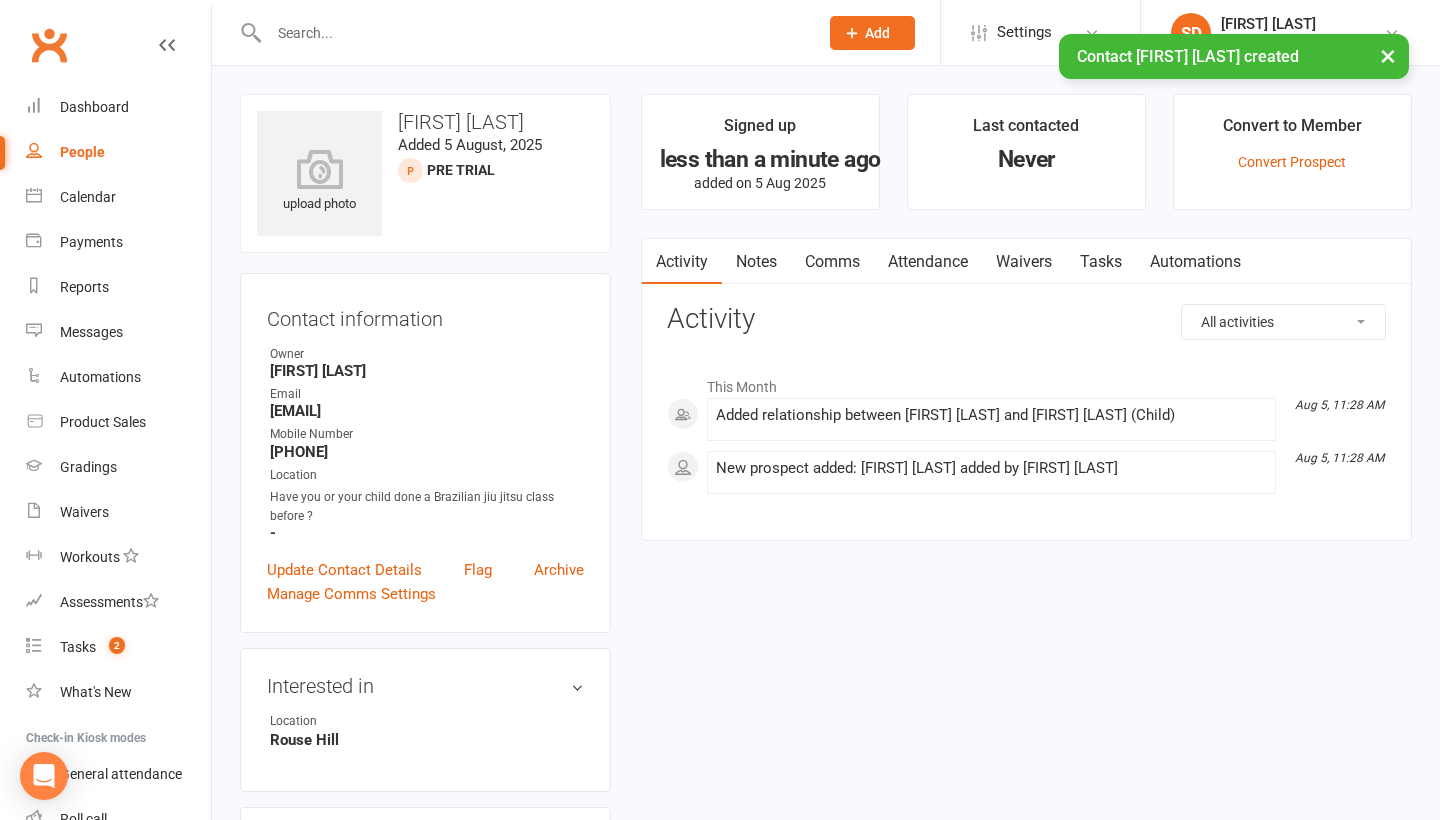 click on "Attendance" at bounding box center (928, 262) 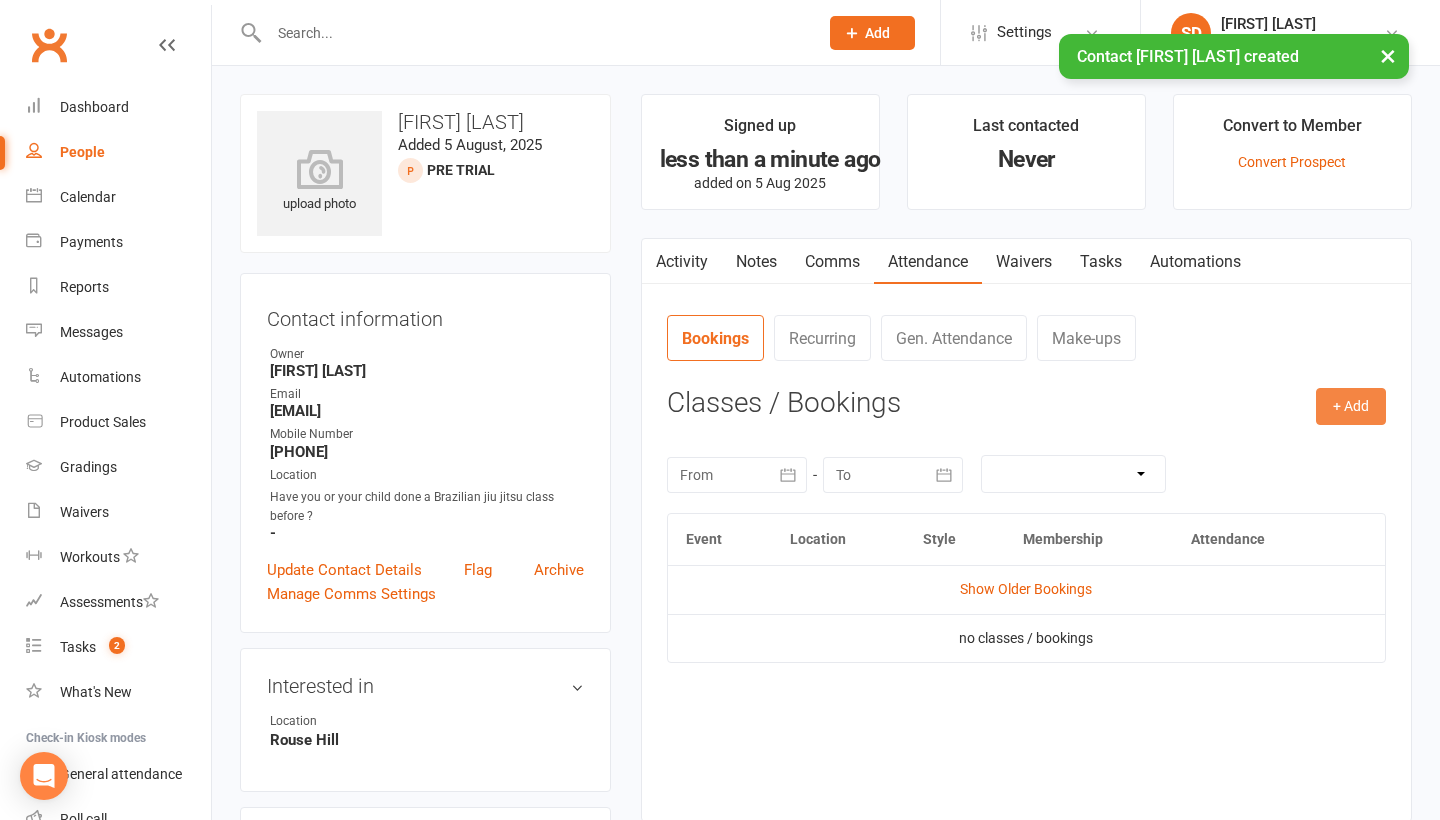 click on "+ Add" at bounding box center [1351, 406] 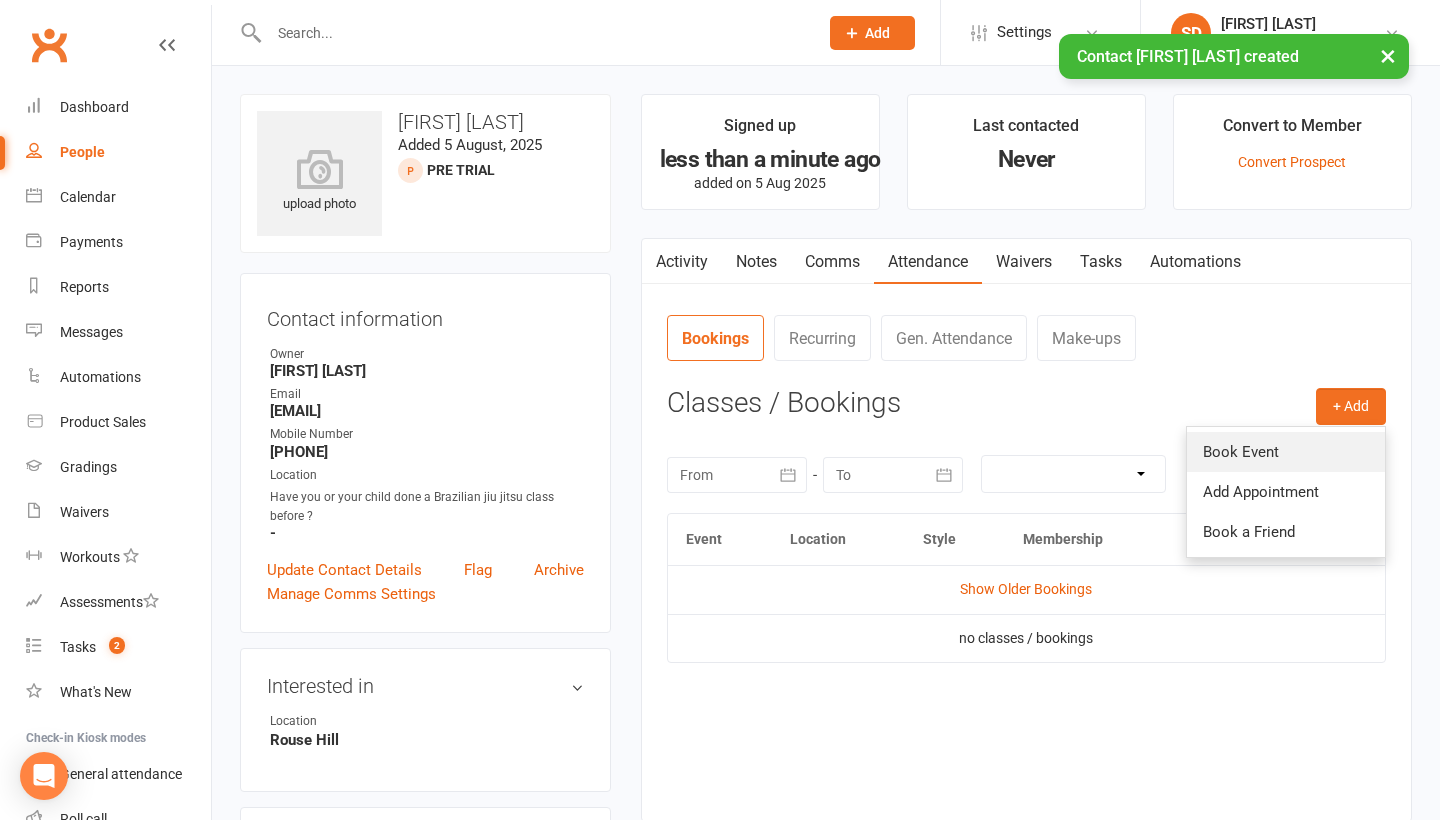 click on "Book Event" at bounding box center [1286, 452] 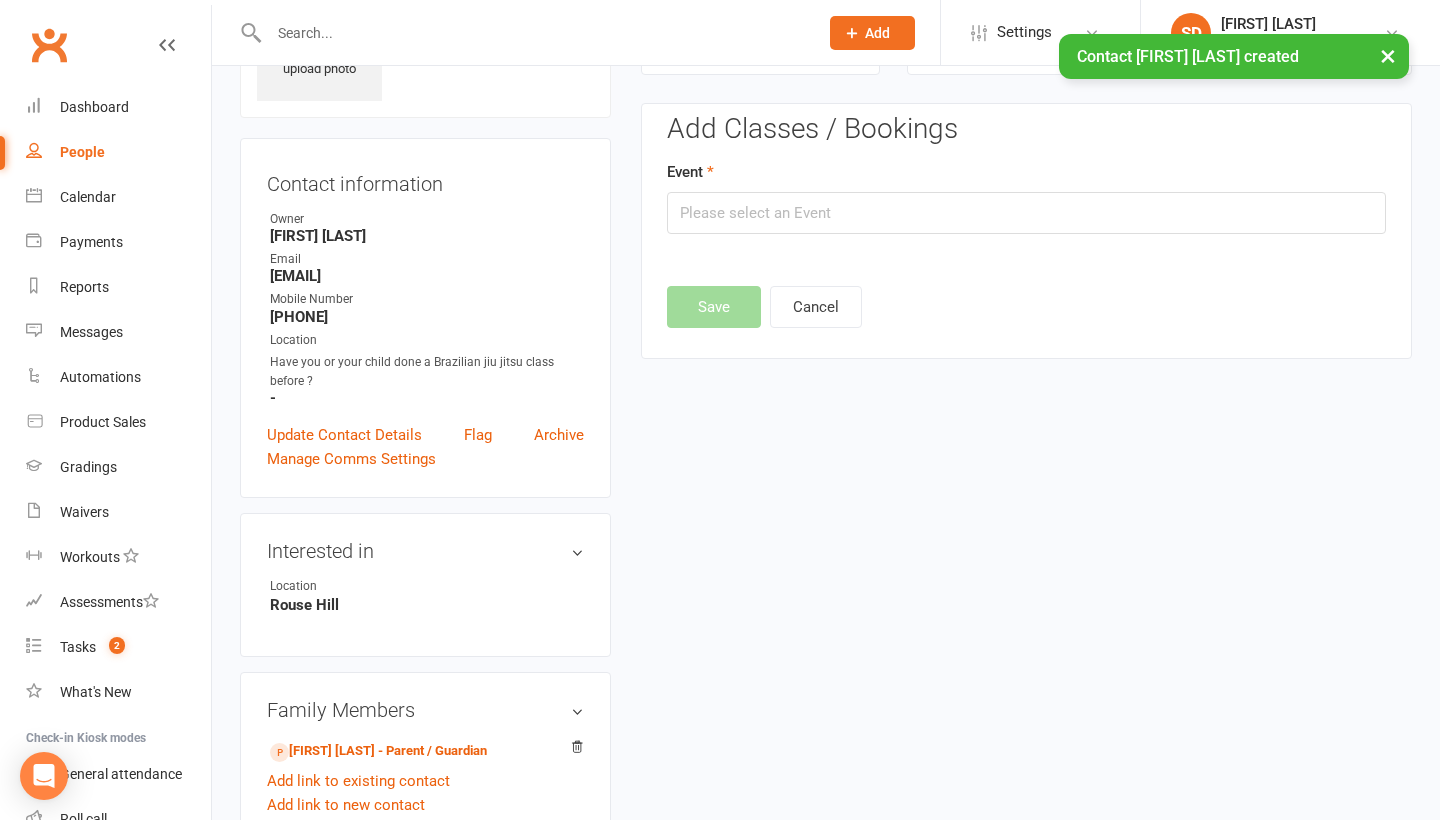 scroll, scrollTop: 137, scrollLeft: 0, axis: vertical 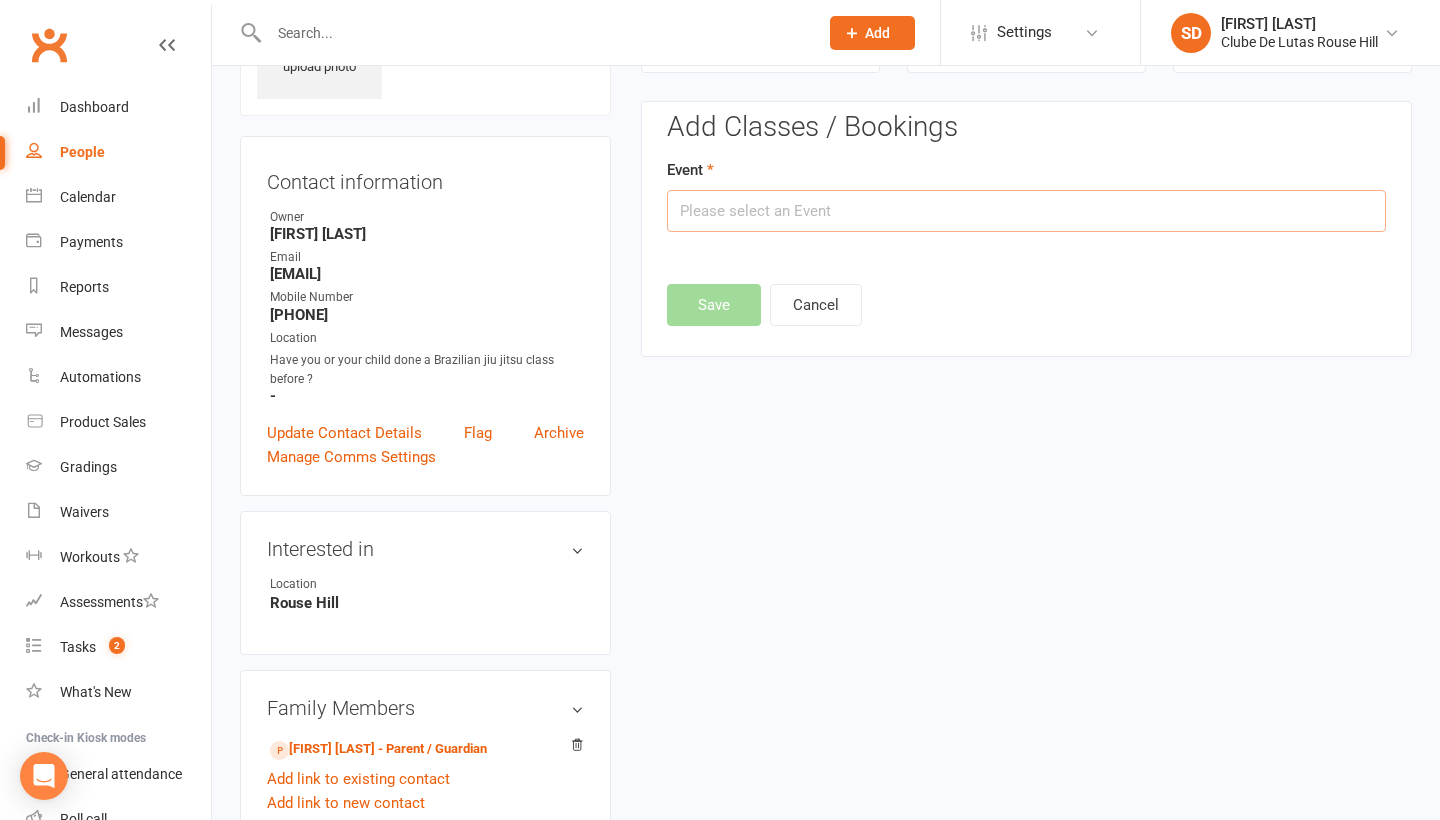 click at bounding box center (1026, 211) 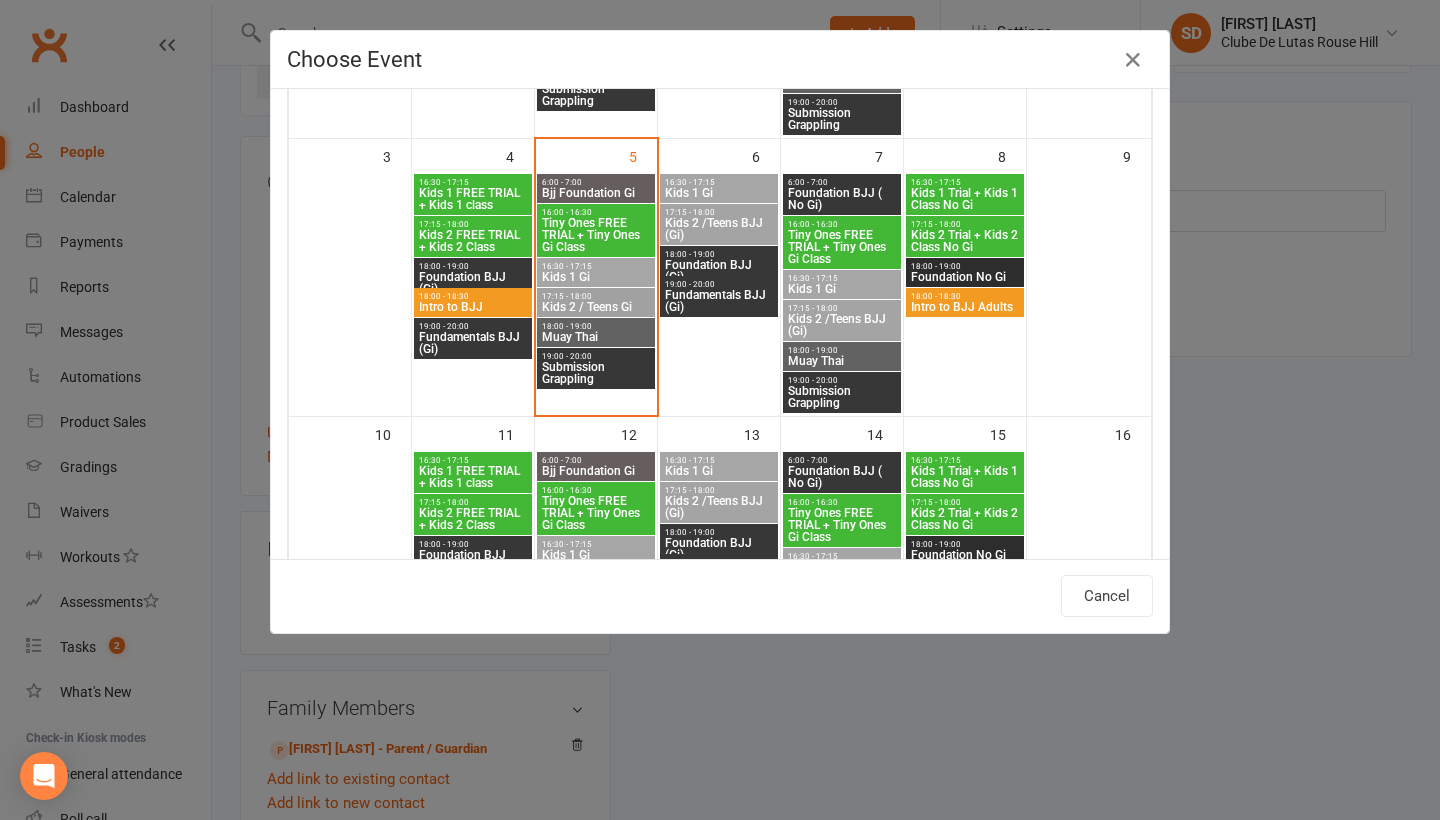 scroll, scrollTop: 368, scrollLeft: 0, axis: vertical 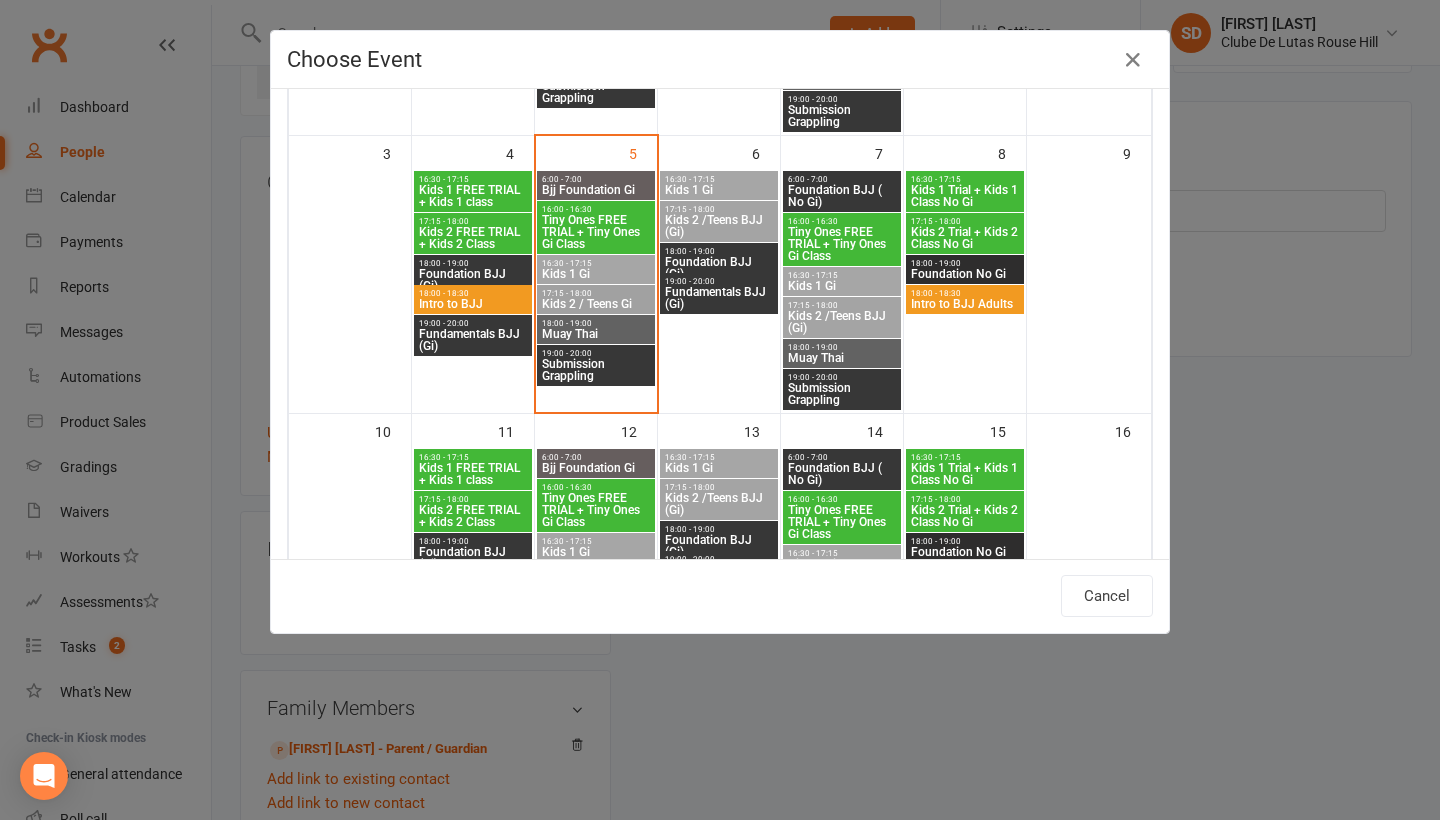 click on "Kids 2 Trial + Kids 2 Class No Gi" at bounding box center (965, 238) 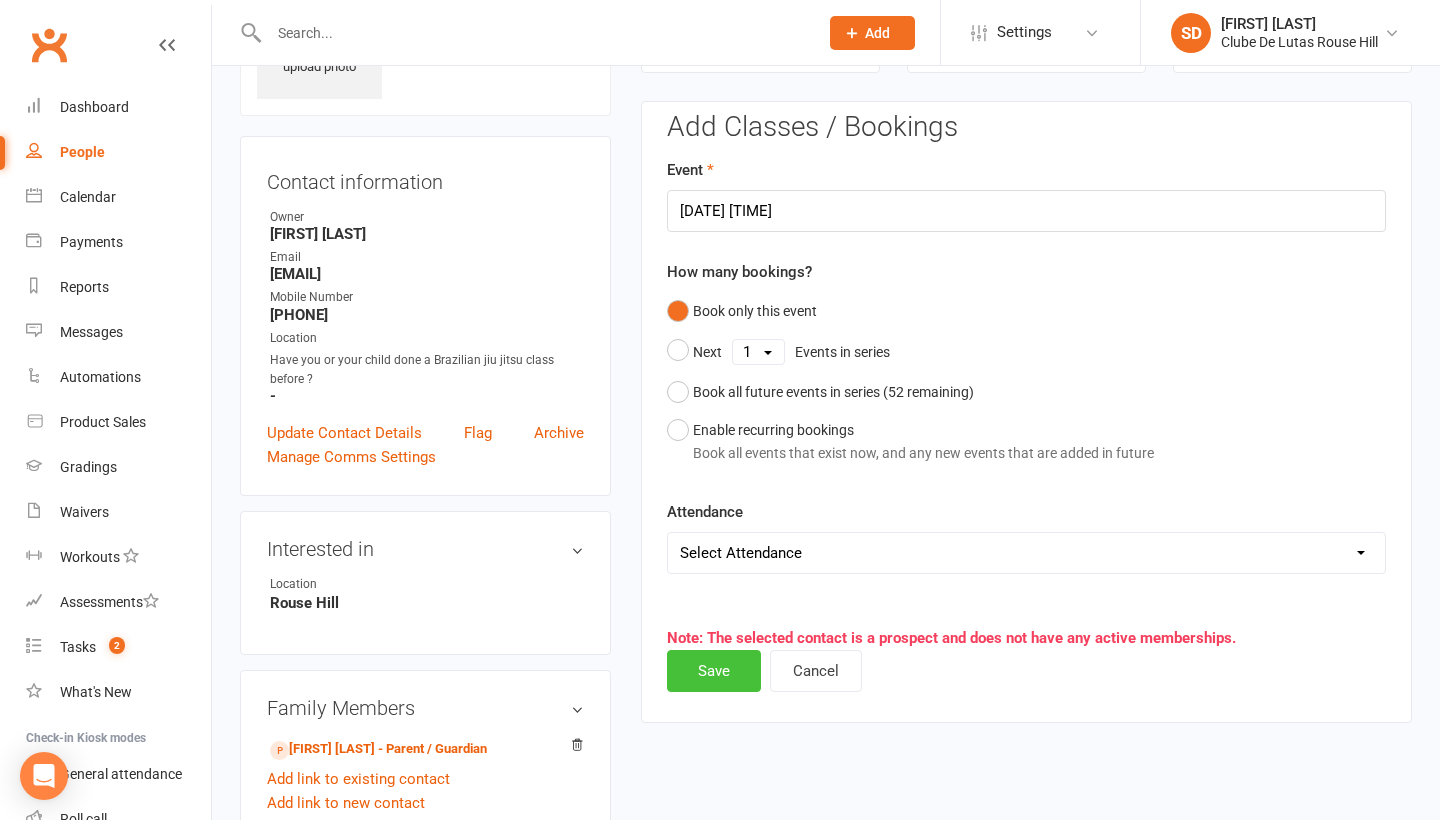 click on "Save" at bounding box center (714, 671) 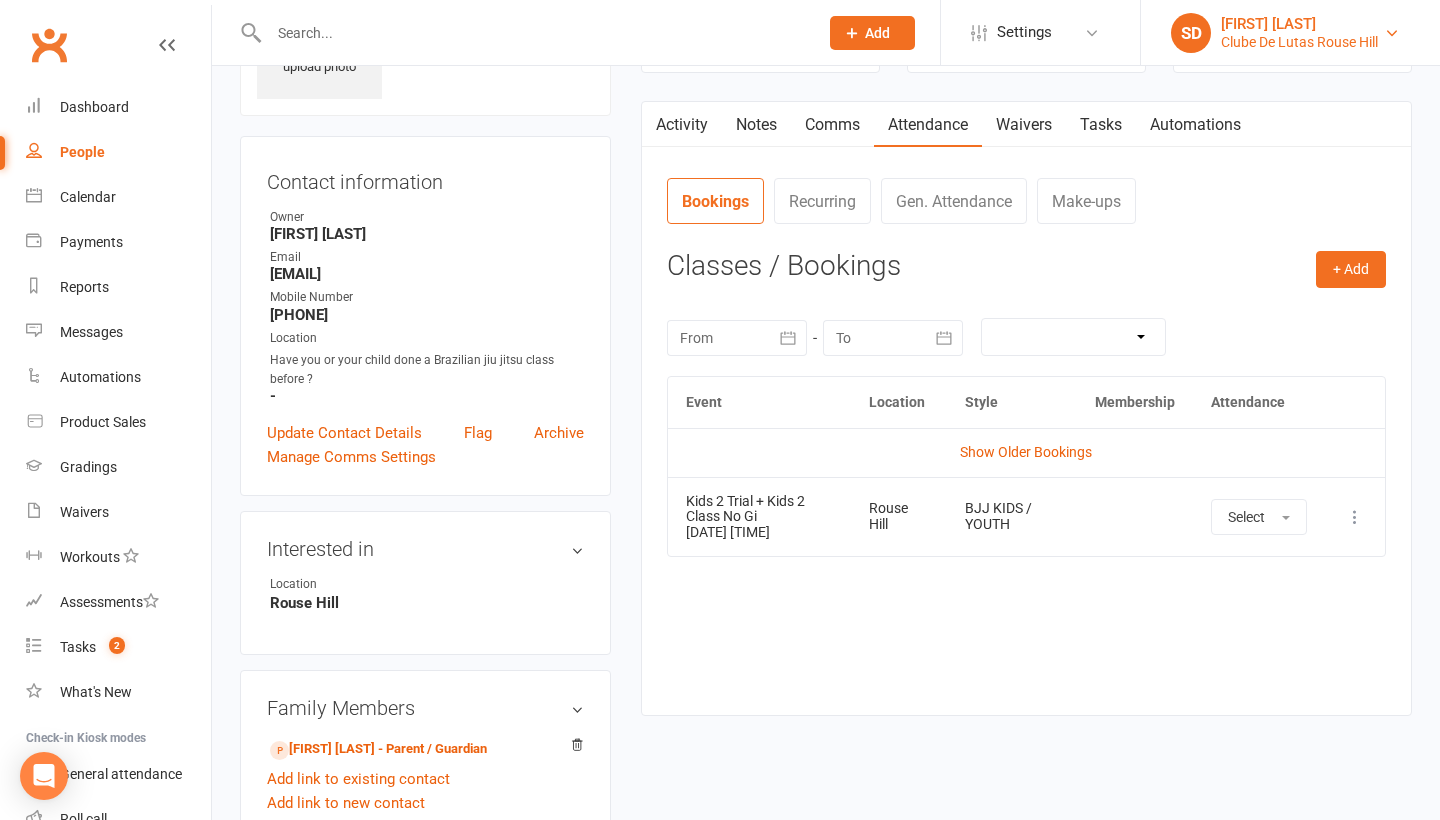 click on "Clube De Lutas Rouse Hill" at bounding box center (1299, 42) 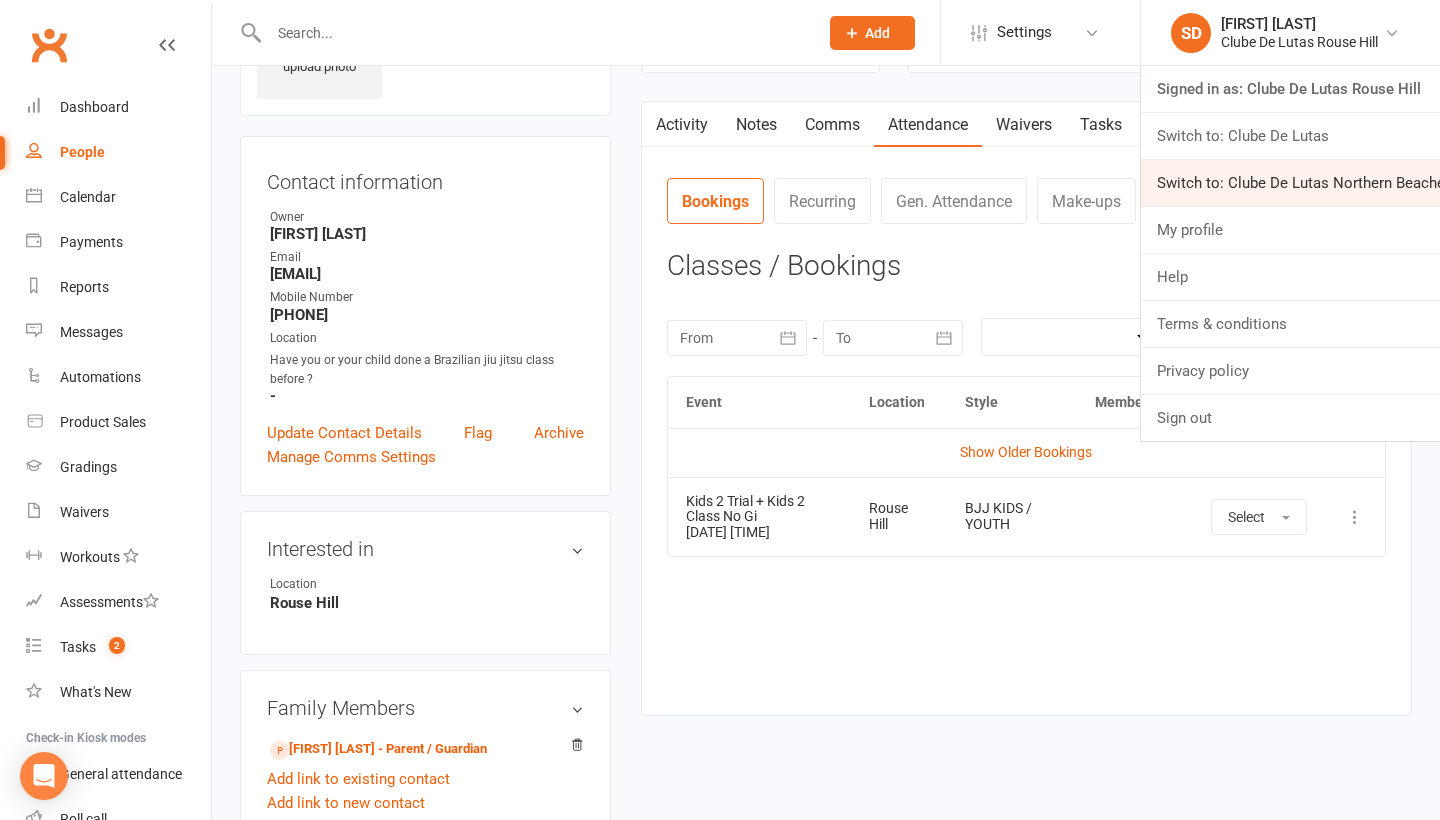 click on "Switch to: Clube De Lutas Northern Beaches" at bounding box center [1290, 183] 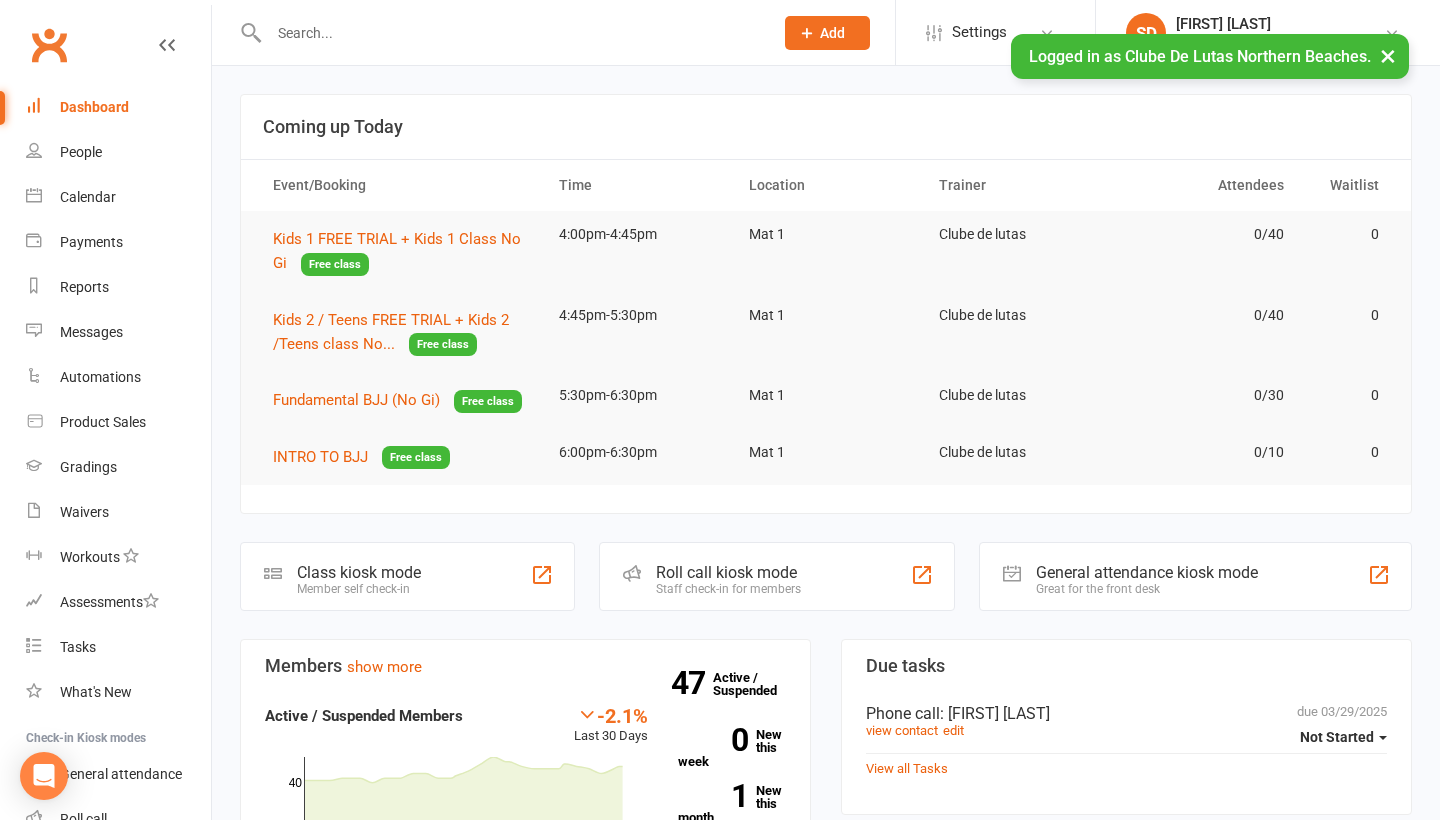scroll, scrollTop: 0, scrollLeft: 0, axis: both 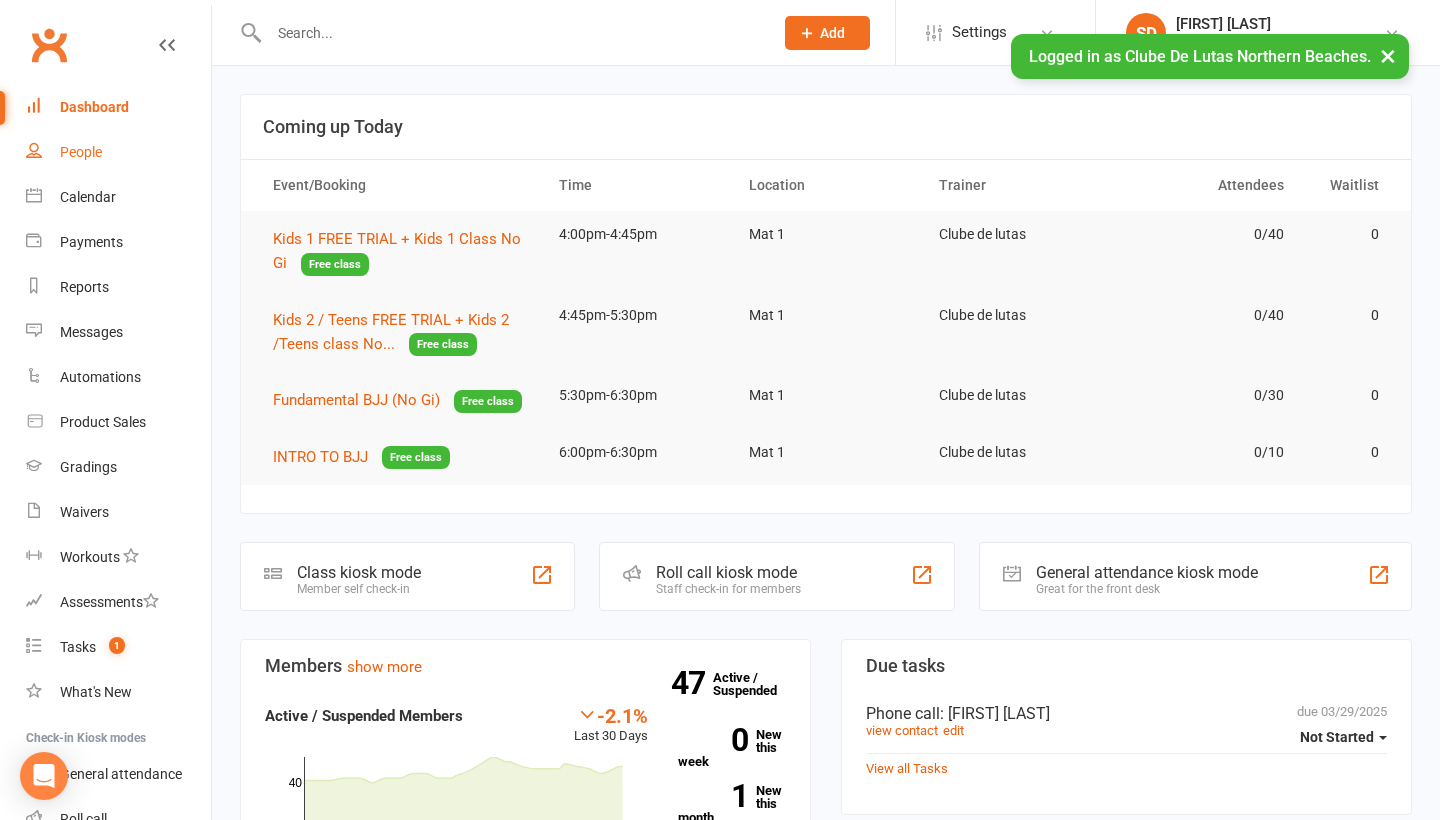 click on "People" at bounding box center (118, 152) 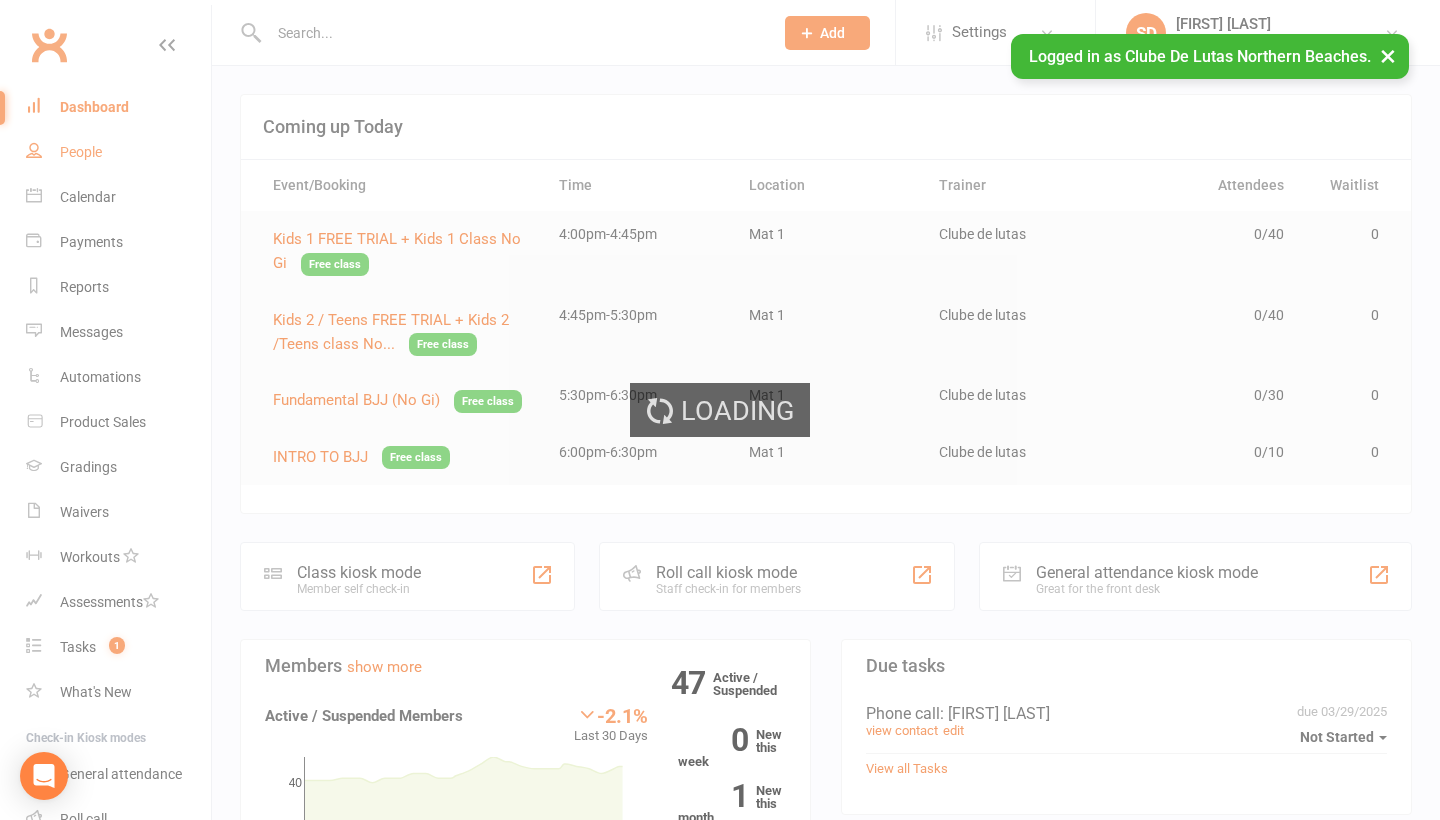 select on "100" 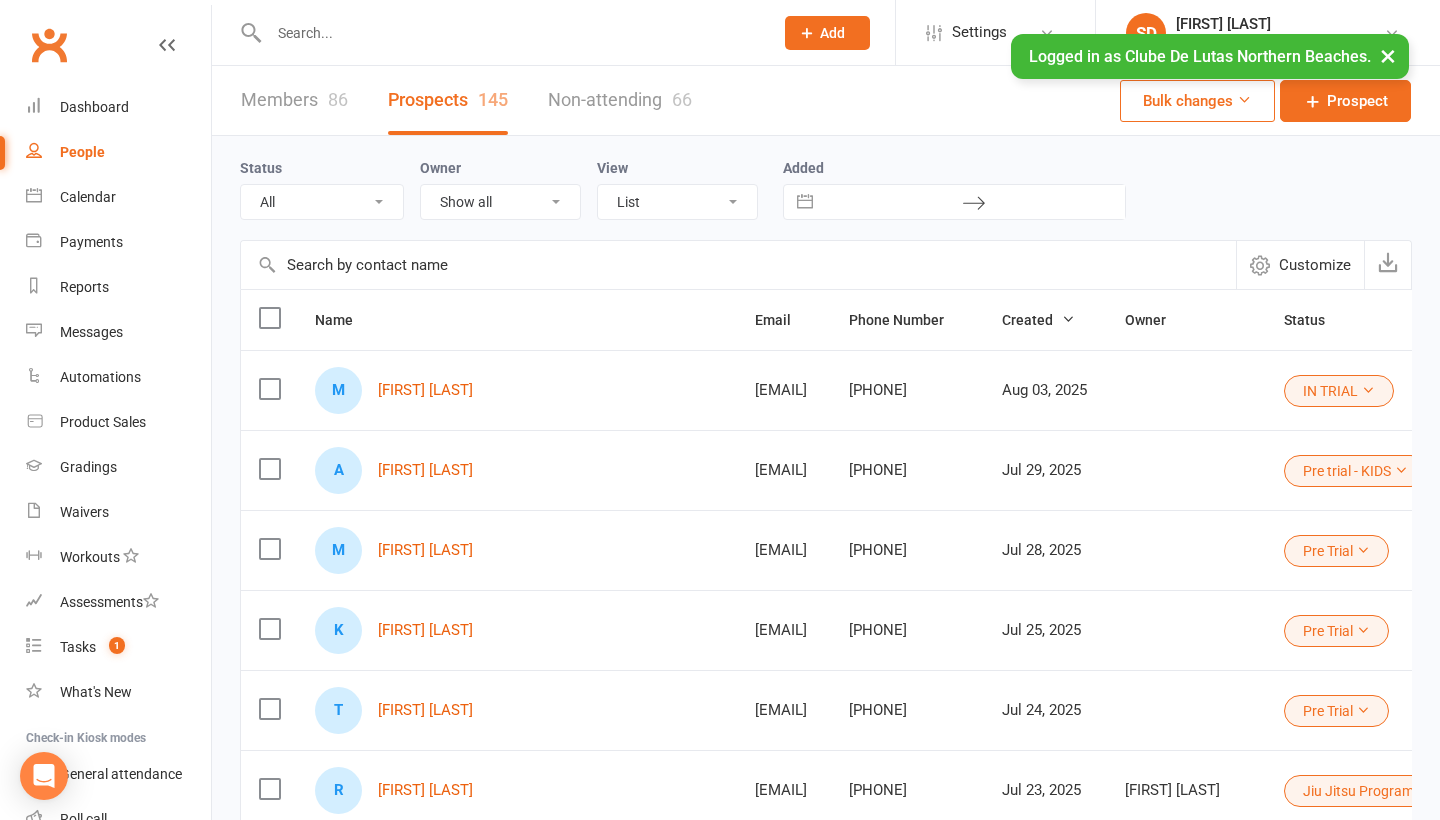click on "×" at bounding box center (1388, 55) 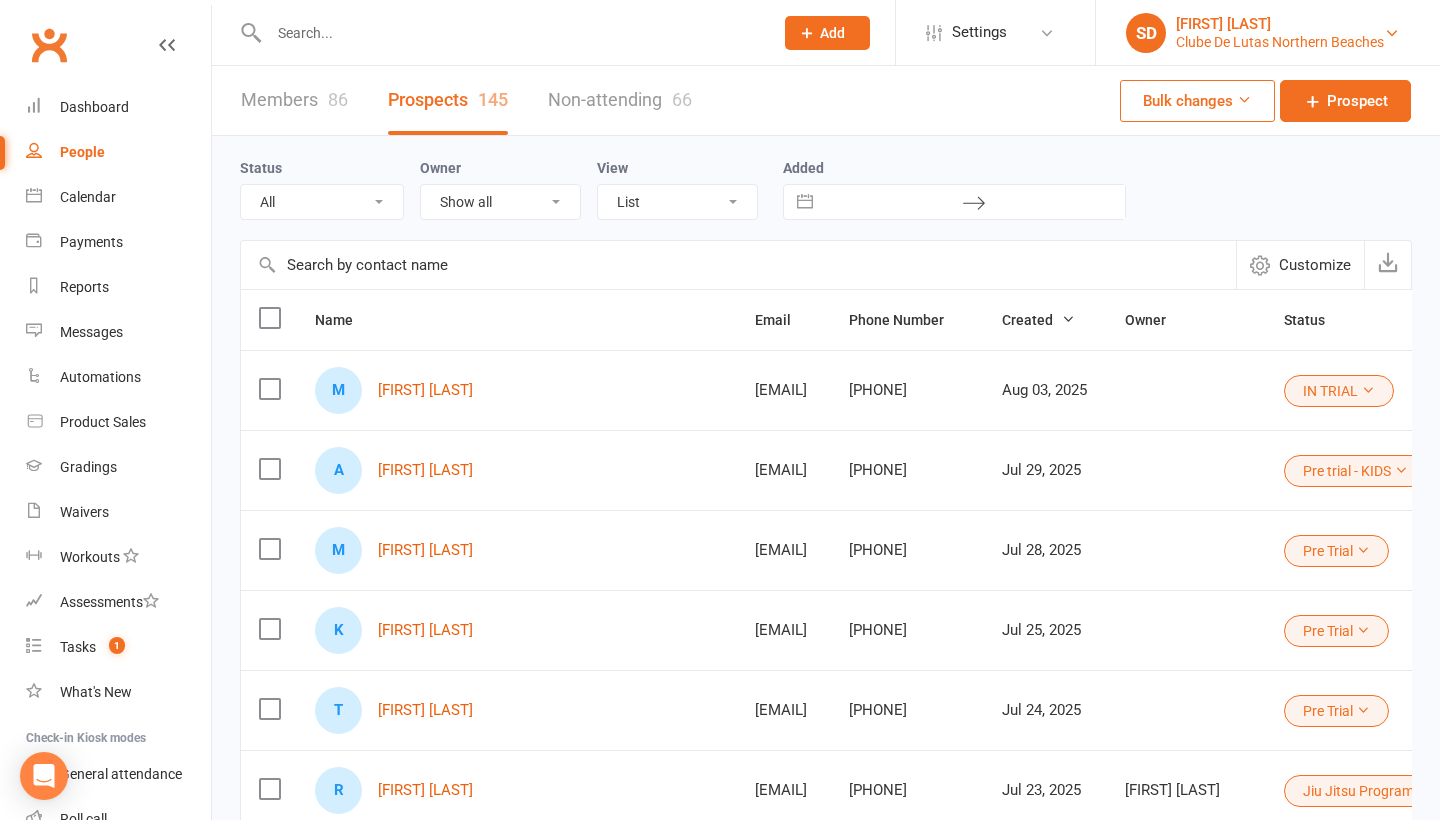 click on "[FIRST] [LAST]" at bounding box center [1280, 24] 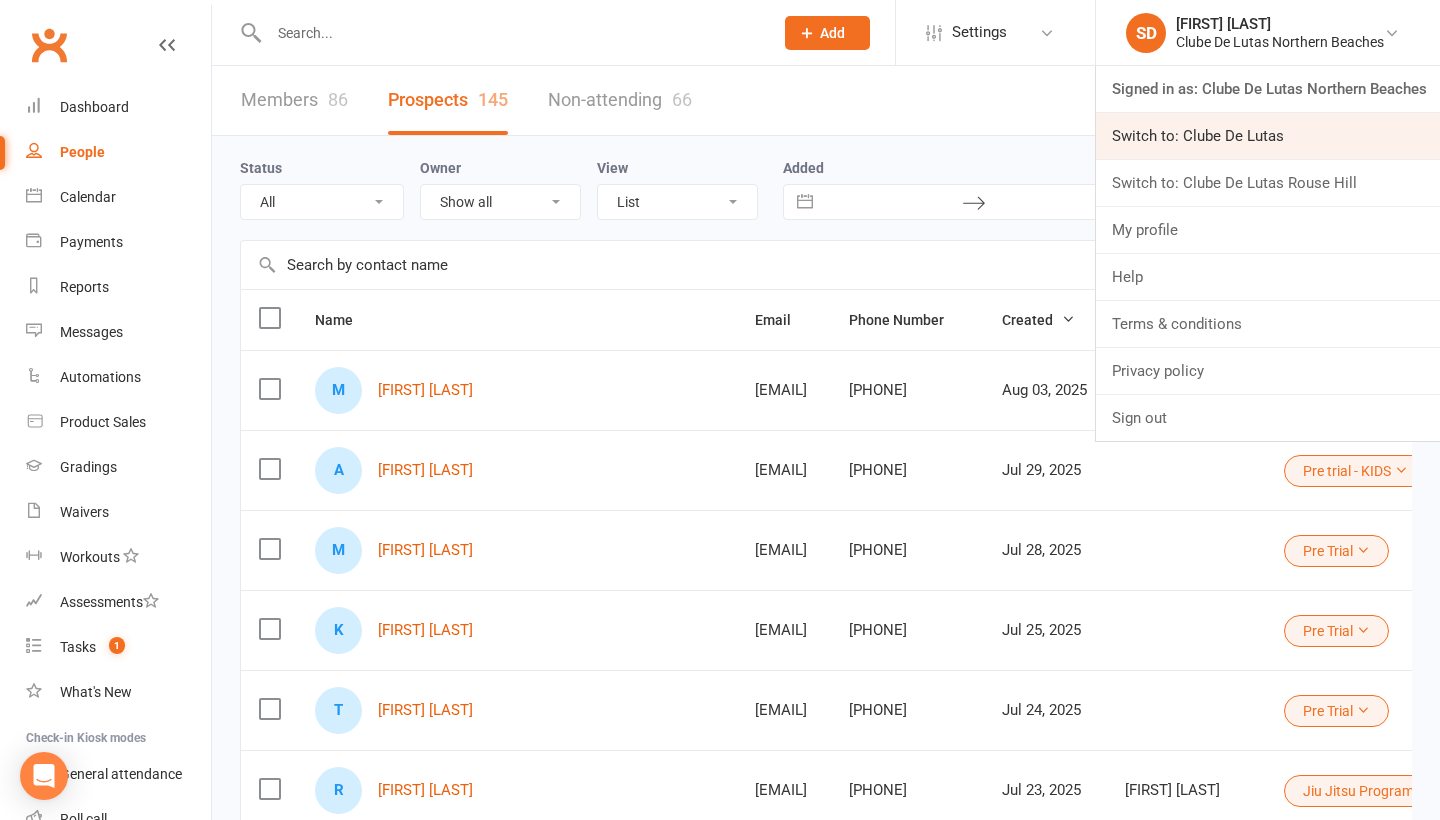 click on "Switch to: Clube De Lutas" at bounding box center [1268, 136] 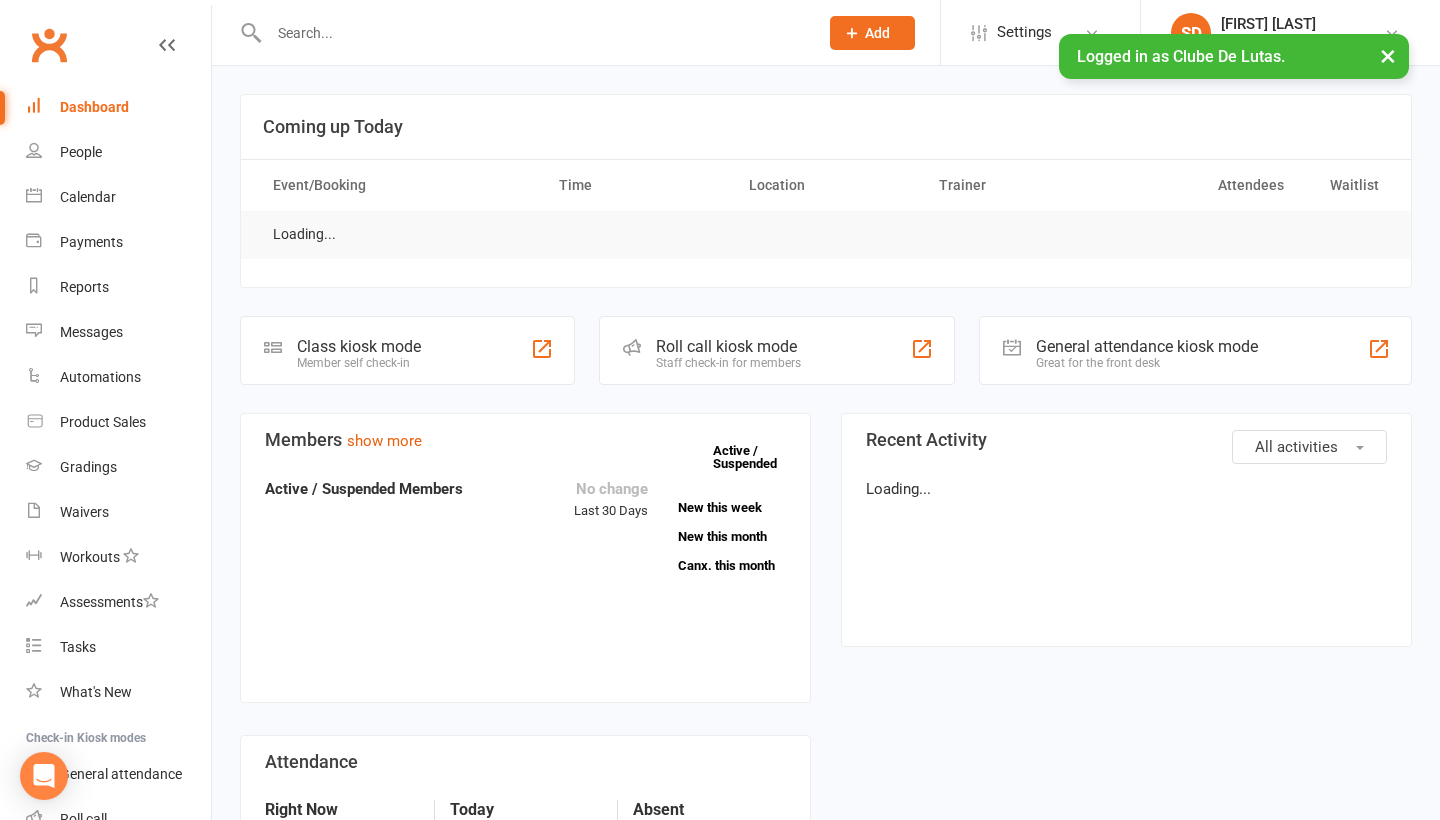 scroll, scrollTop: 0, scrollLeft: 0, axis: both 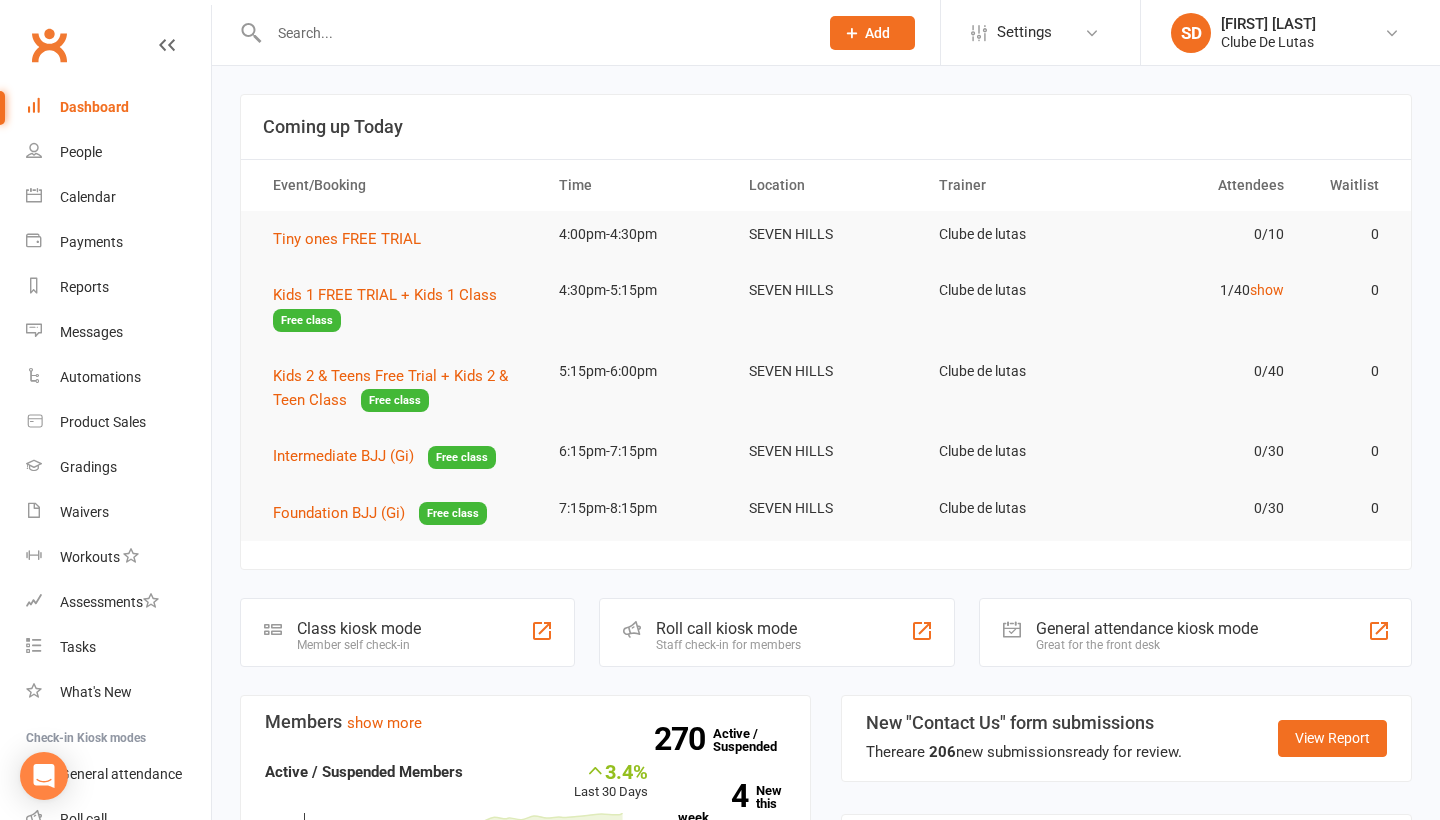 click on "SD [LAST] [LAST] Clube De Lutas Signed in as: Clube De Lutas Switch to: Clube De Lutas Northern Beaches Switch to: Clube De Lutas Rouse Hill My profile Help Terms & conditions  Privacy policy  Sign out" at bounding box center [1290, 32] 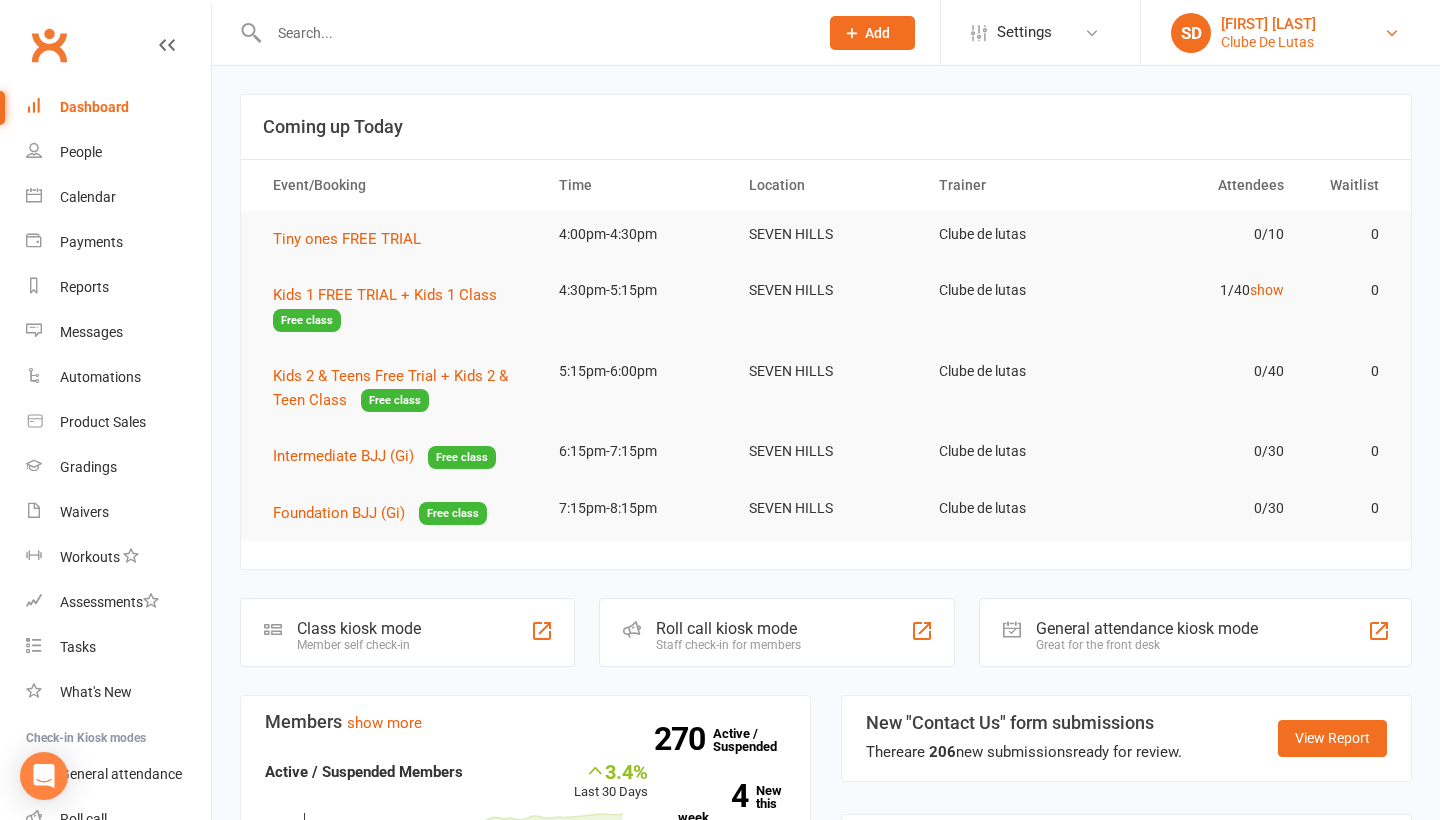 click on "Clube De Lutas" at bounding box center [1268, 42] 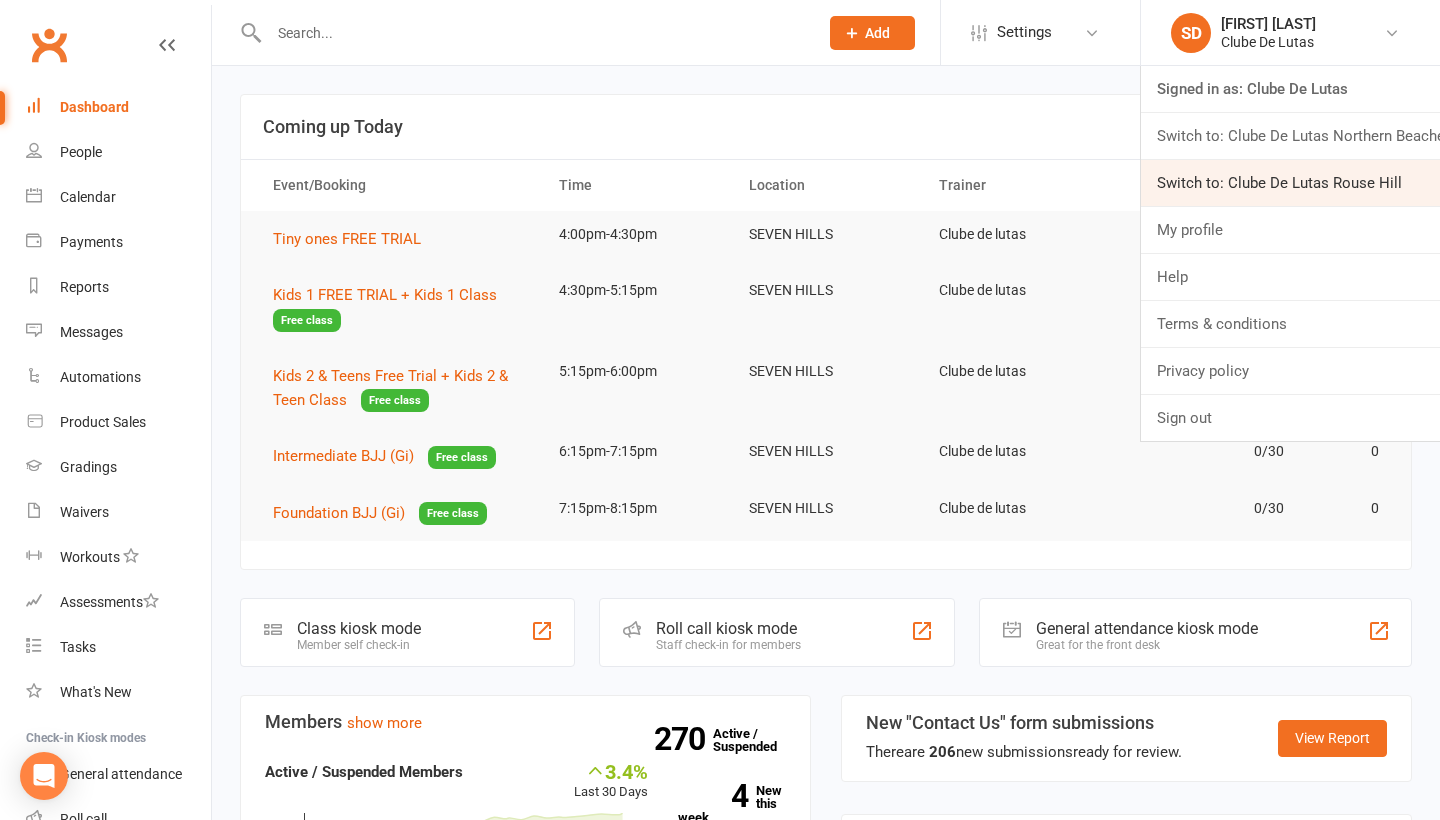 click on "Switch to: Clube De Lutas Rouse Hill" at bounding box center [1290, 183] 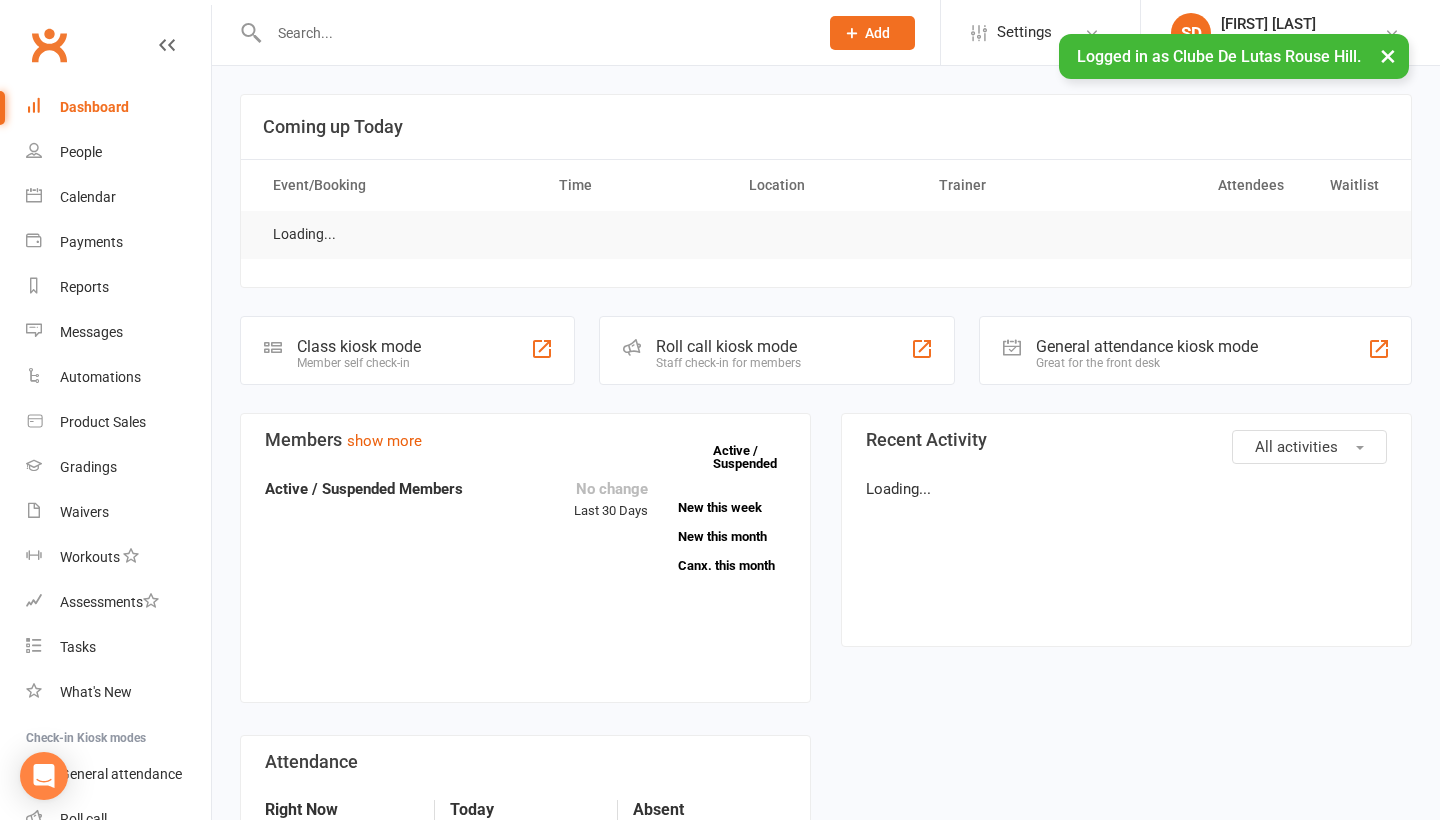 scroll, scrollTop: 0, scrollLeft: 0, axis: both 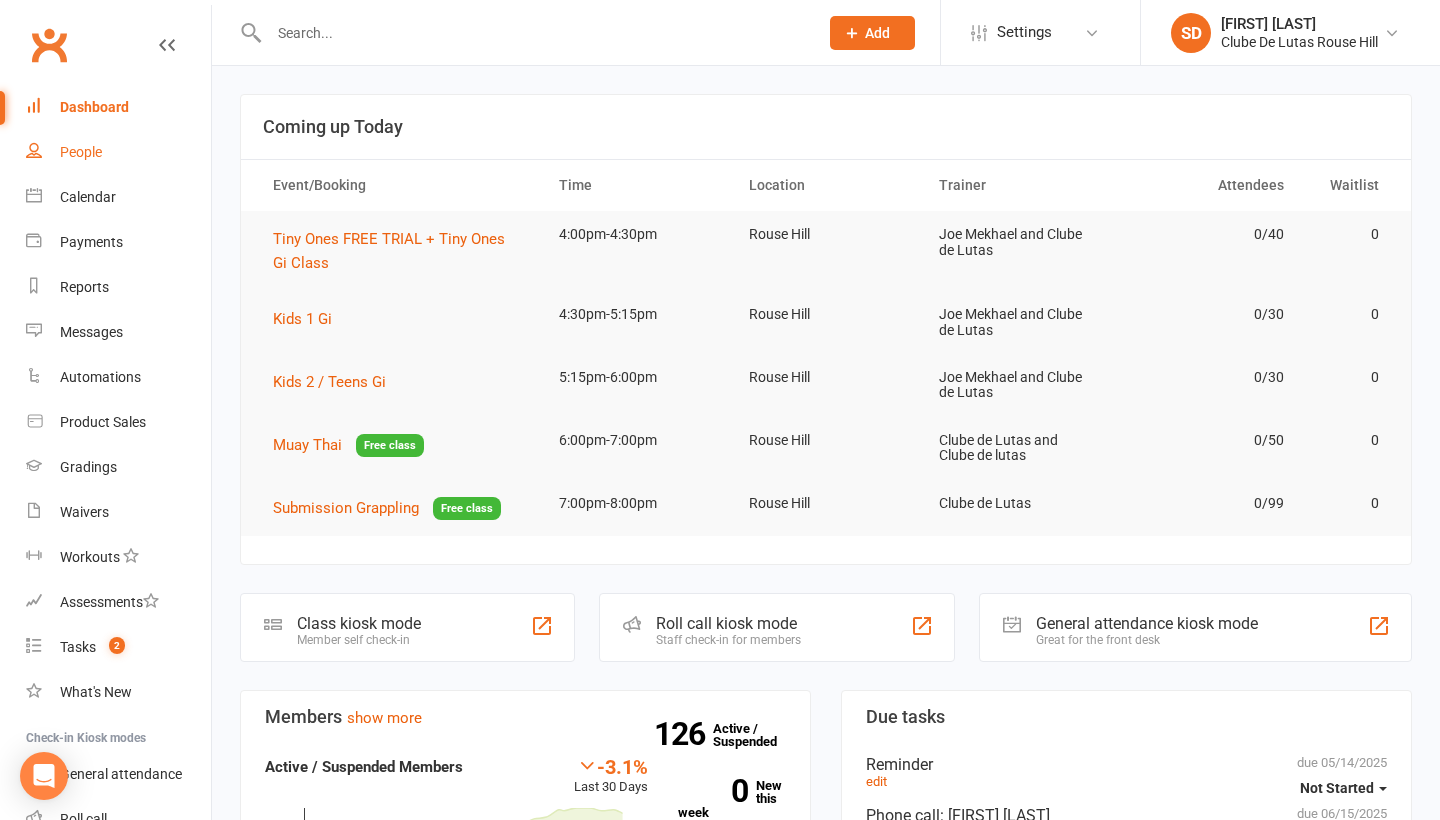 click on "People" at bounding box center (81, 152) 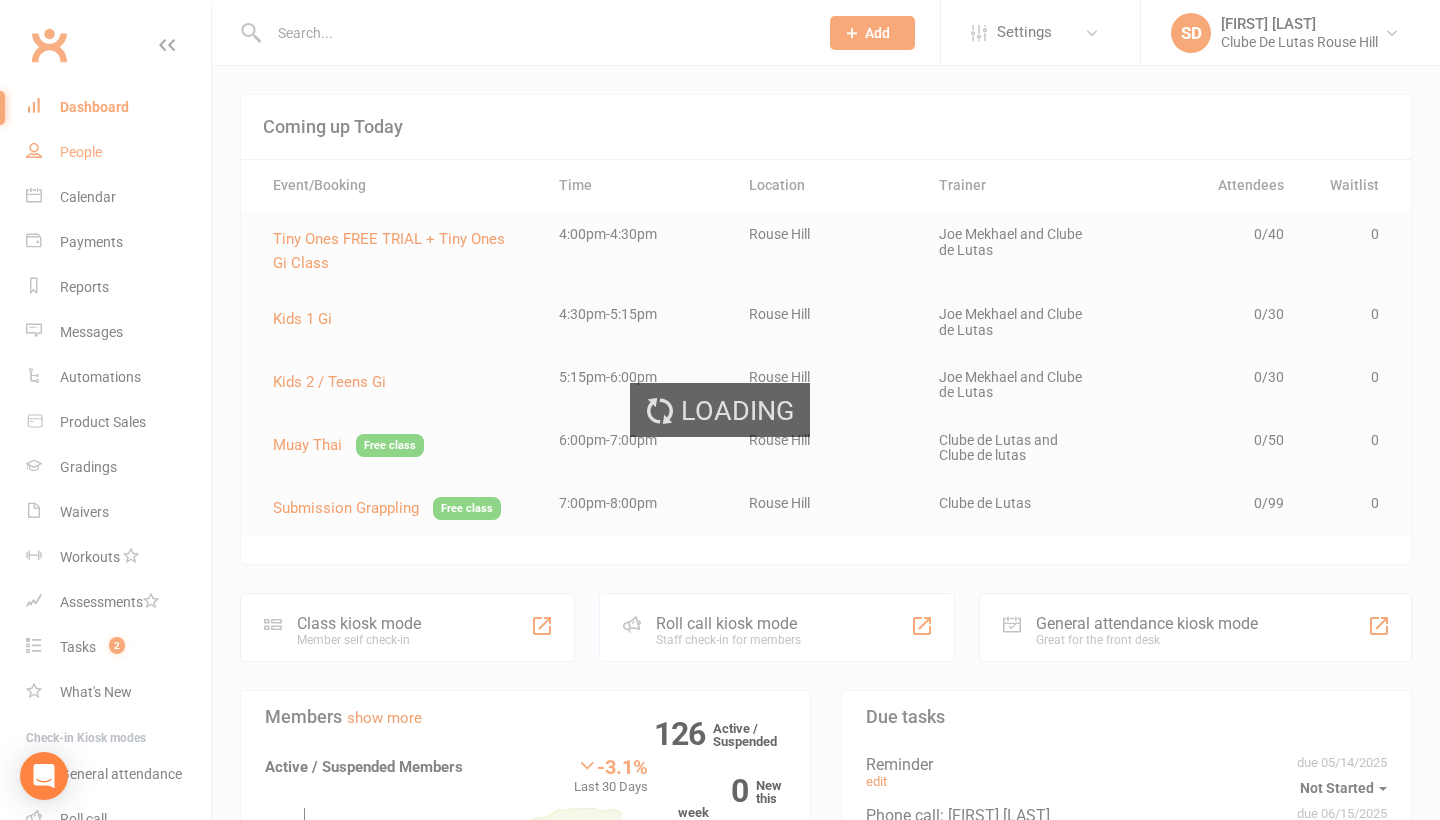 select on "100" 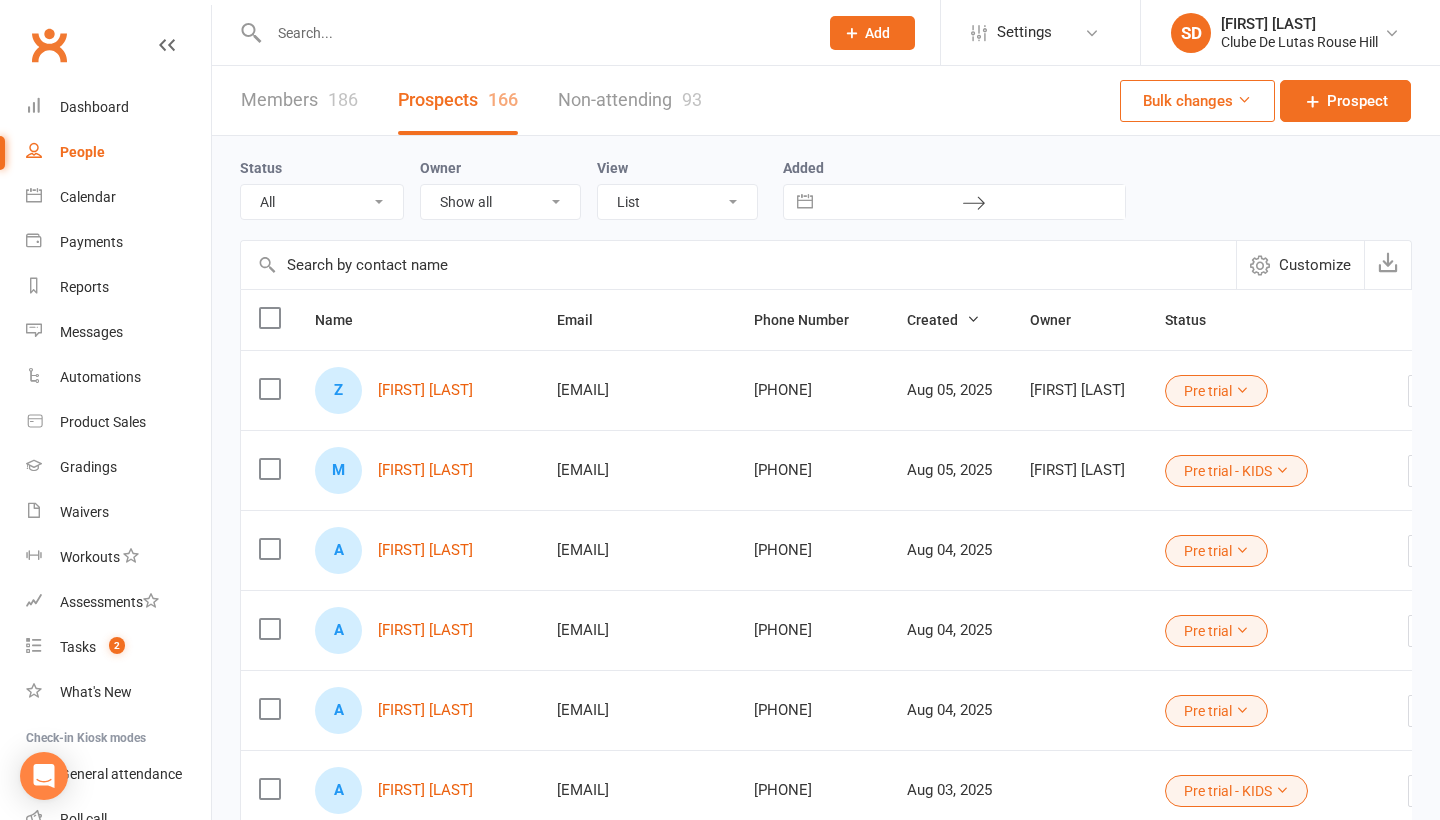 click on "Add" 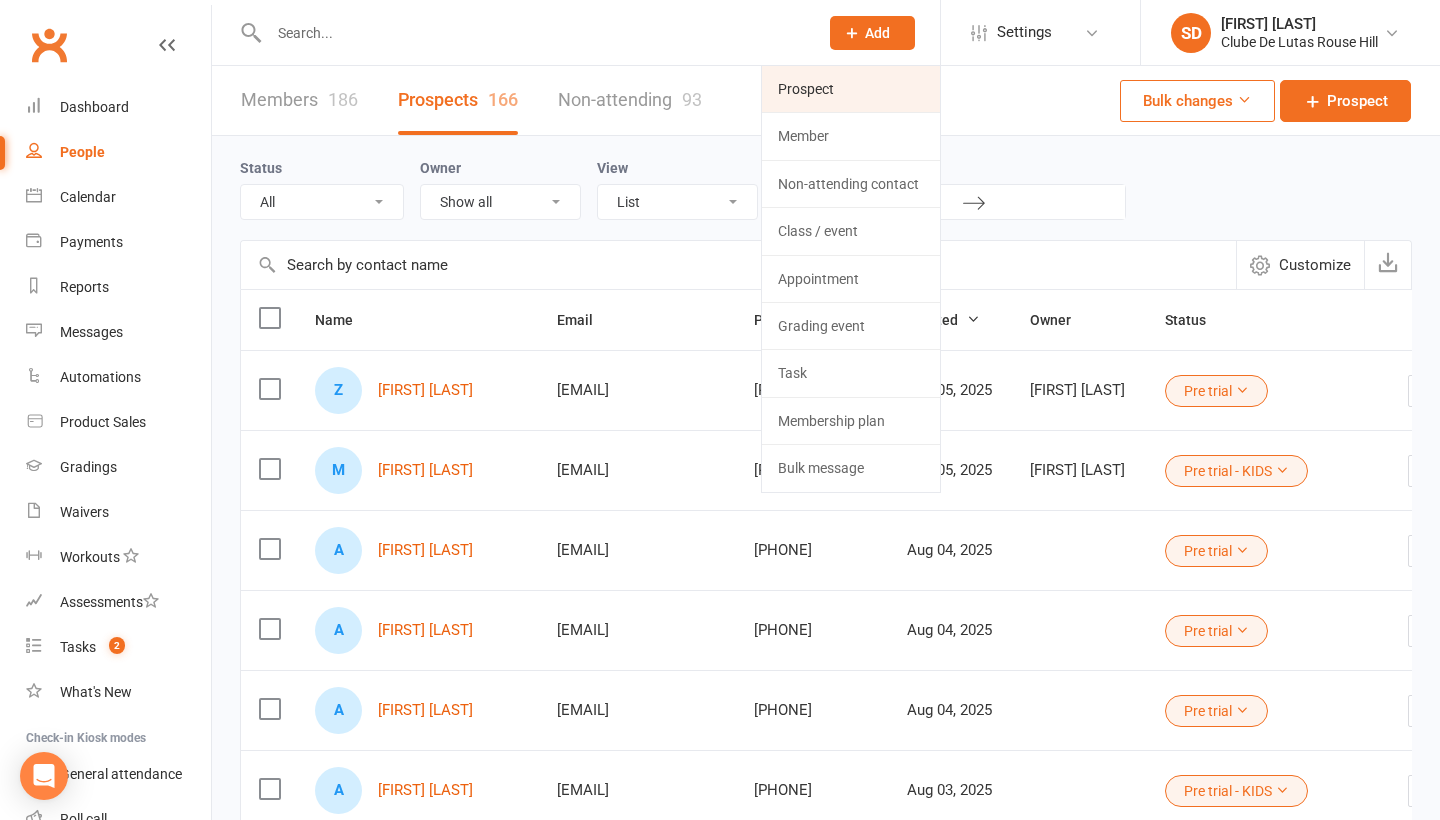 click on "Prospect" 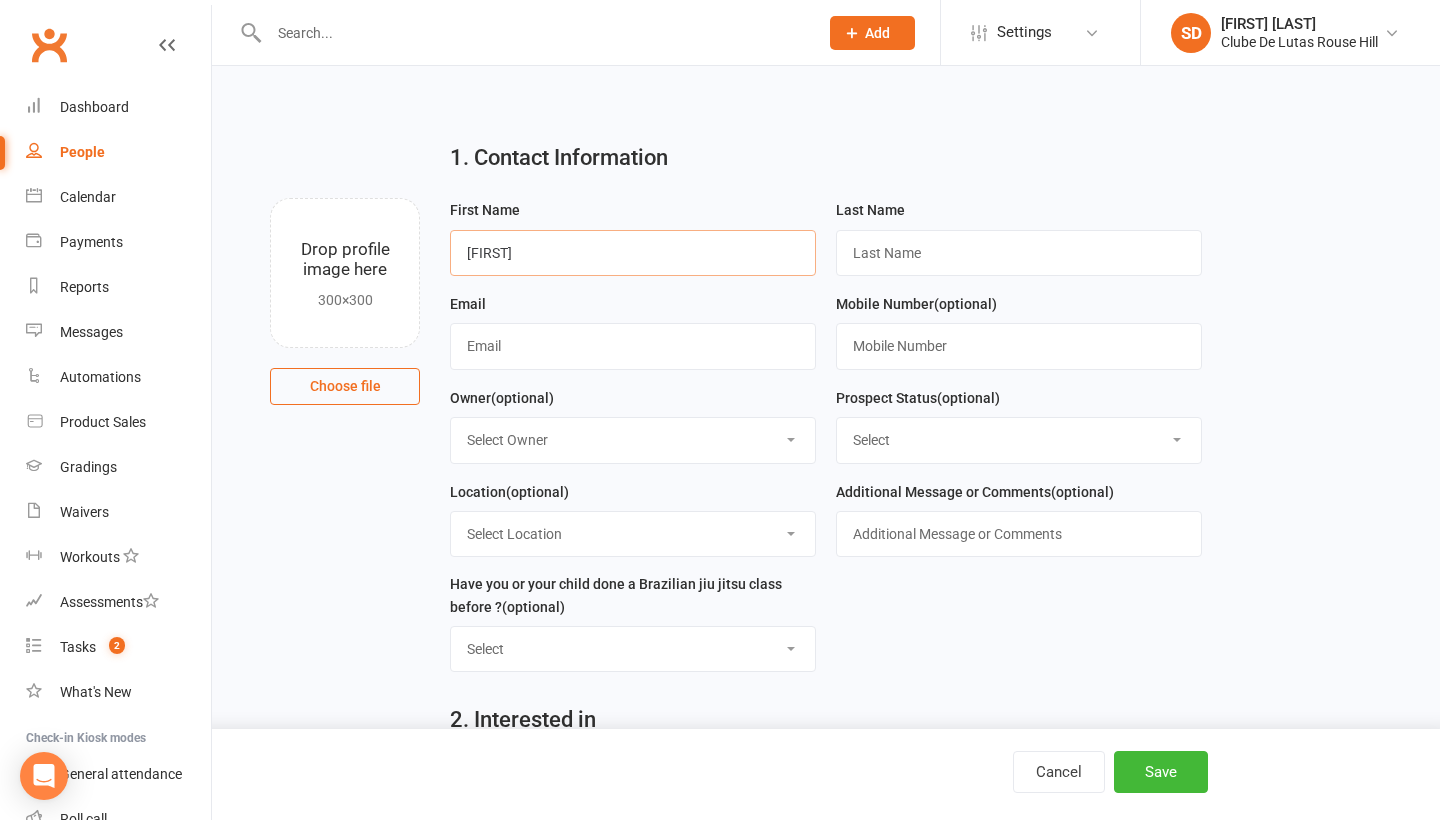 type on "Prabin" 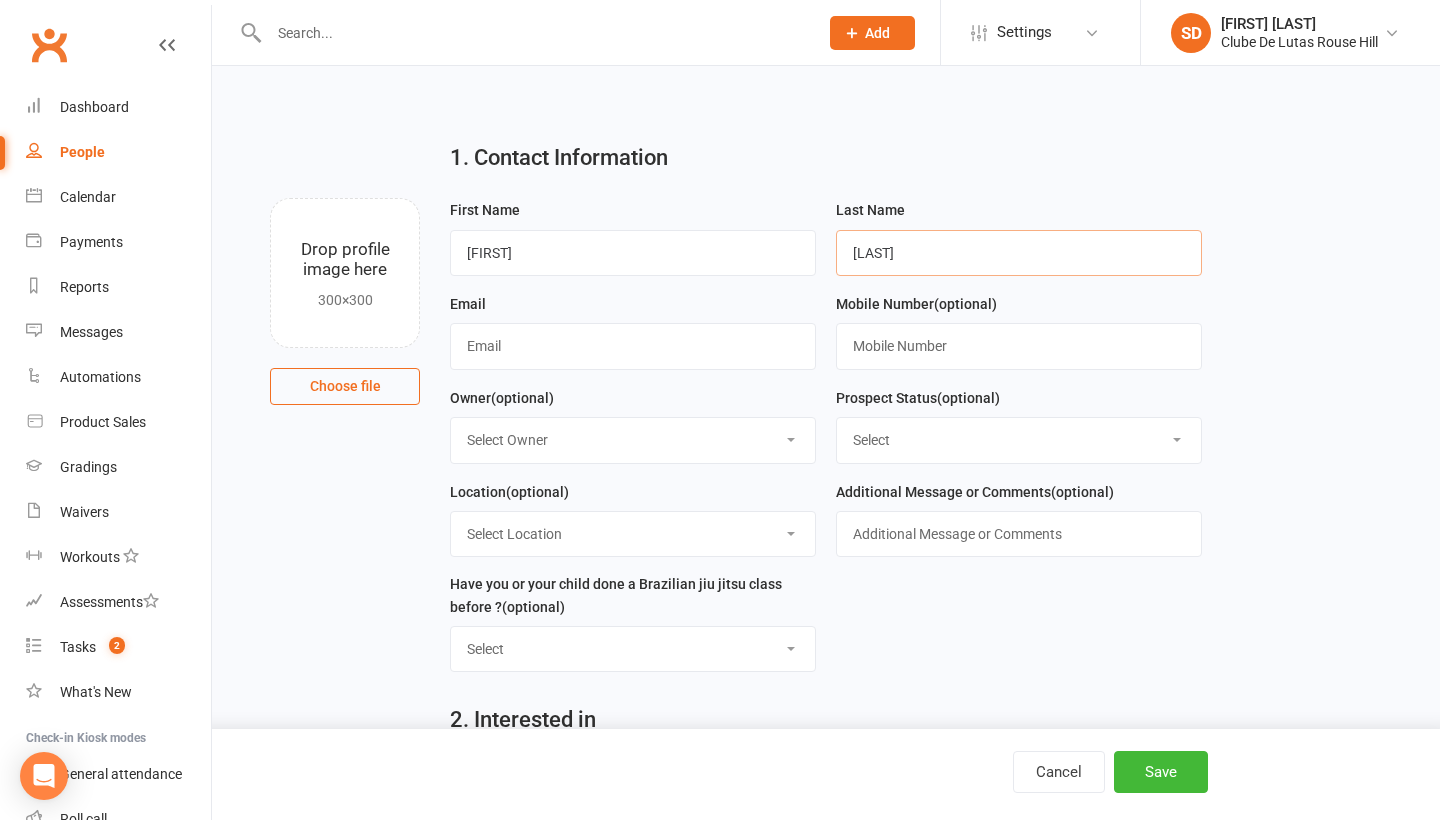 type on "Khadka" 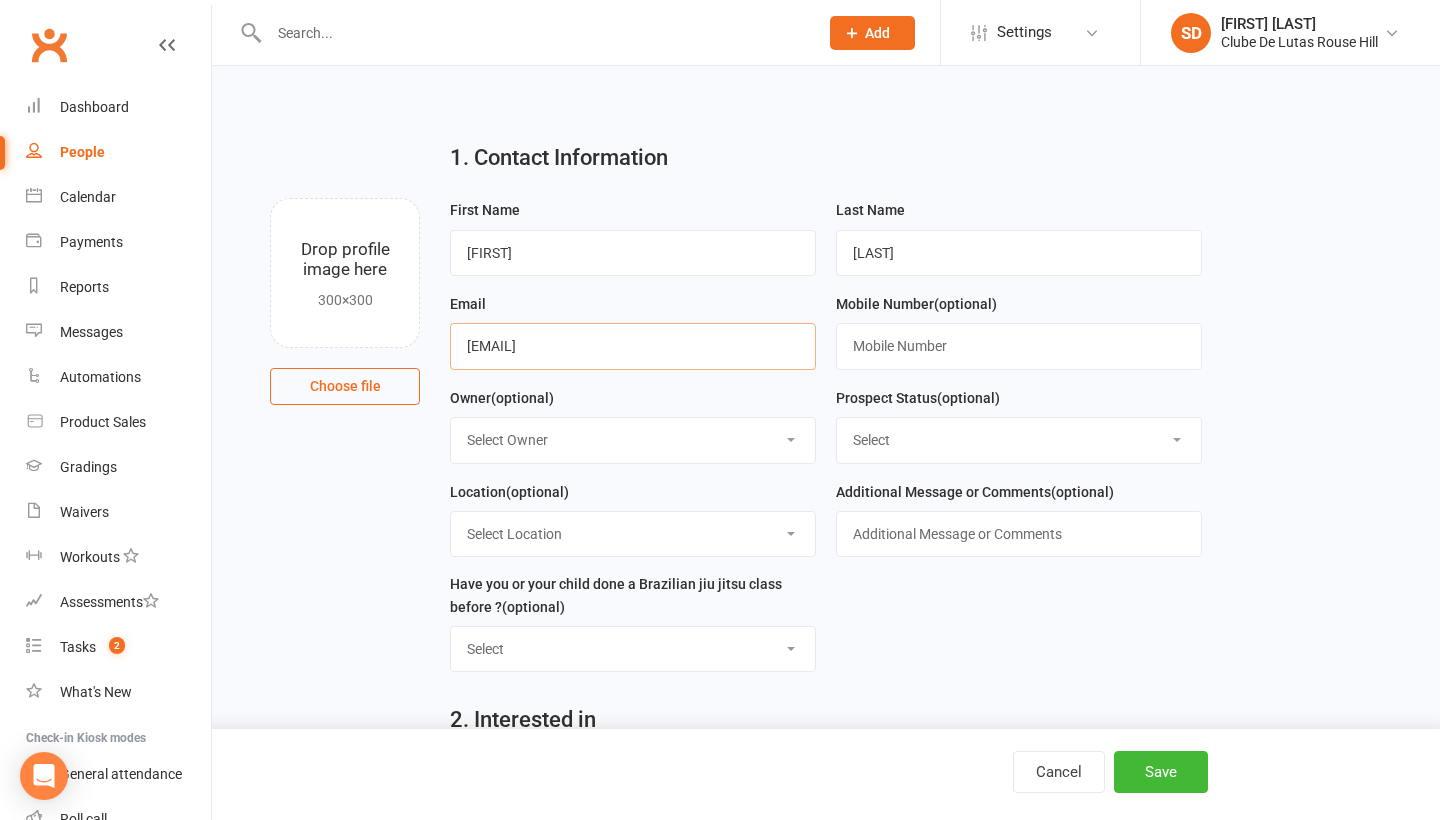 type on "prabin_khadka@hotmail.com" 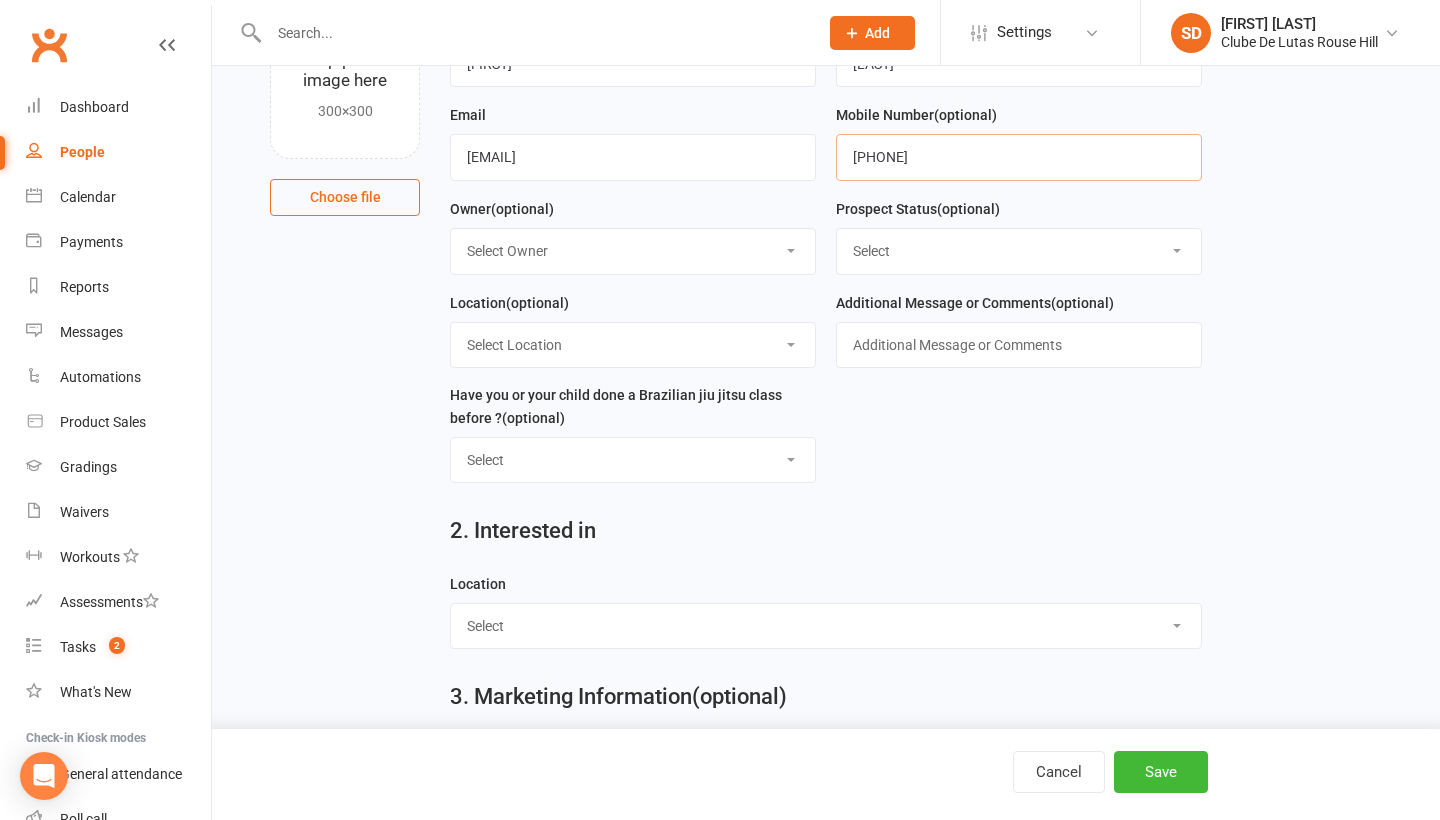 scroll, scrollTop: 219, scrollLeft: 0, axis: vertical 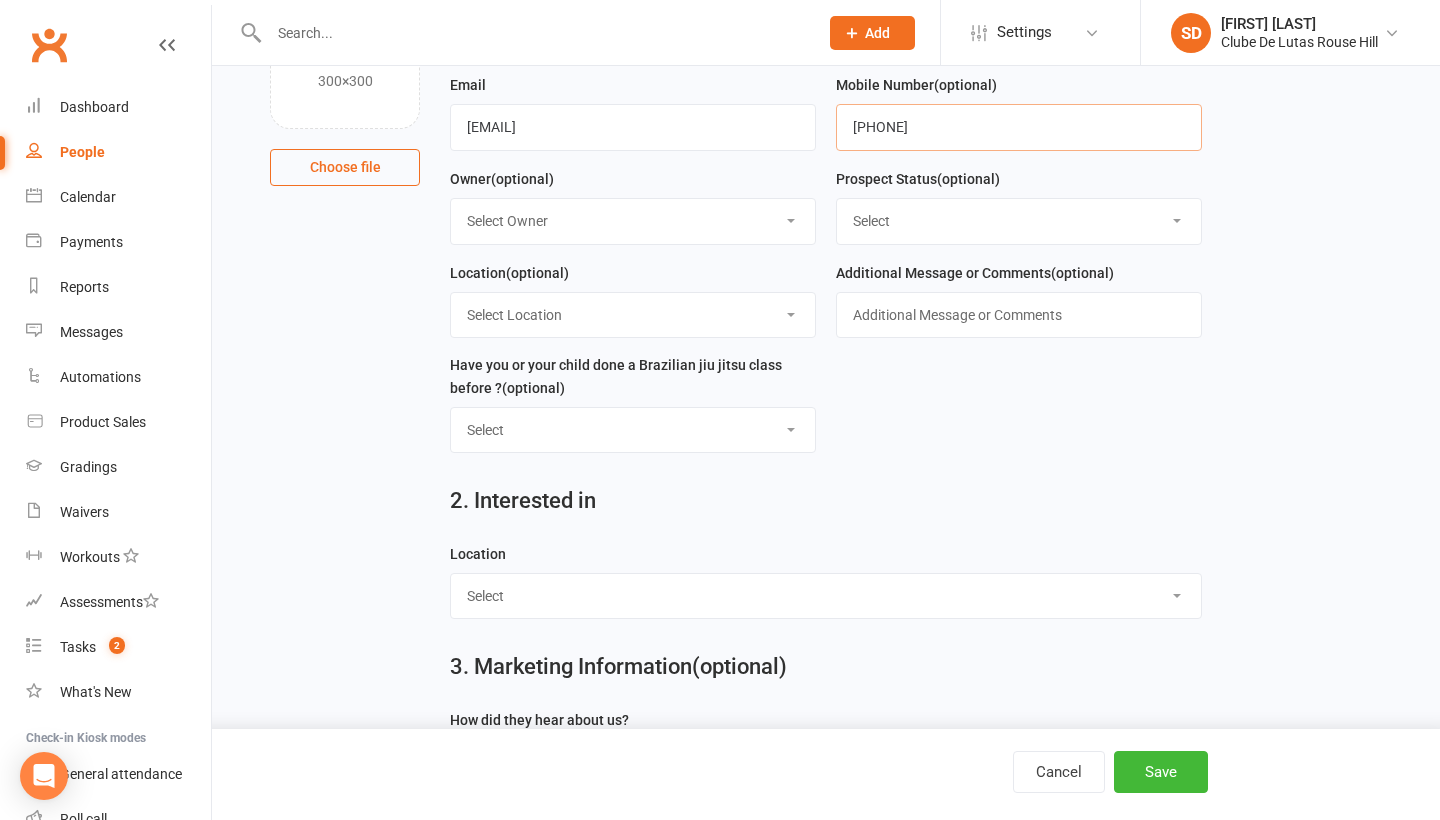 type on "043055347" 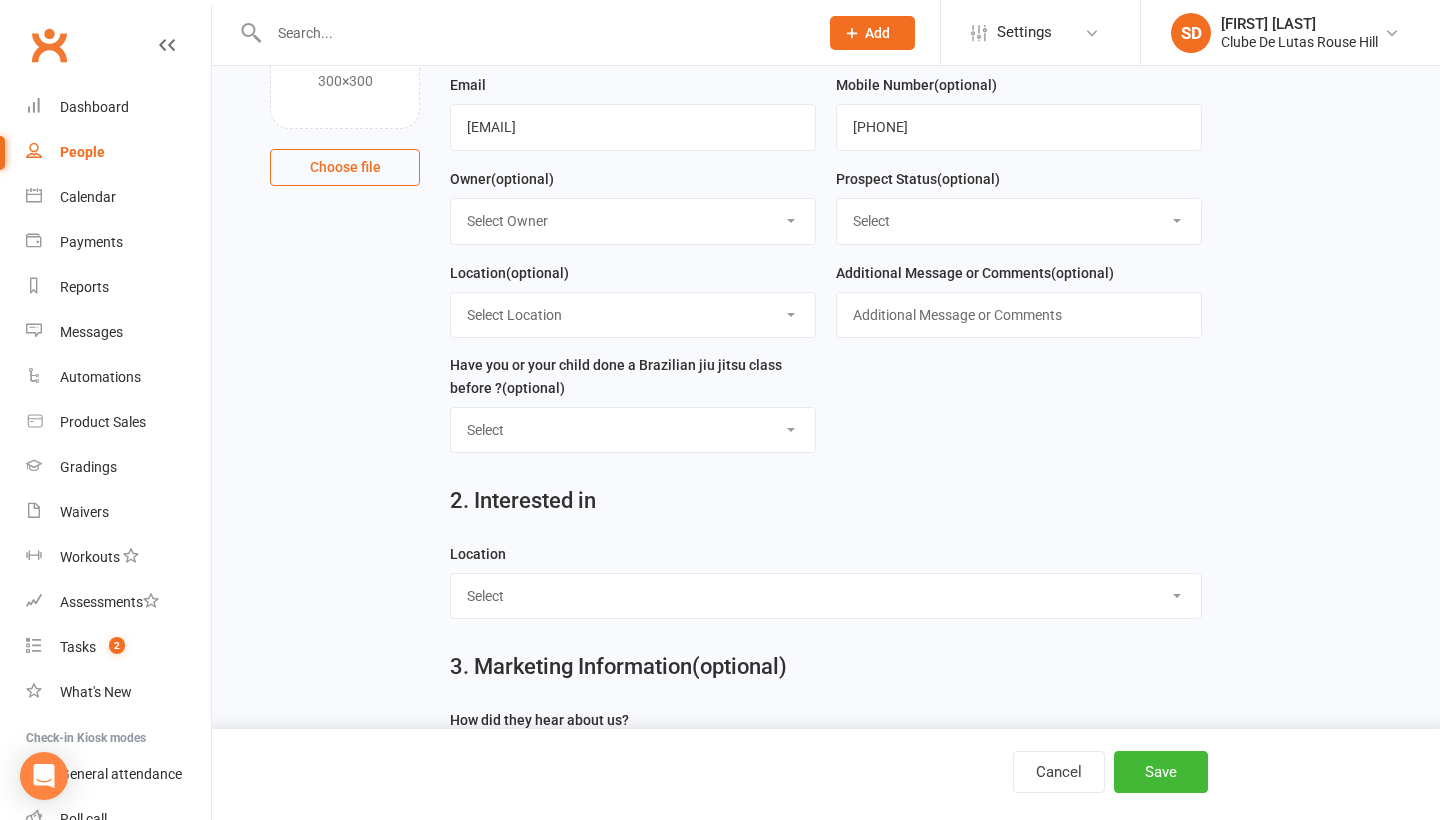 click on "Select Seven Hills Rouse Hill" at bounding box center (825, 596) 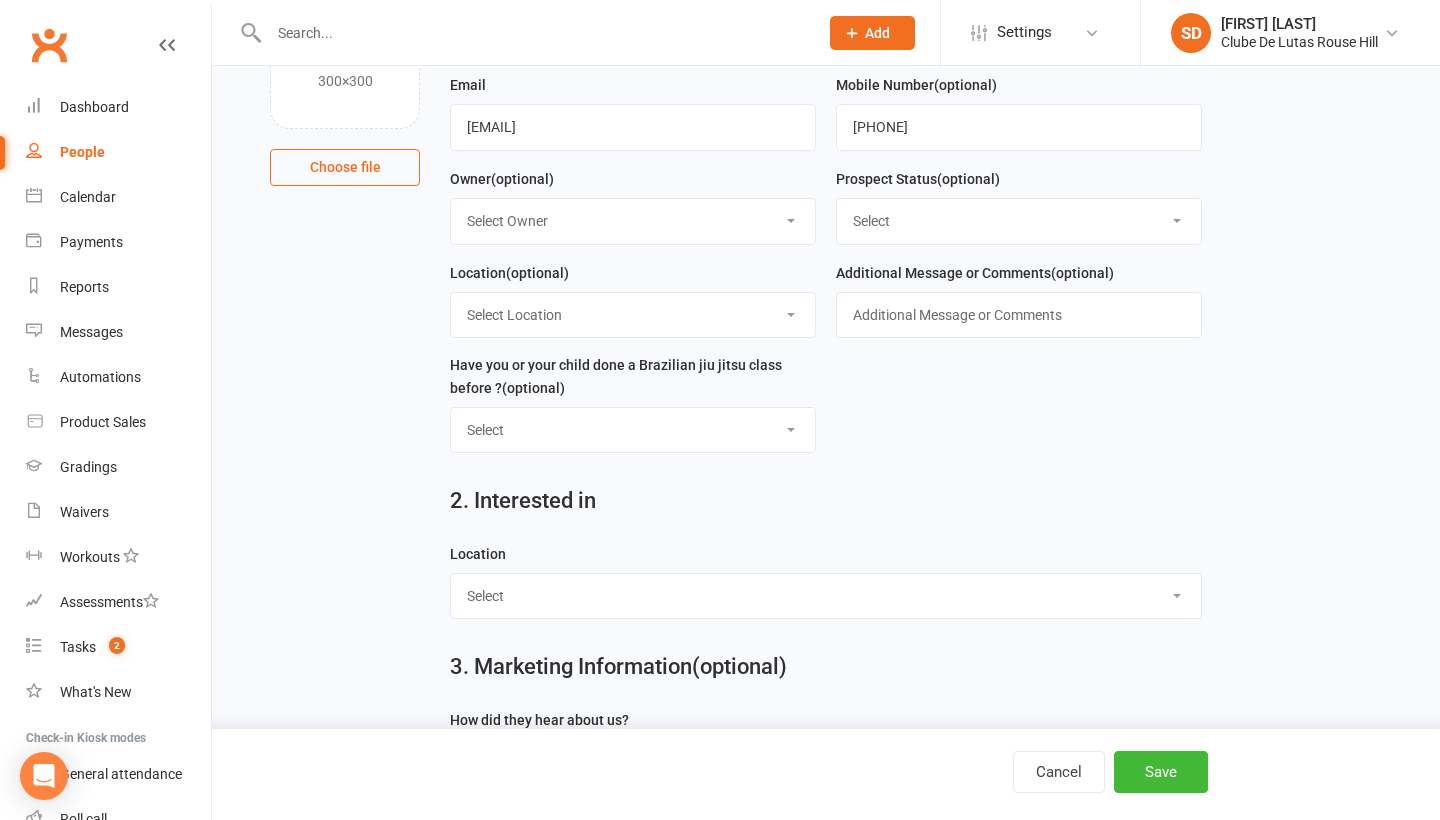 select on "Rouse Hill" 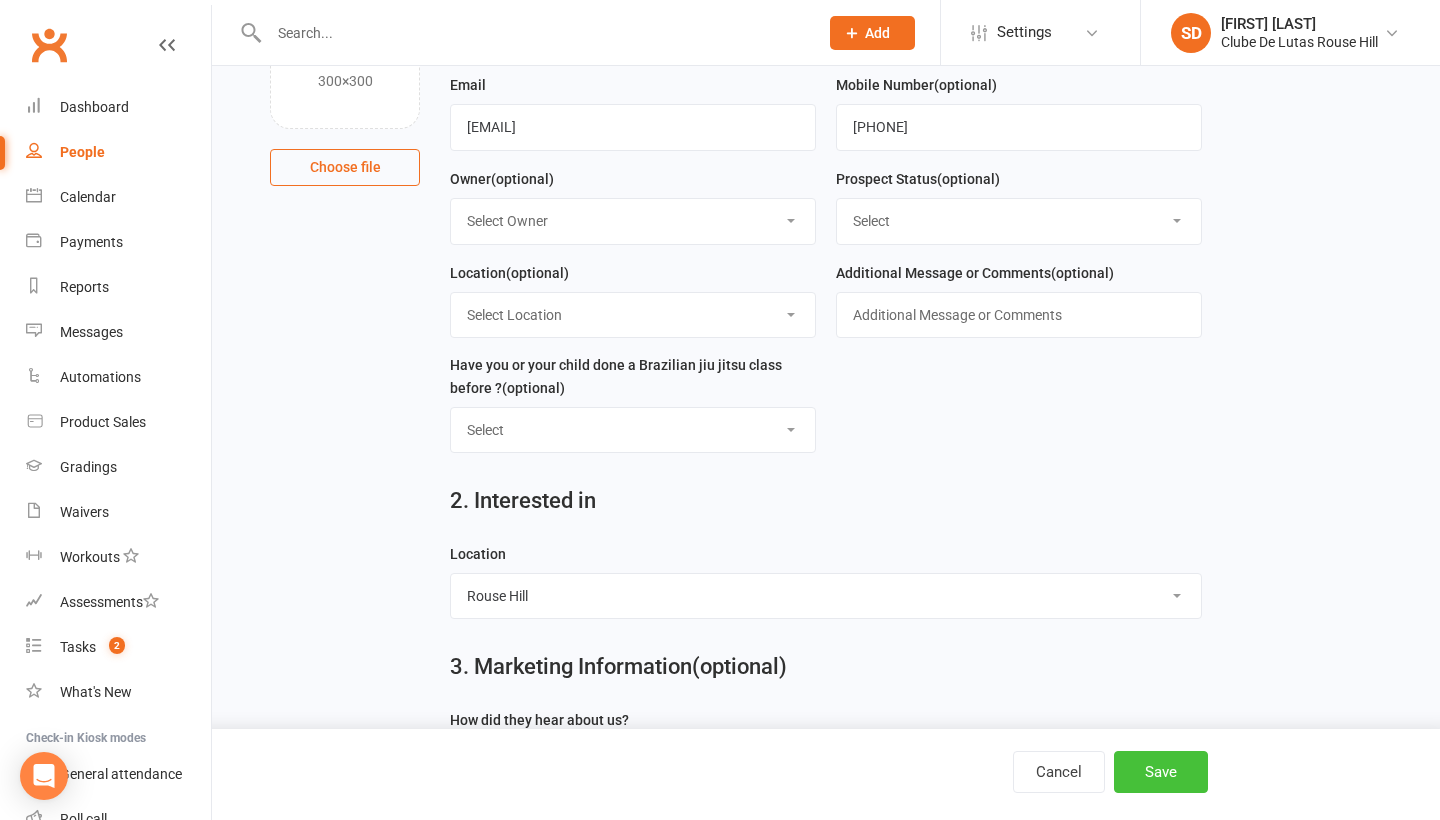 click on "Save" at bounding box center (1161, 772) 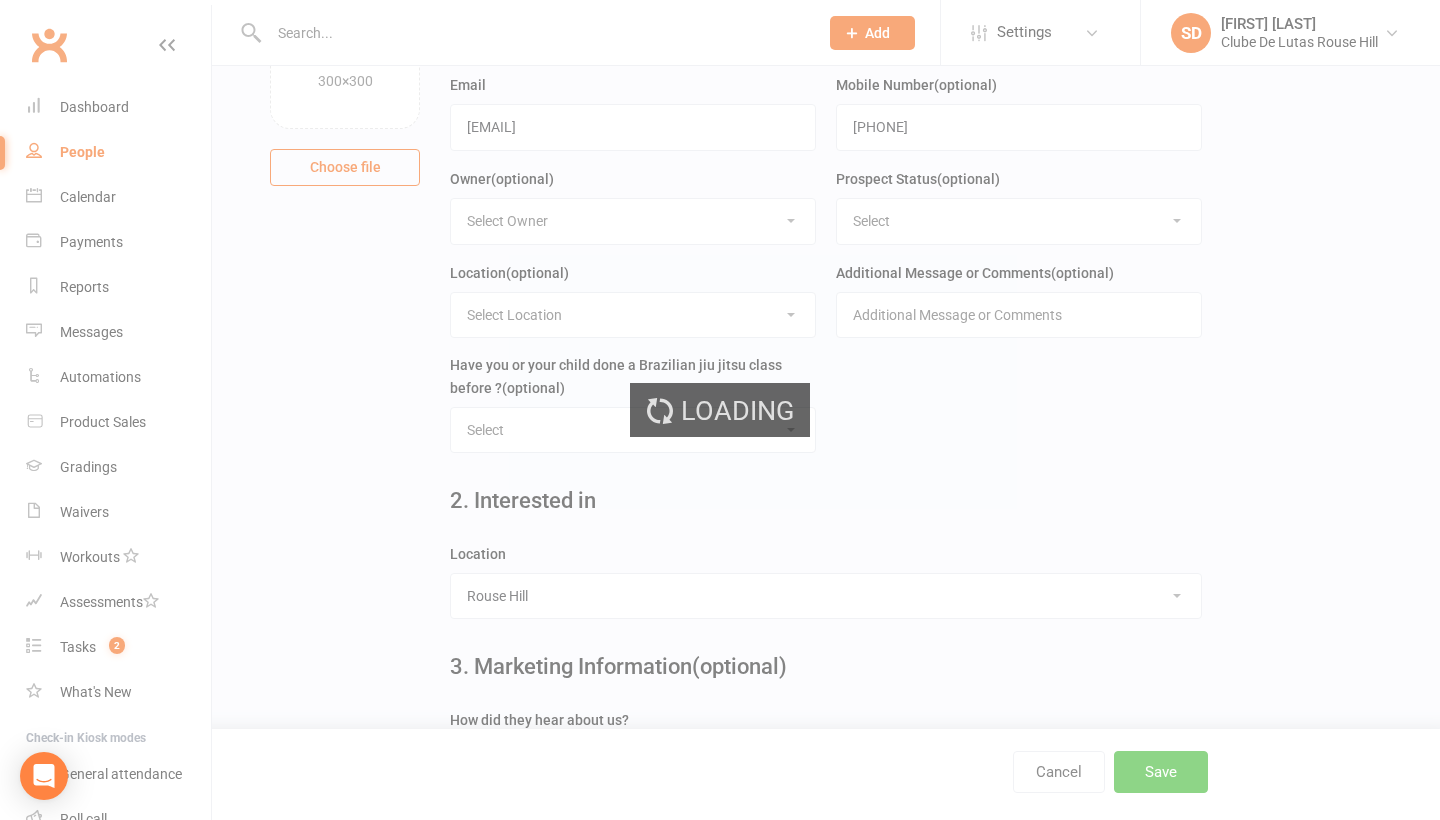 scroll, scrollTop: 0, scrollLeft: 0, axis: both 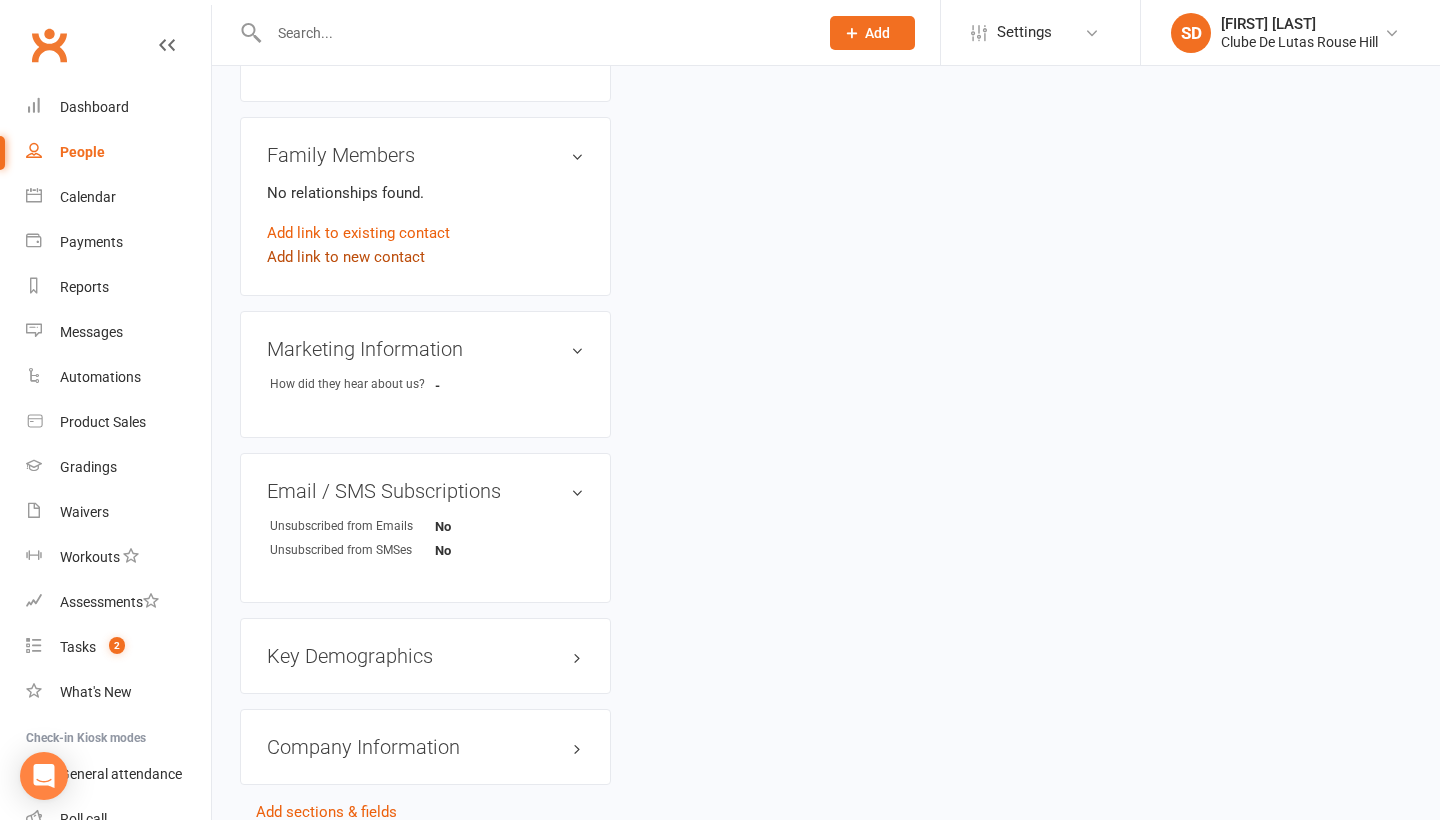 click on "Add link to new contact" at bounding box center [346, 257] 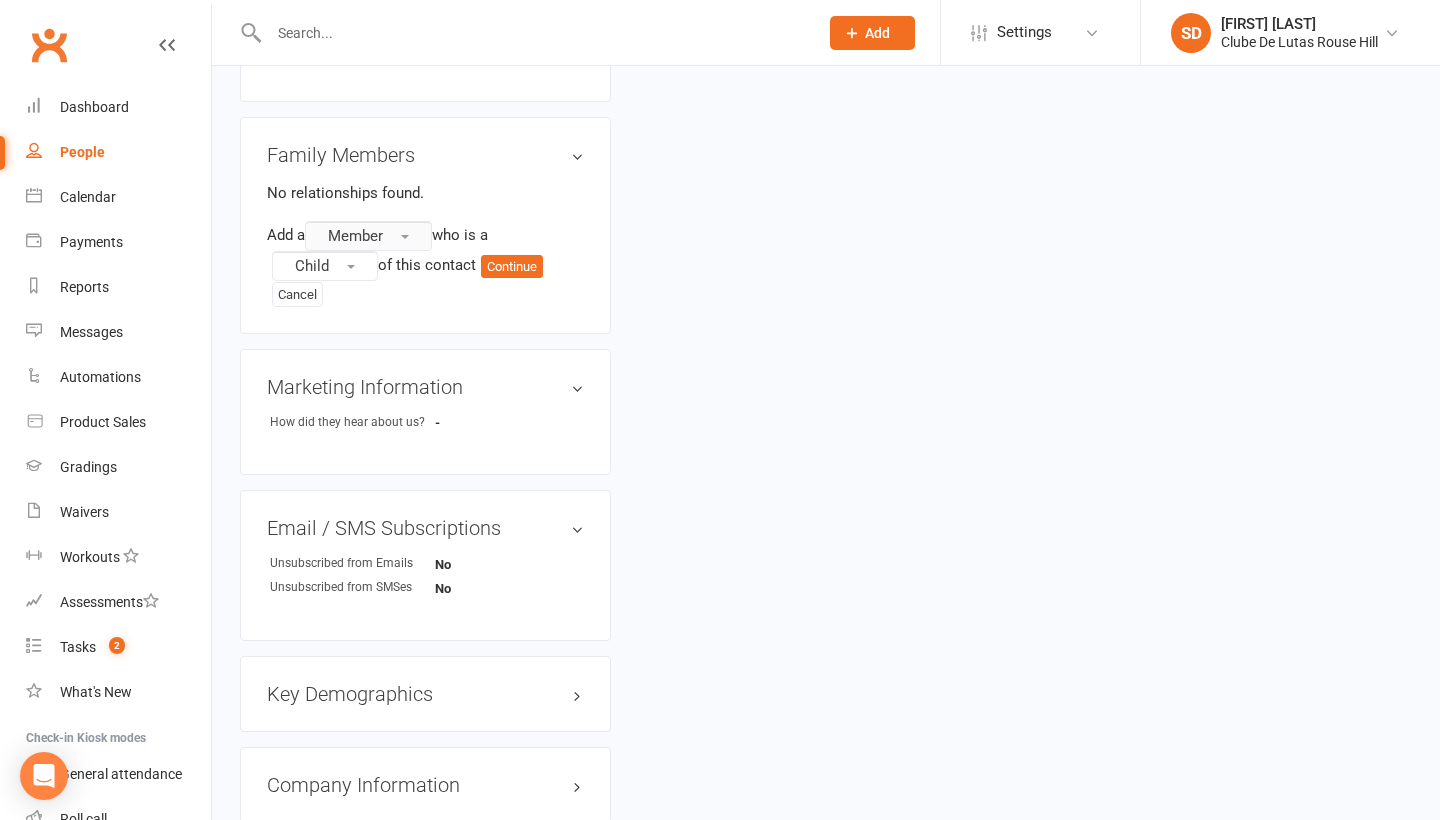 click on "Member" at bounding box center (368, 236) 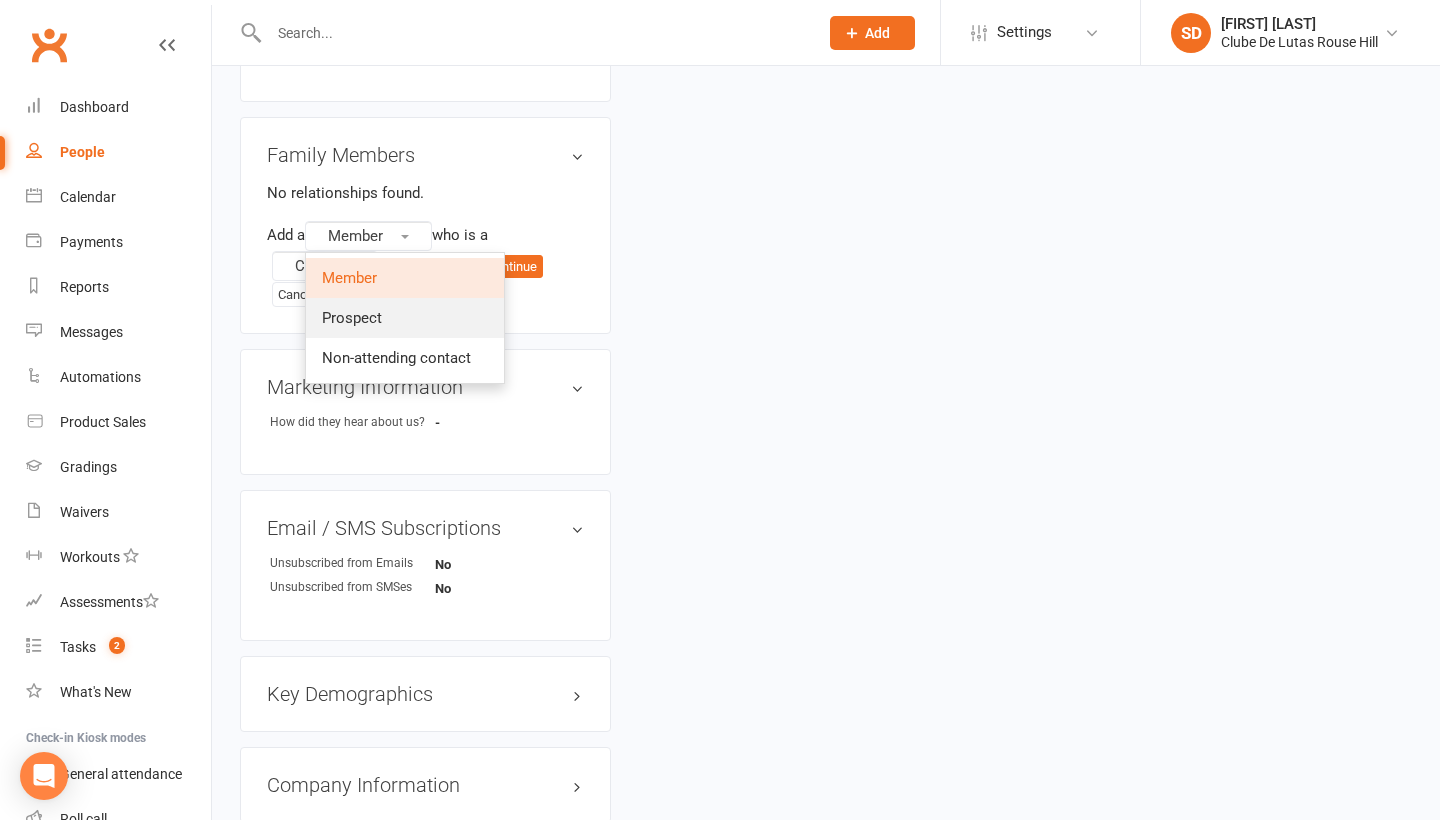 click on "Prospect" at bounding box center (352, 318) 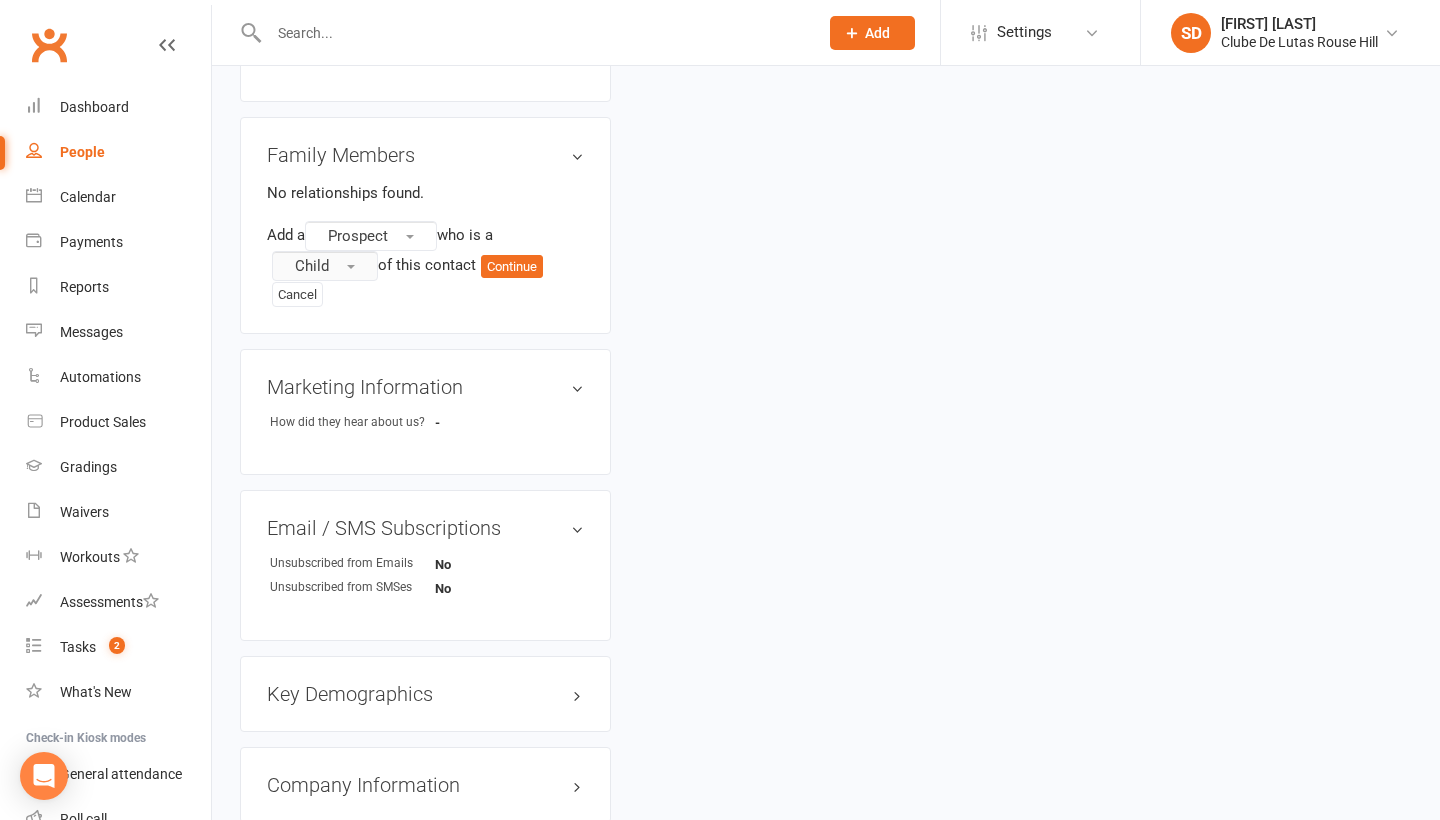 click at bounding box center (351, 267) 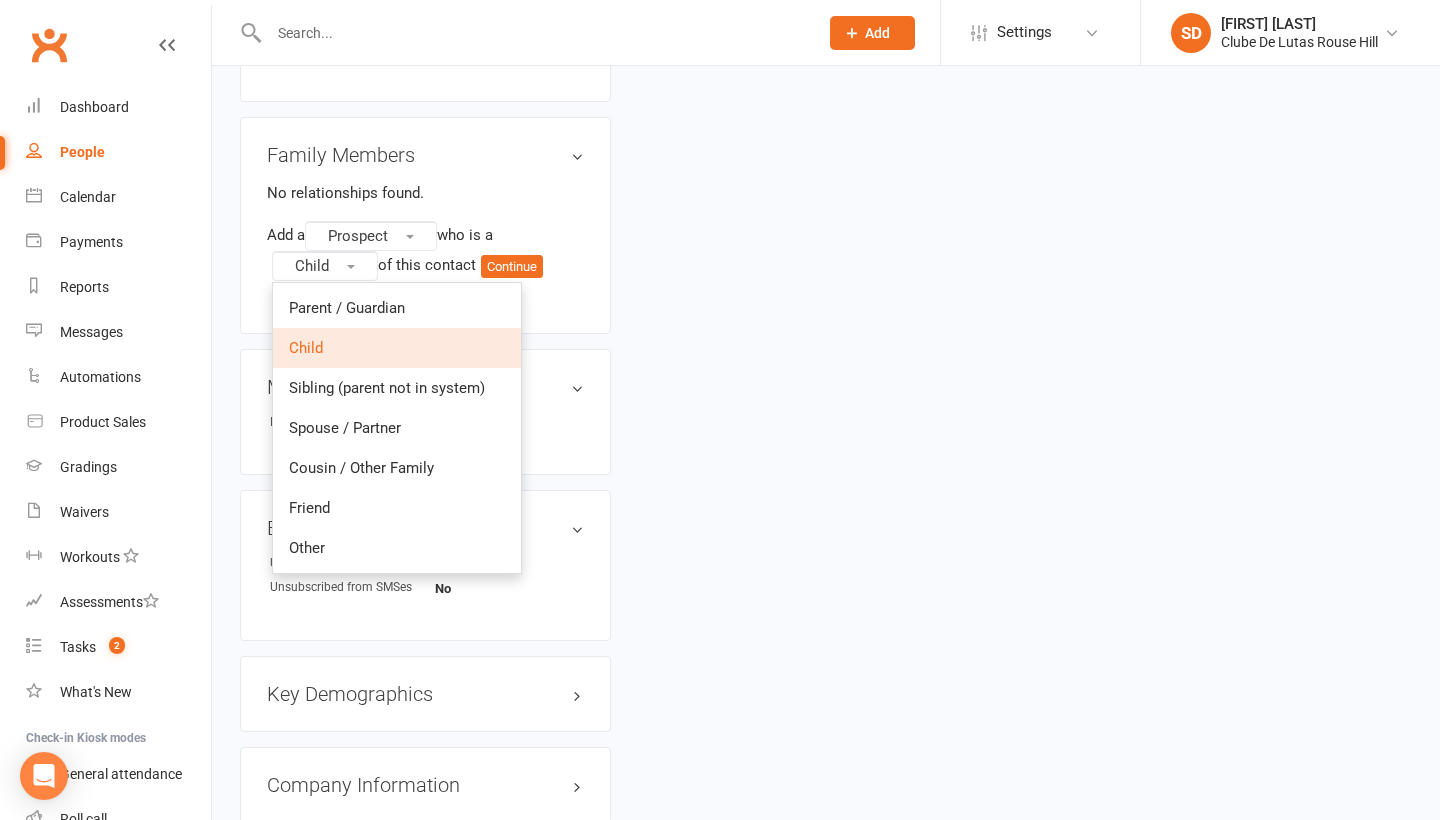 click on "upload photo Prabin Khadka Added 5 August, 2025   prospect Contact information Owner   Siobhan Duffy Email  prabin_khadka@hotmail.com
Mobile Number  043055347
Location
Have you or your child done a Brazilian jiu jitsu class before ?  -
Update Contact Details Flag Archive Manage Comms Settings
Interested in  edit Location  Rouse Hill
Family Members  No relationships found. Add a
Prospect
who is a
Child
Parent / Guardian
Child
Sibling (parent not in system)
Spouse / Partner
Cousin / Other Family
Friend" at bounding box center (826, 145) 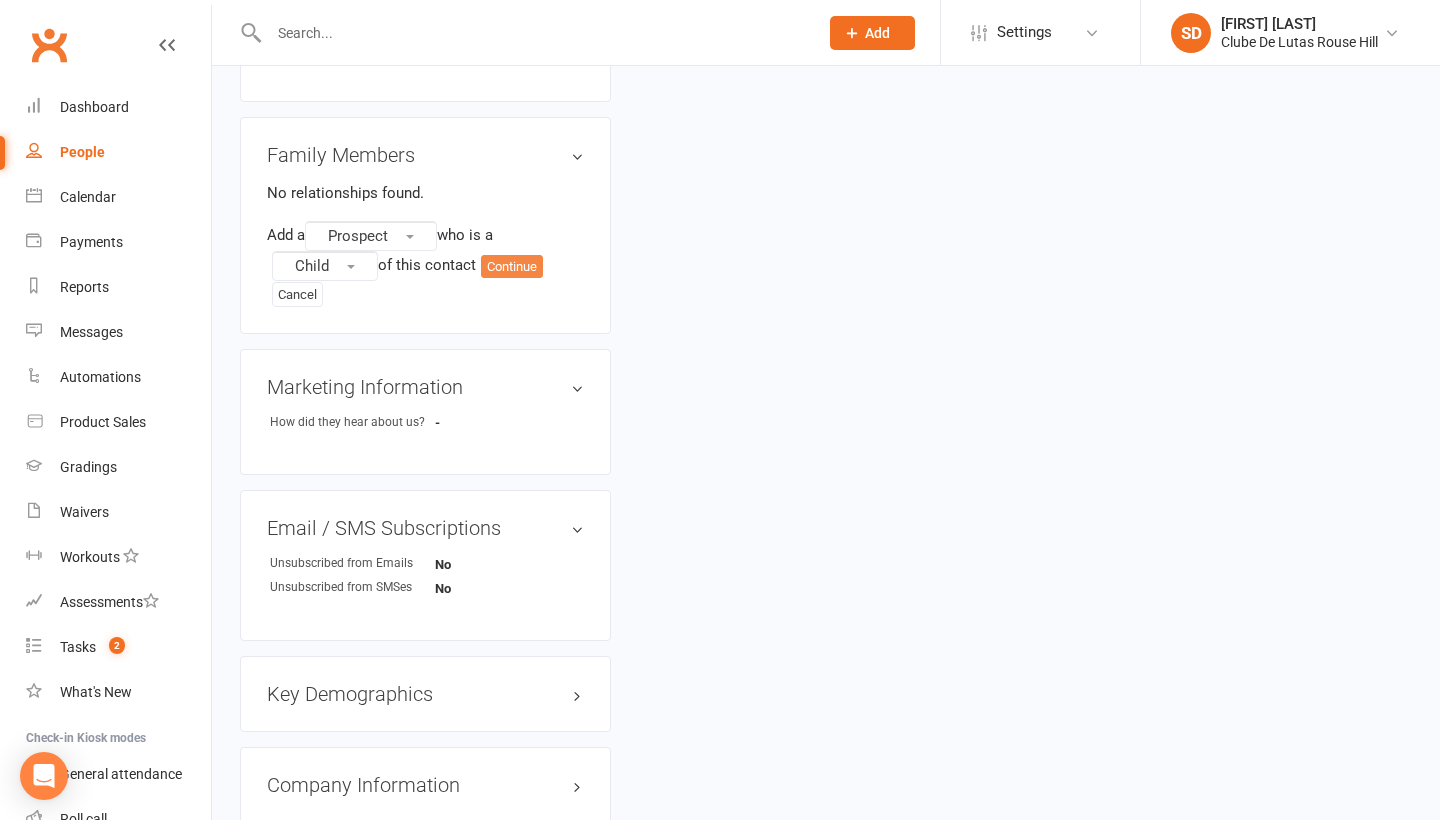 click on "Continue" at bounding box center [512, 267] 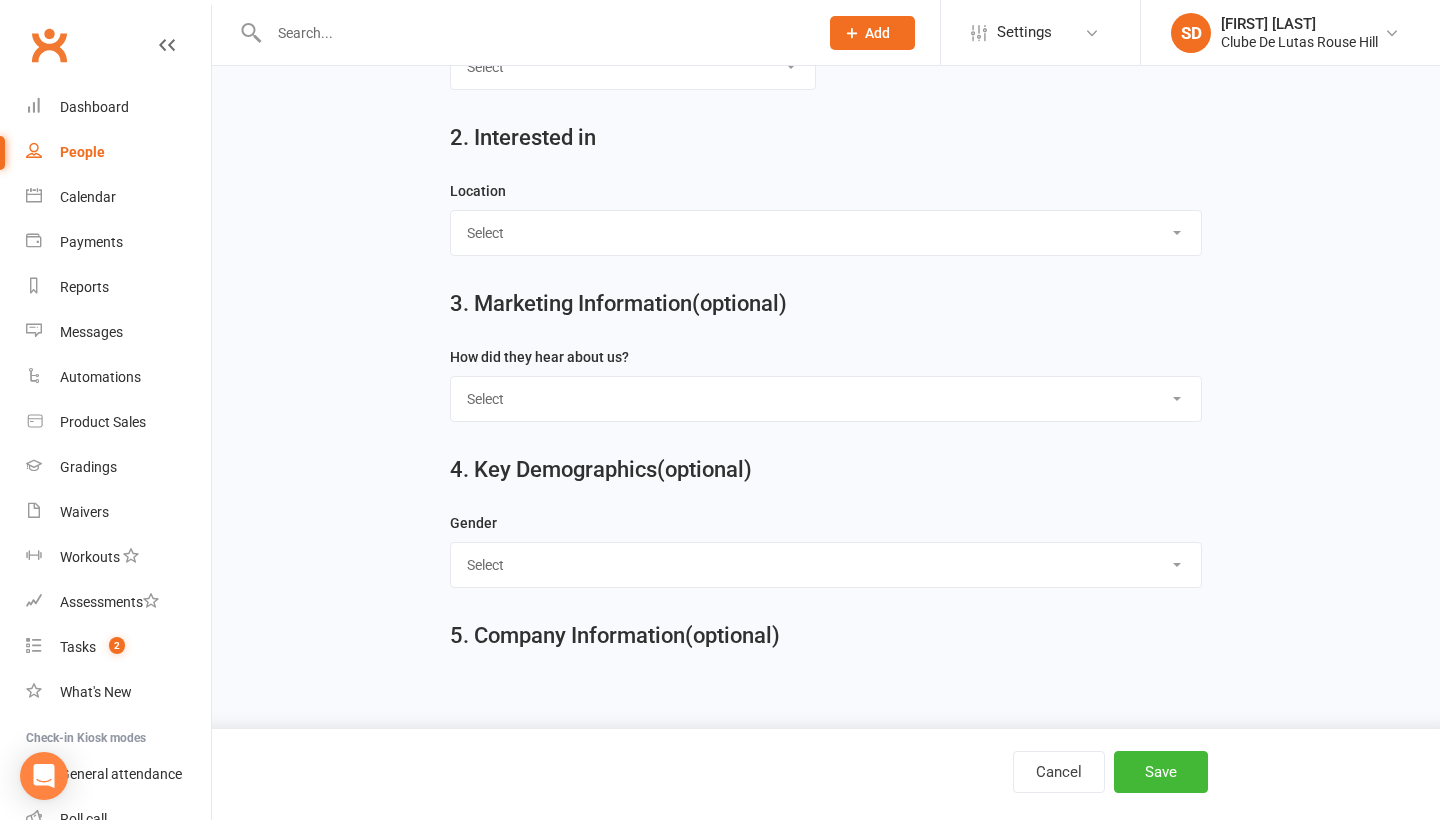scroll, scrollTop: 0, scrollLeft: 0, axis: both 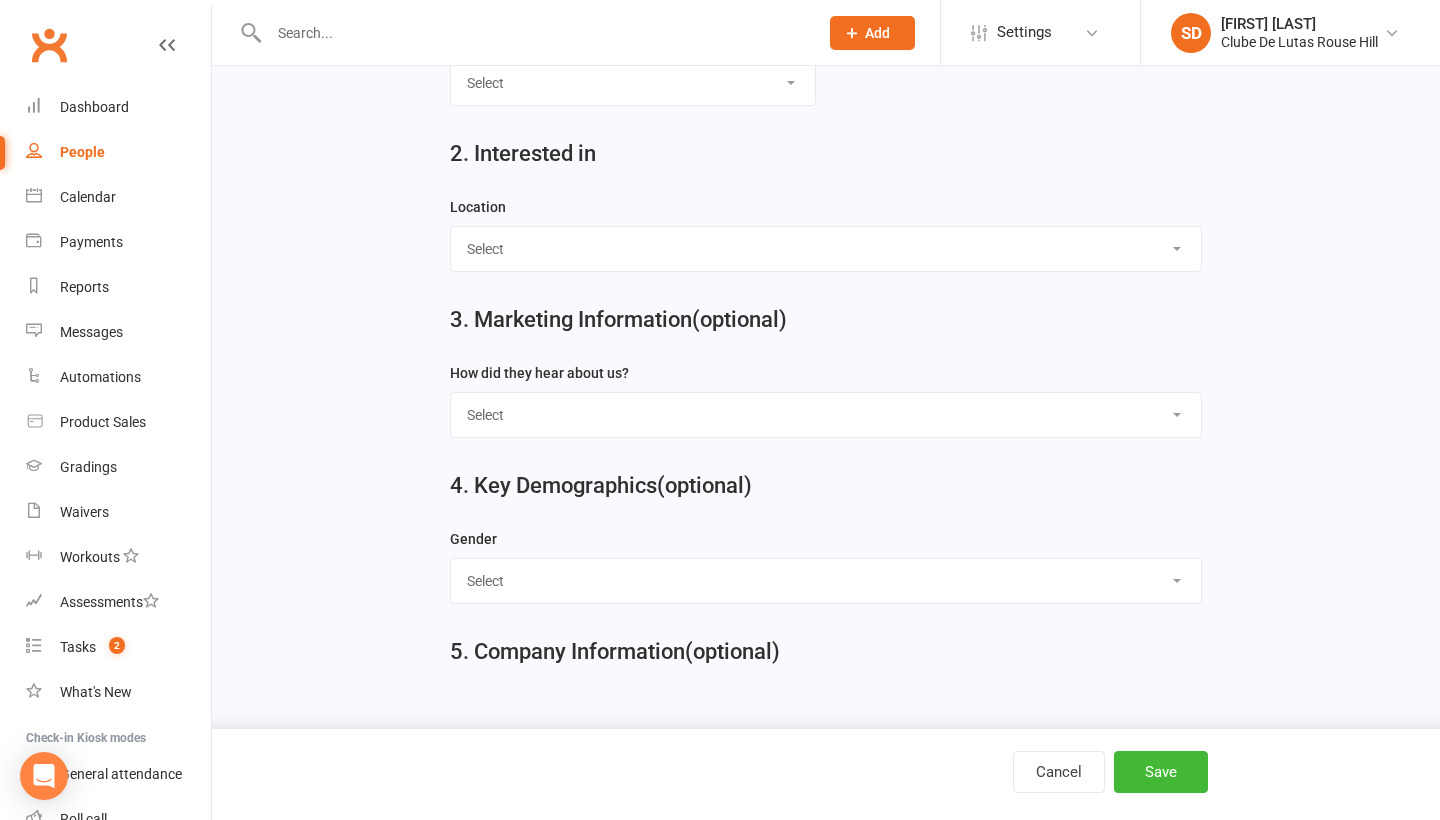 type on "Meldody" 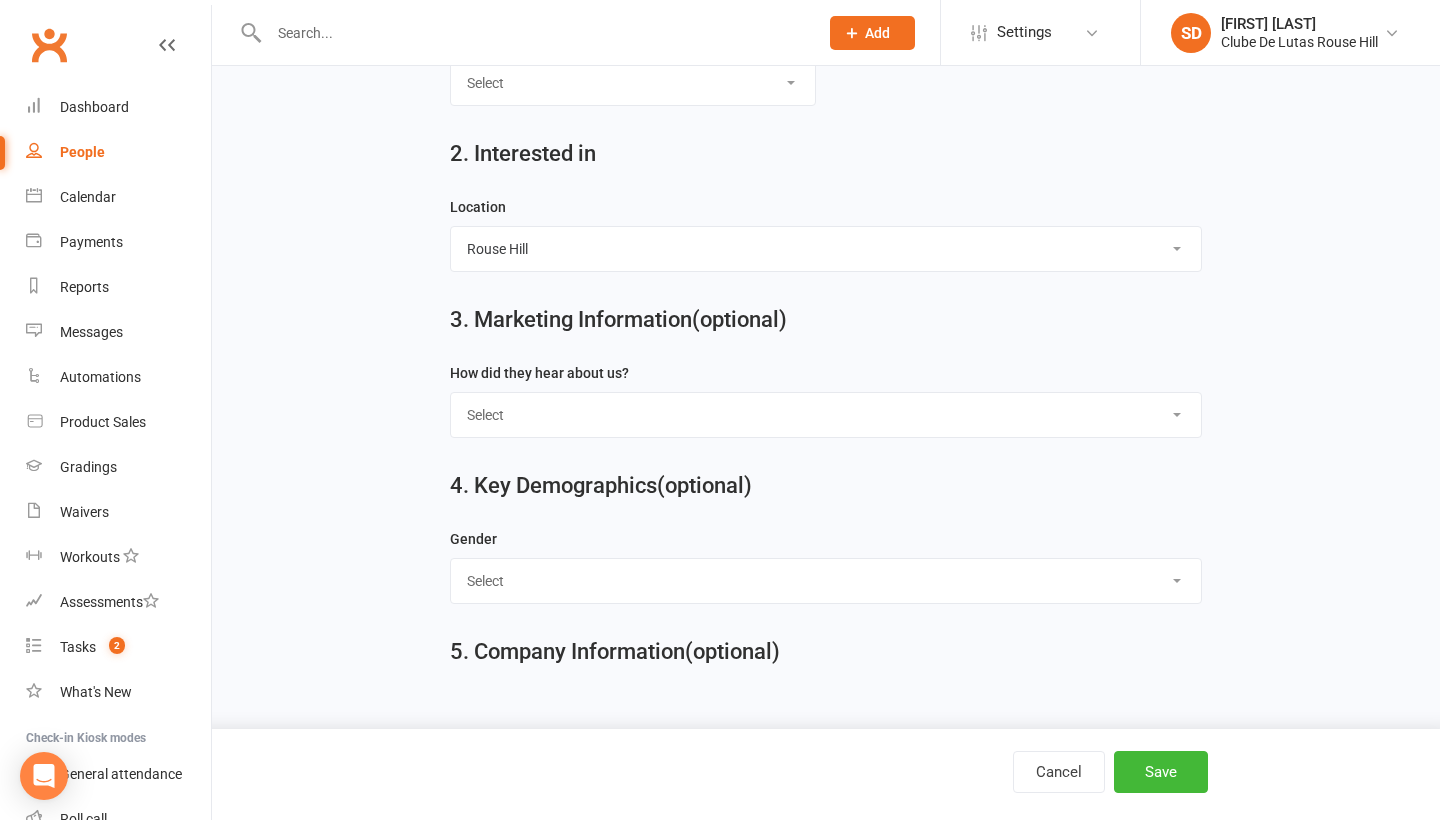click on "Cancel   Save" at bounding box center (720, 774) 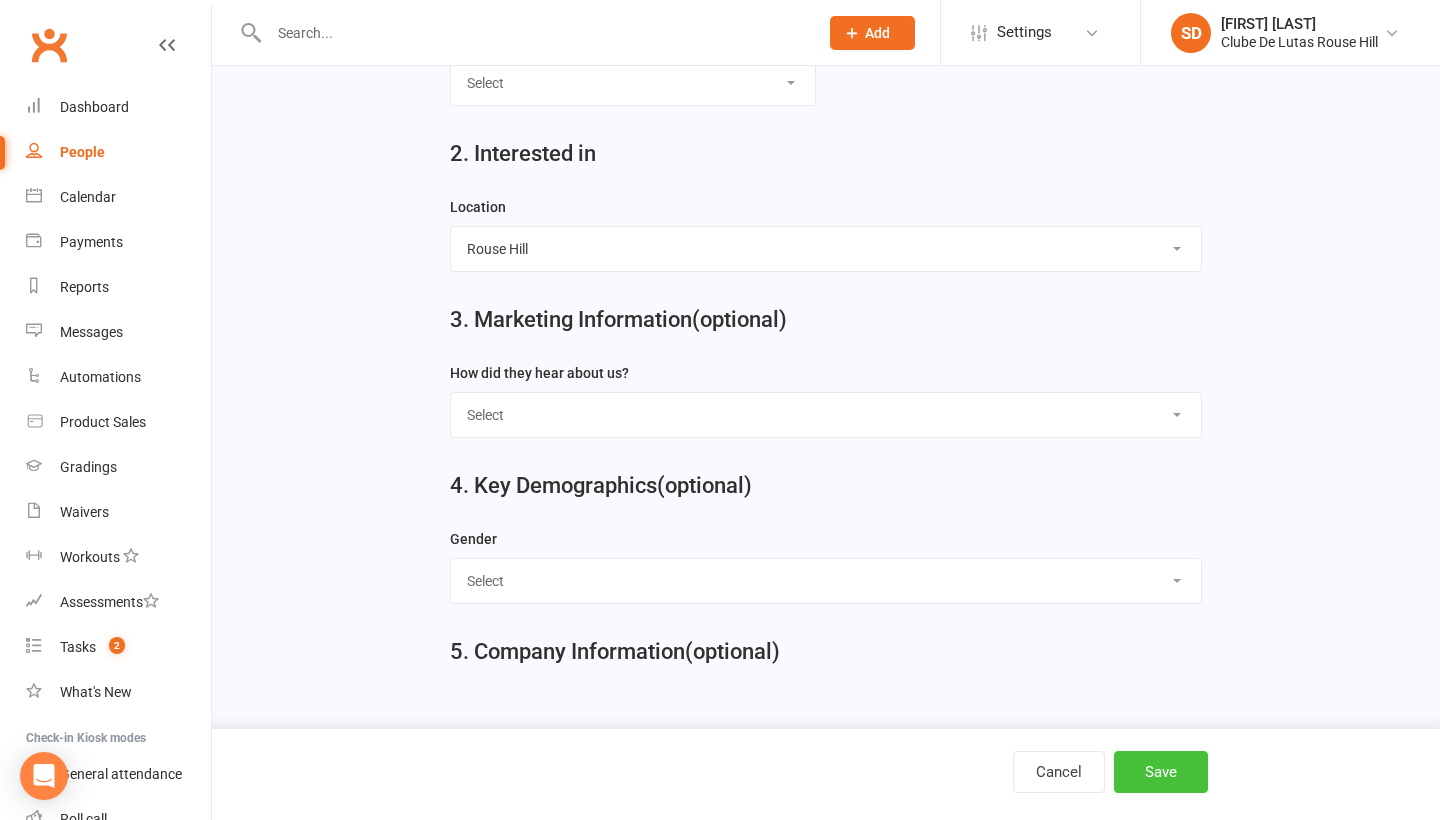 click on "Save" at bounding box center [1161, 772] 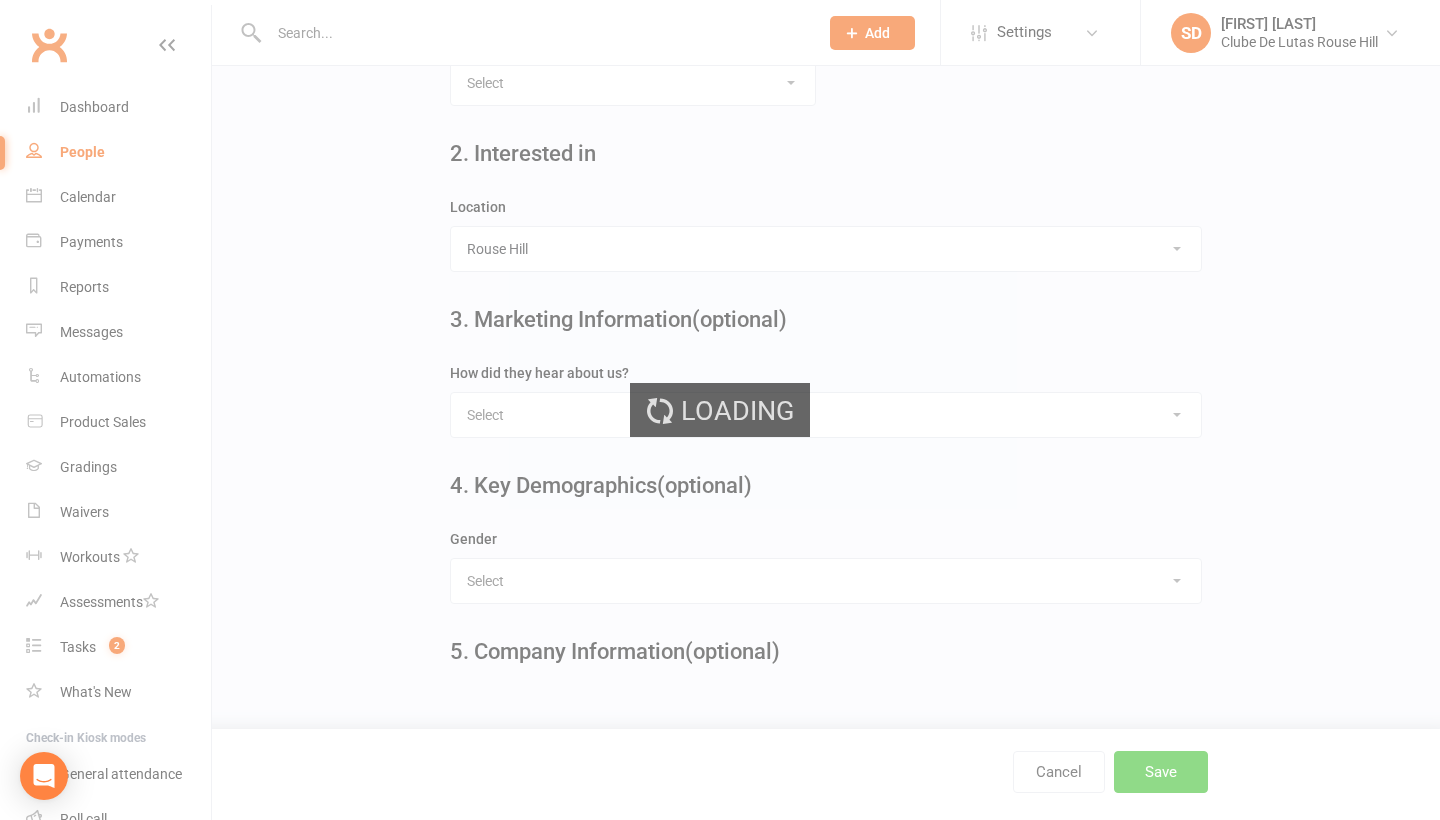 scroll, scrollTop: 0, scrollLeft: 0, axis: both 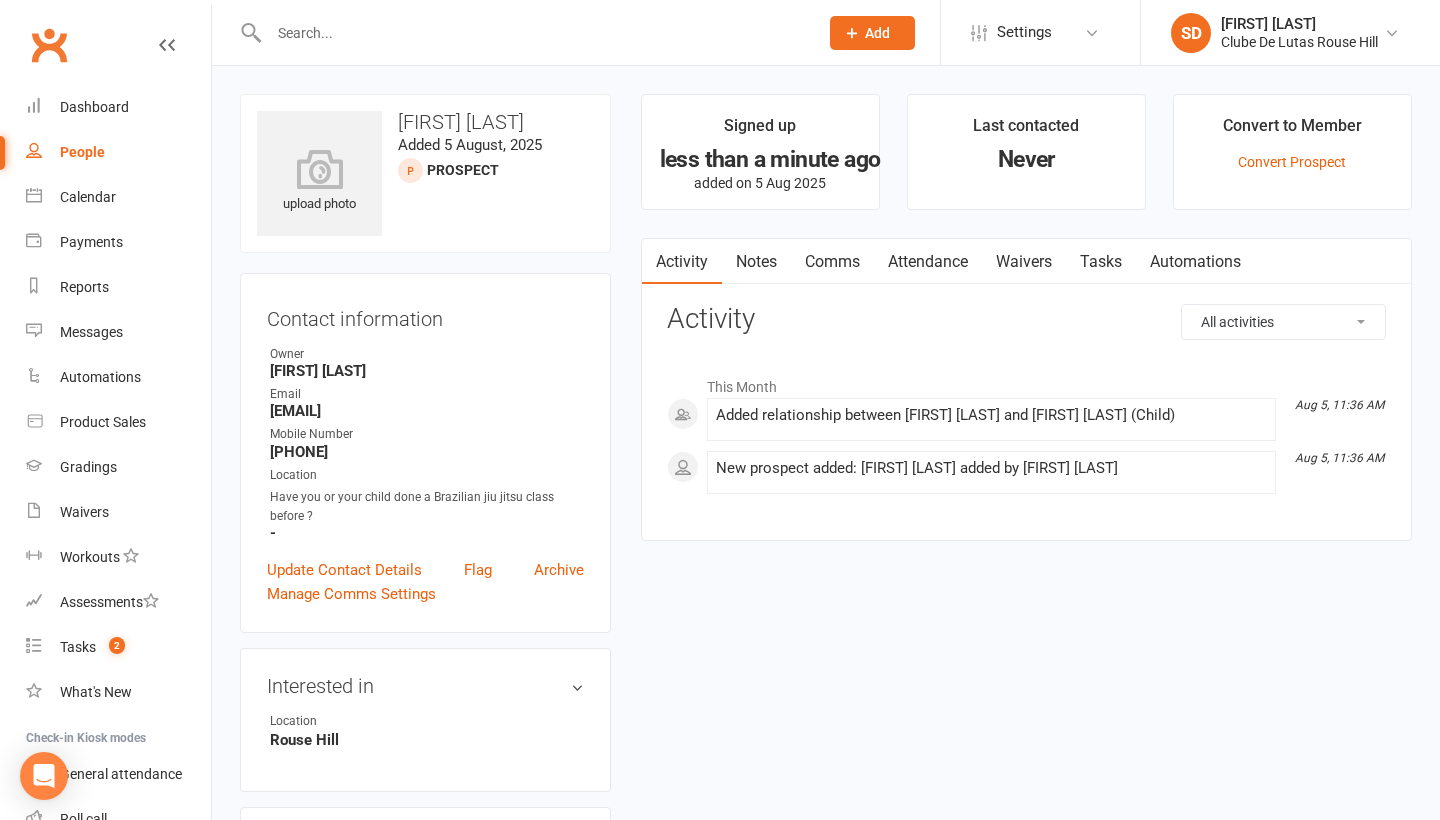 click on "Attendance" at bounding box center (928, 262) 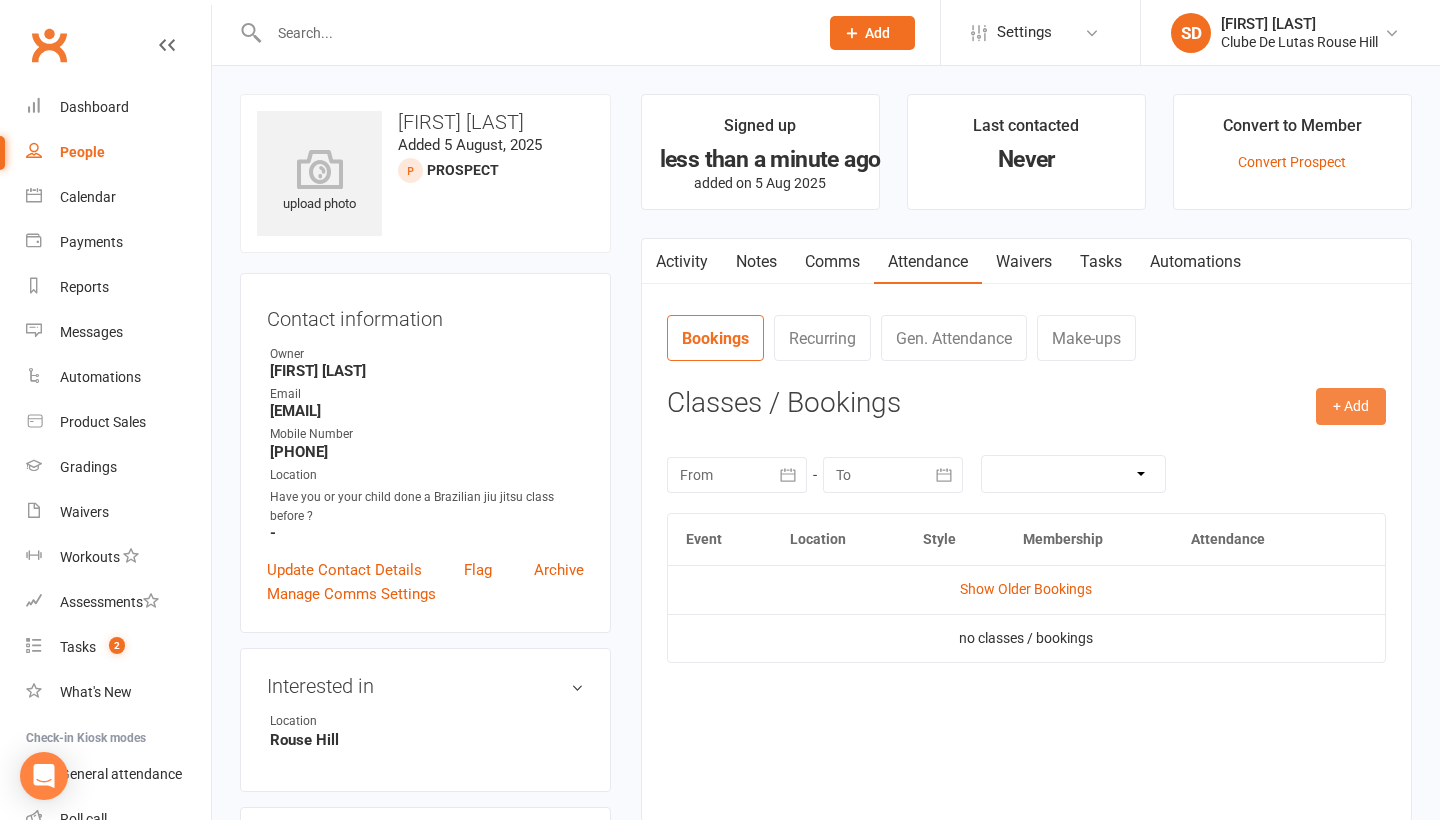 click on "+ Add" at bounding box center (1351, 406) 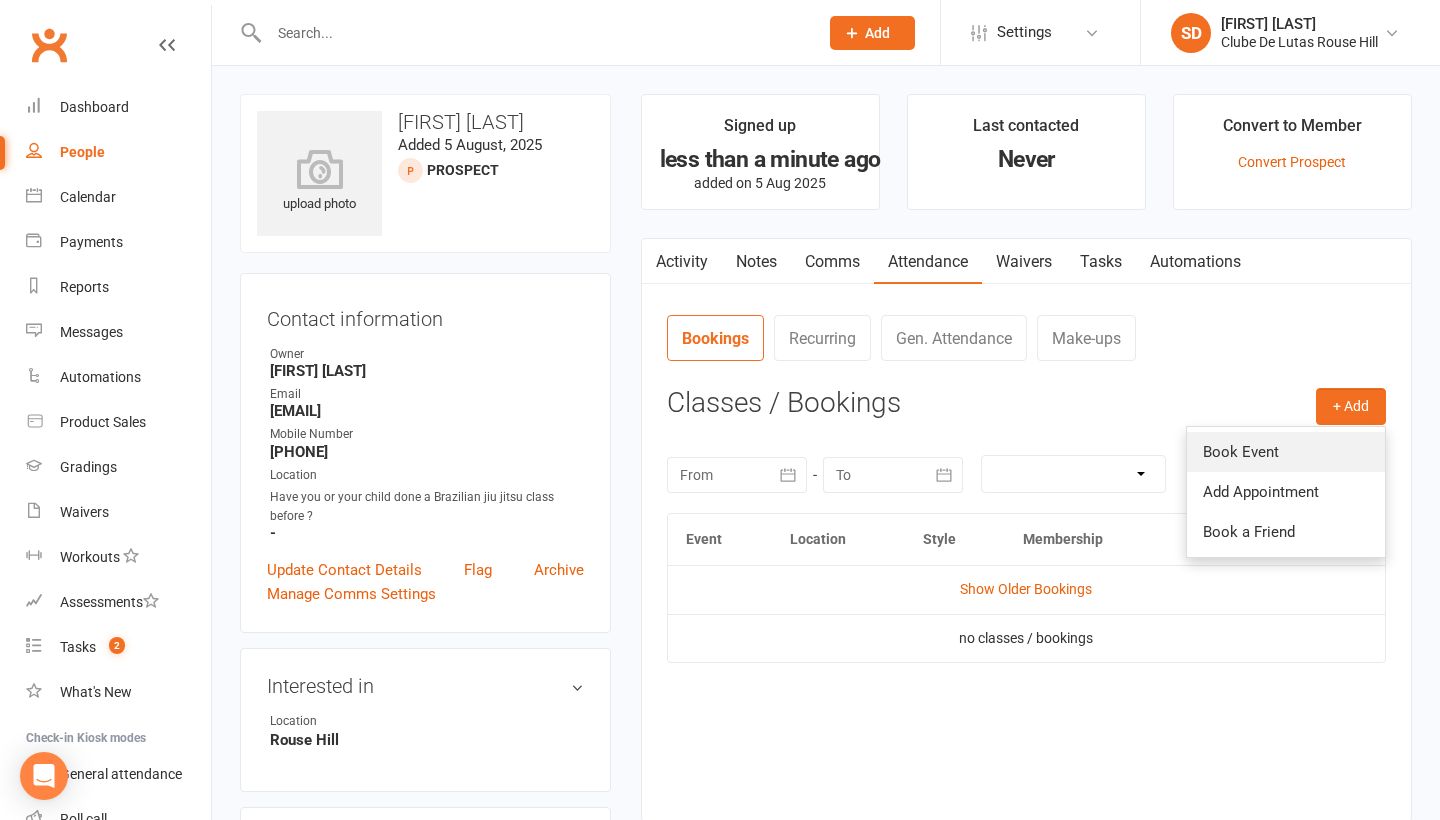 click on "Book Event" at bounding box center (1286, 452) 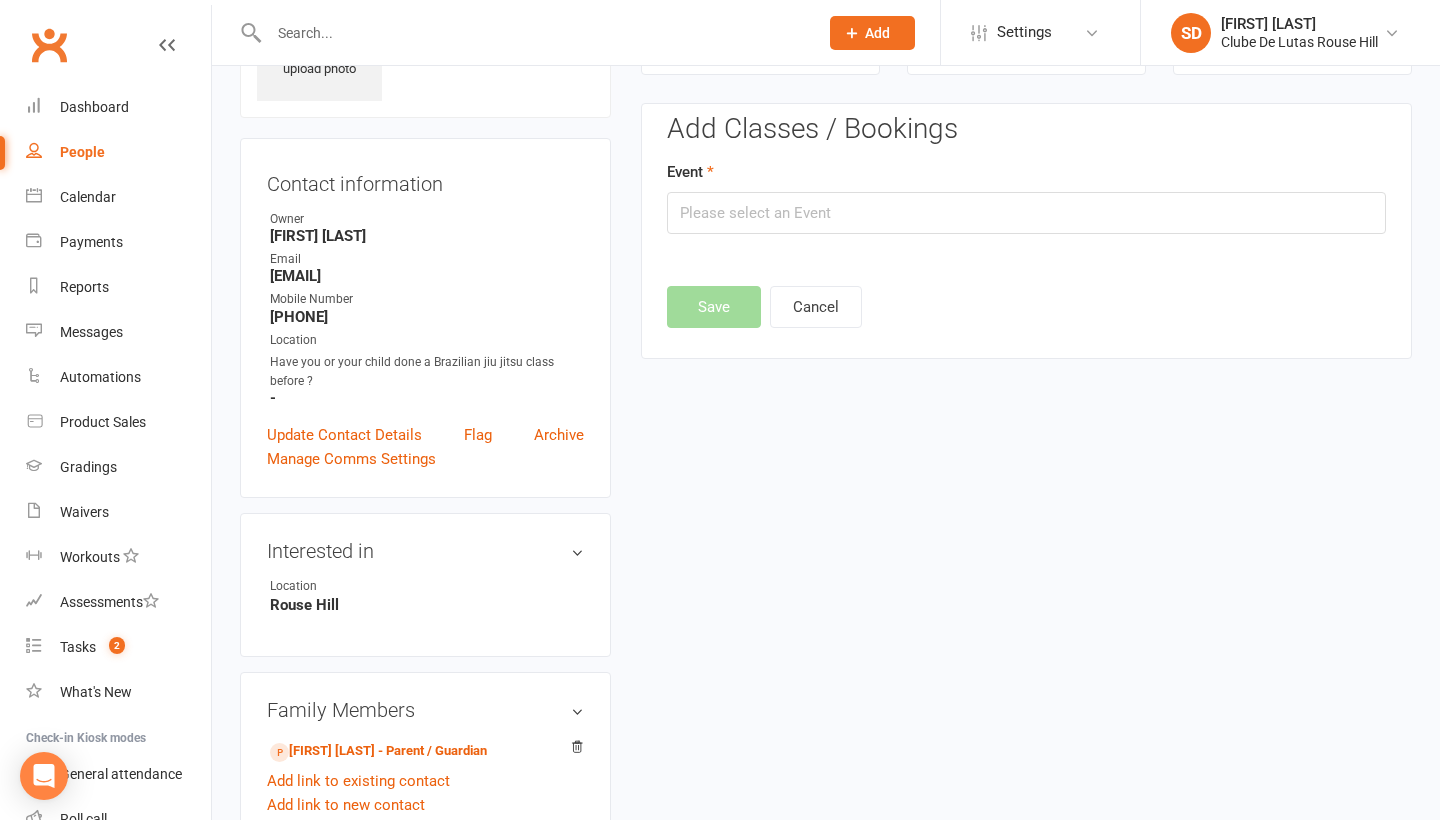 scroll, scrollTop: 137, scrollLeft: 0, axis: vertical 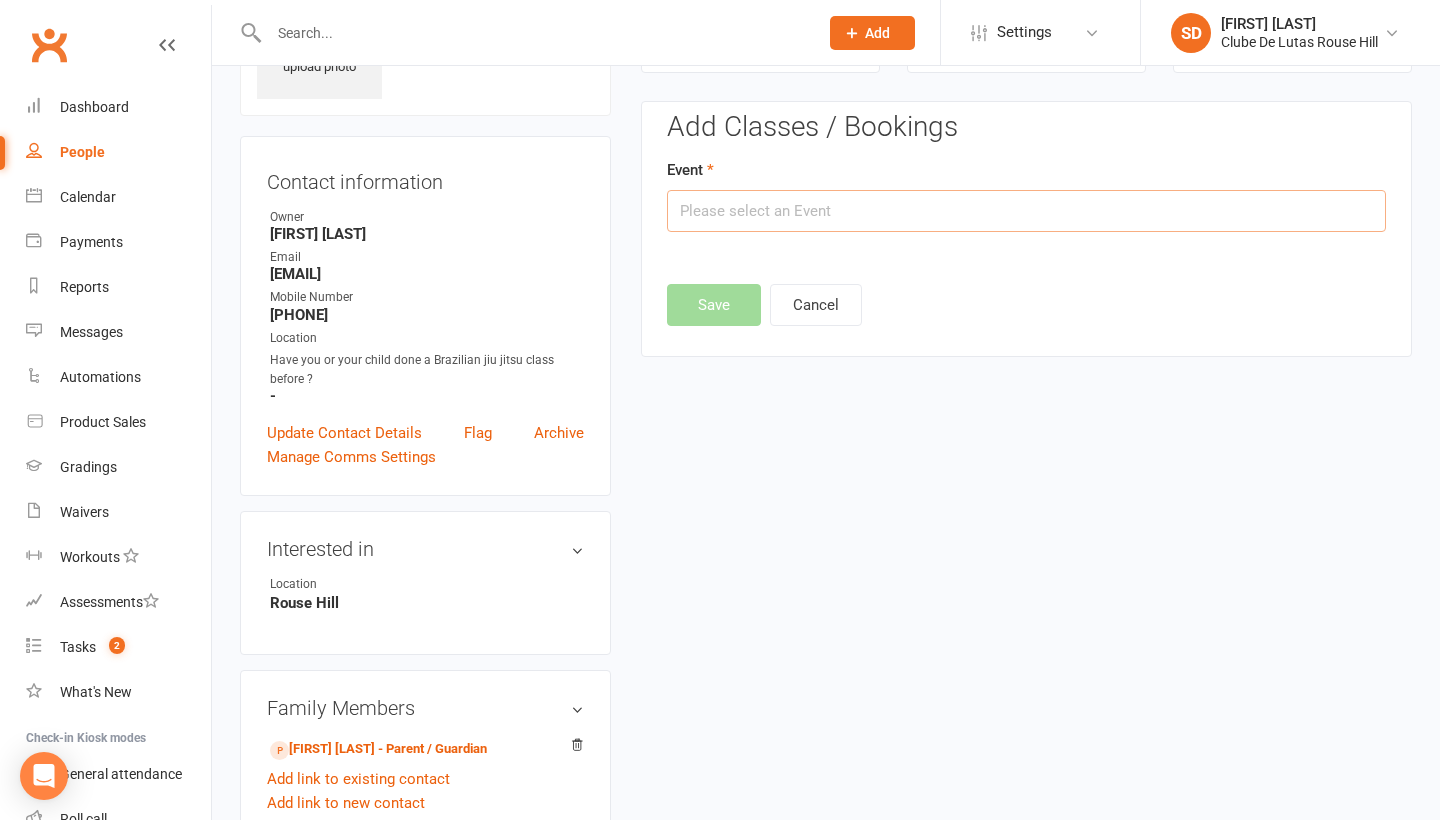 click at bounding box center [1026, 211] 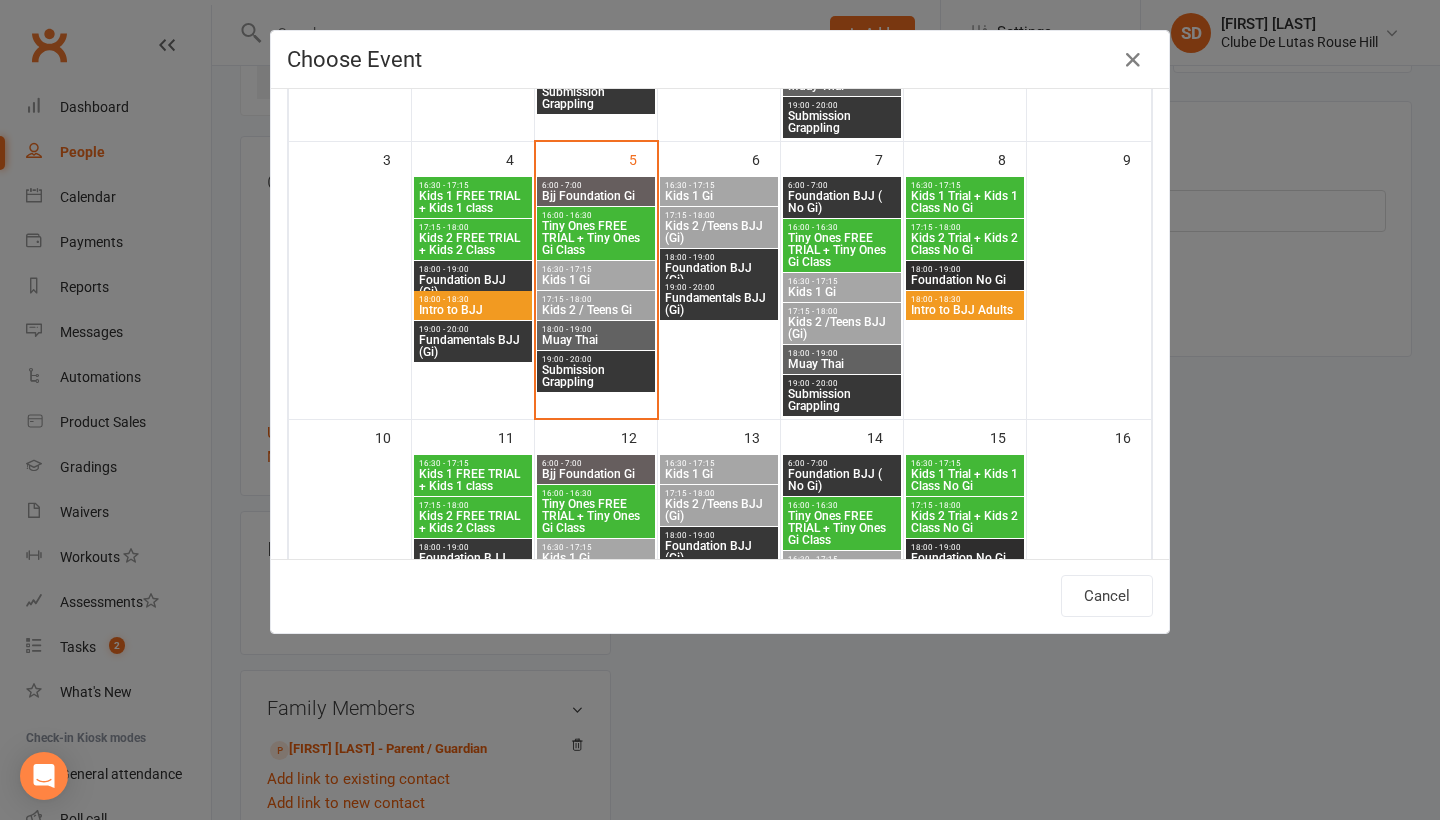 scroll, scrollTop: 356, scrollLeft: 0, axis: vertical 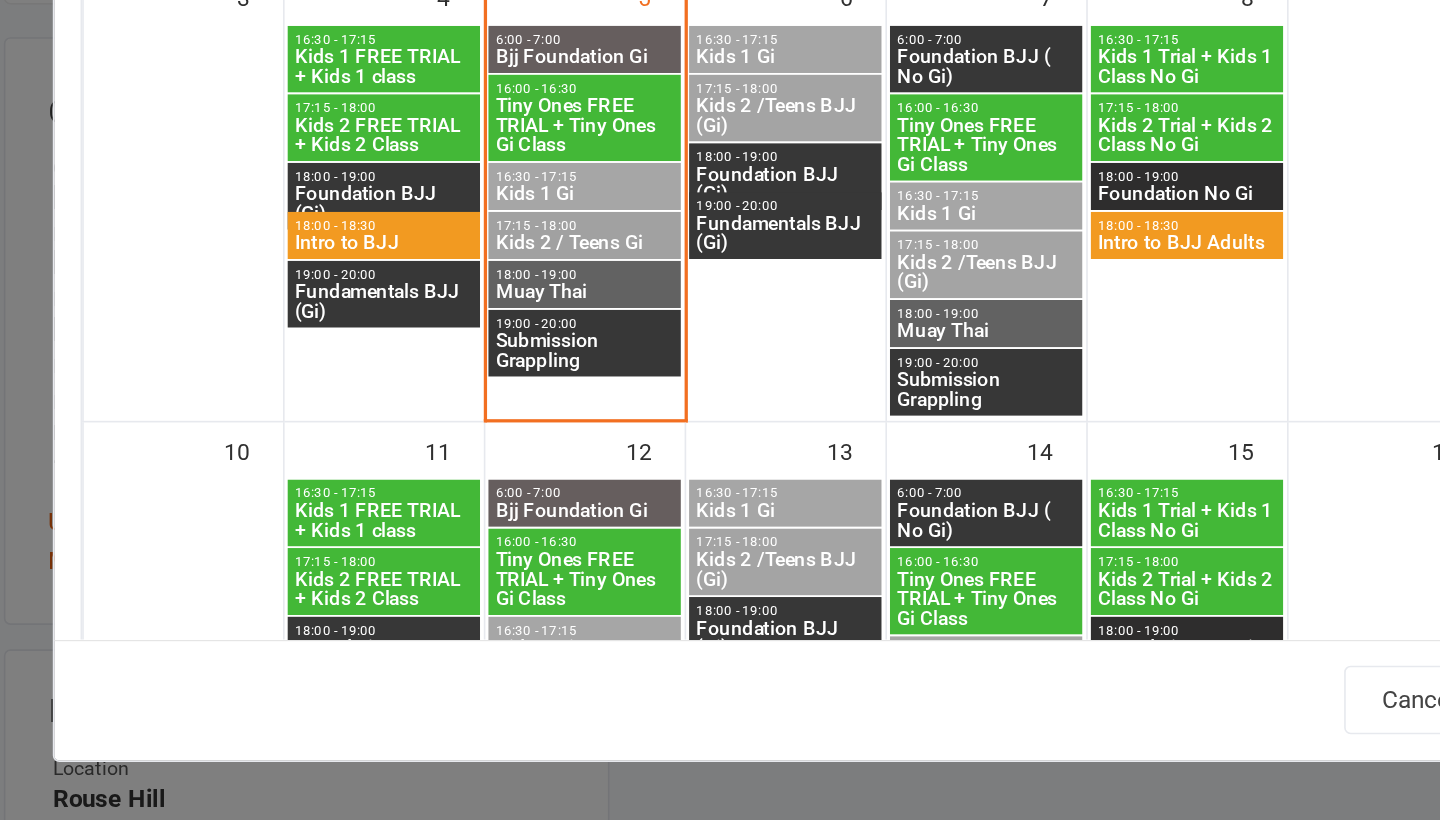 click on "Kids 1 Gi" at bounding box center (596, 286) 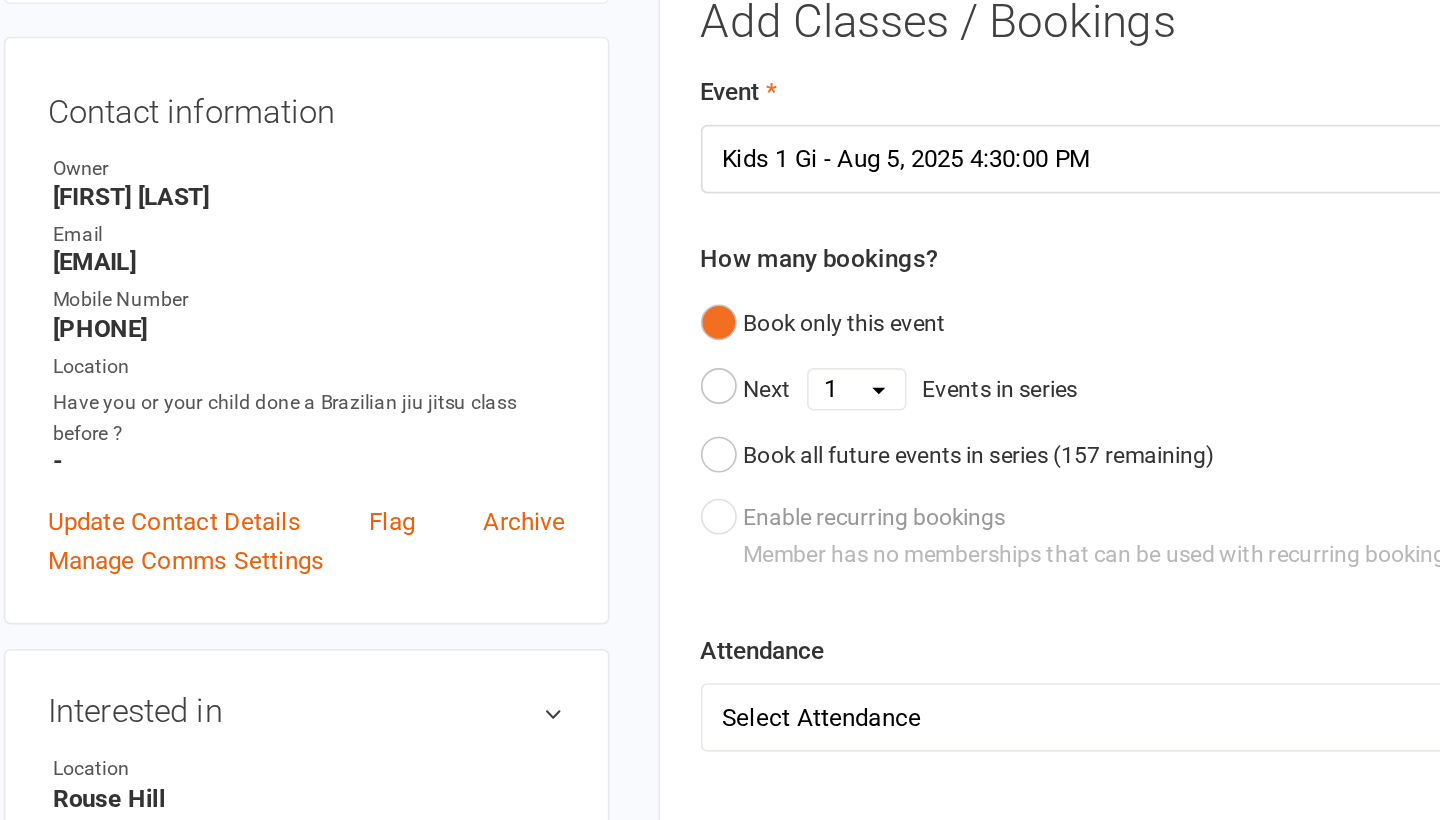 scroll, scrollTop: 179, scrollLeft: 0, axis: vertical 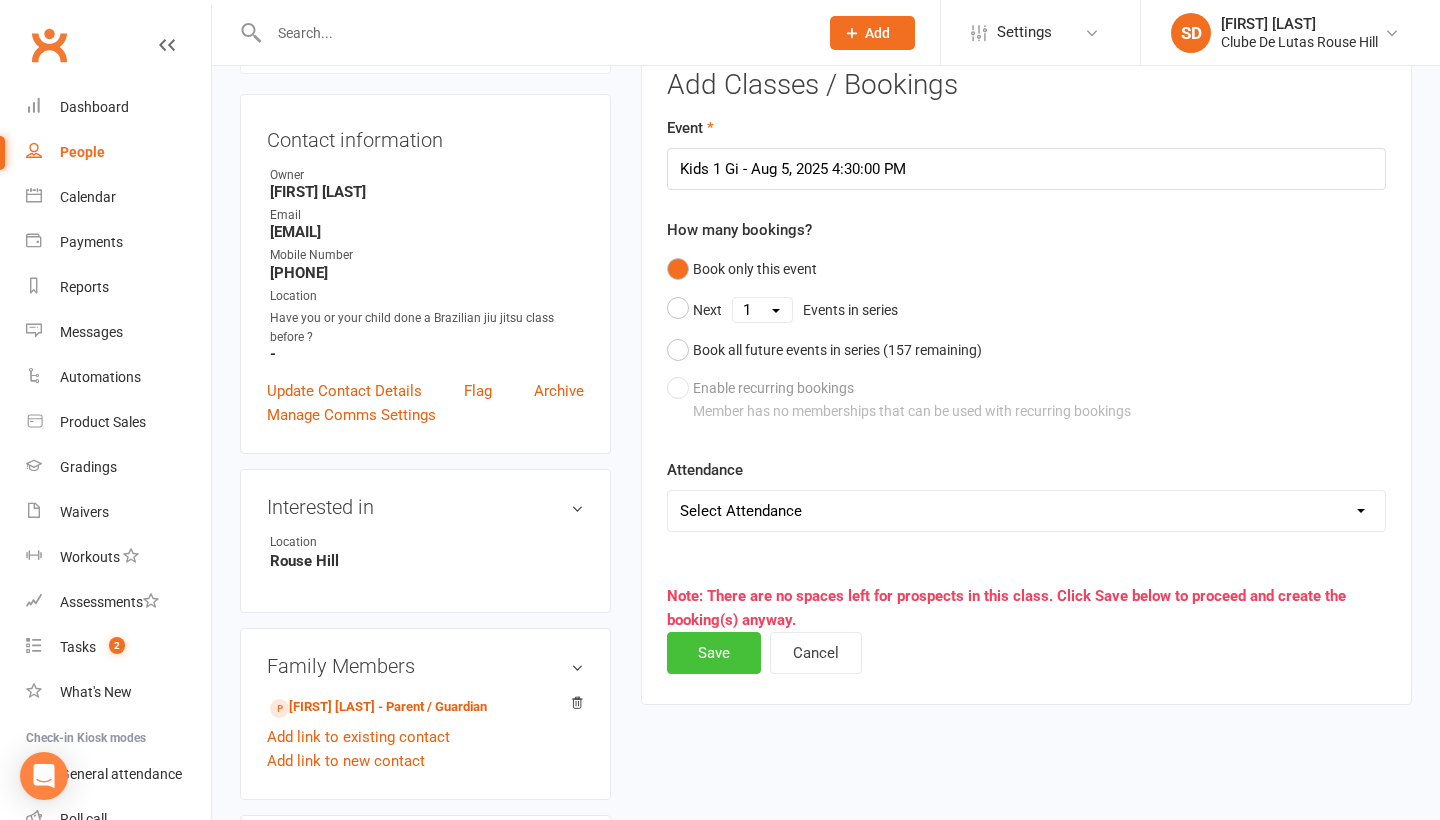 click on "Save" at bounding box center (714, 653) 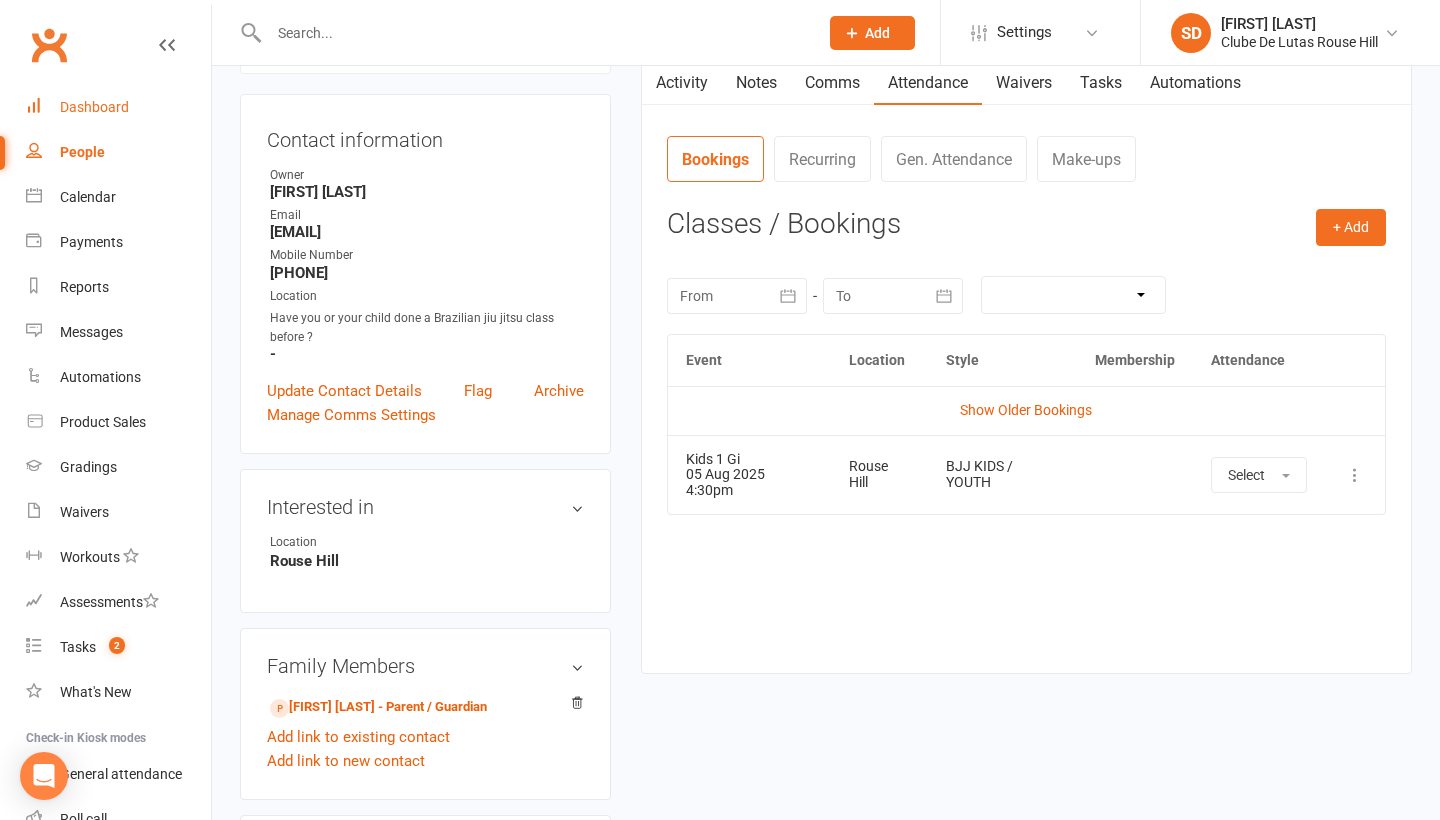 click on "Dashboard" at bounding box center (94, 107) 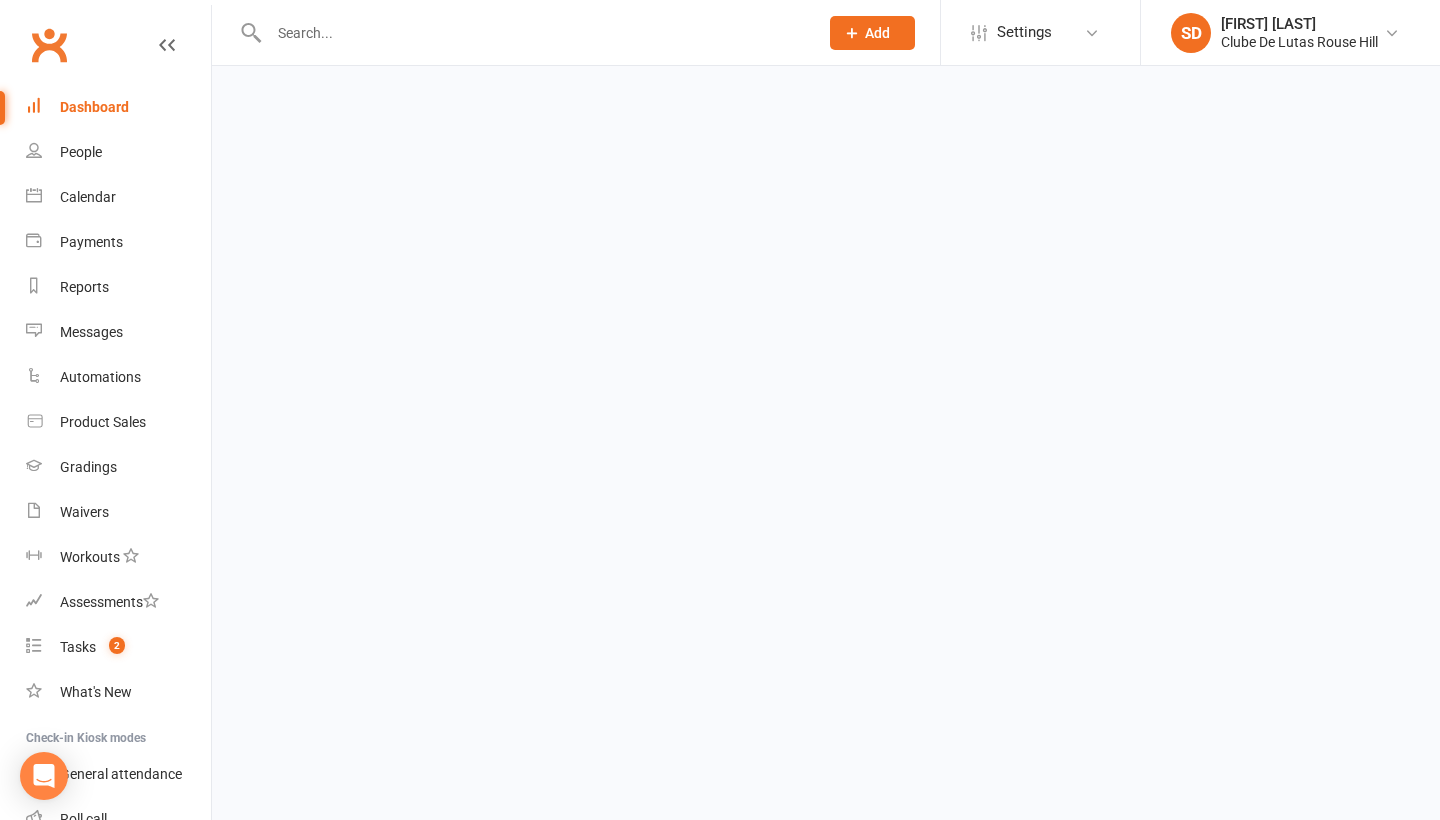 scroll, scrollTop: 0, scrollLeft: 0, axis: both 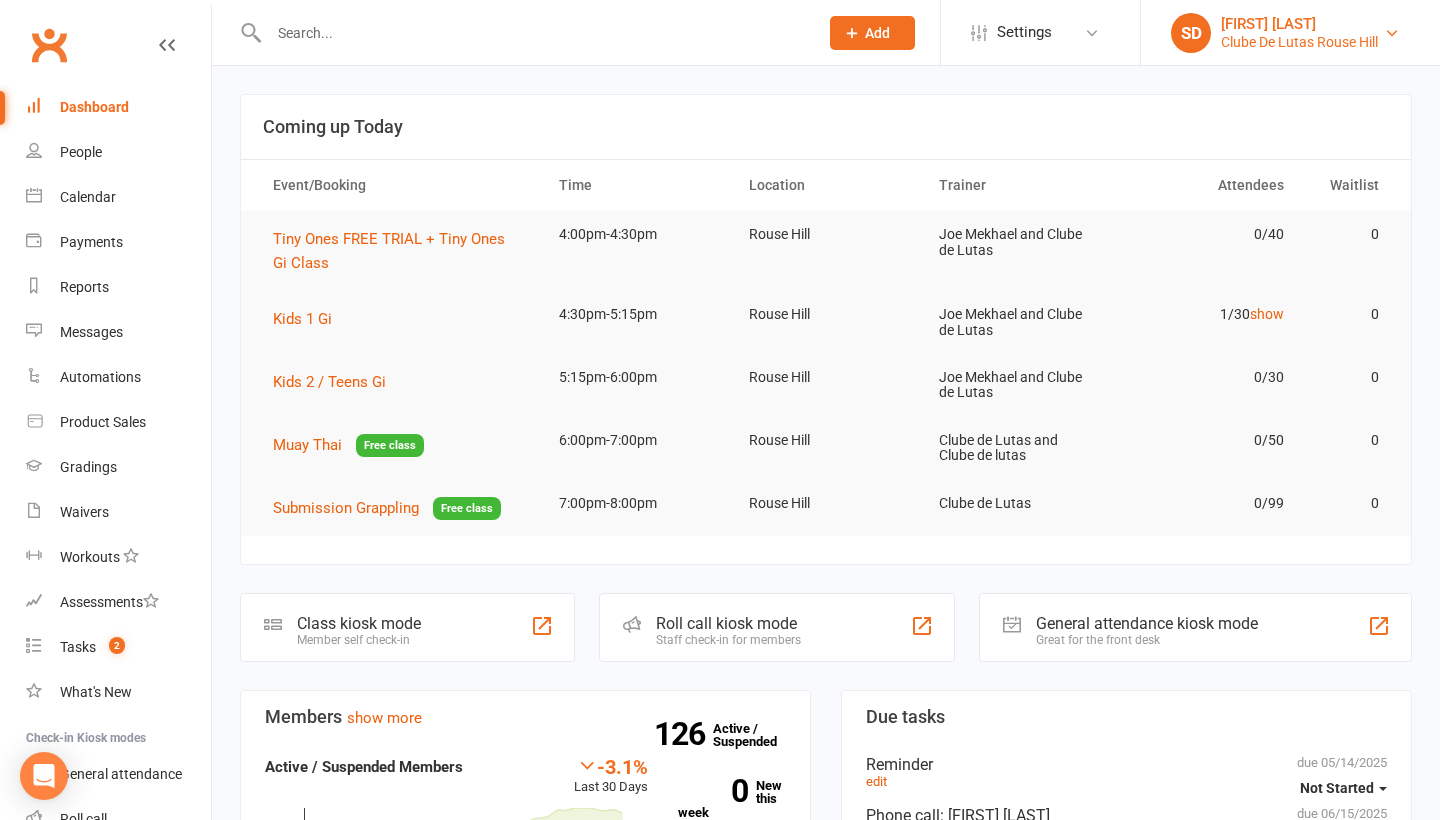 click on "Clube De Lutas Rouse Hill" at bounding box center (1299, 42) 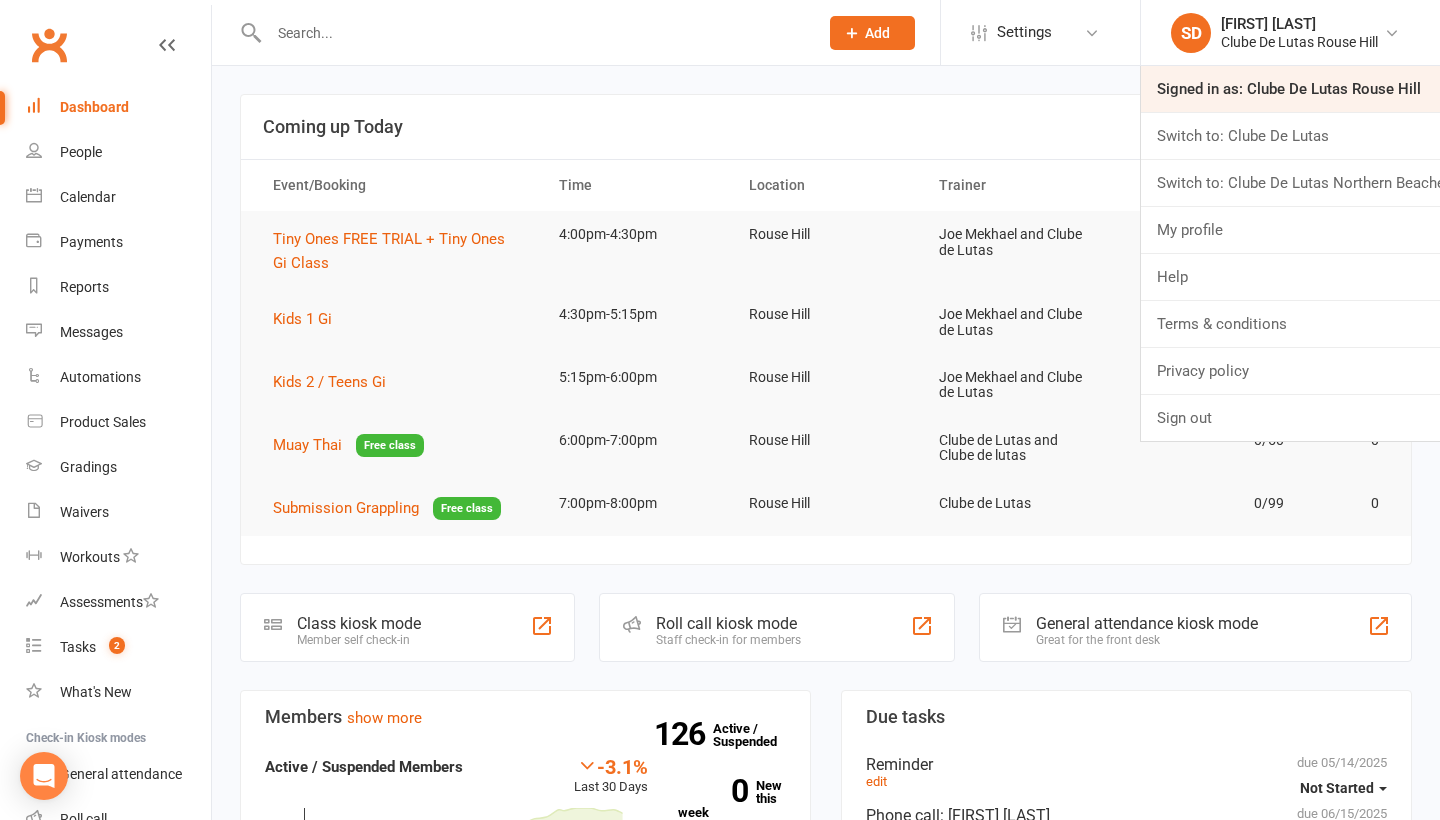 click on "Signed in as: Clube De Lutas Rouse Hill" at bounding box center [1290, 89] 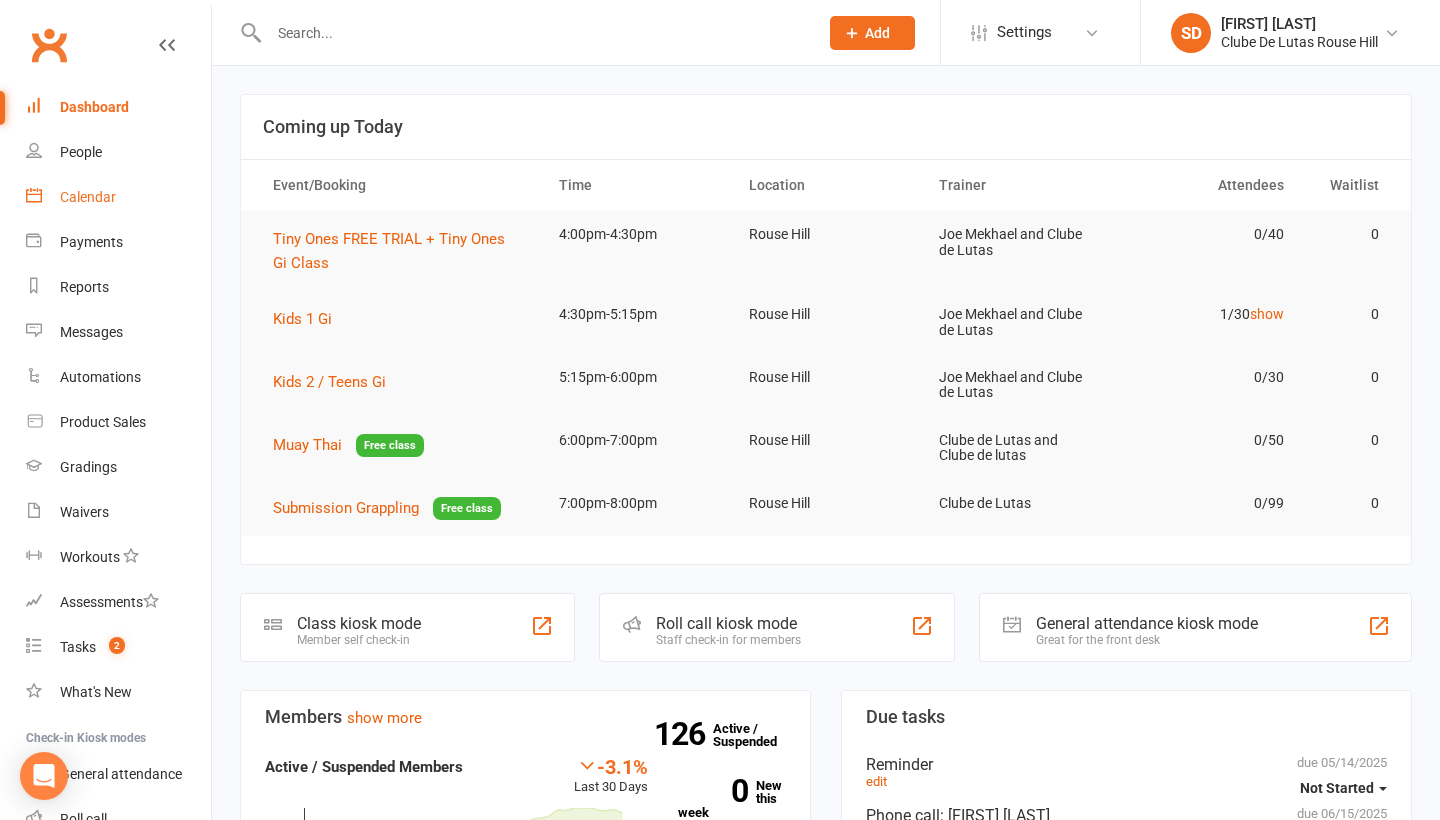 click on "Calendar" at bounding box center [118, 197] 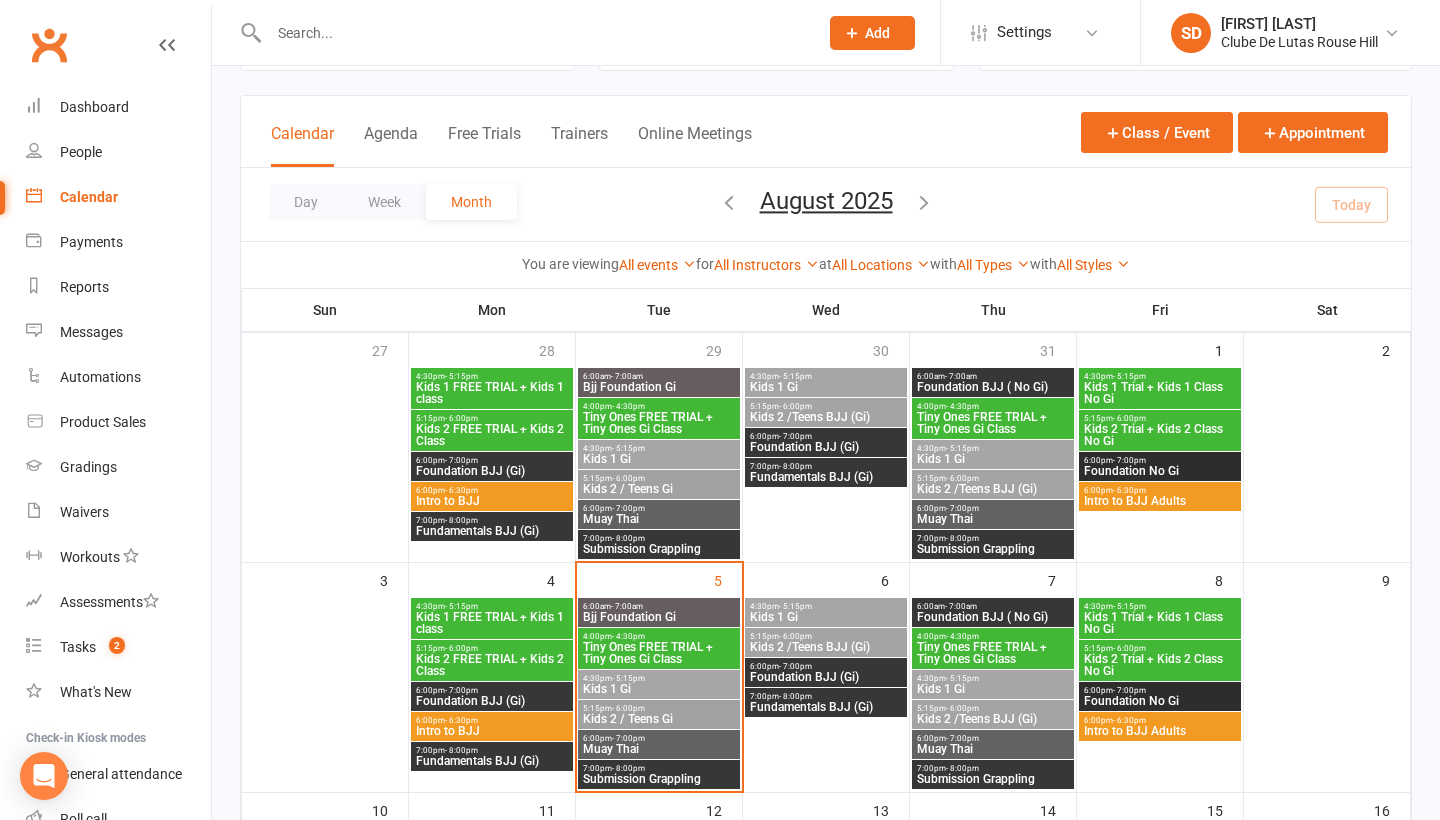 scroll, scrollTop: 107, scrollLeft: 0, axis: vertical 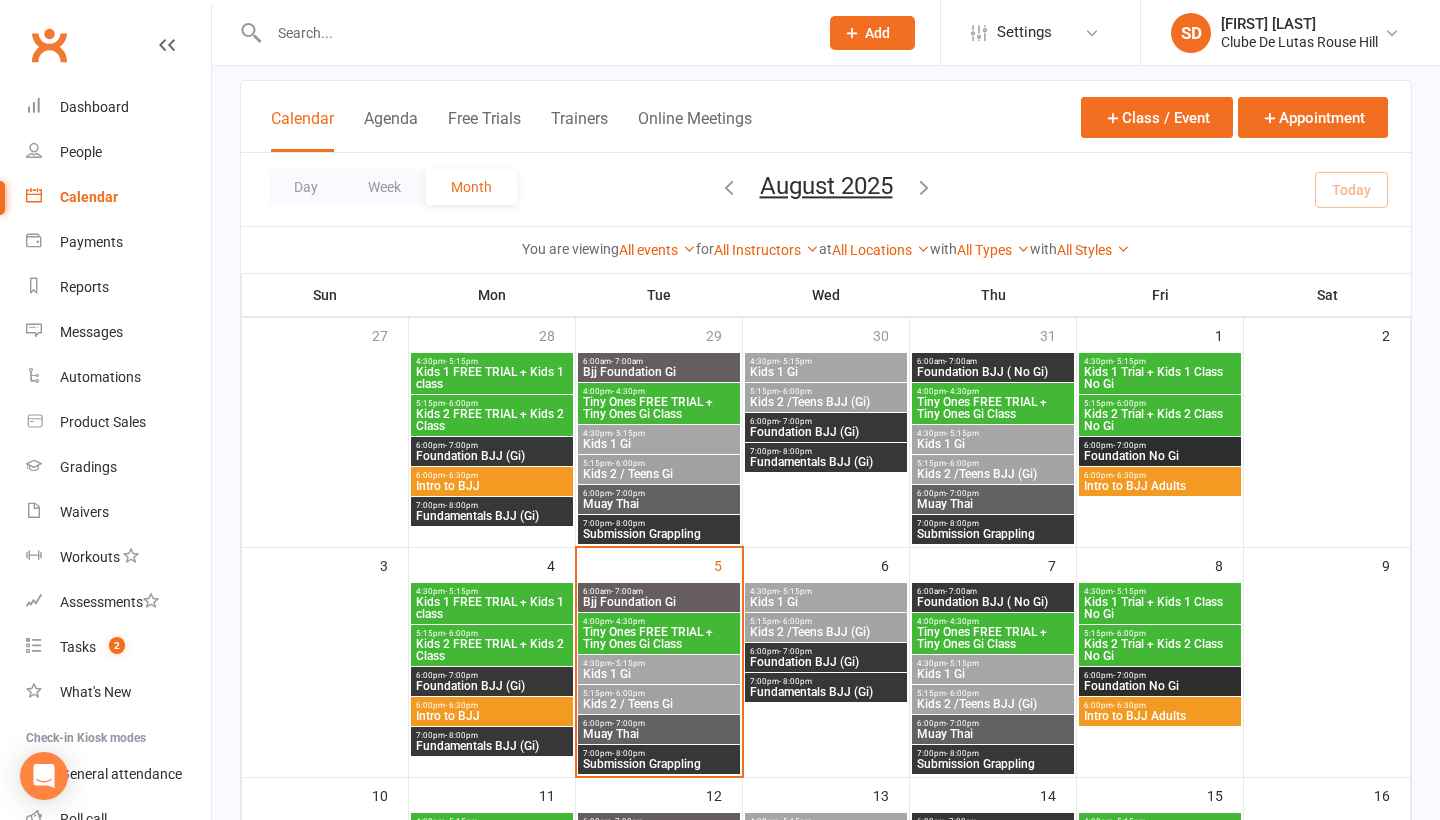 click on "Add" 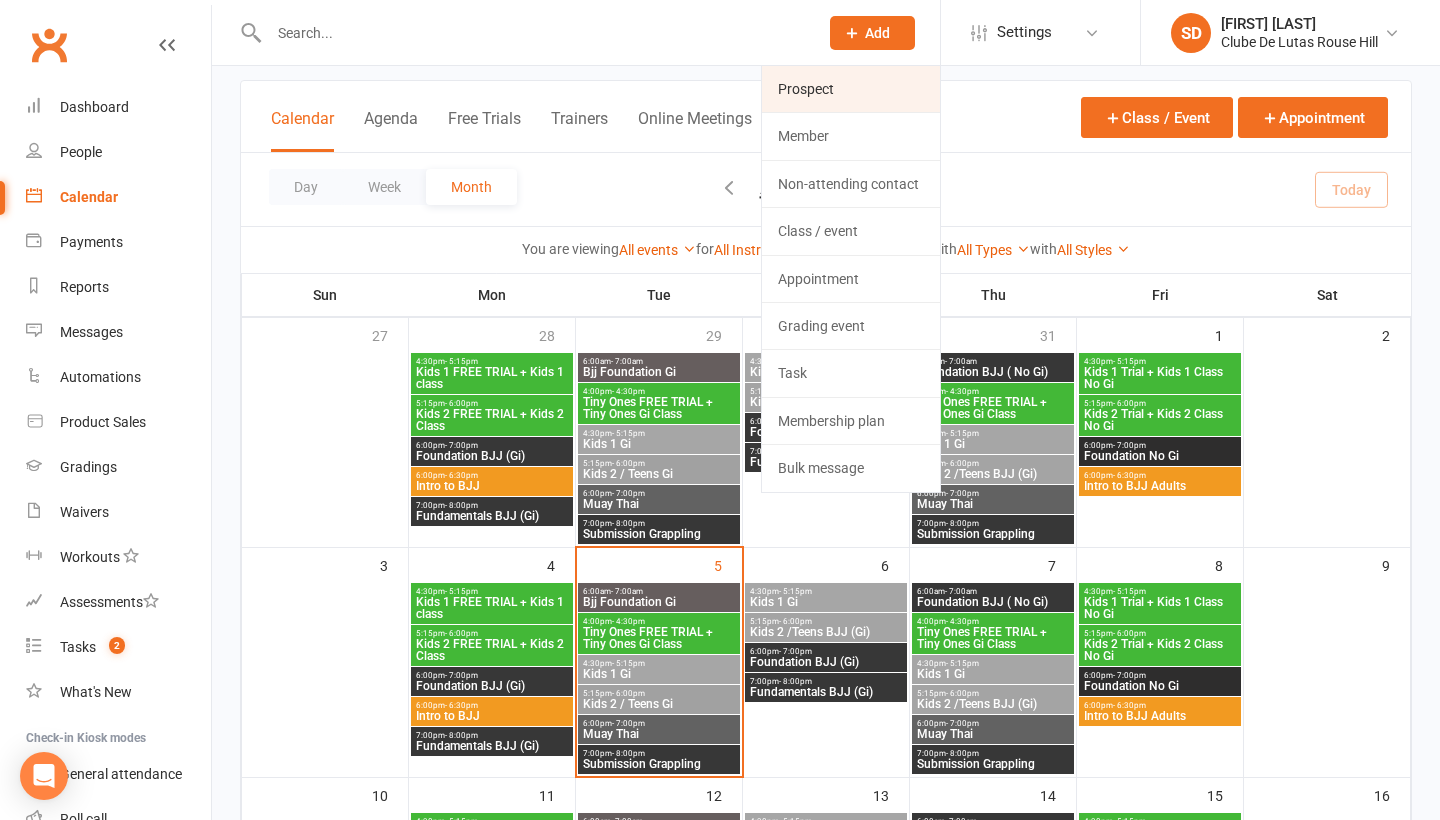 click on "Prospect" 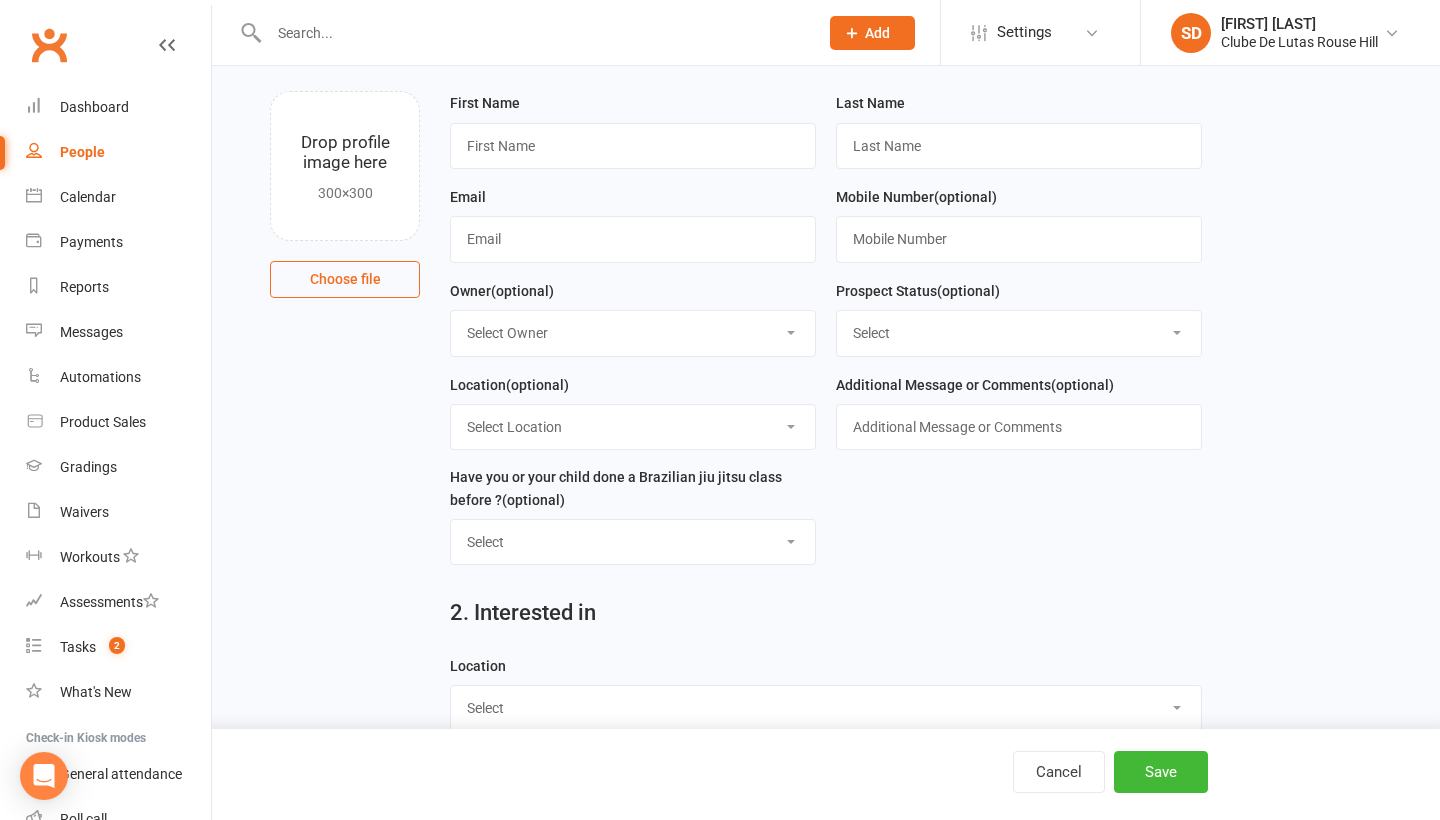 scroll, scrollTop: 0, scrollLeft: 0, axis: both 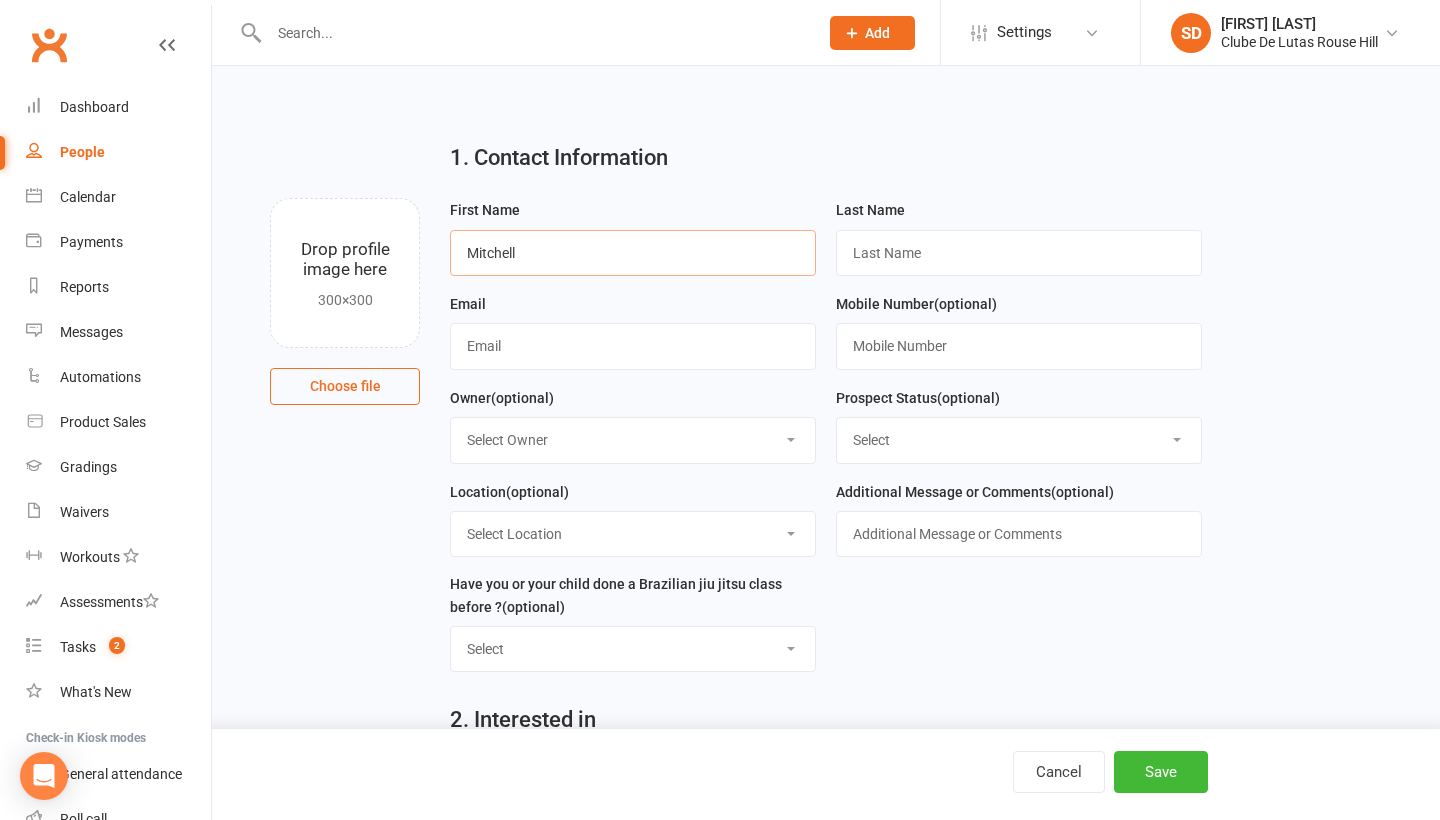 type on "Mitchell" 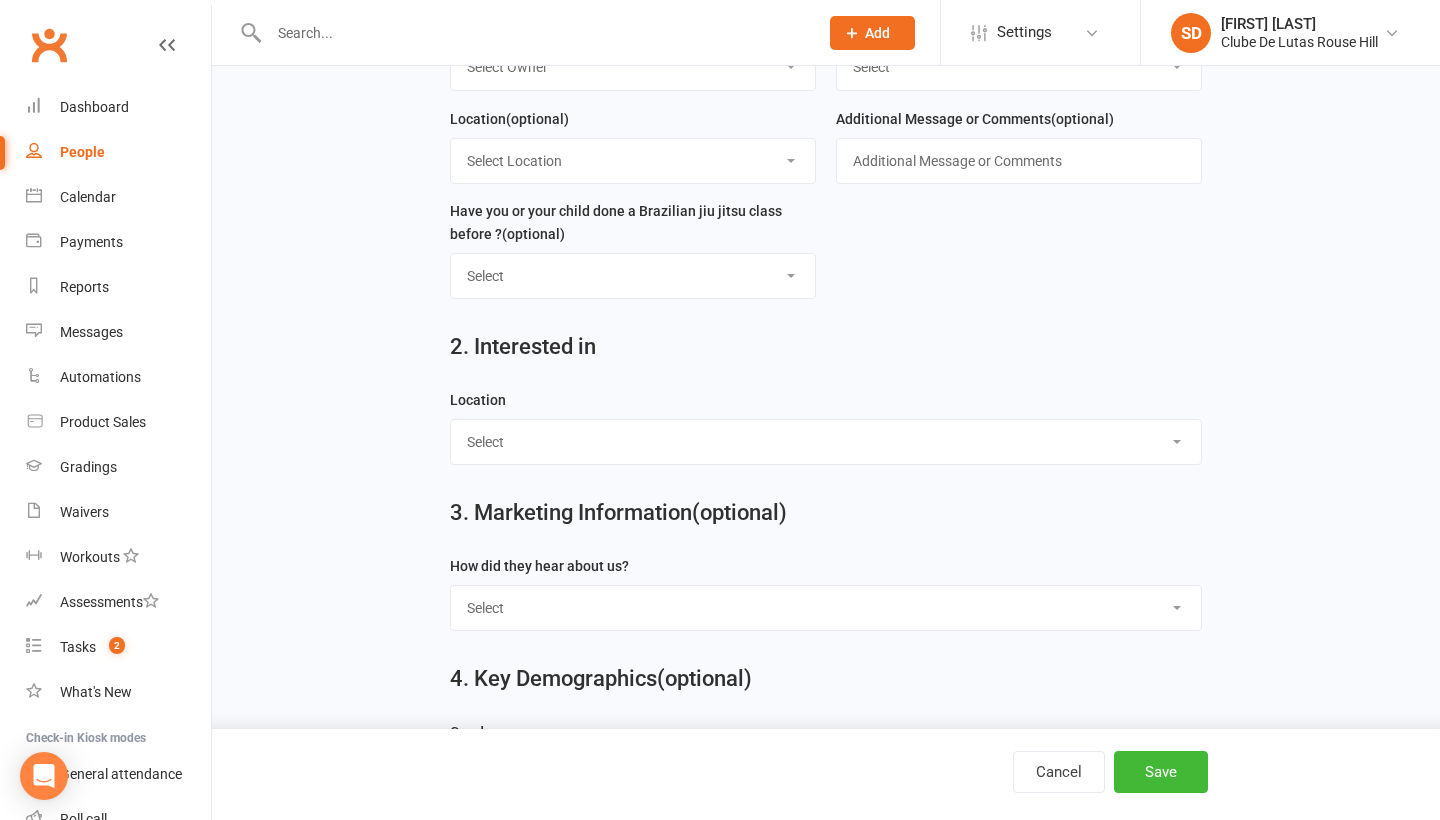 scroll, scrollTop: 393, scrollLeft: 0, axis: vertical 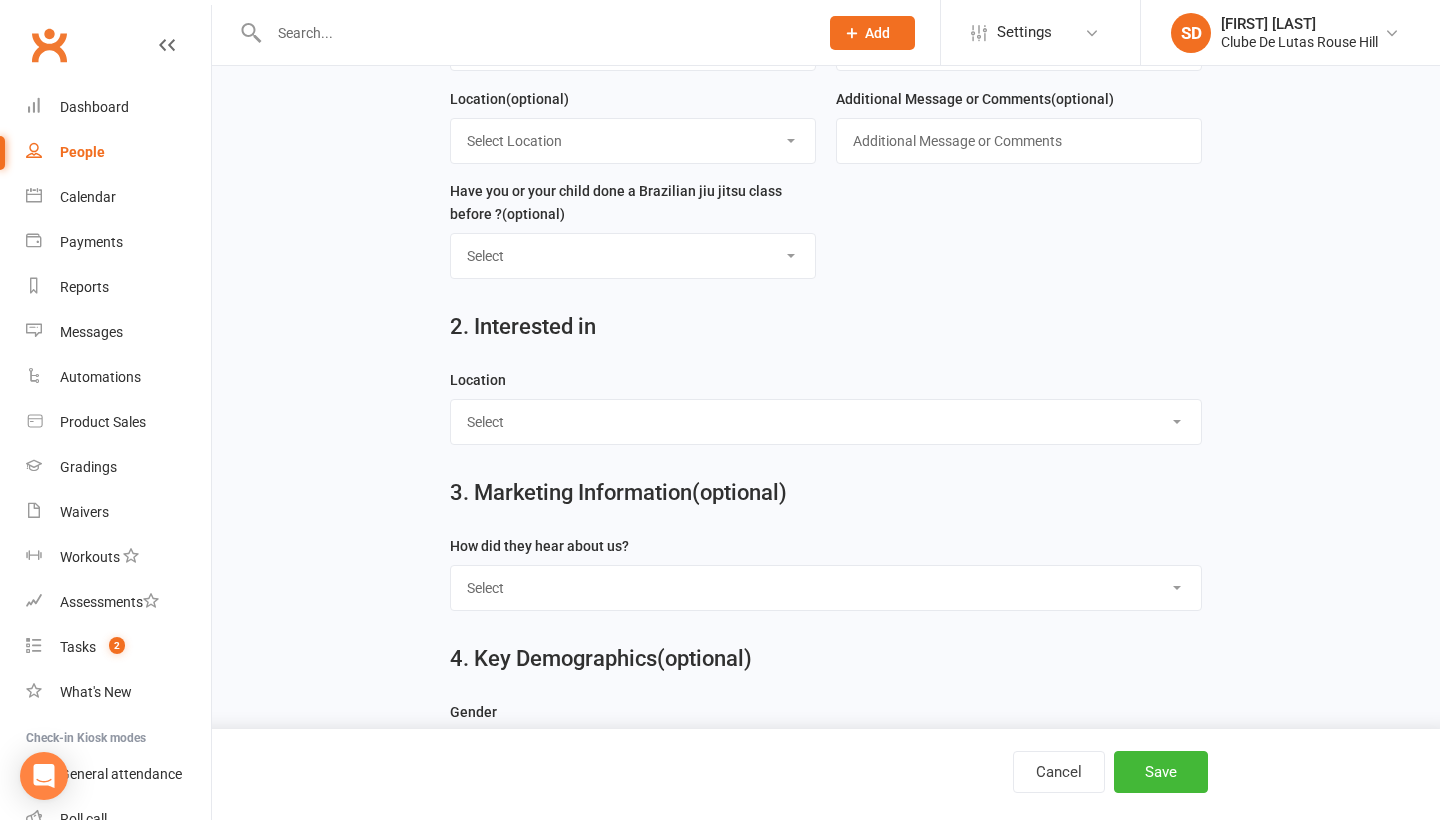 type on "Brown" 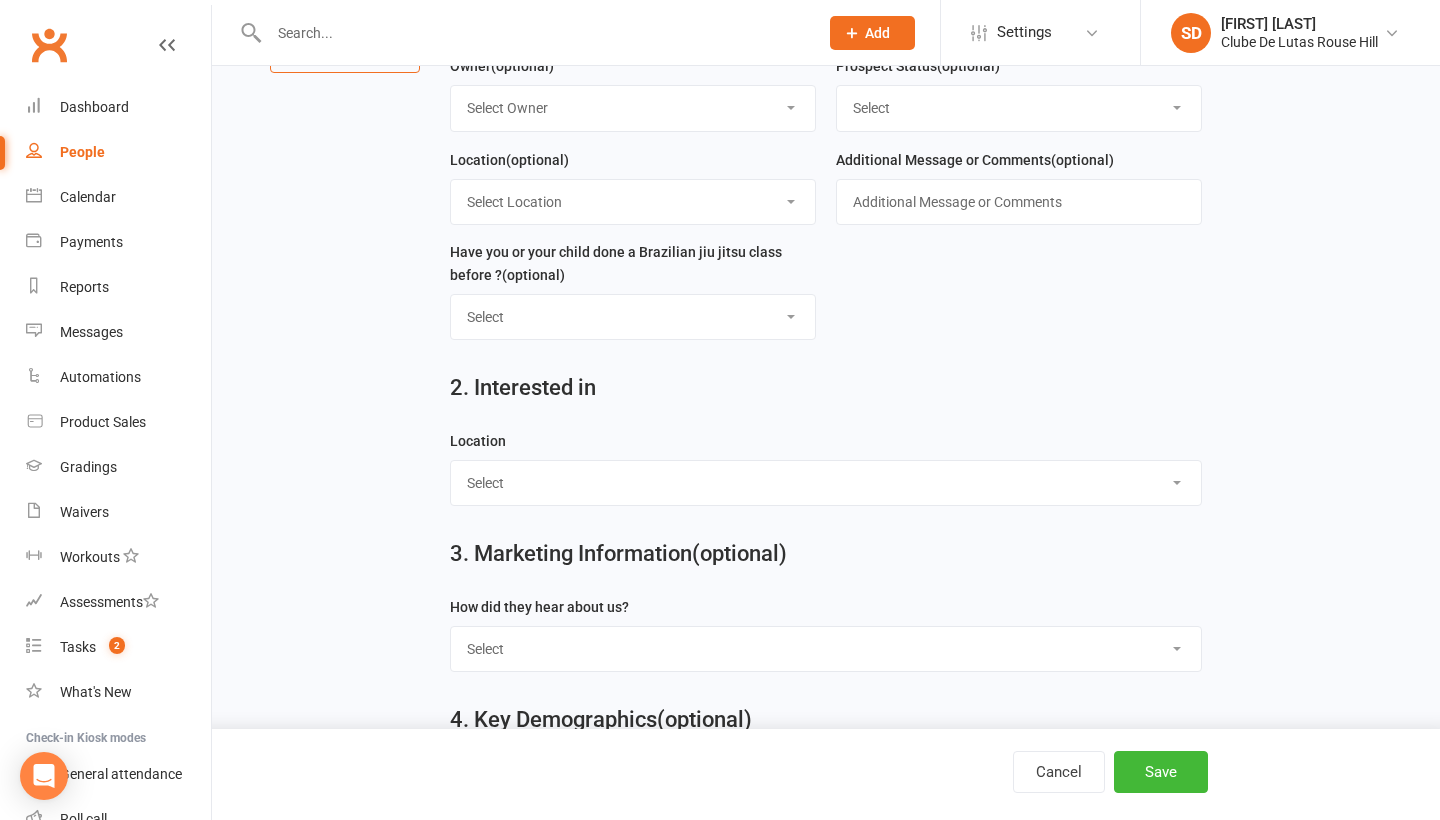 scroll, scrollTop: 407, scrollLeft: 0, axis: vertical 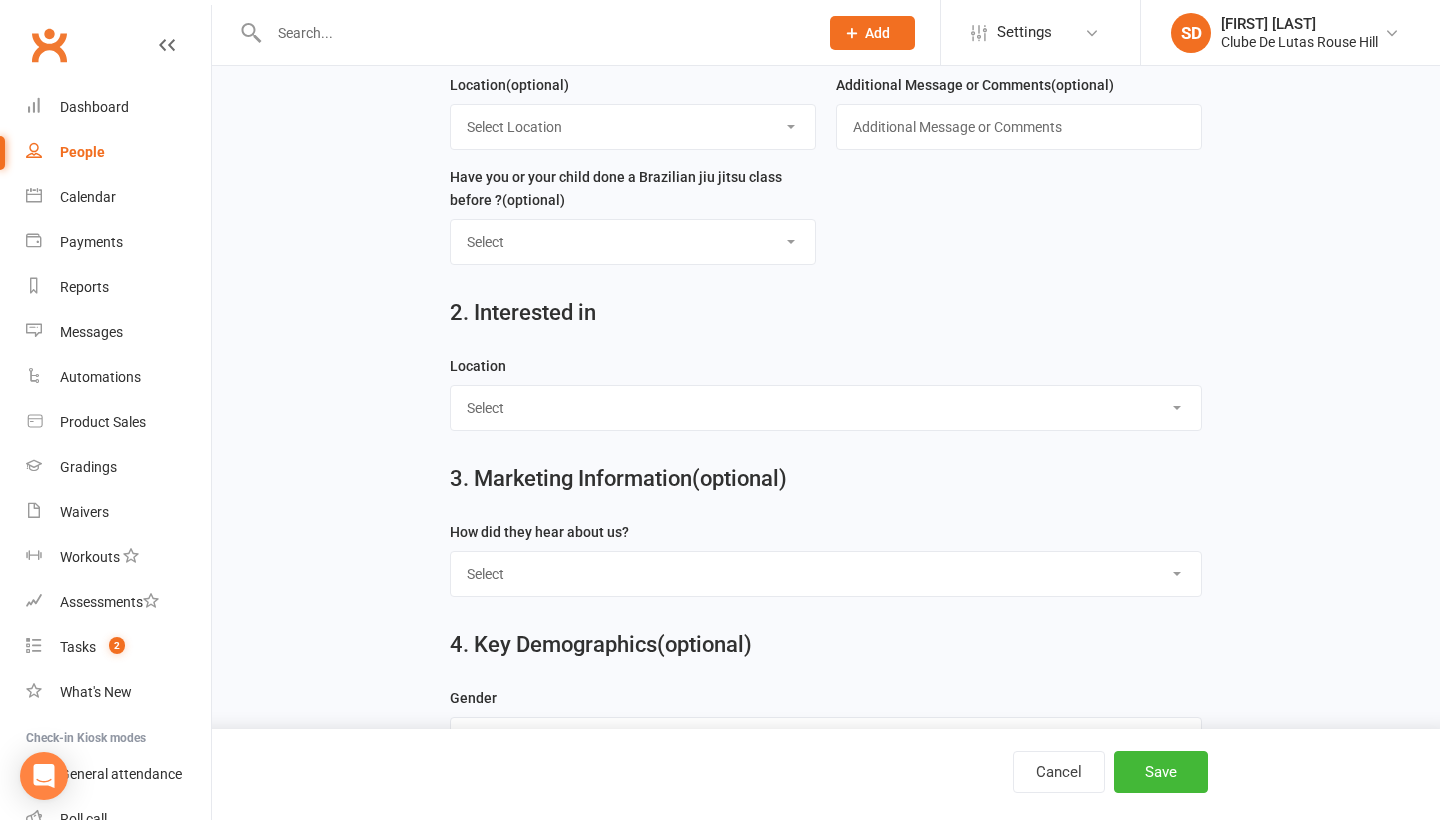 select on "Rouse Hill" 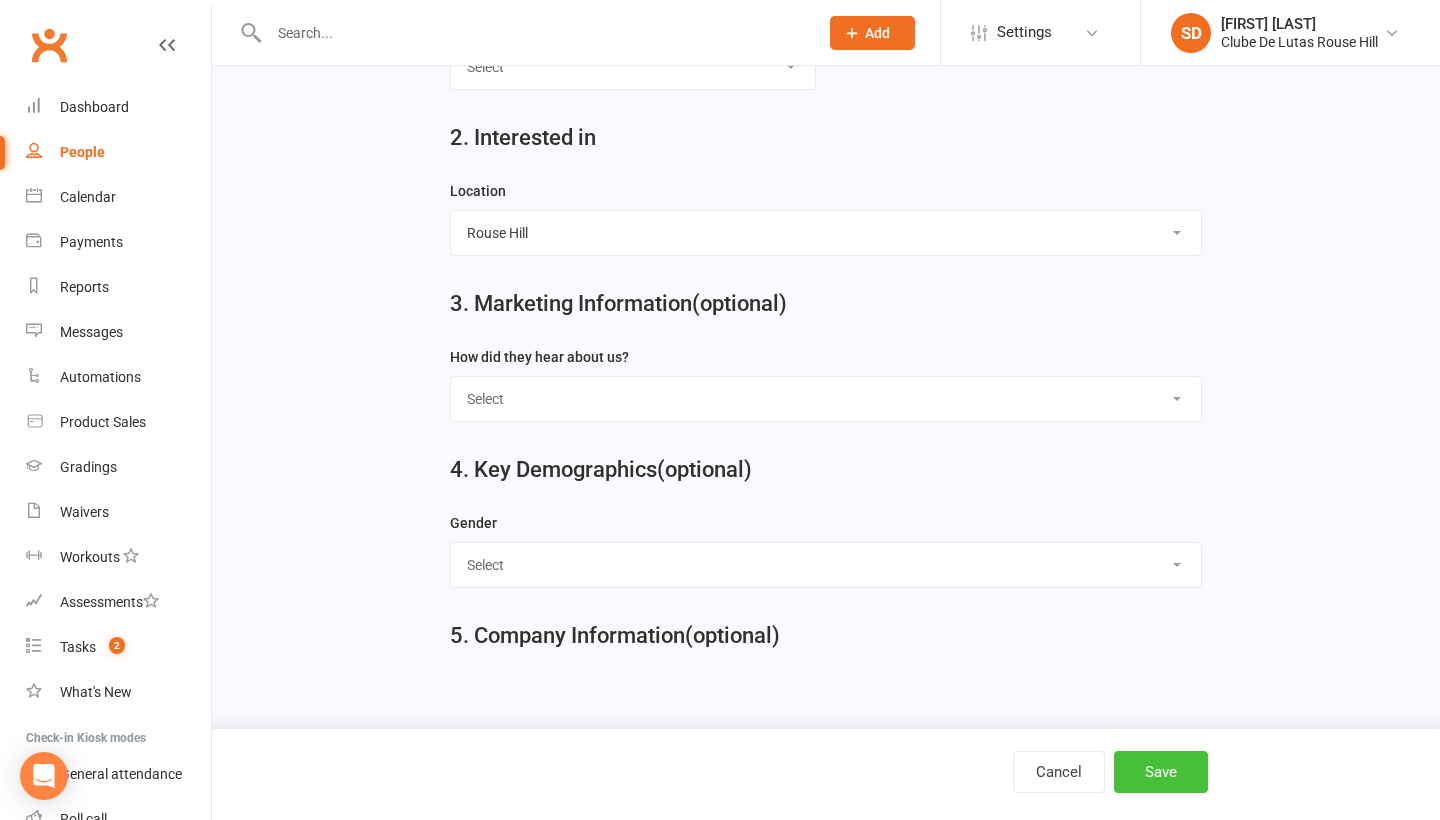 scroll, scrollTop: 594, scrollLeft: 0, axis: vertical 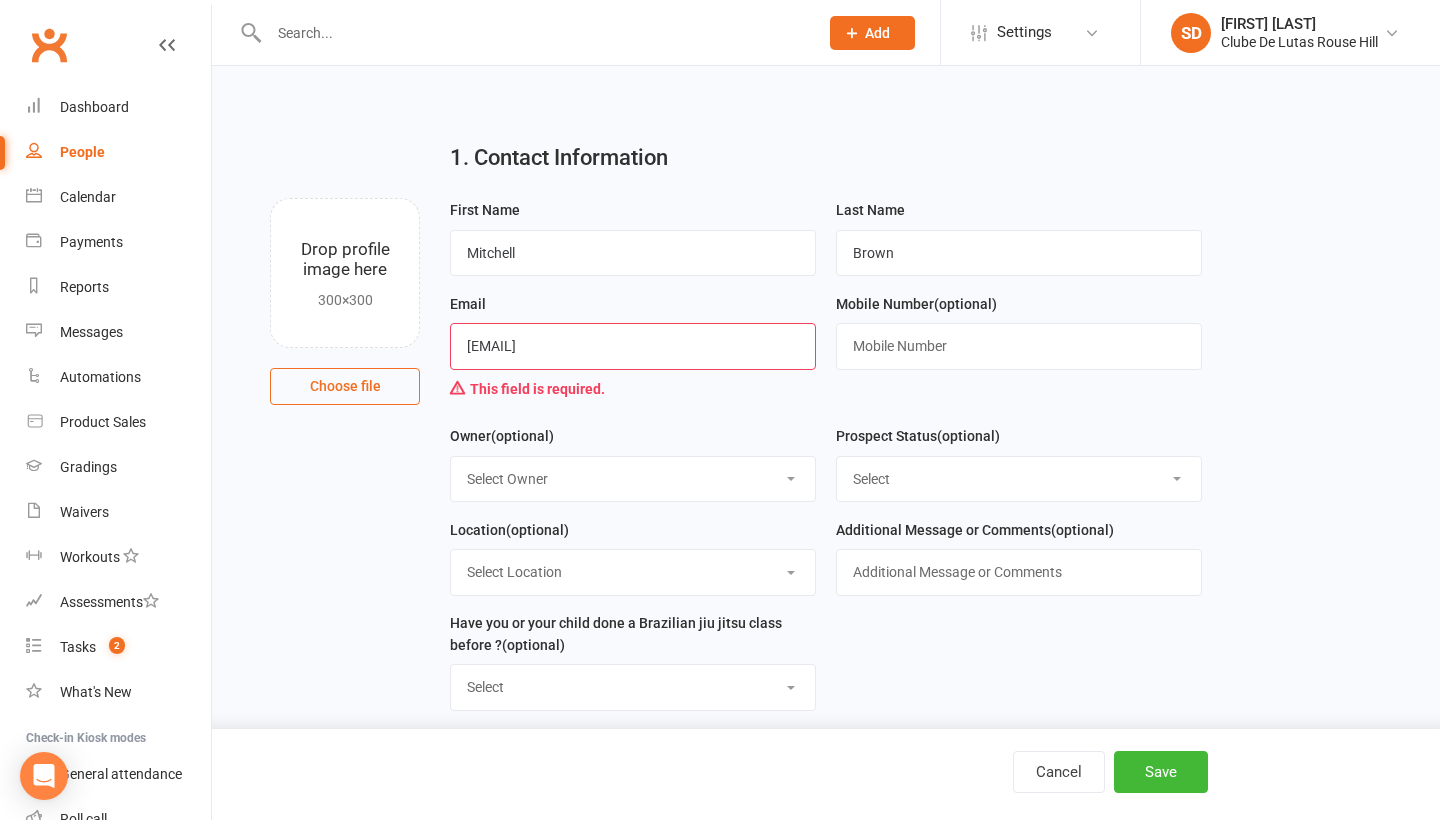 type on "mitchbrown@visary@gmail.com" 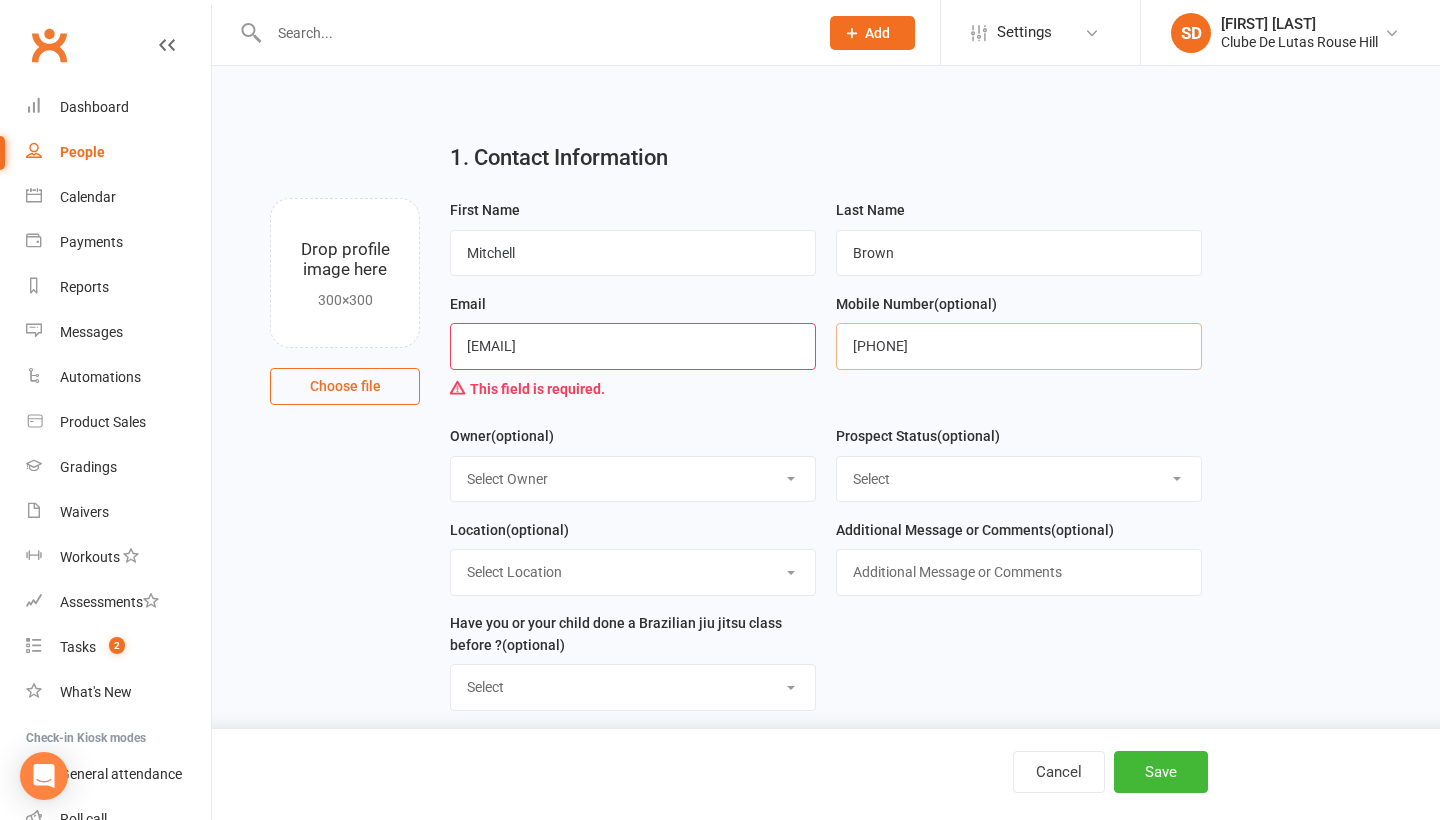 type on "0416551974" 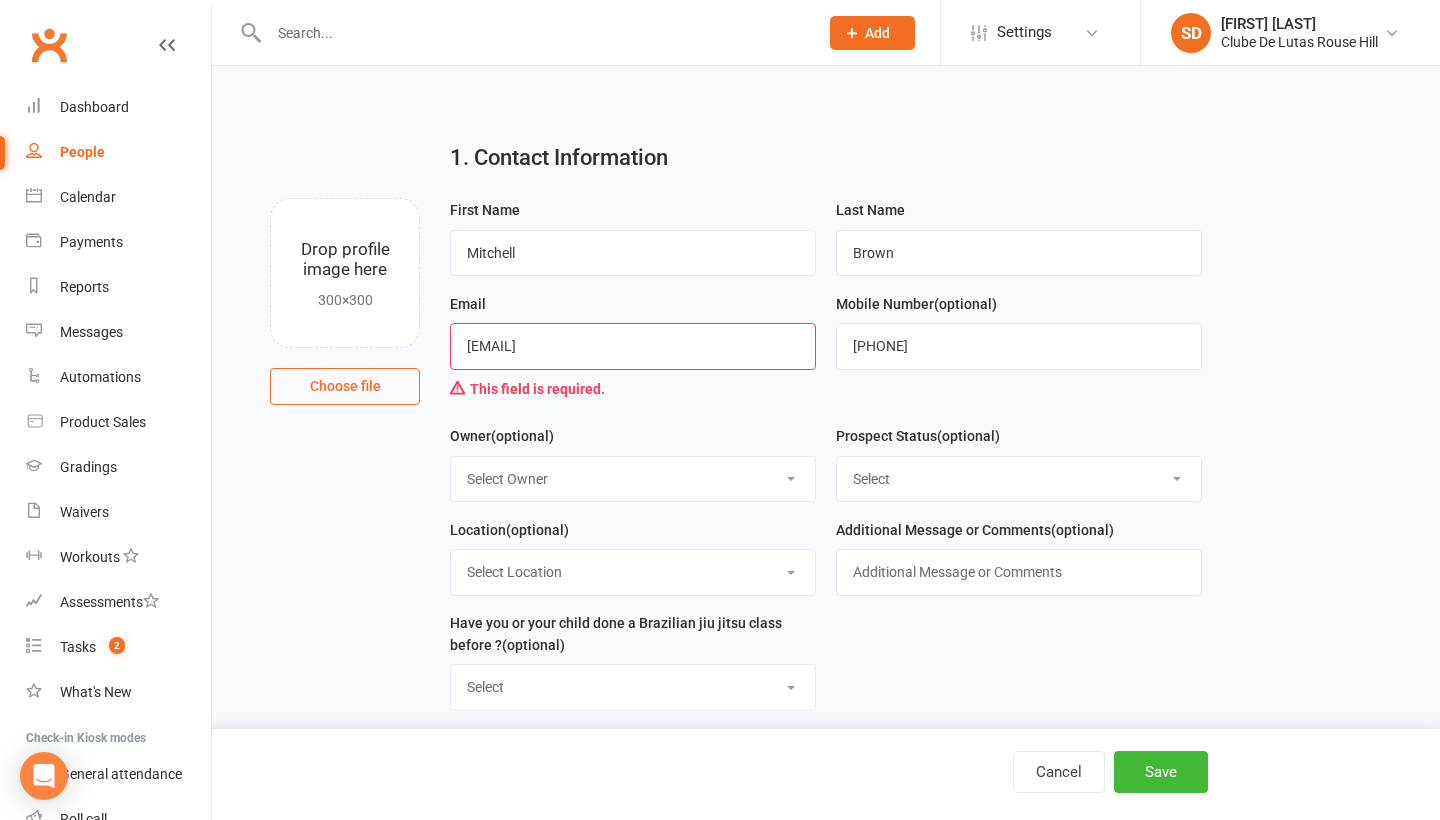 click on "Additional Message or Comments   (optional)" at bounding box center (1019, 565) 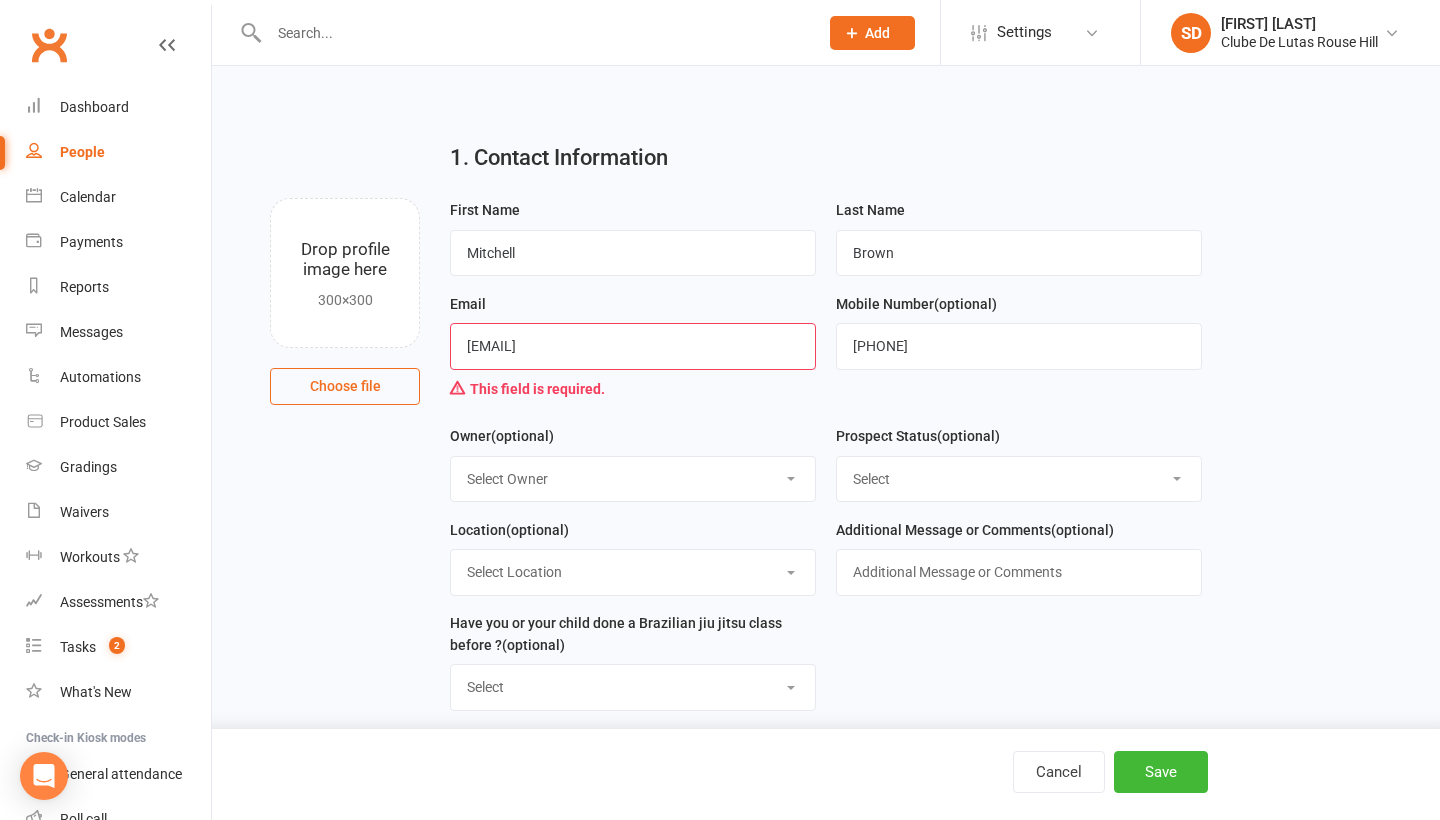click on "mitchbrown@visary@gmail.com" at bounding box center [633, 346] 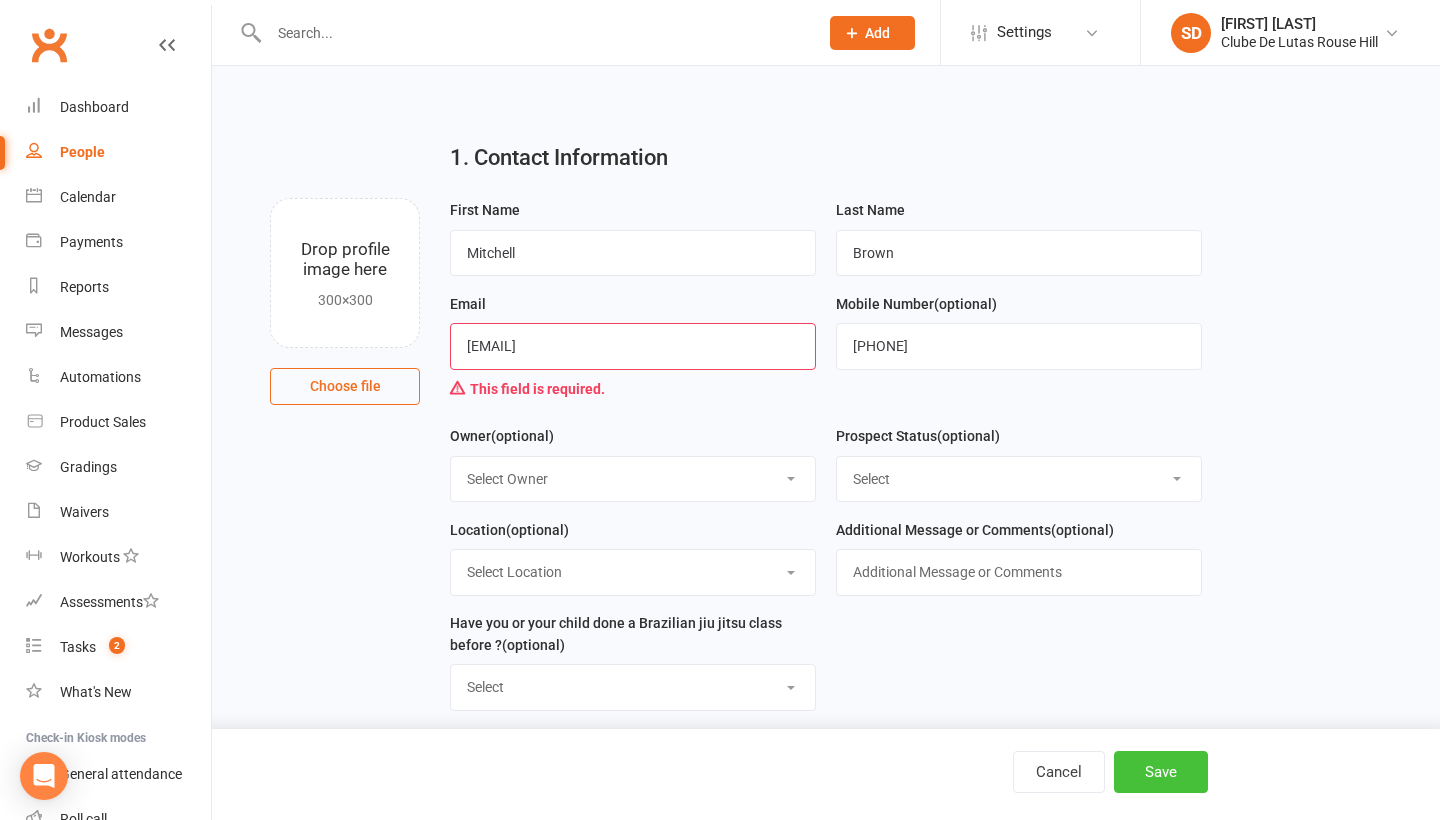 click on "Save" at bounding box center [1161, 772] 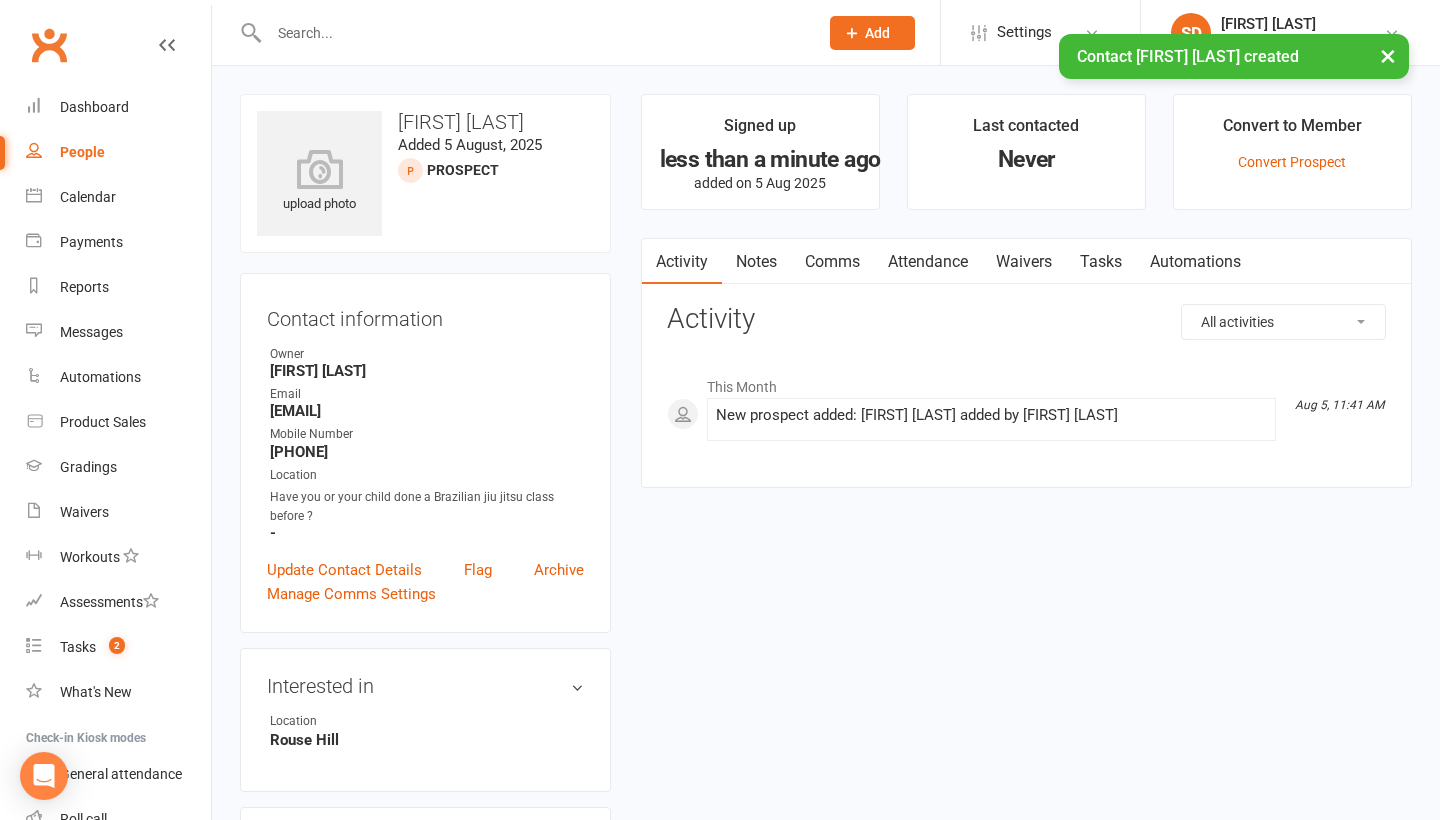 click on "Attendance" at bounding box center (928, 262) 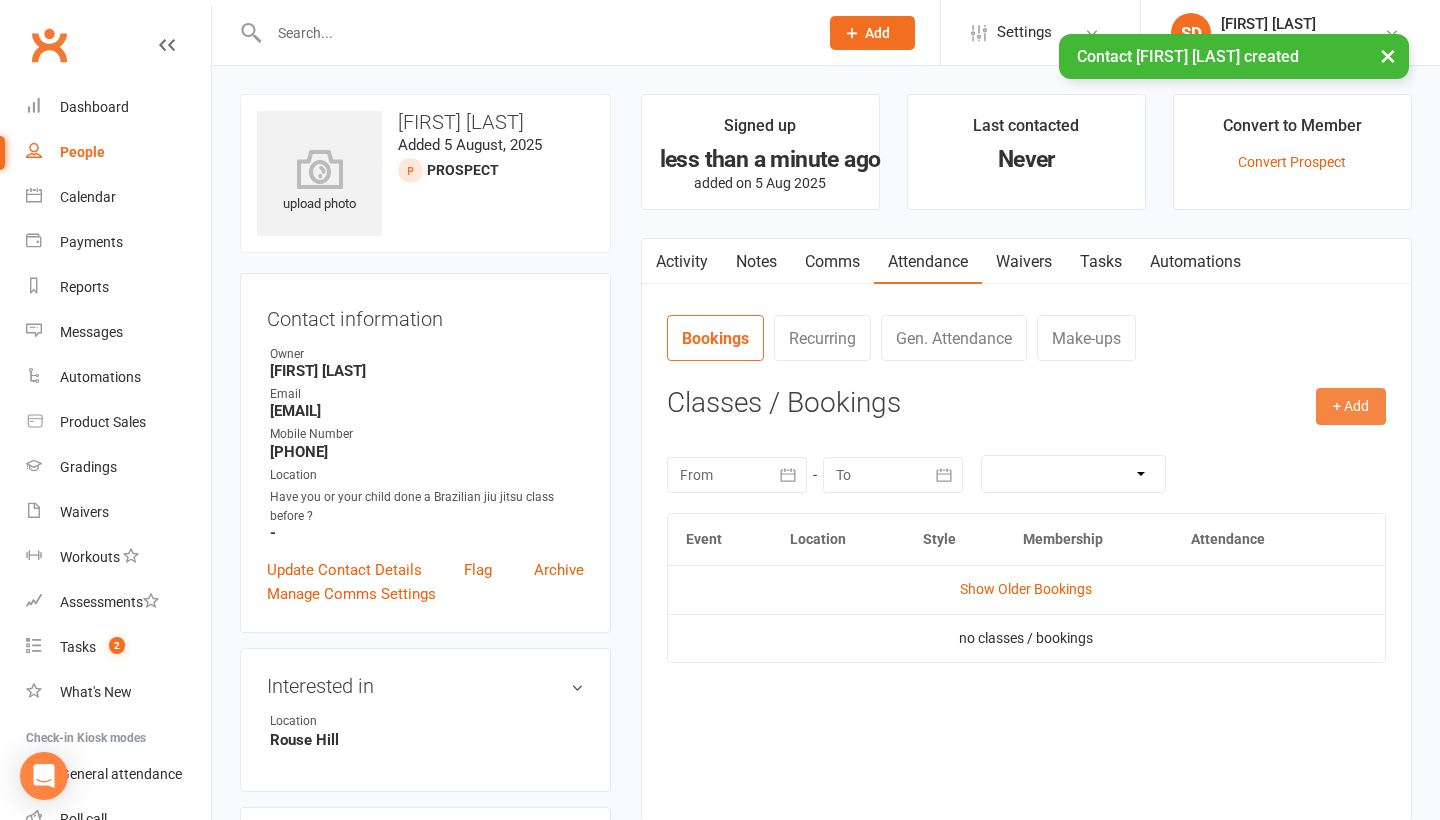 click on "+ Add" at bounding box center [1351, 406] 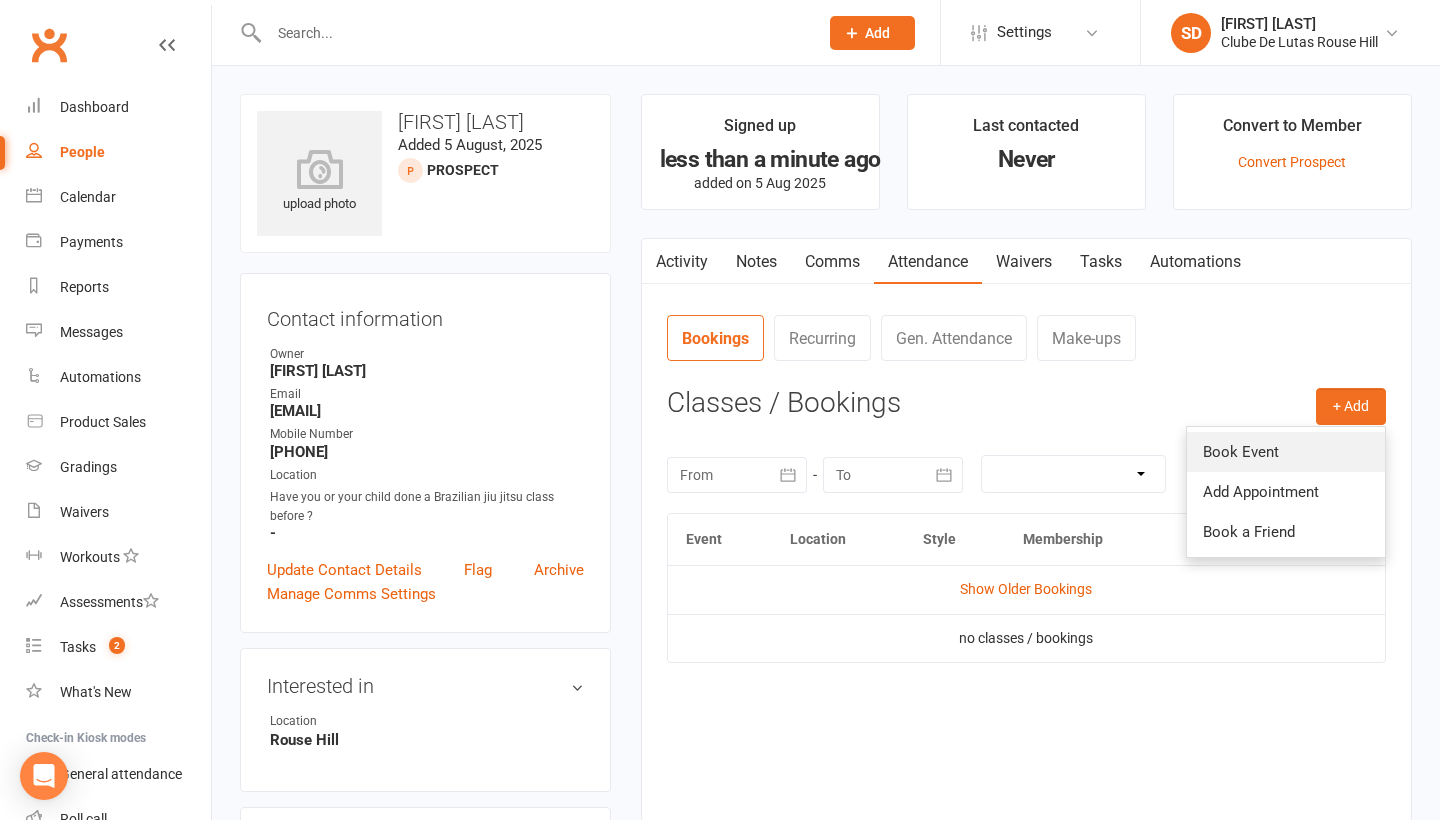 click on "Book Event" at bounding box center [1286, 452] 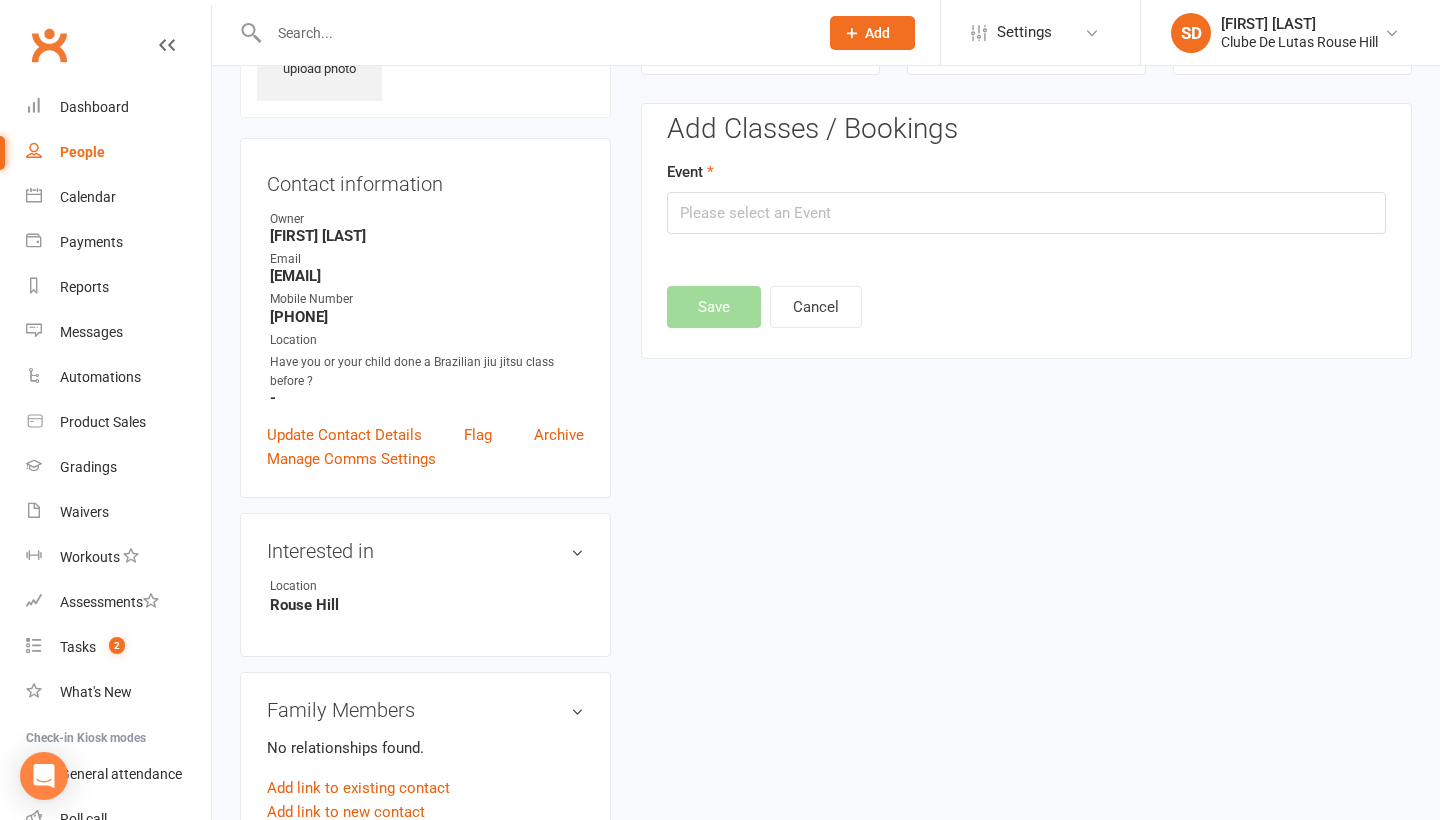 scroll, scrollTop: 137, scrollLeft: 0, axis: vertical 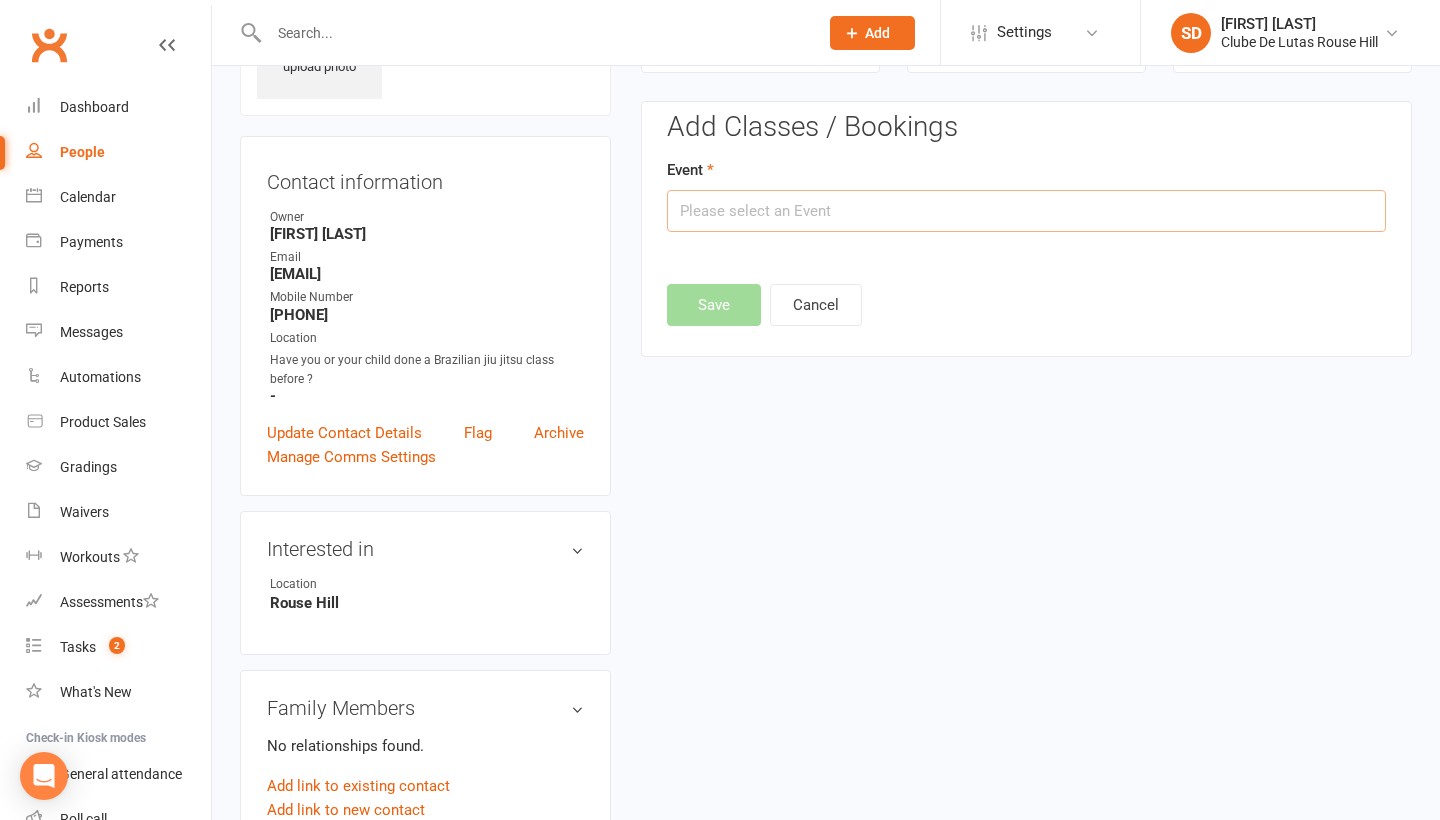 click at bounding box center [1026, 211] 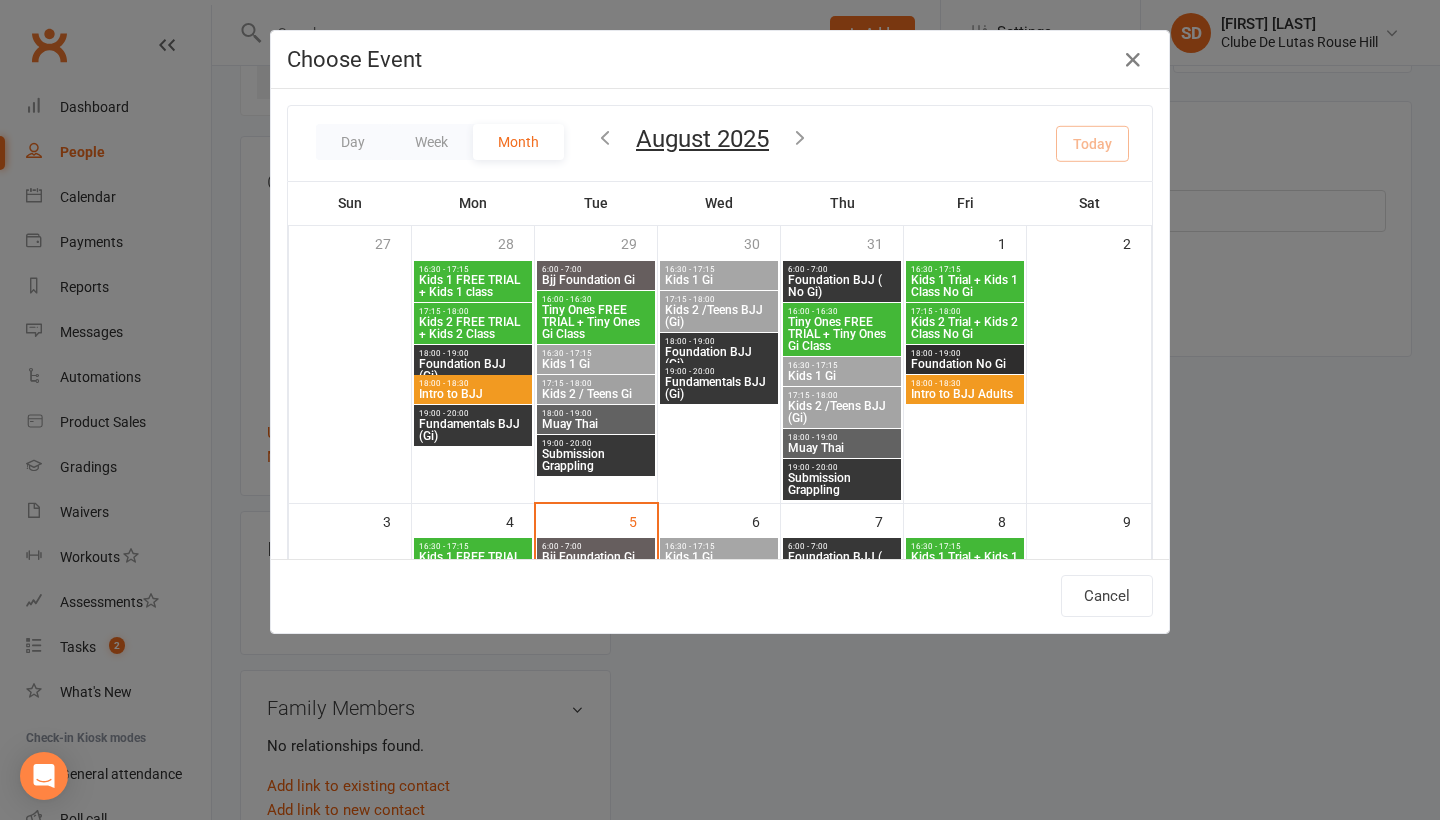 scroll, scrollTop: 46, scrollLeft: 0, axis: vertical 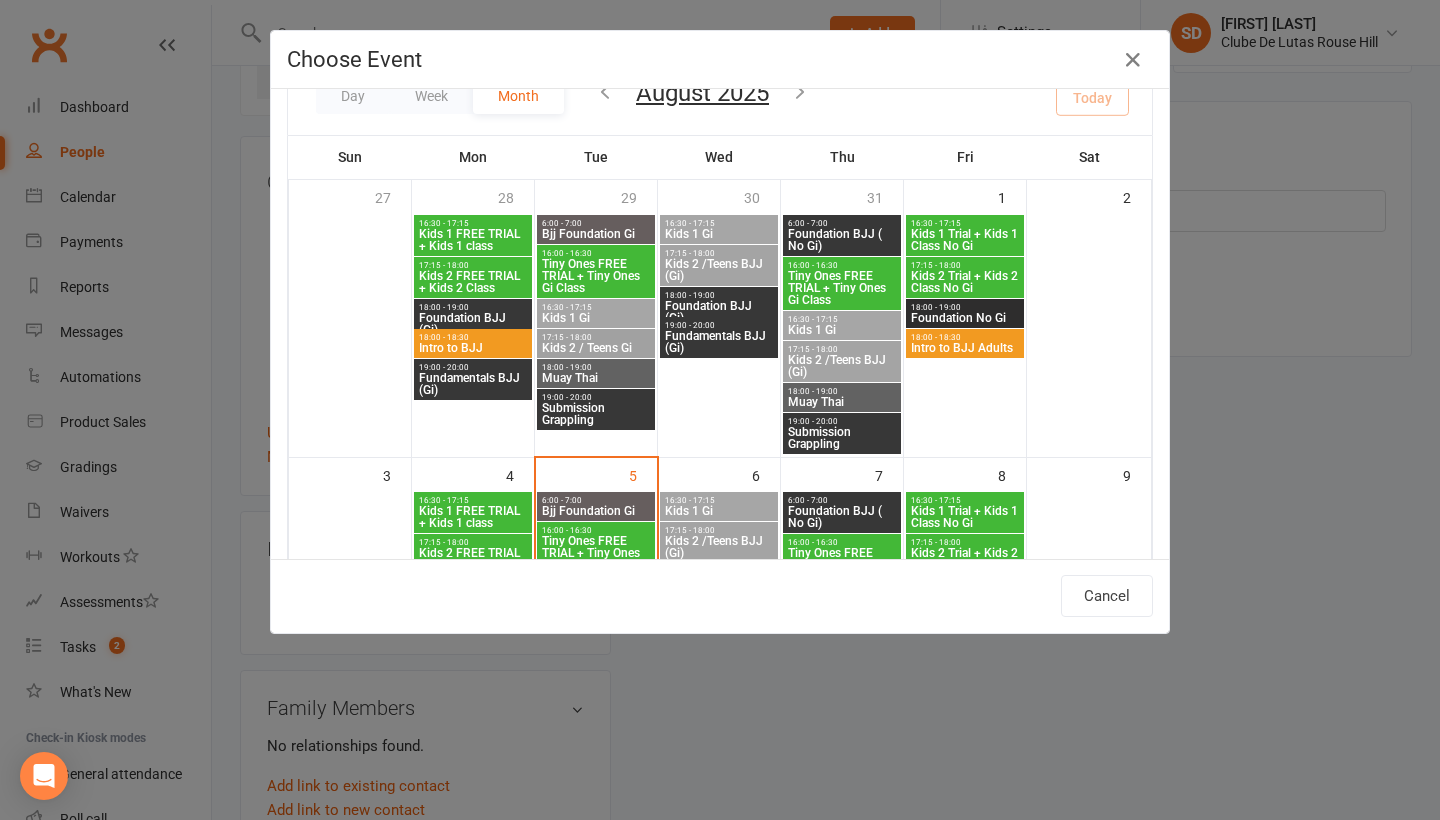 click on "Foundation BJJ ( No Gi)" at bounding box center (842, 517) 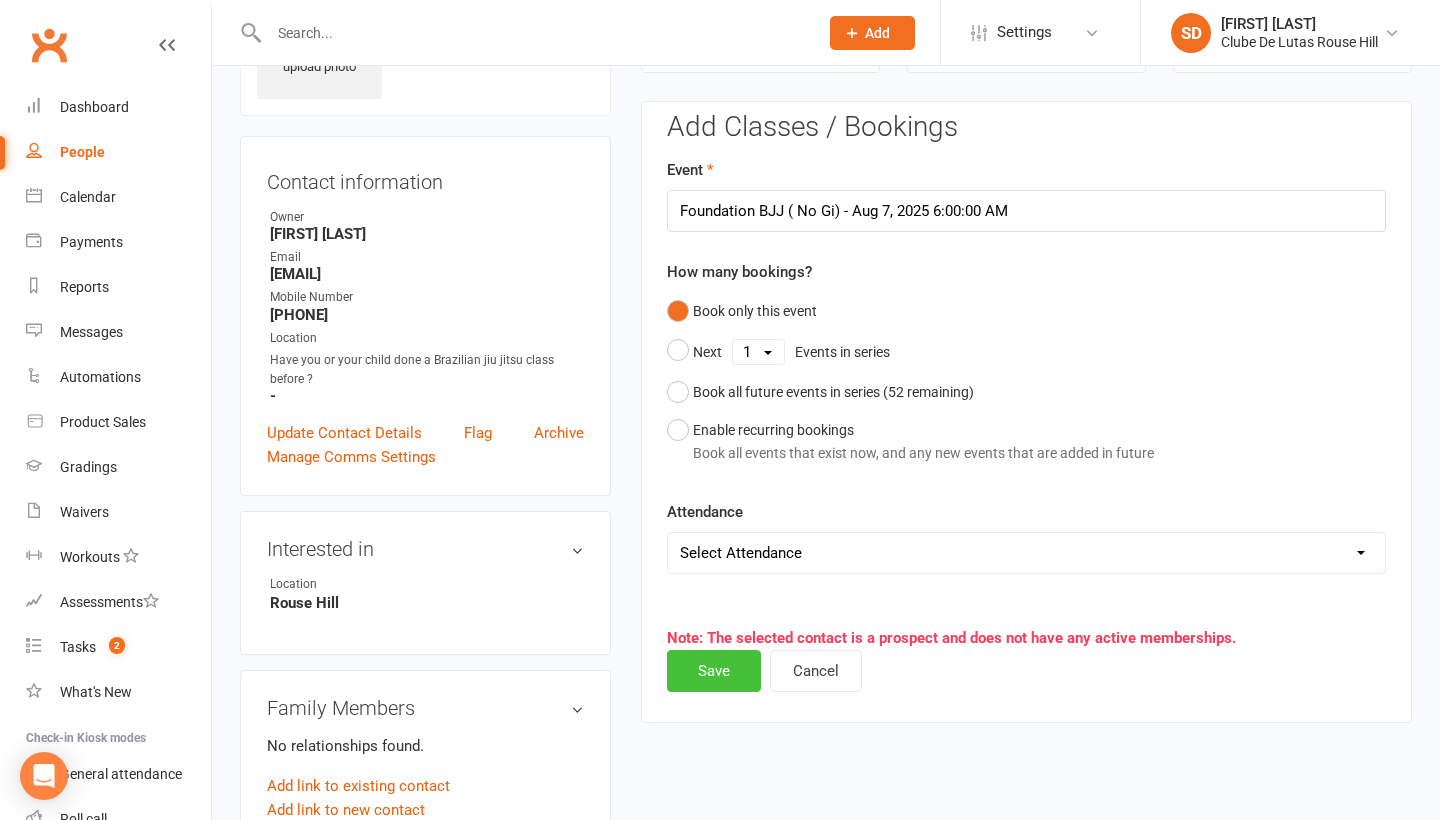 click on "Save" at bounding box center (714, 671) 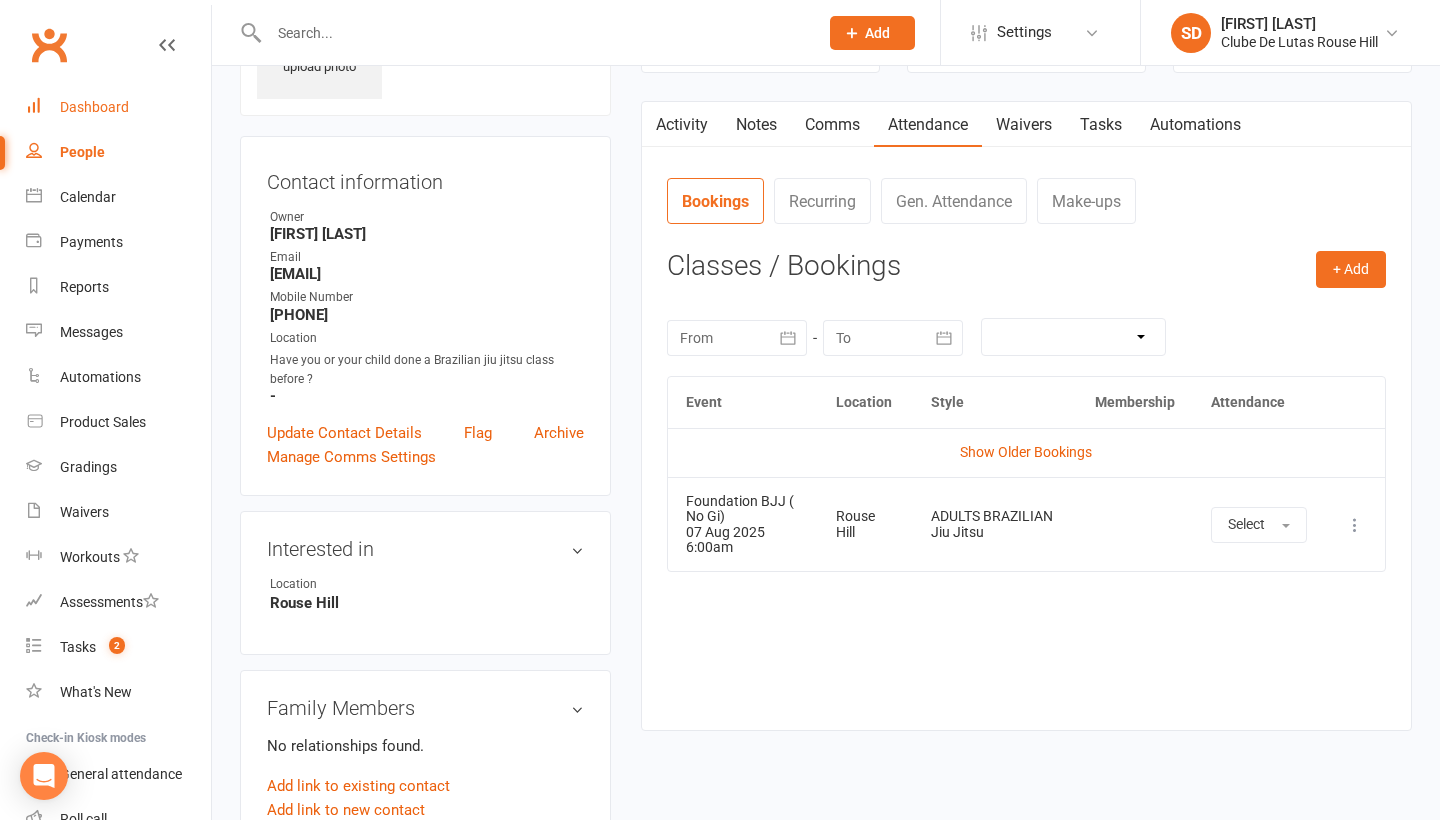 click on "Dashboard" at bounding box center [118, 107] 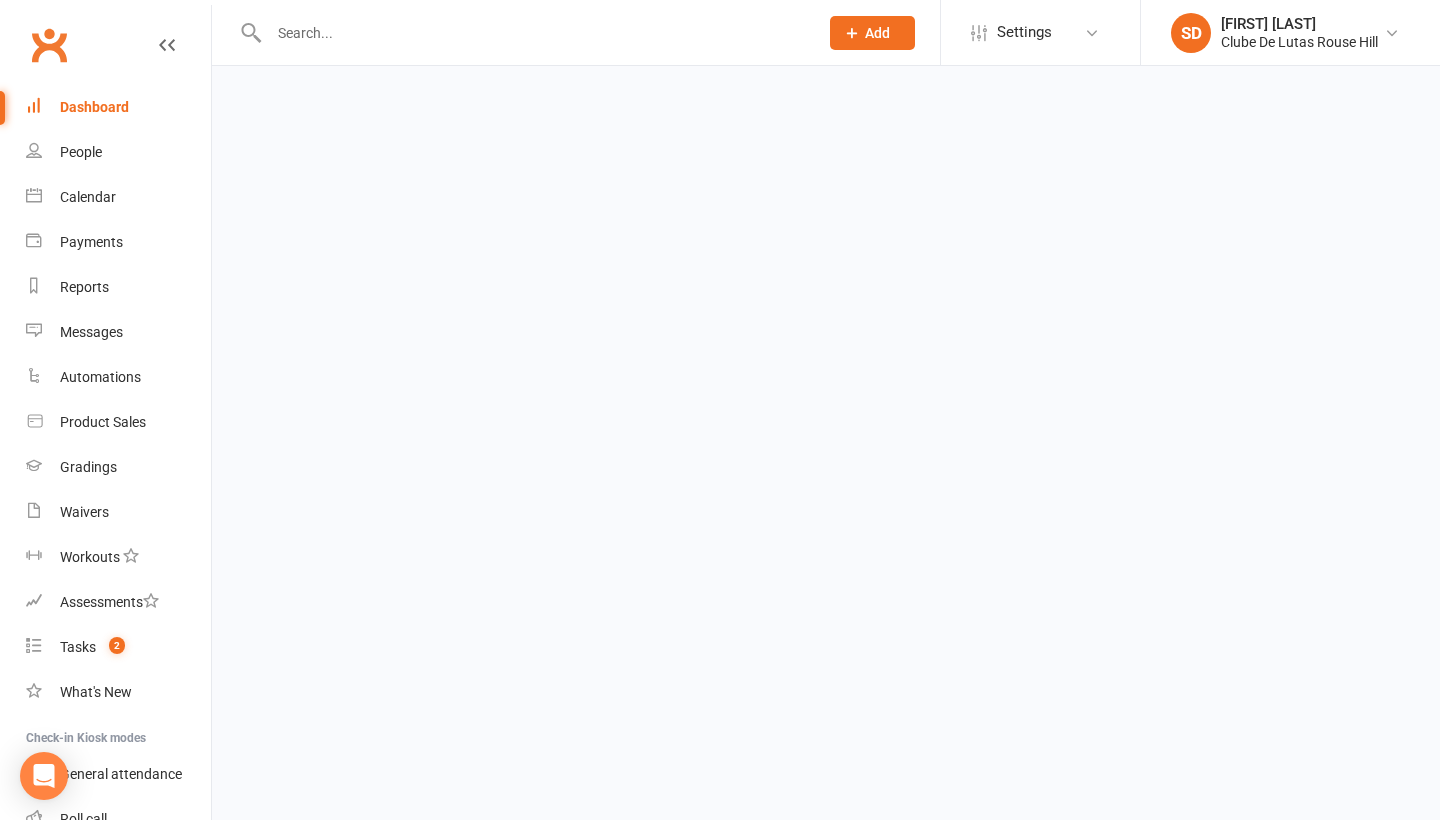 scroll, scrollTop: 0, scrollLeft: 0, axis: both 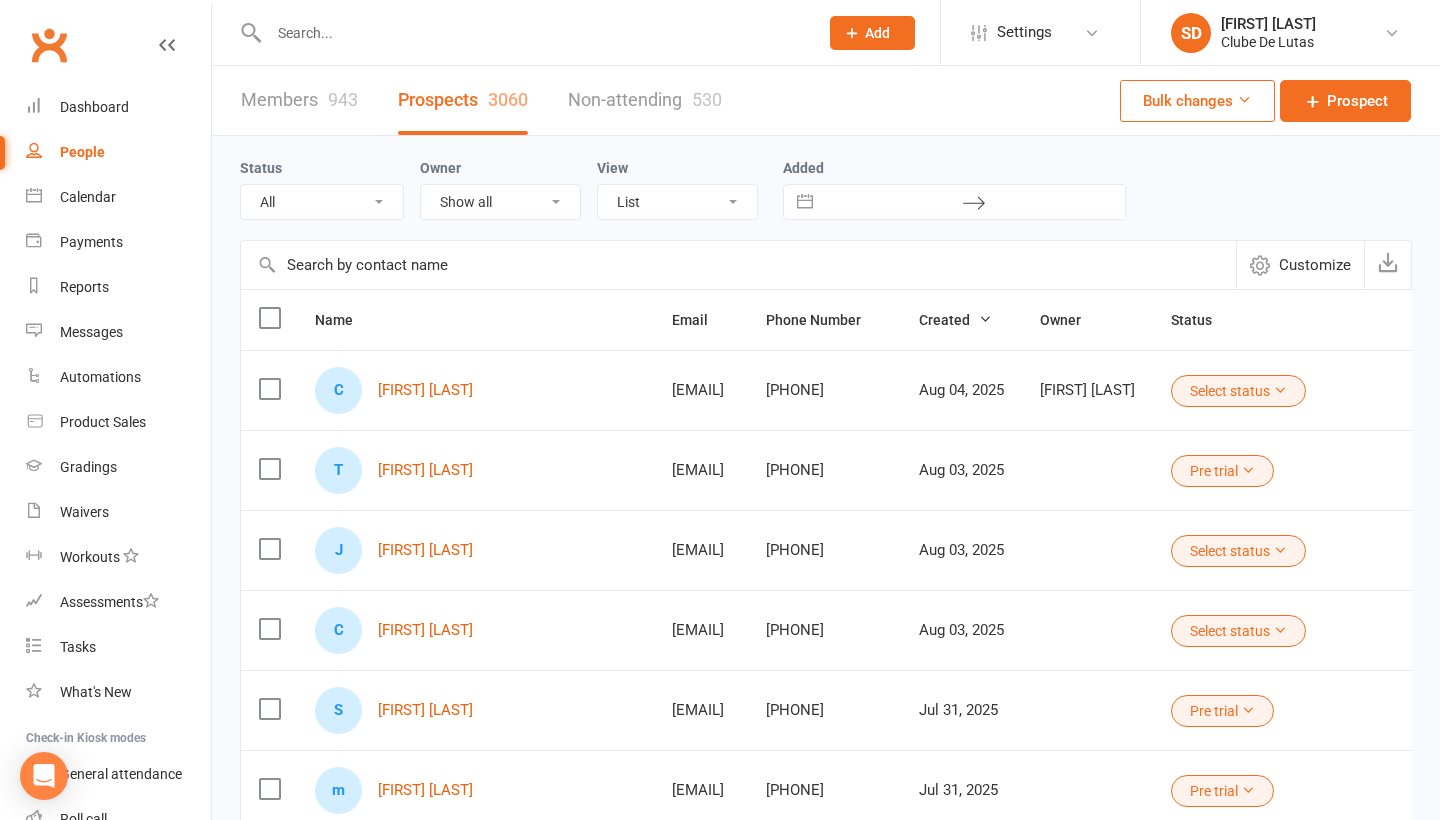 select on "100" 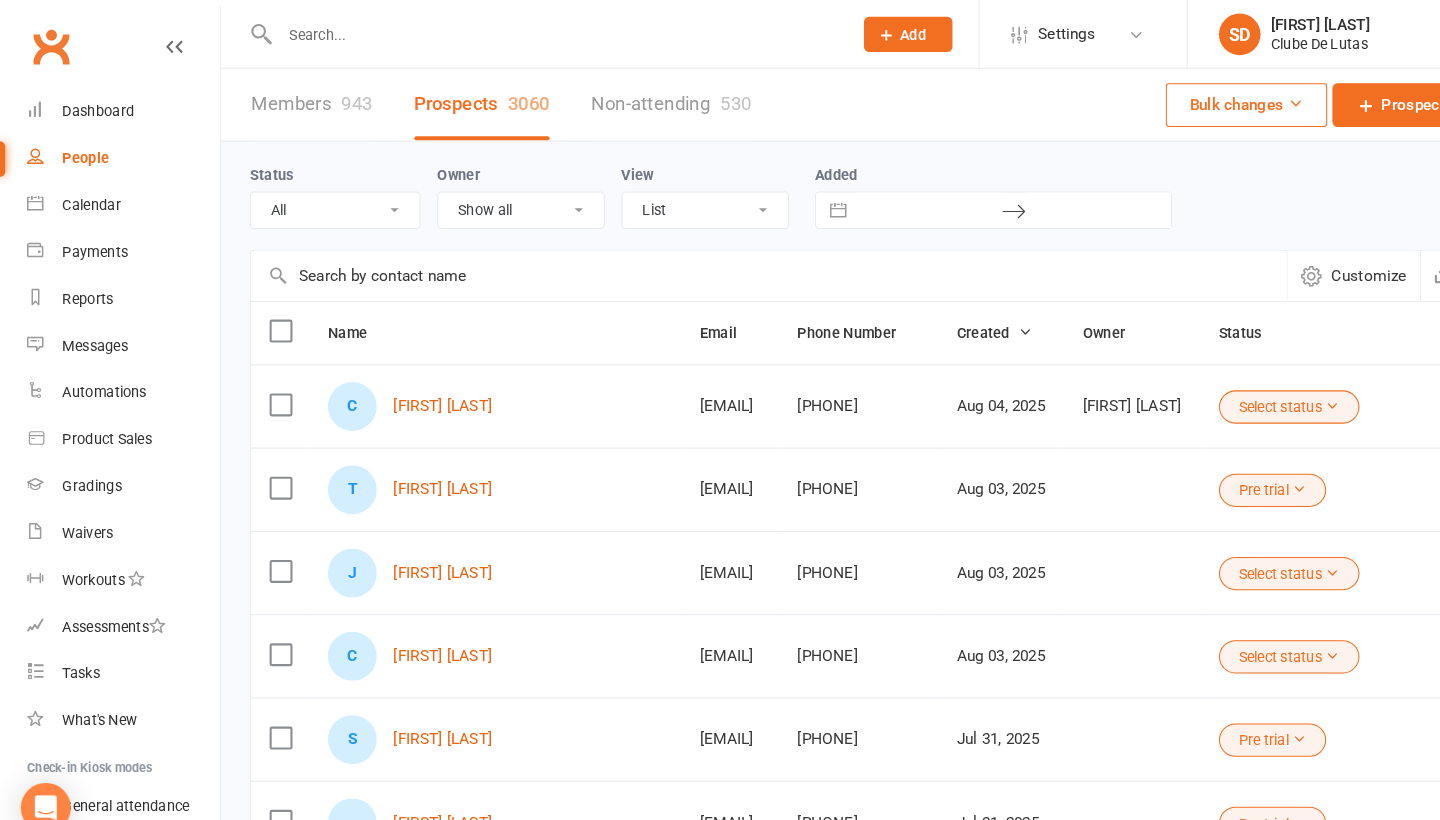 scroll, scrollTop: 0, scrollLeft: 0, axis: both 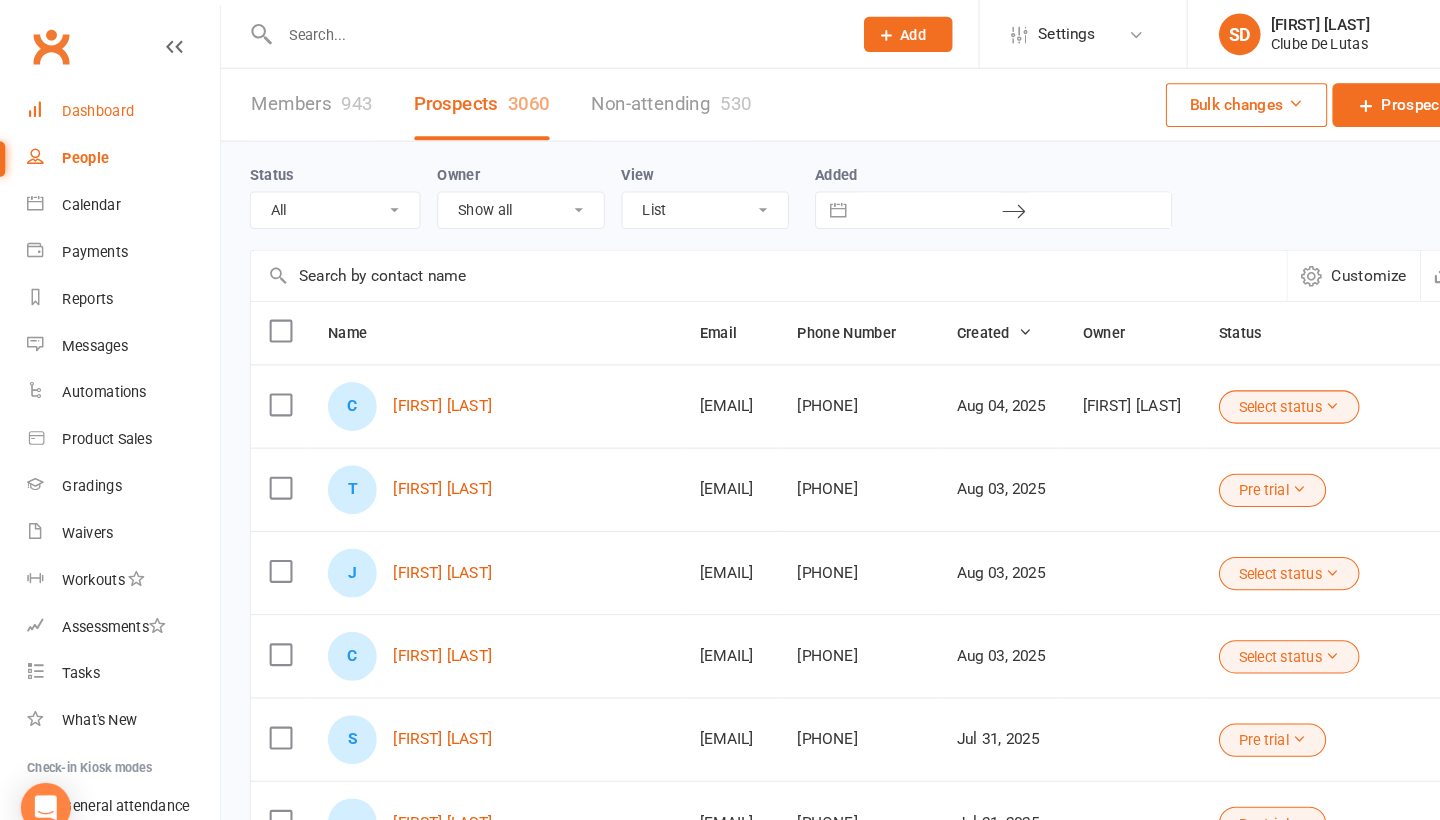 click on "Dashboard" at bounding box center (94, 107) 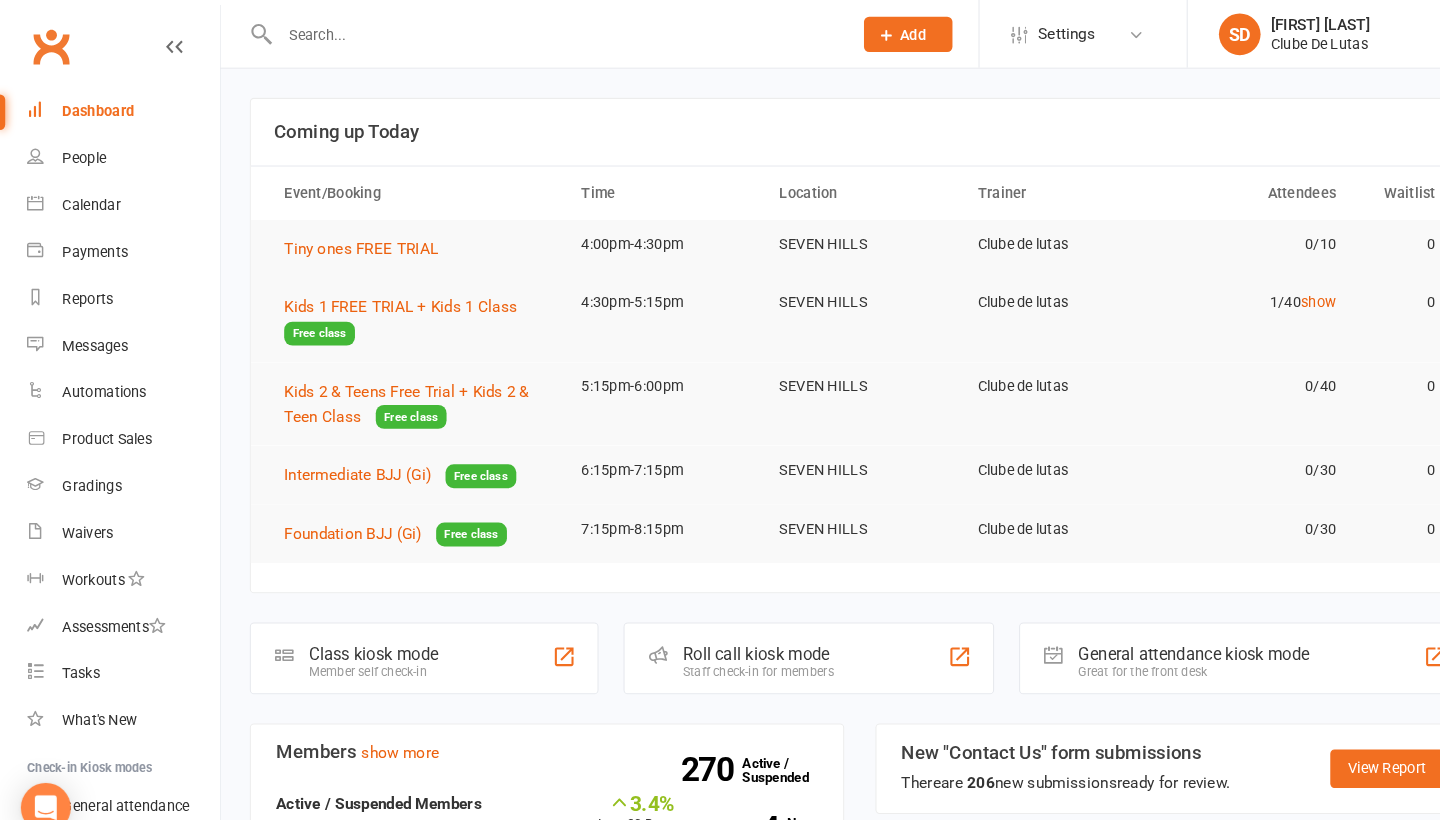 scroll, scrollTop: 616, scrollLeft: 0, axis: vertical 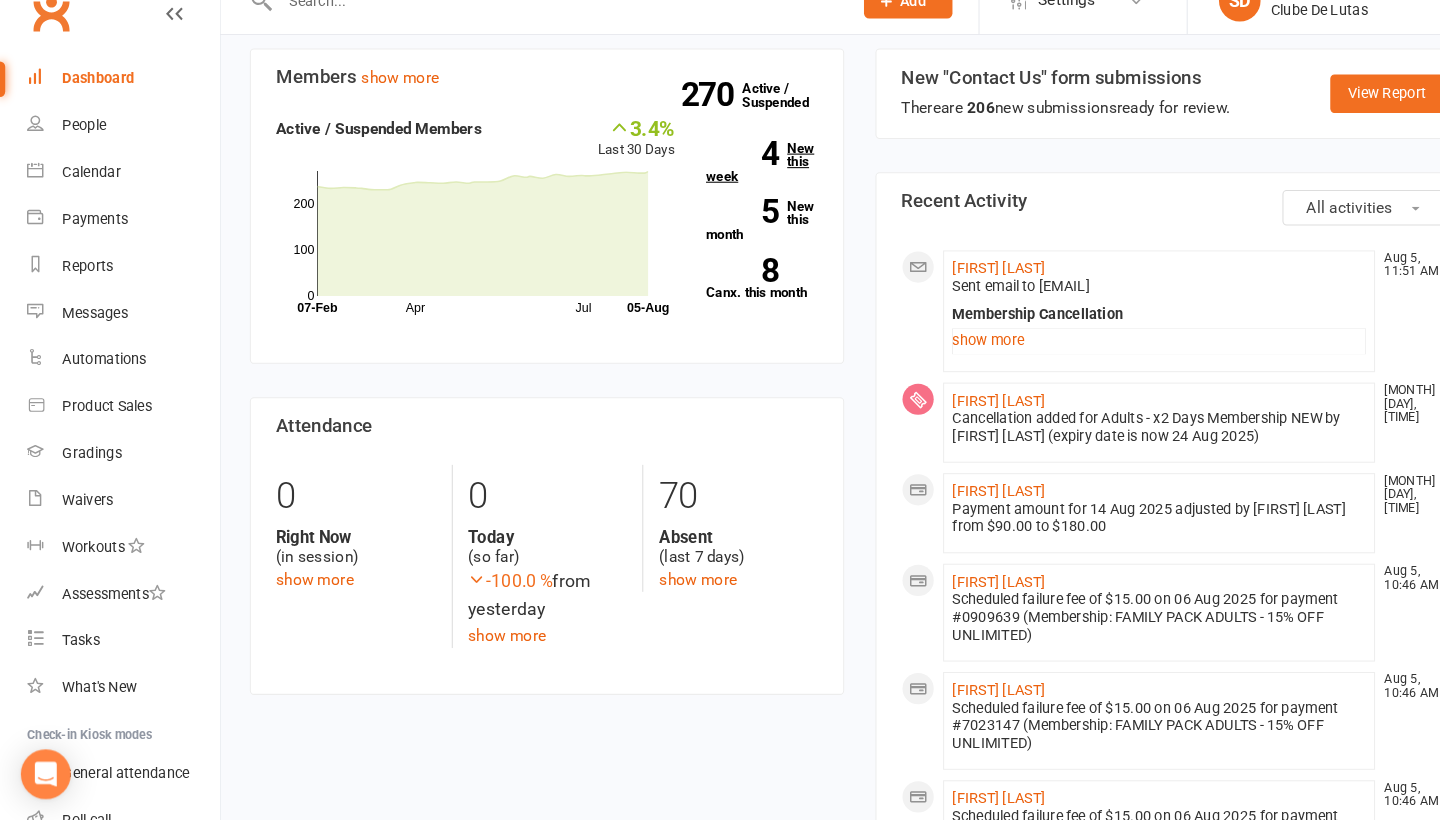 click on "4 New this week" at bounding box center [732, 188] 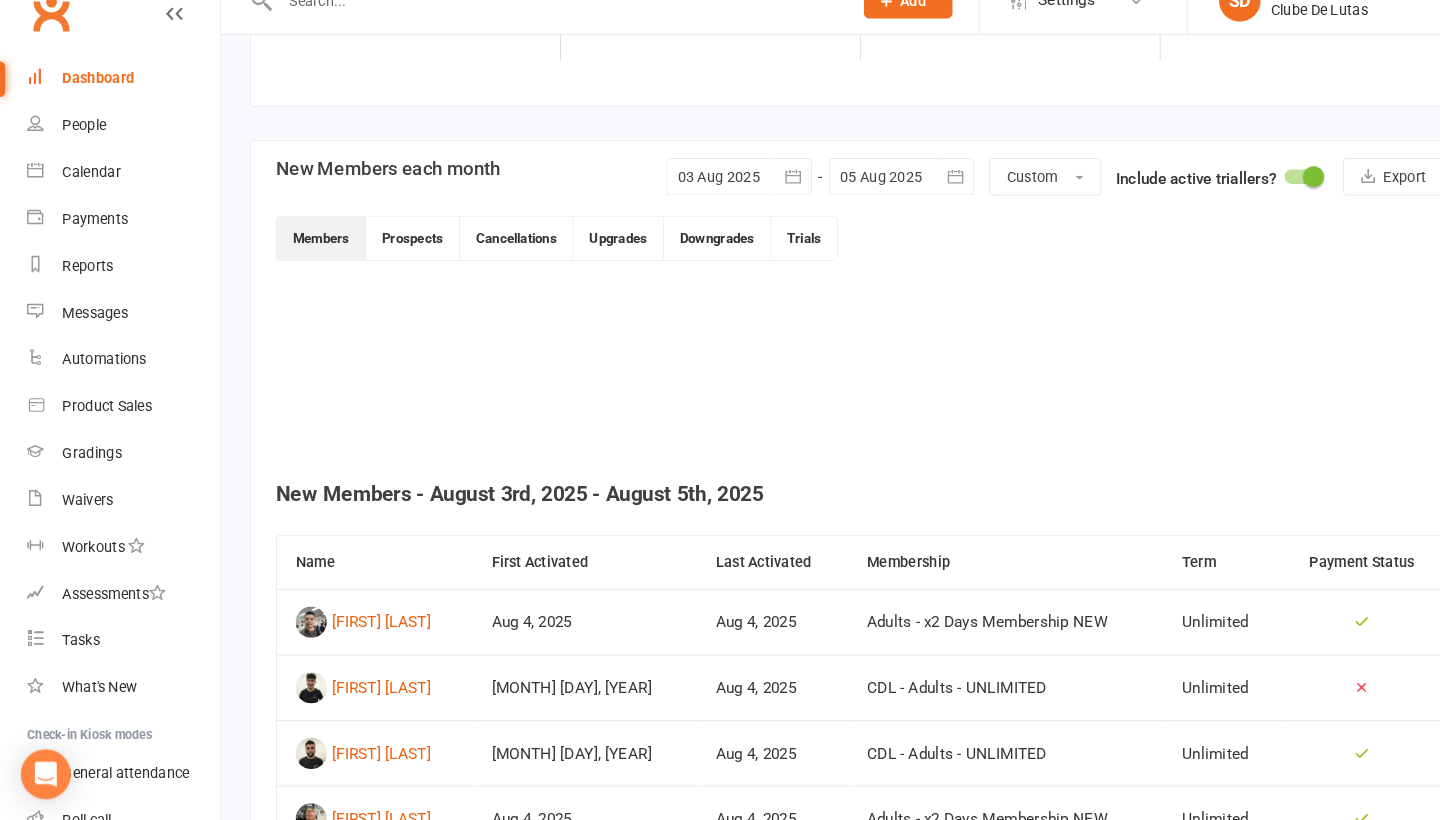 scroll, scrollTop: 486, scrollLeft: 0, axis: vertical 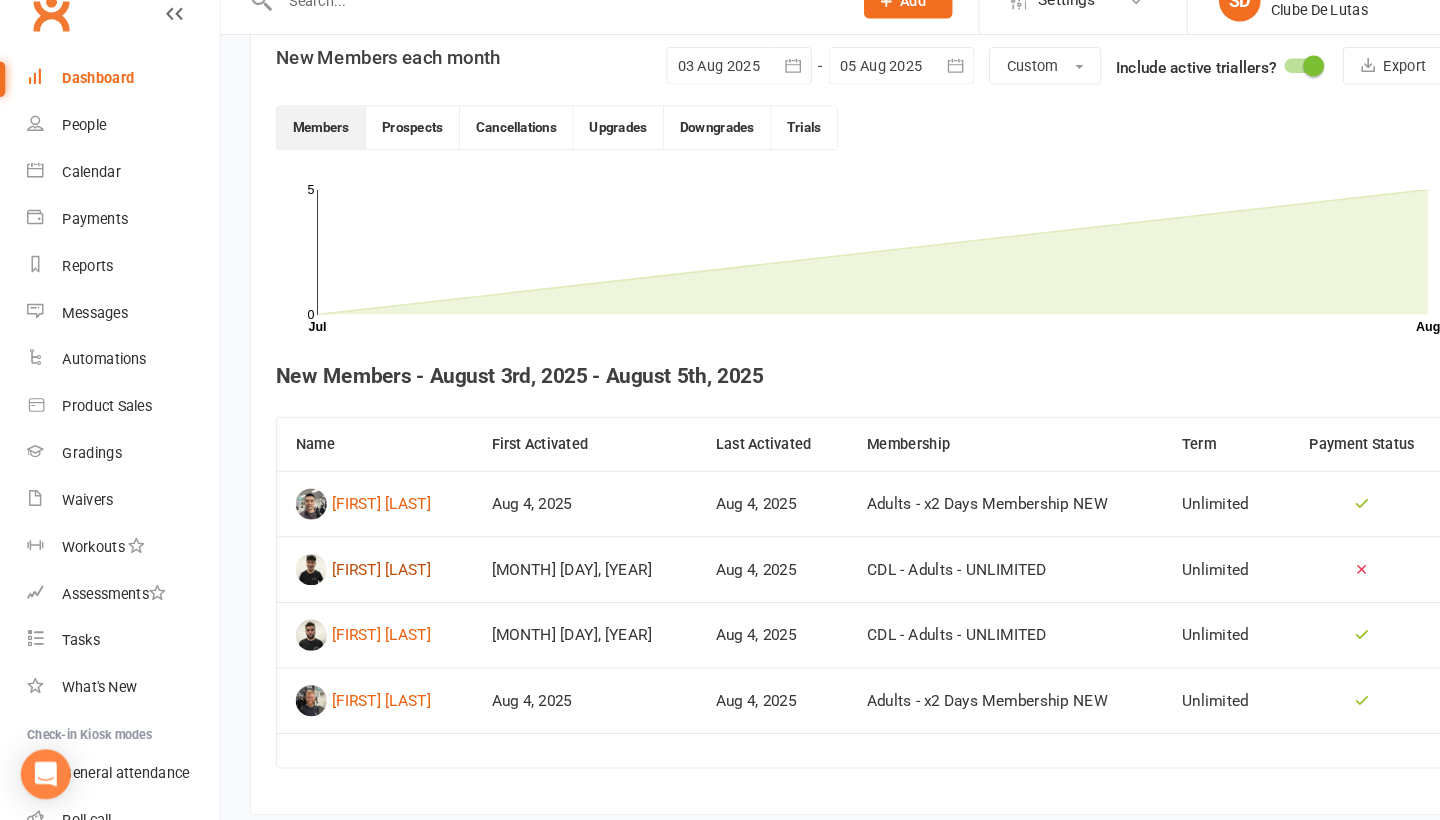 click on "Daniel Jahaniyan" at bounding box center [366, 579] 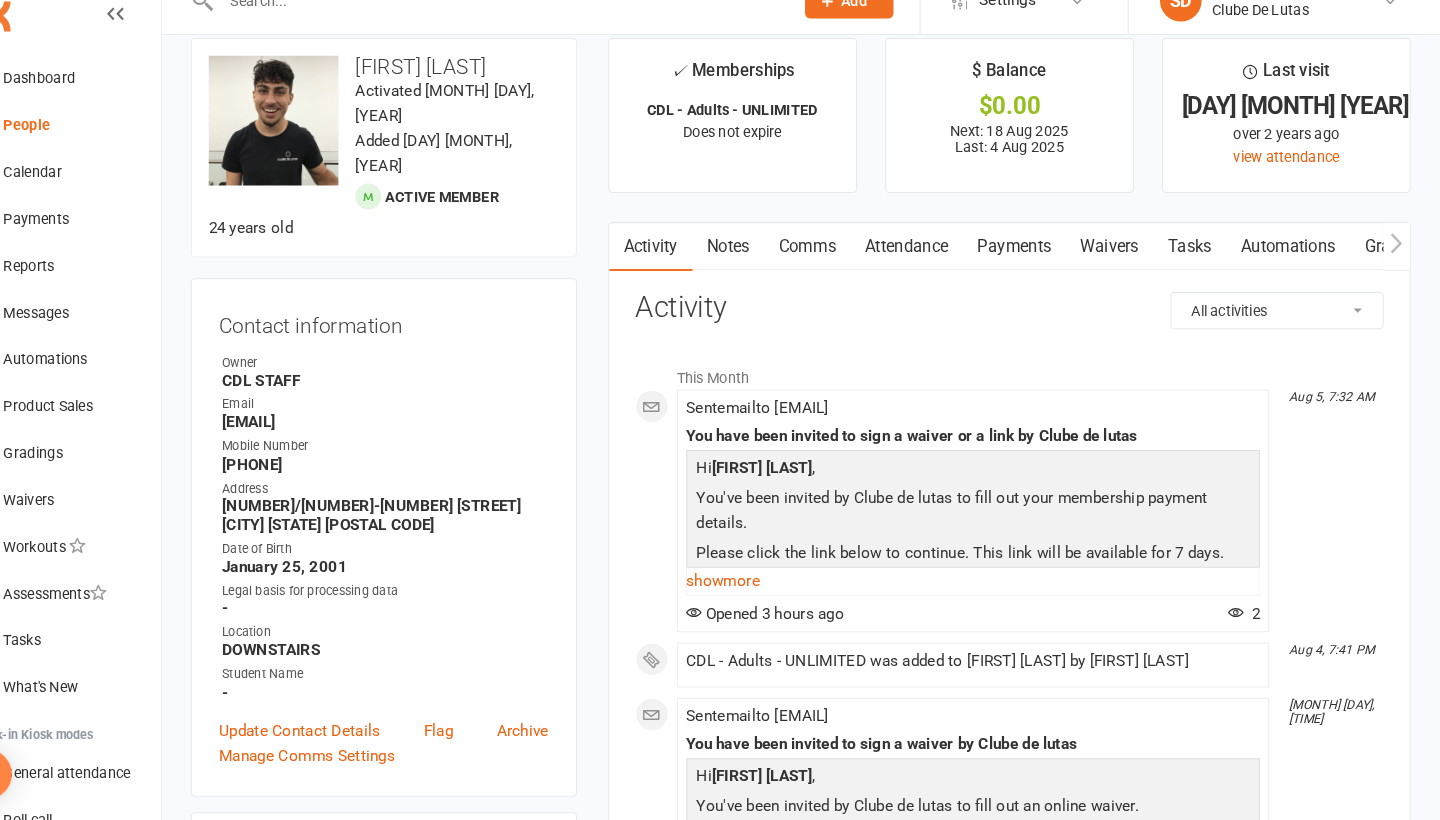 scroll, scrollTop: 25, scrollLeft: 0, axis: vertical 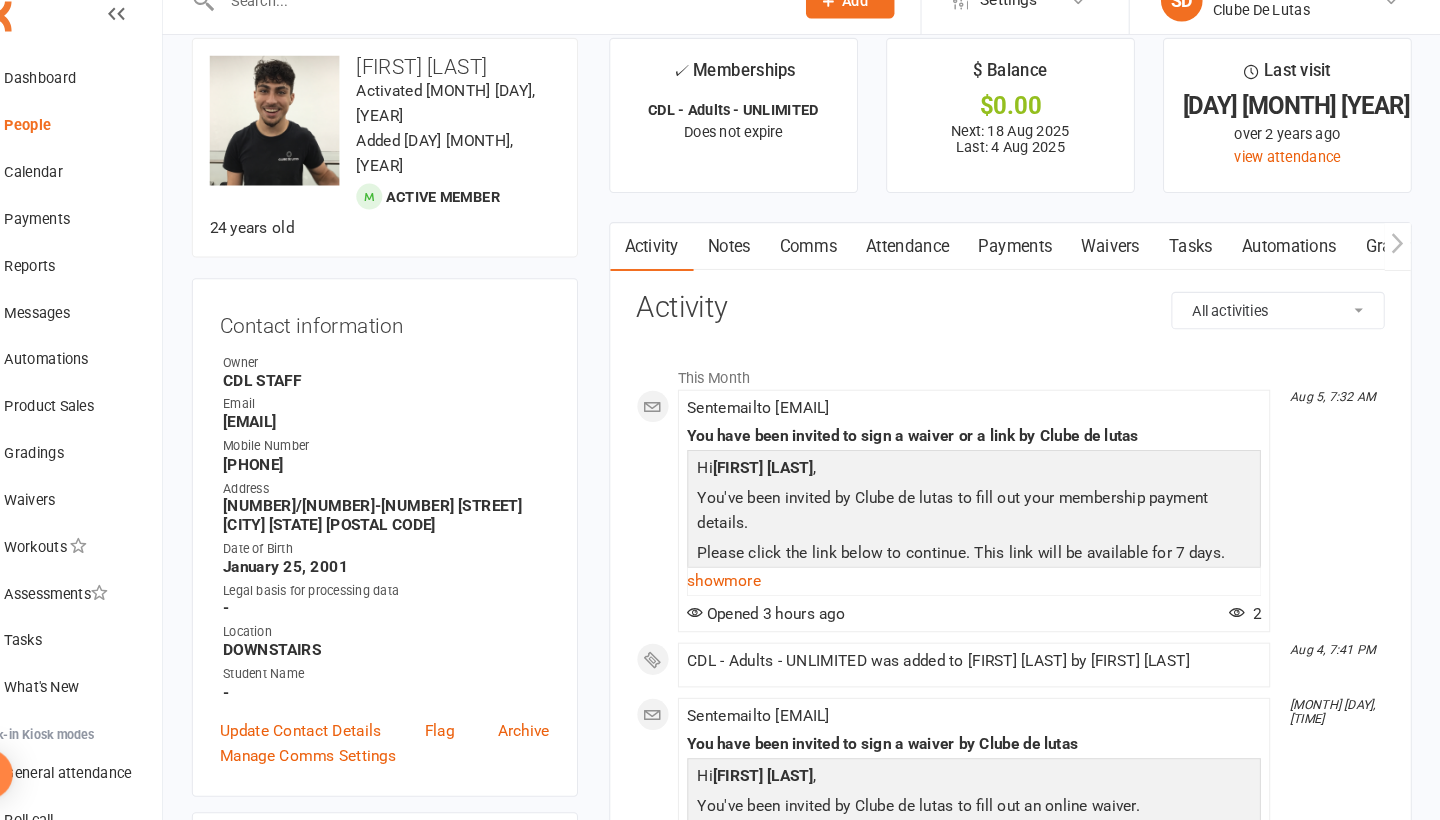 click on "Payments" at bounding box center [1031, 270] 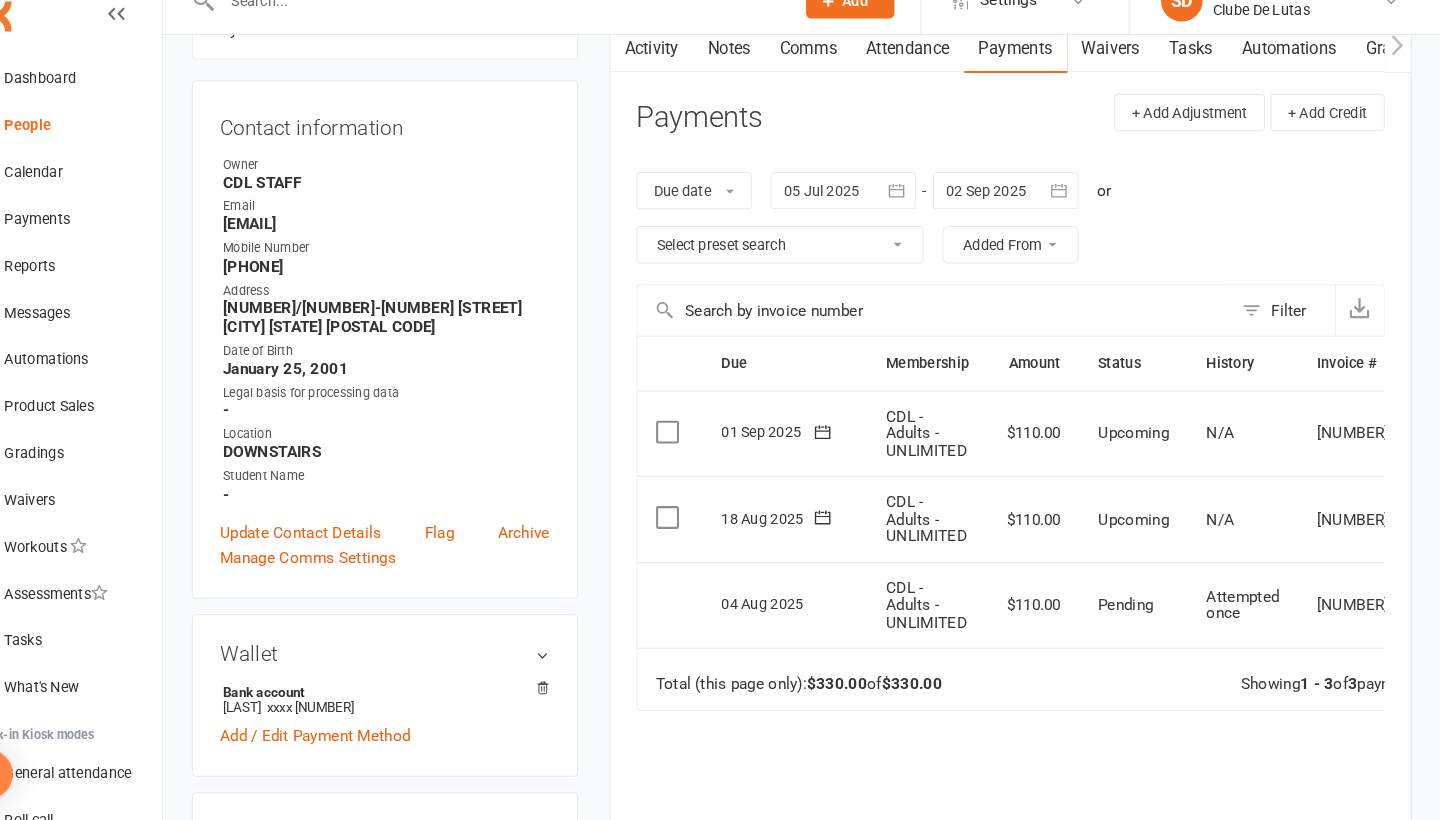 scroll, scrollTop: 302, scrollLeft: 0, axis: vertical 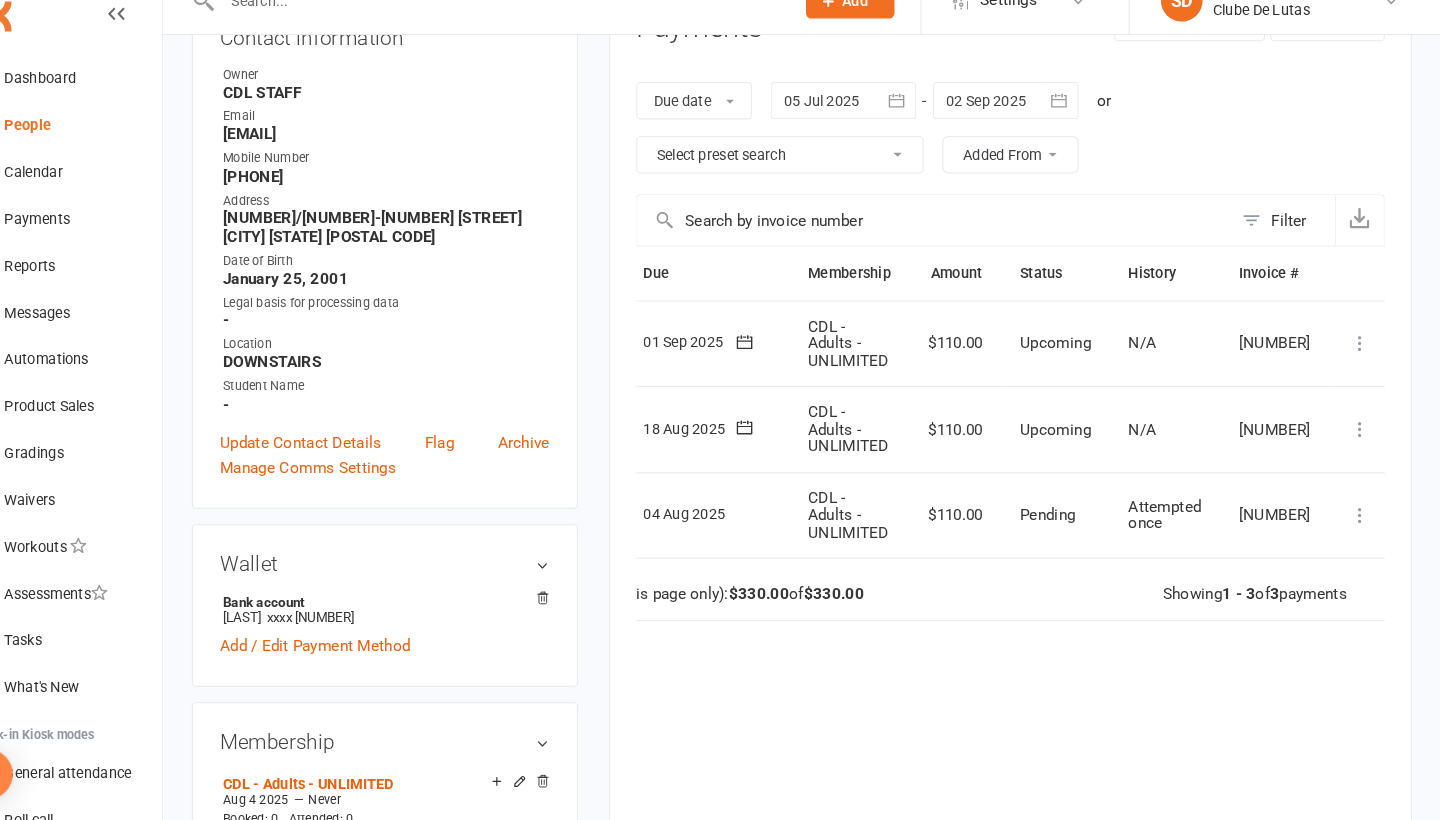 click at bounding box center (1363, 527) 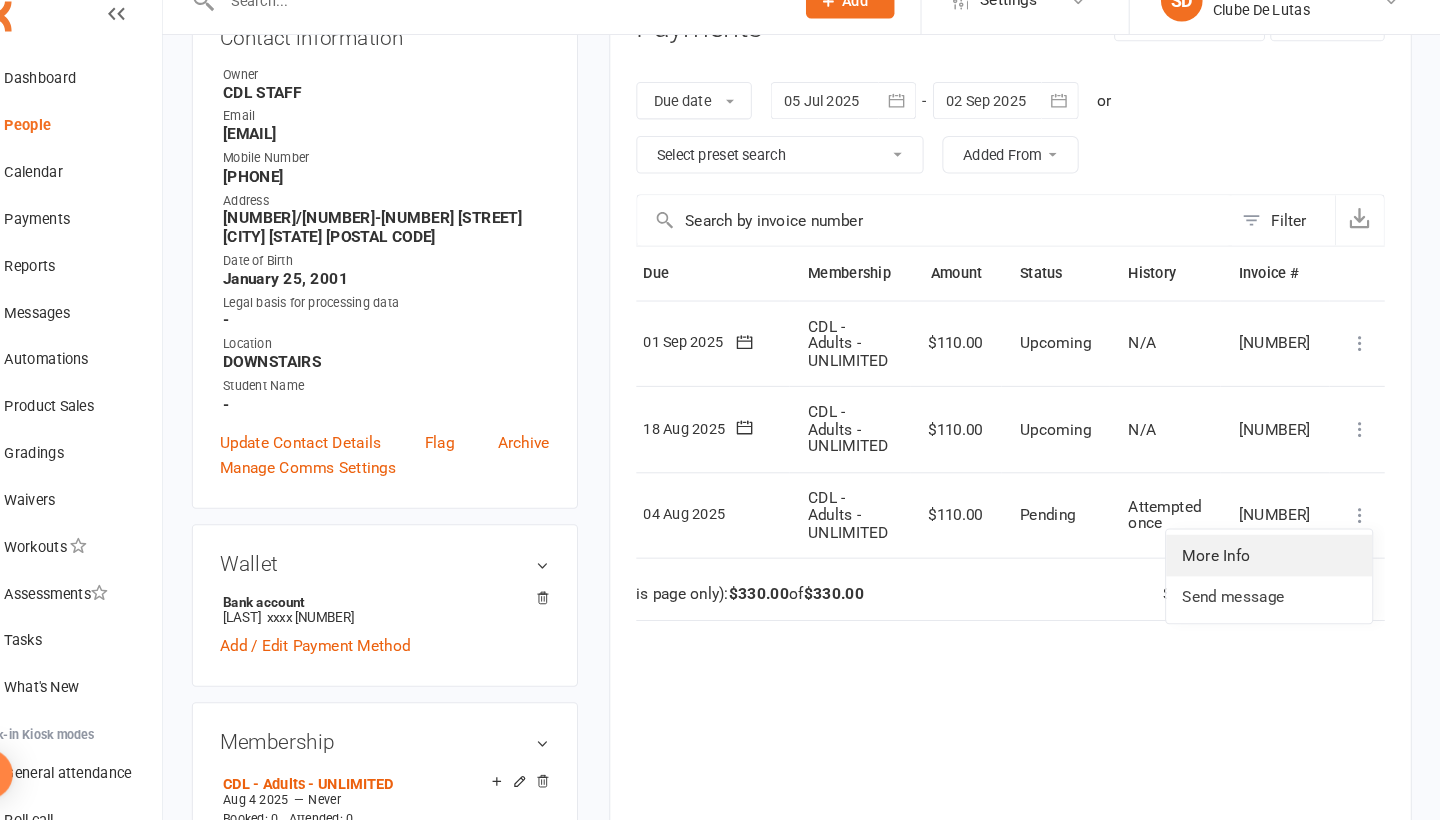 click on "More Info" at bounding box center (1275, 566) 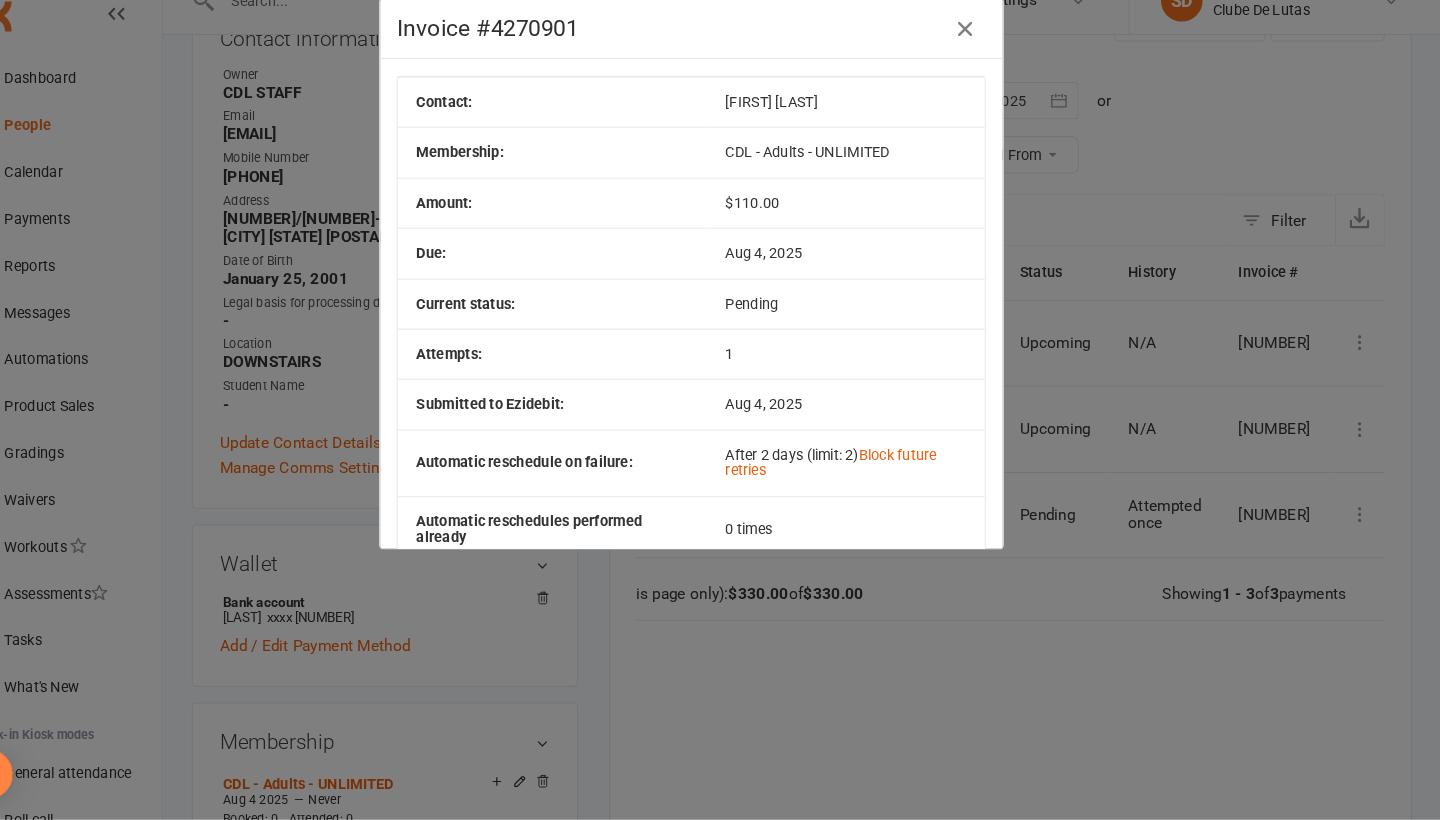 scroll, scrollTop: 301, scrollLeft: 0, axis: vertical 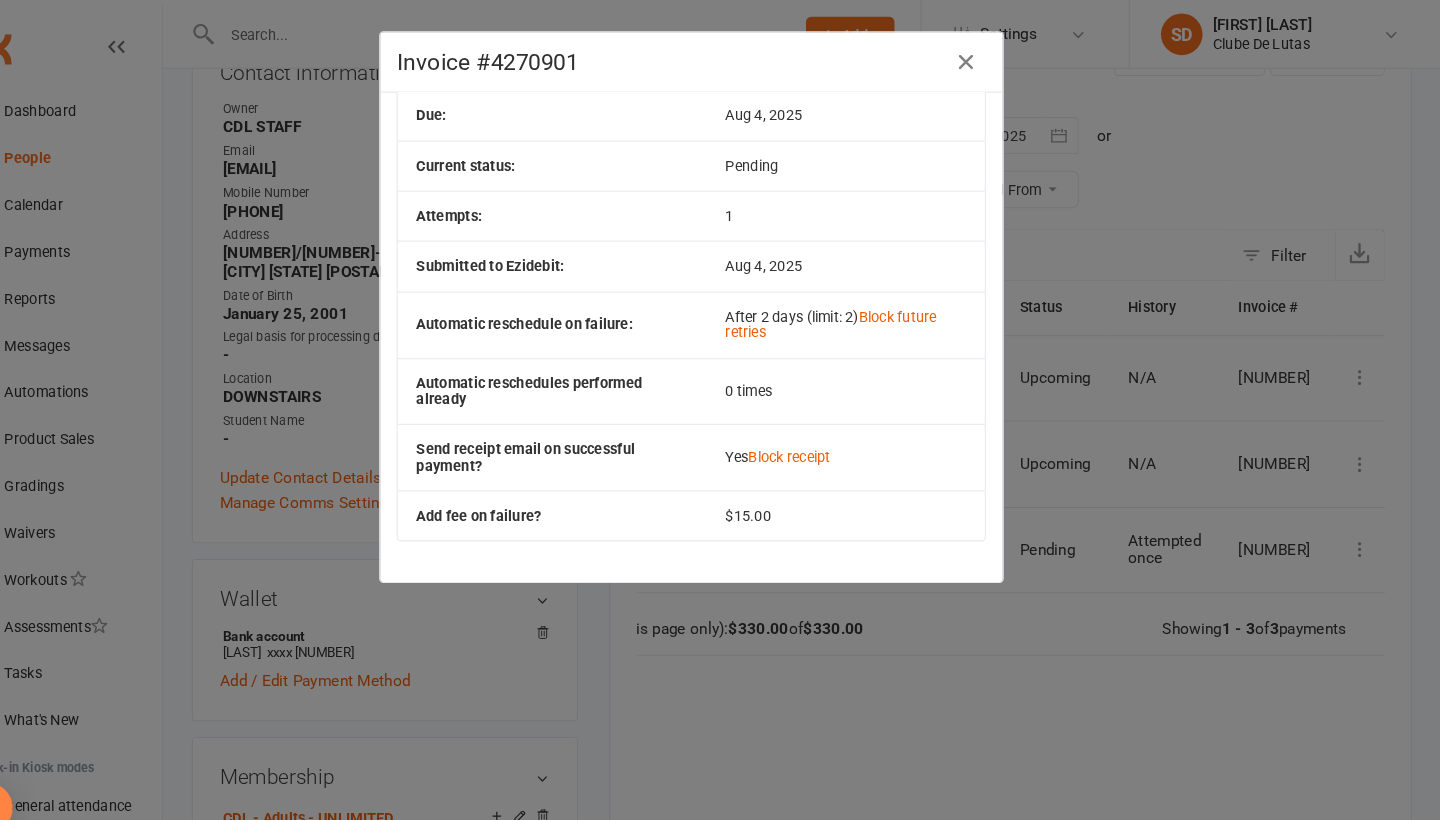 click at bounding box center [983, 60] 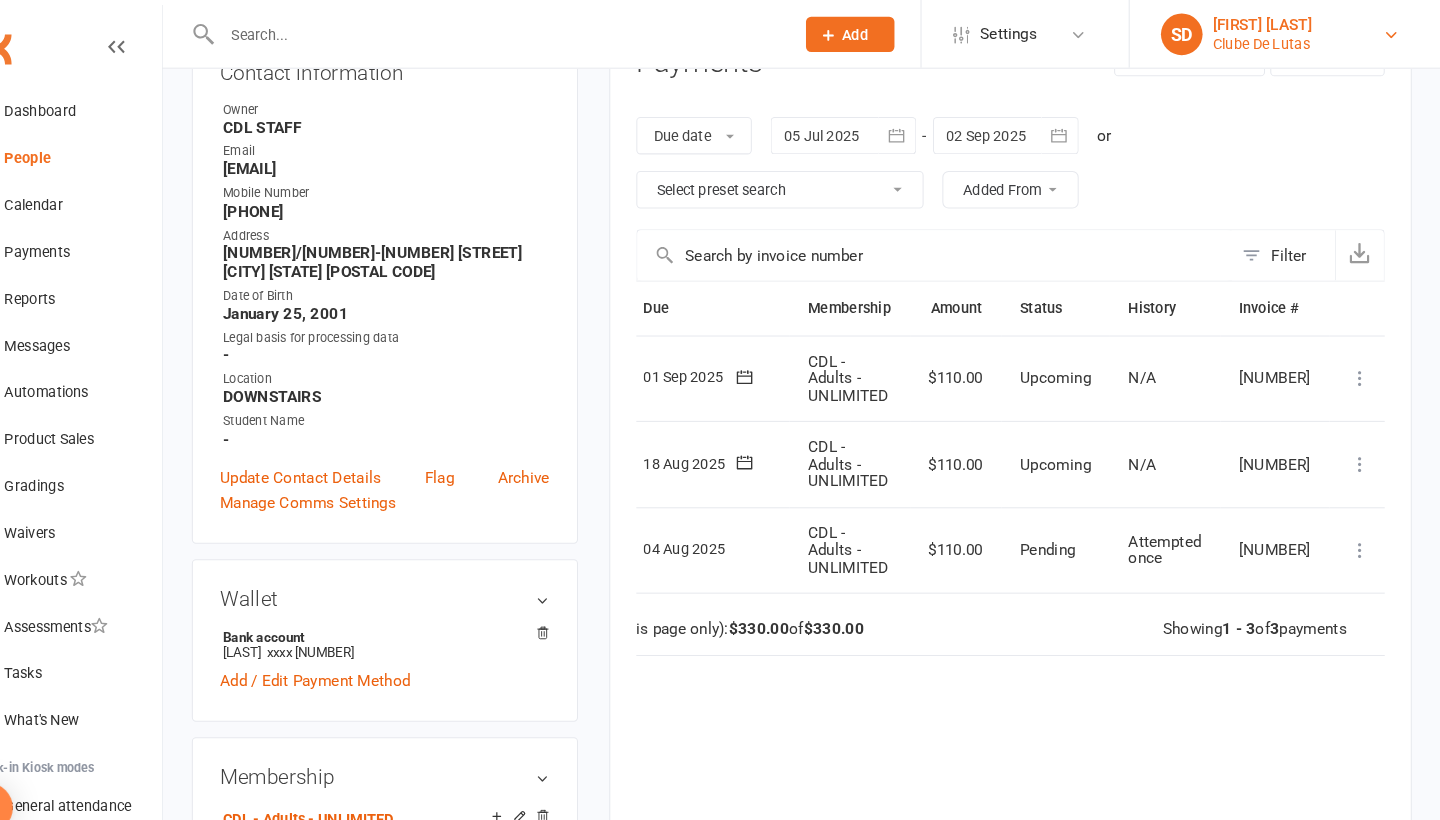click on "Clube De Lutas" at bounding box center (1268, 42) 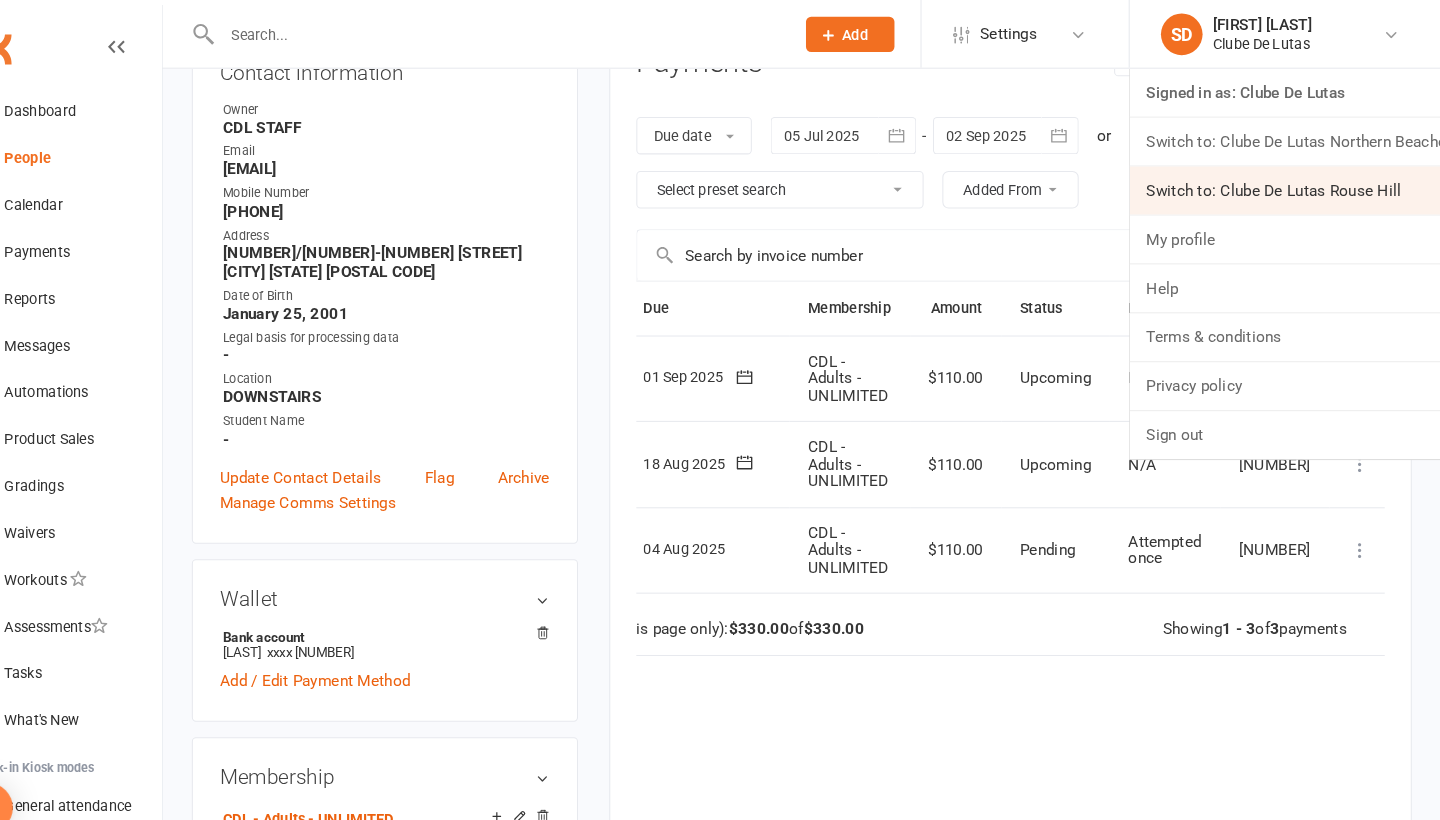 click on "Switch to: Clube De Lutas Rouse Hill" at bounding box center [1290, 183] 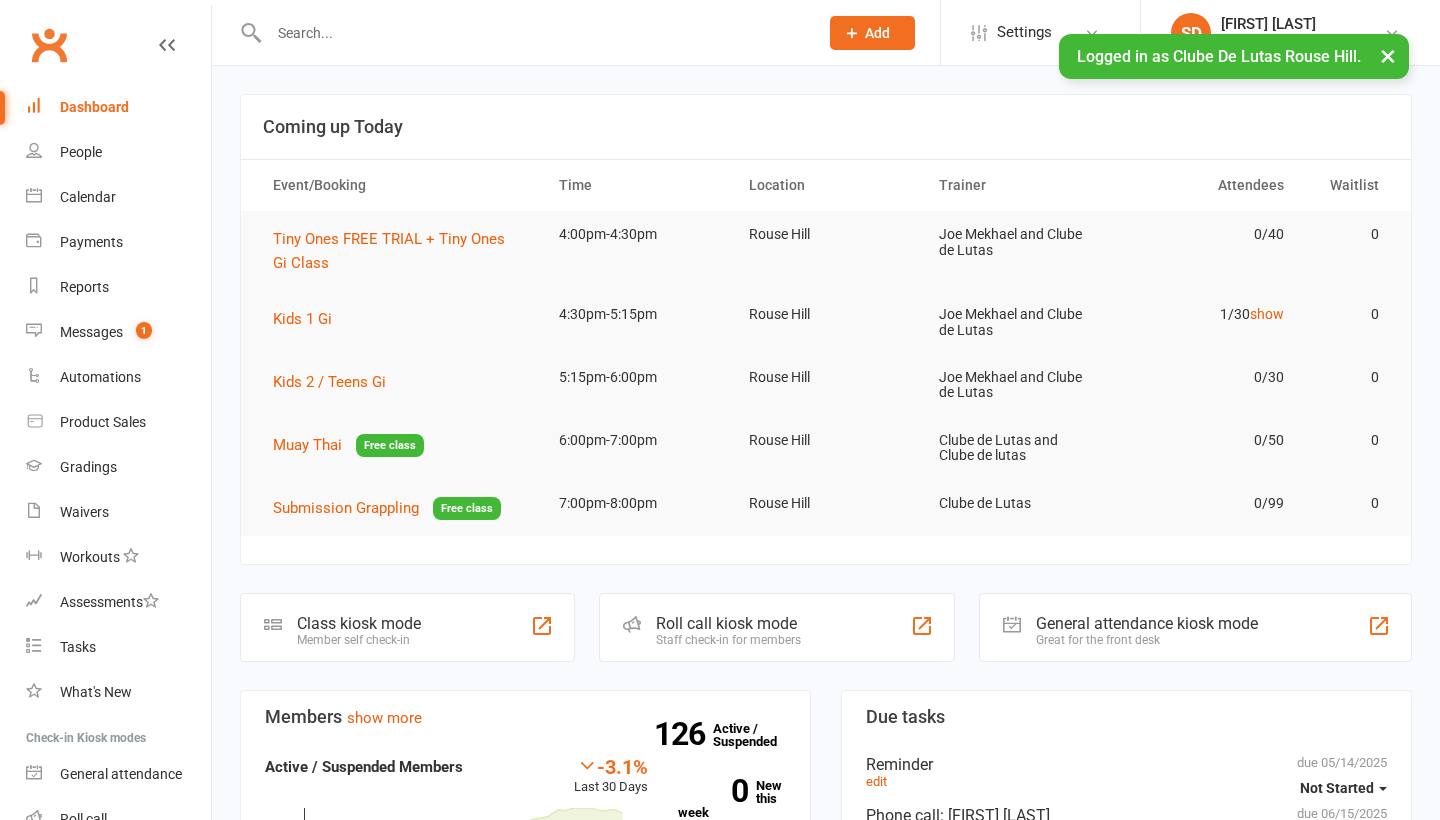 scroll, scrollTop: 0, scrollLeft: 0, axis: both 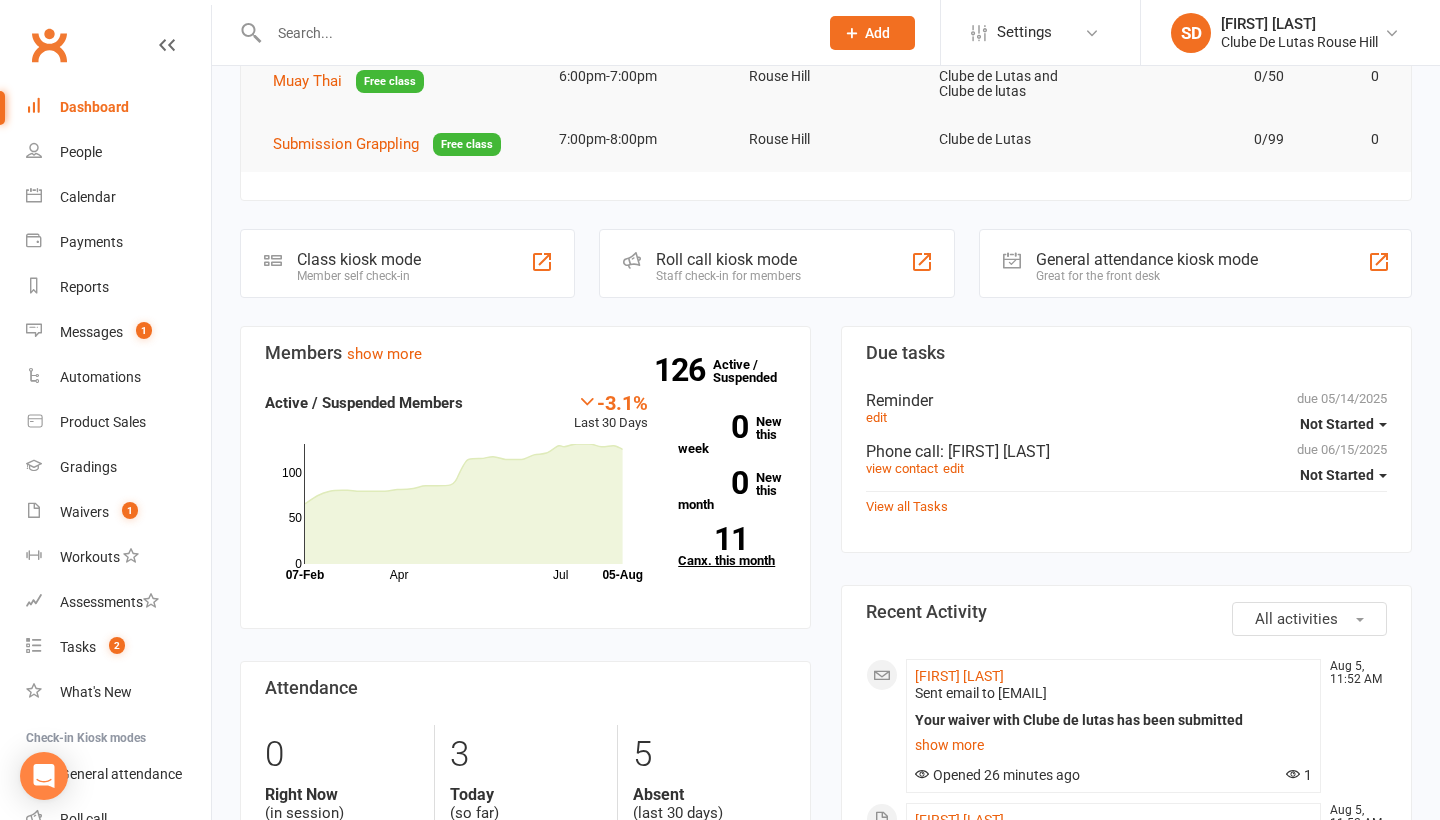 click on "11 Canx. this month" at bounding box center (732, 547) 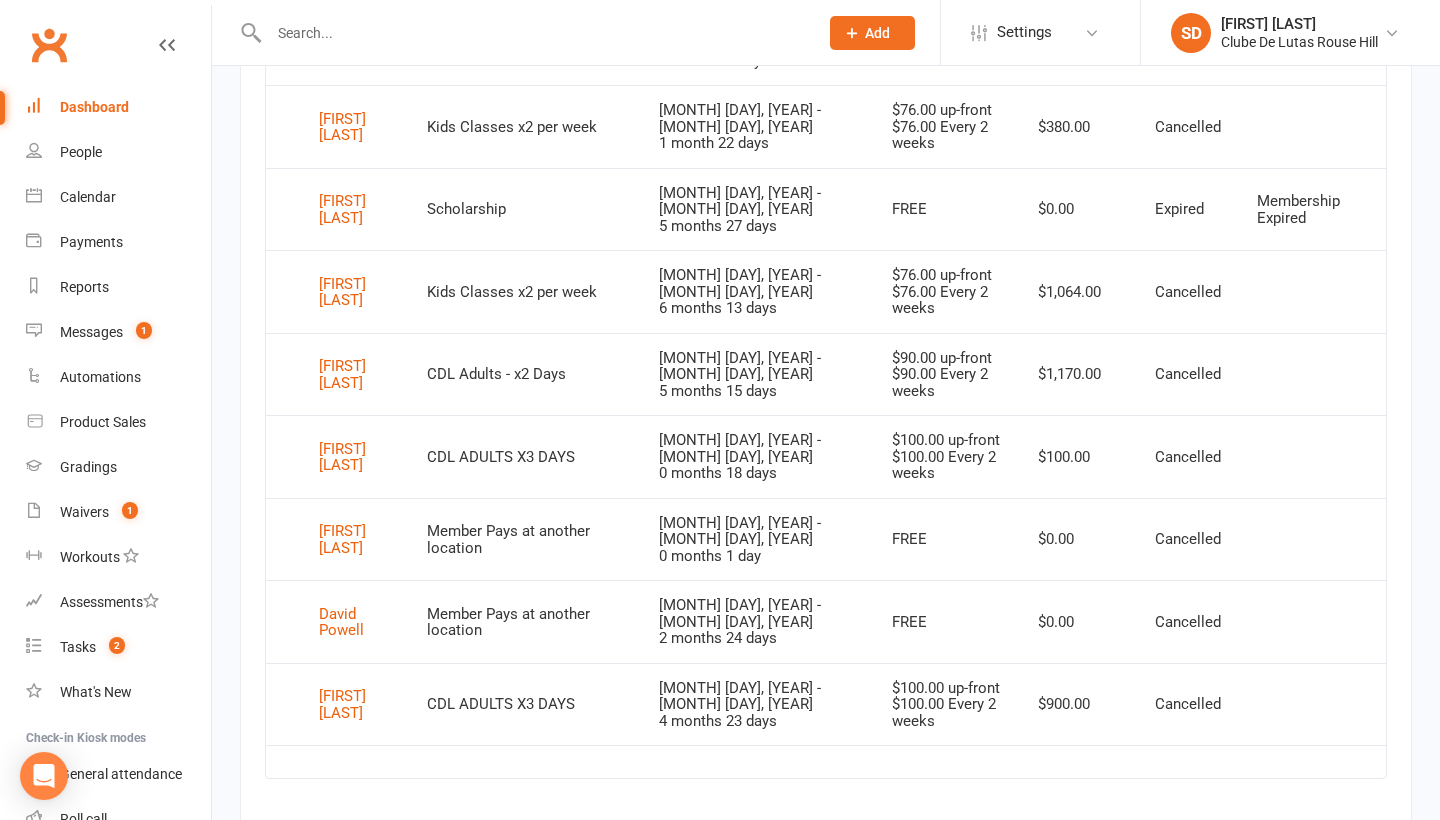 scroll, scrollTop: 1148, scrollLeft: 0, axis: vertical 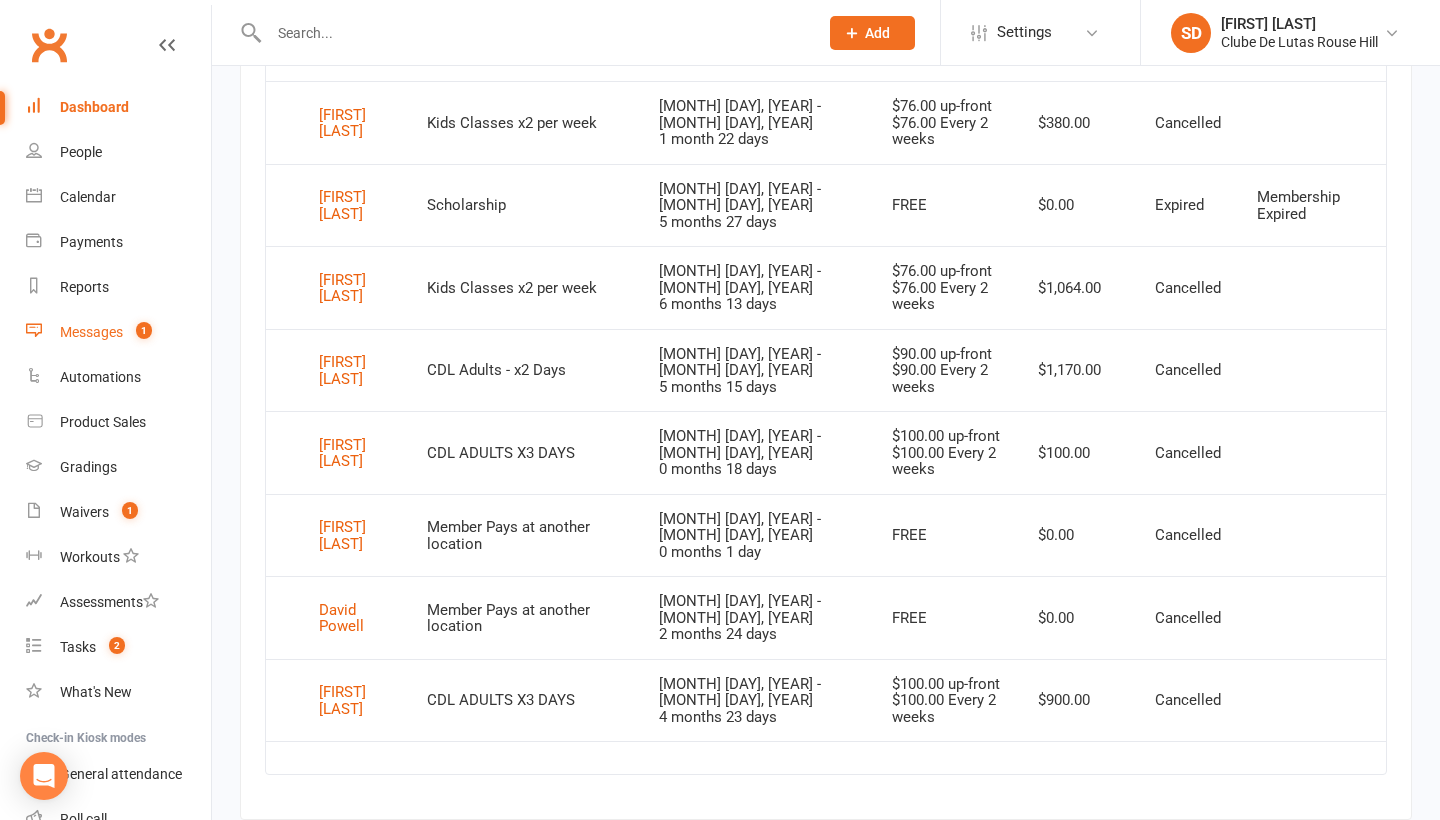 click on "Messages" at bounding box center [91, 332] 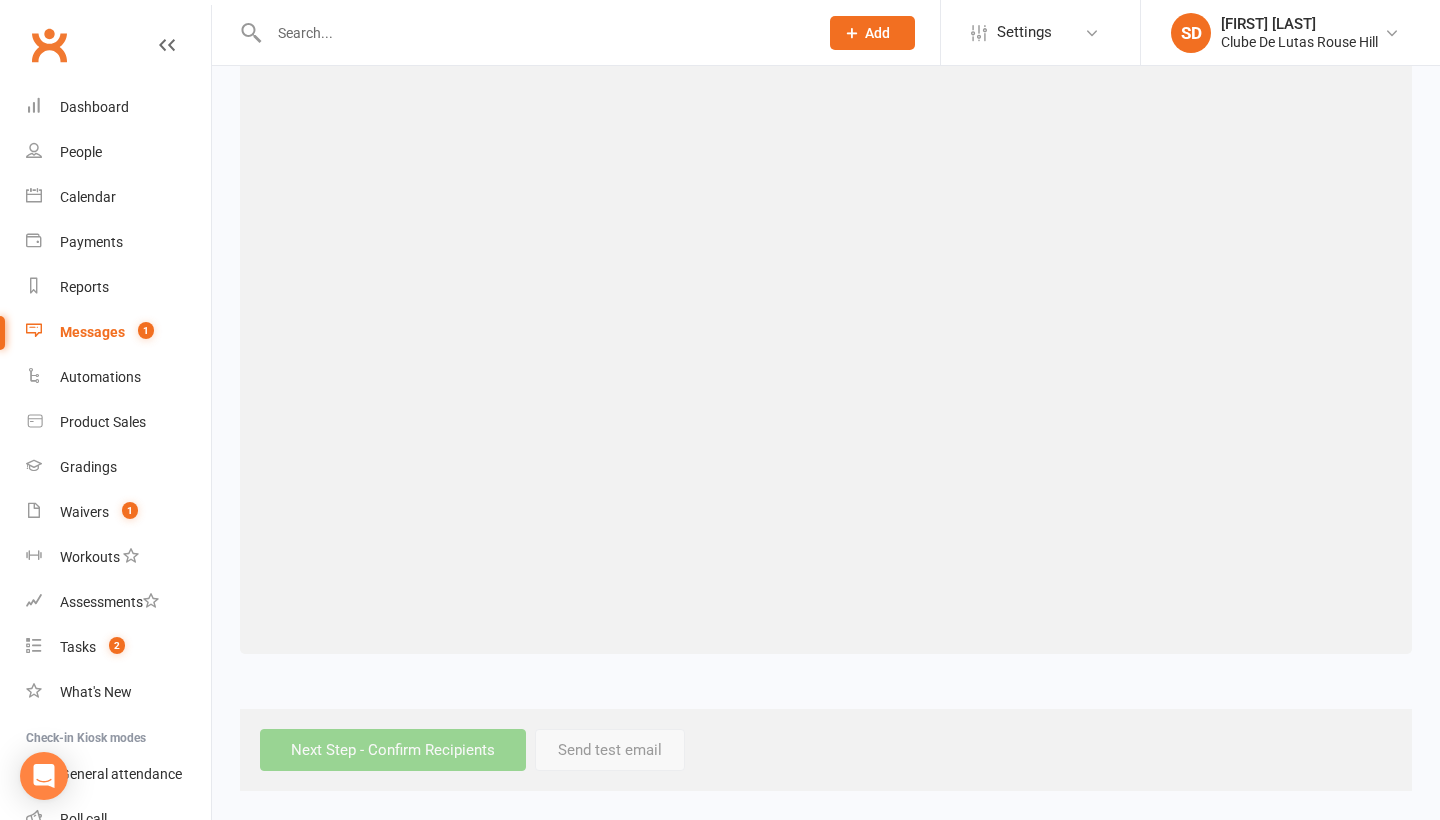 scroll, scrollTop: 0, scrollLeft: 0, axis: both 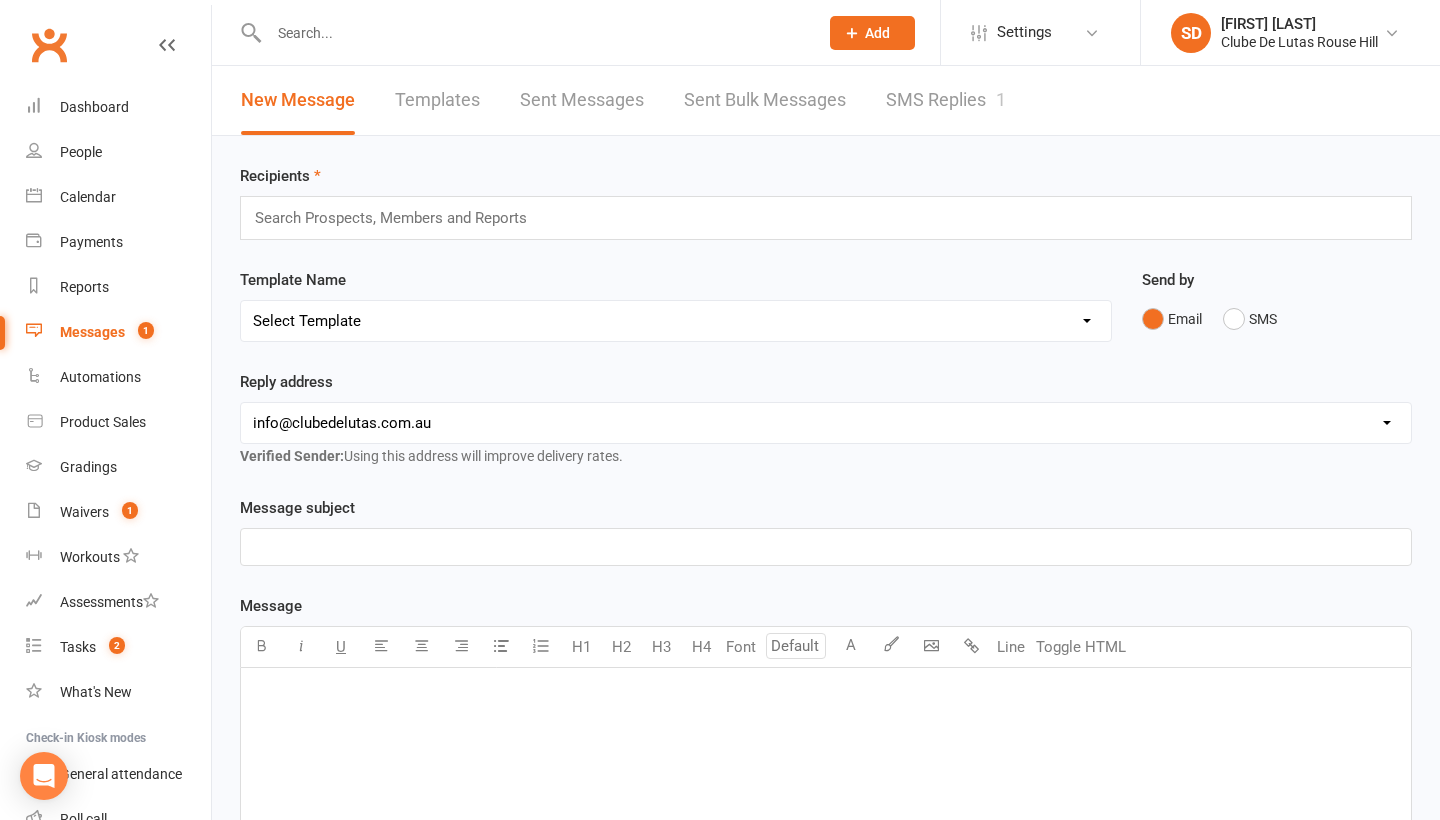 click on "SMS Replies  1" at bounding box center [946, 100] 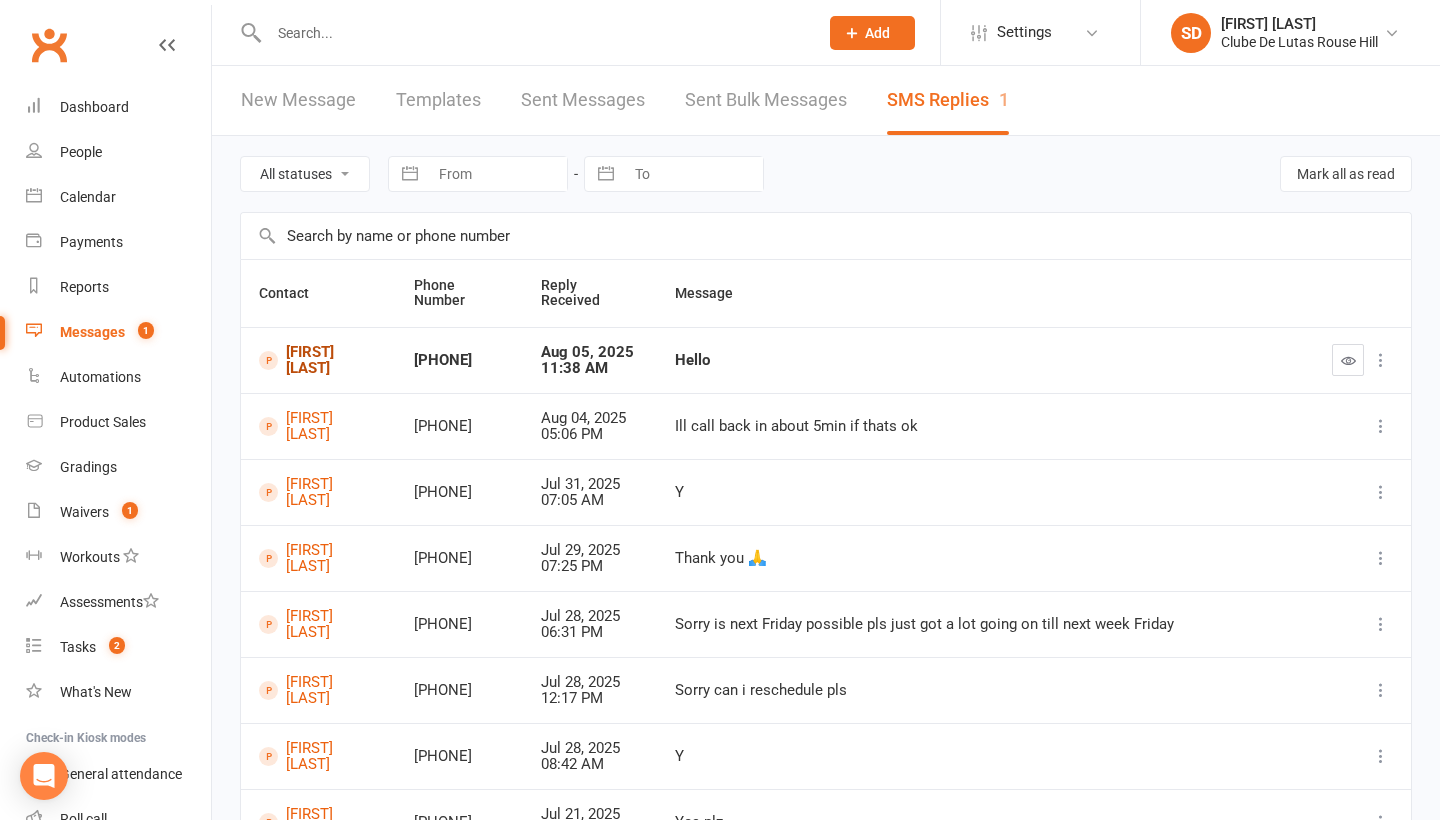 click on "[FIRST] [LAST]" at bounding box center (318, 360) 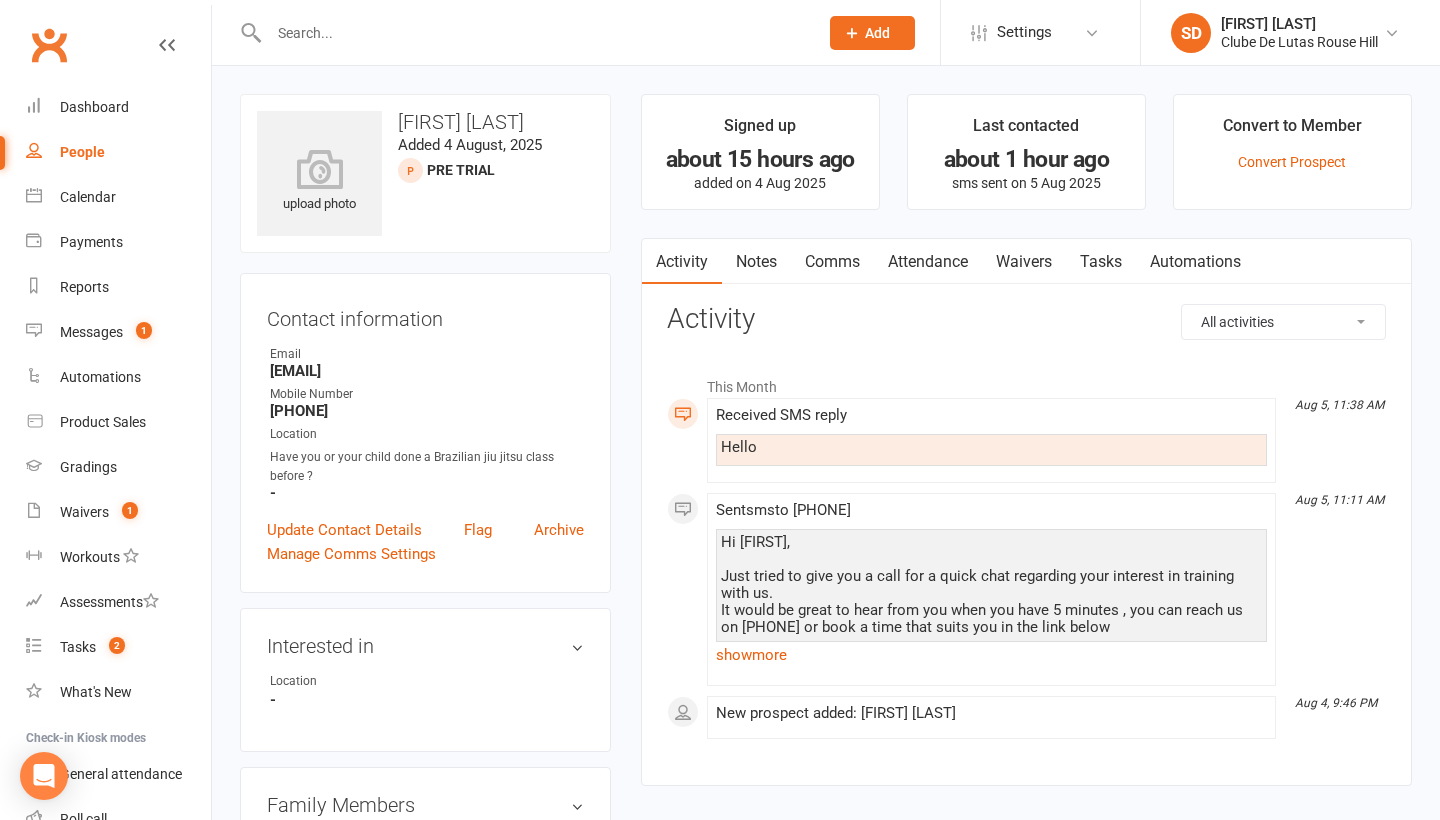 click on "Comms" at bounding box center (832, 262) 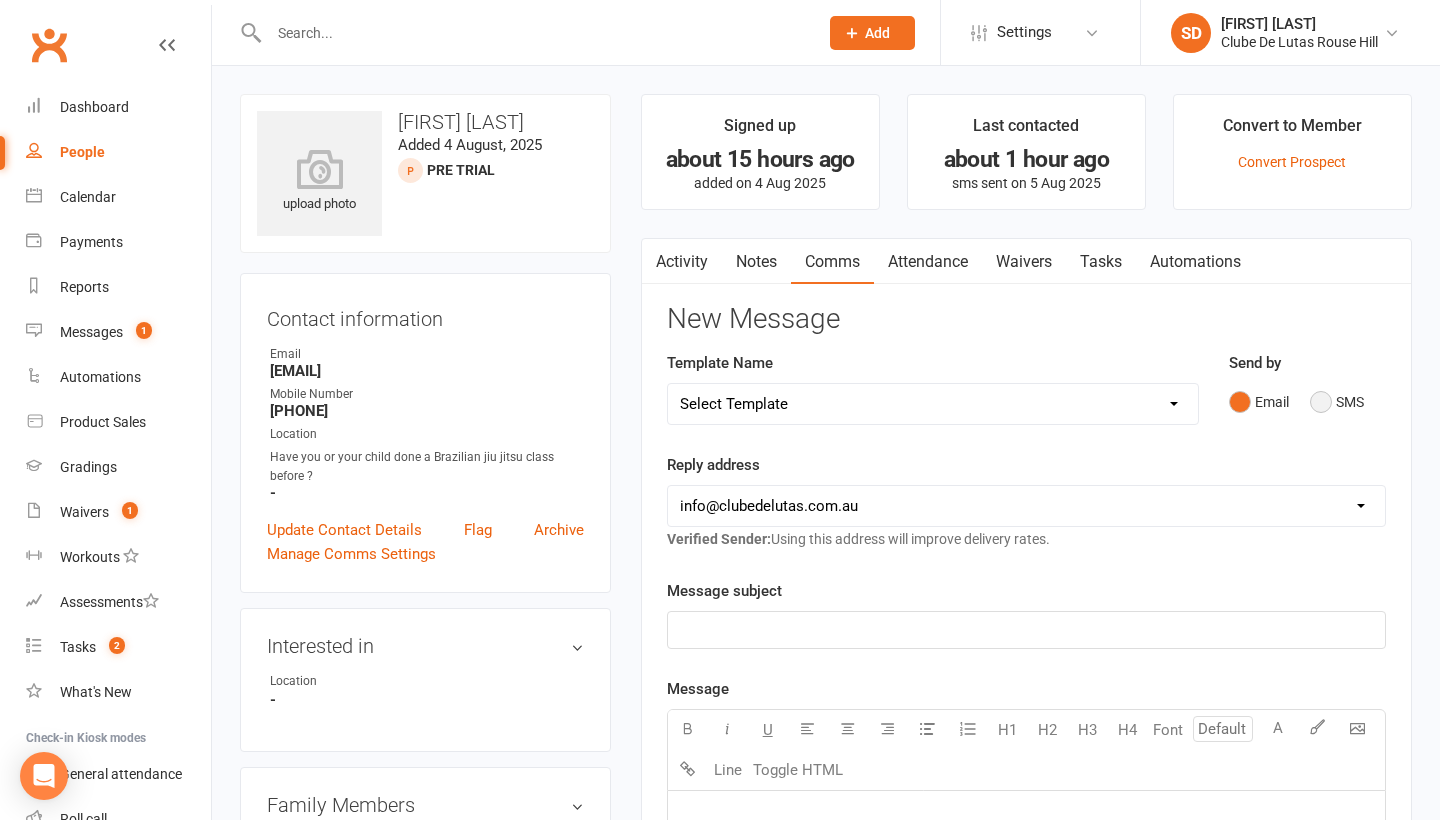 click on "SMS" at bounding box center [1337, 402] 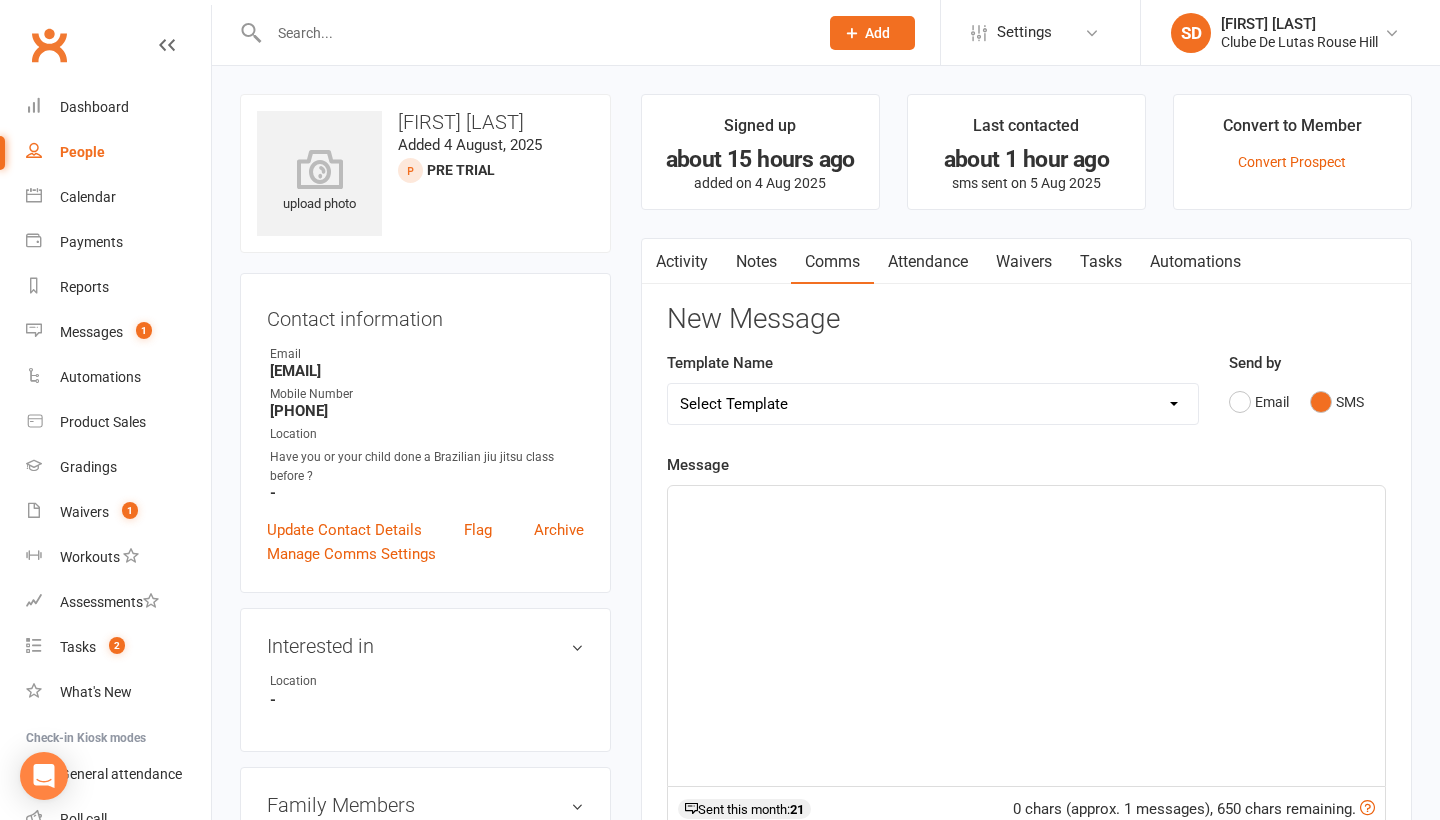click on "﻿" 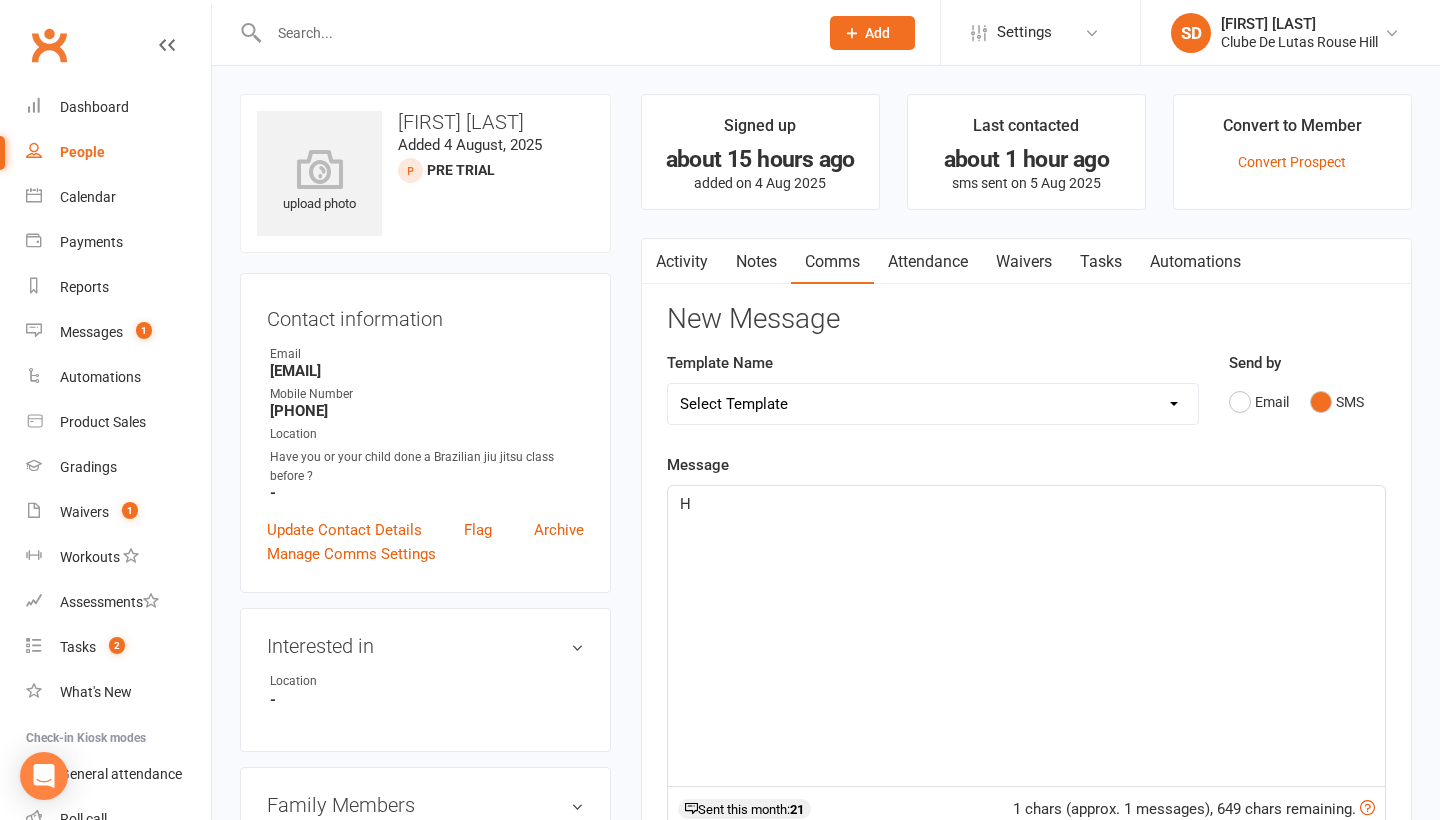 type 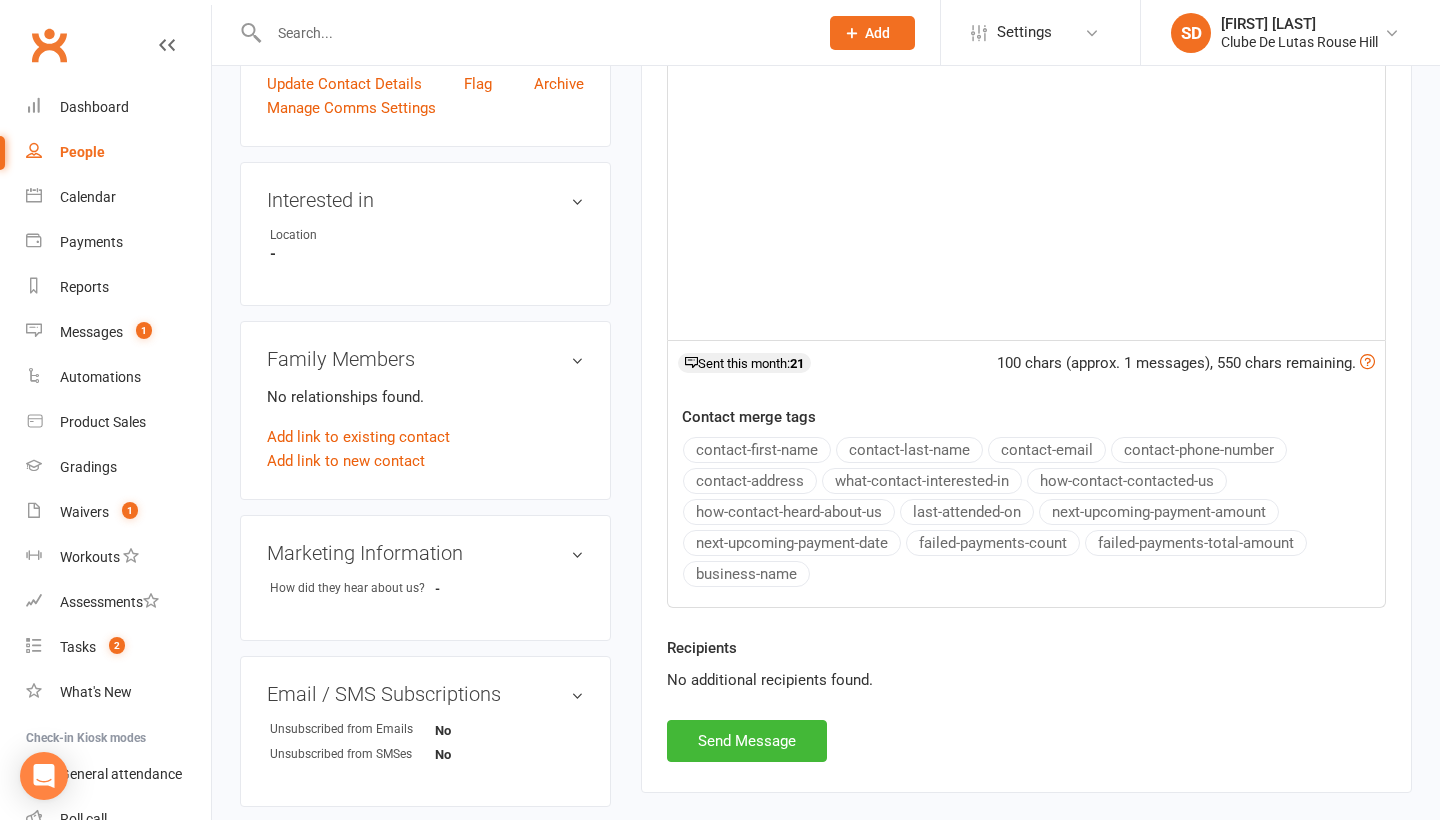 scroll, scrollTop: 476, scrollLeft: 0, axis: vertical 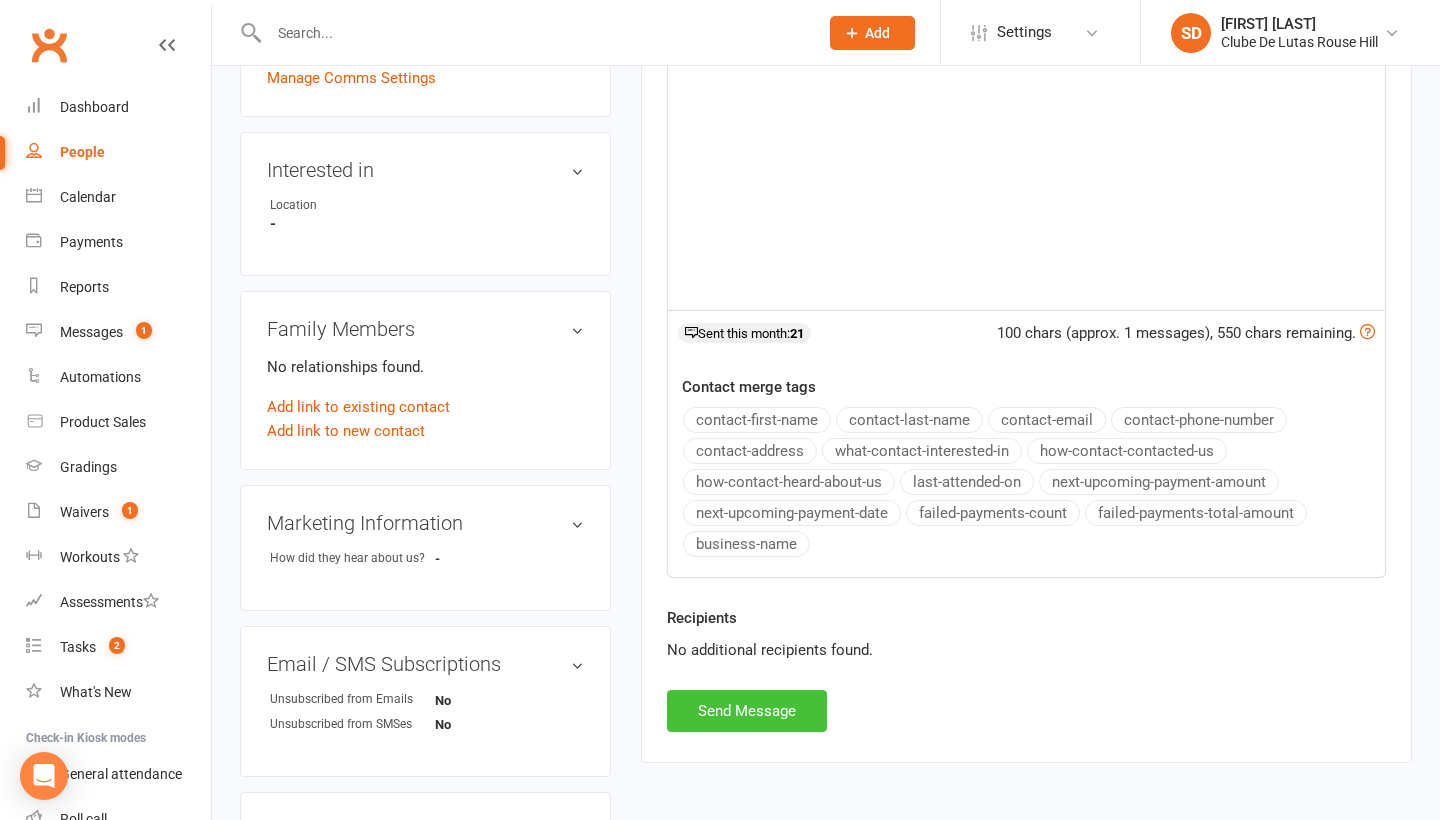 click on "Send Message" at bounding box center (747, 711) 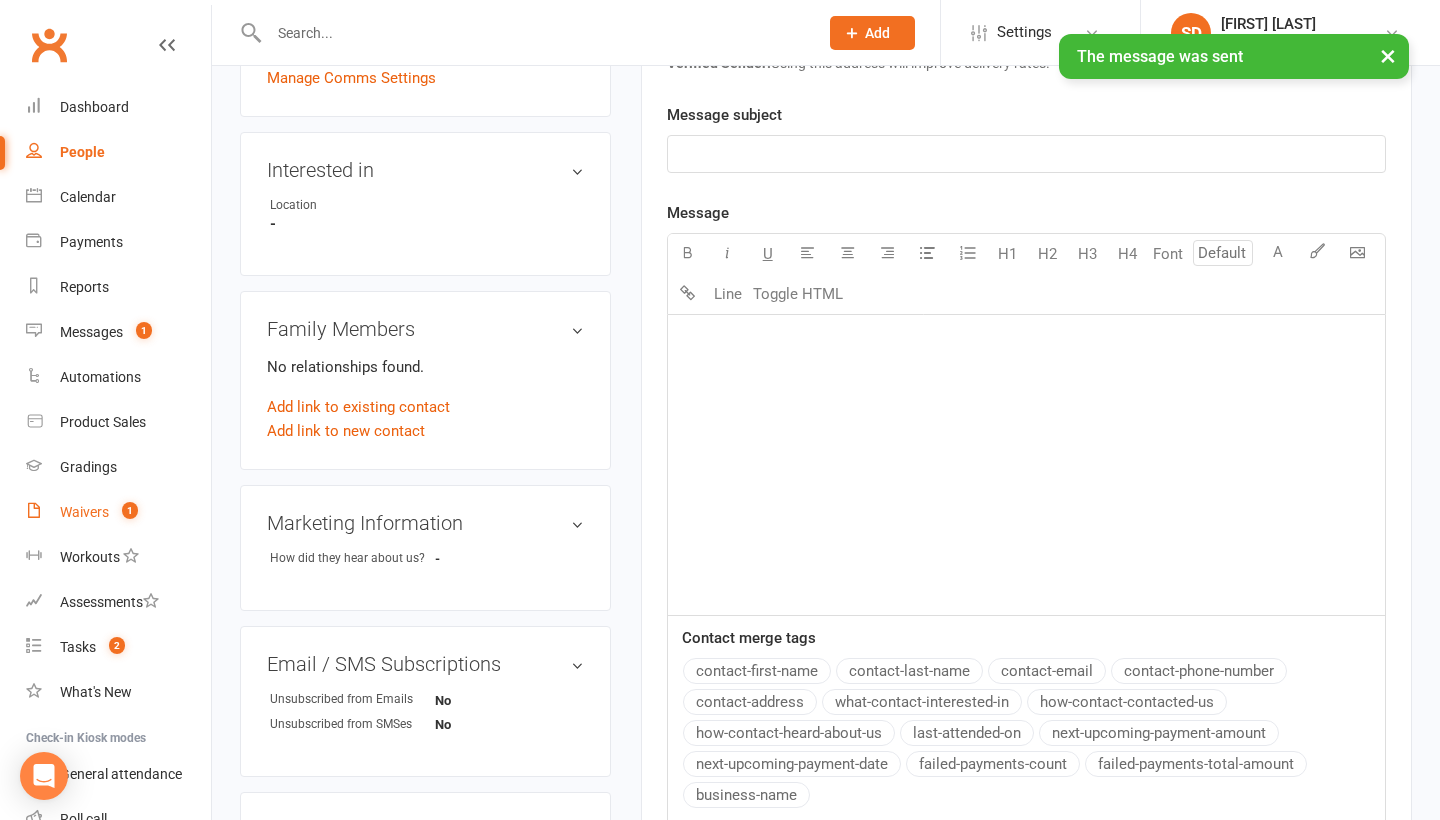 click on "Waivers   1" at bounding box center [118, 512] 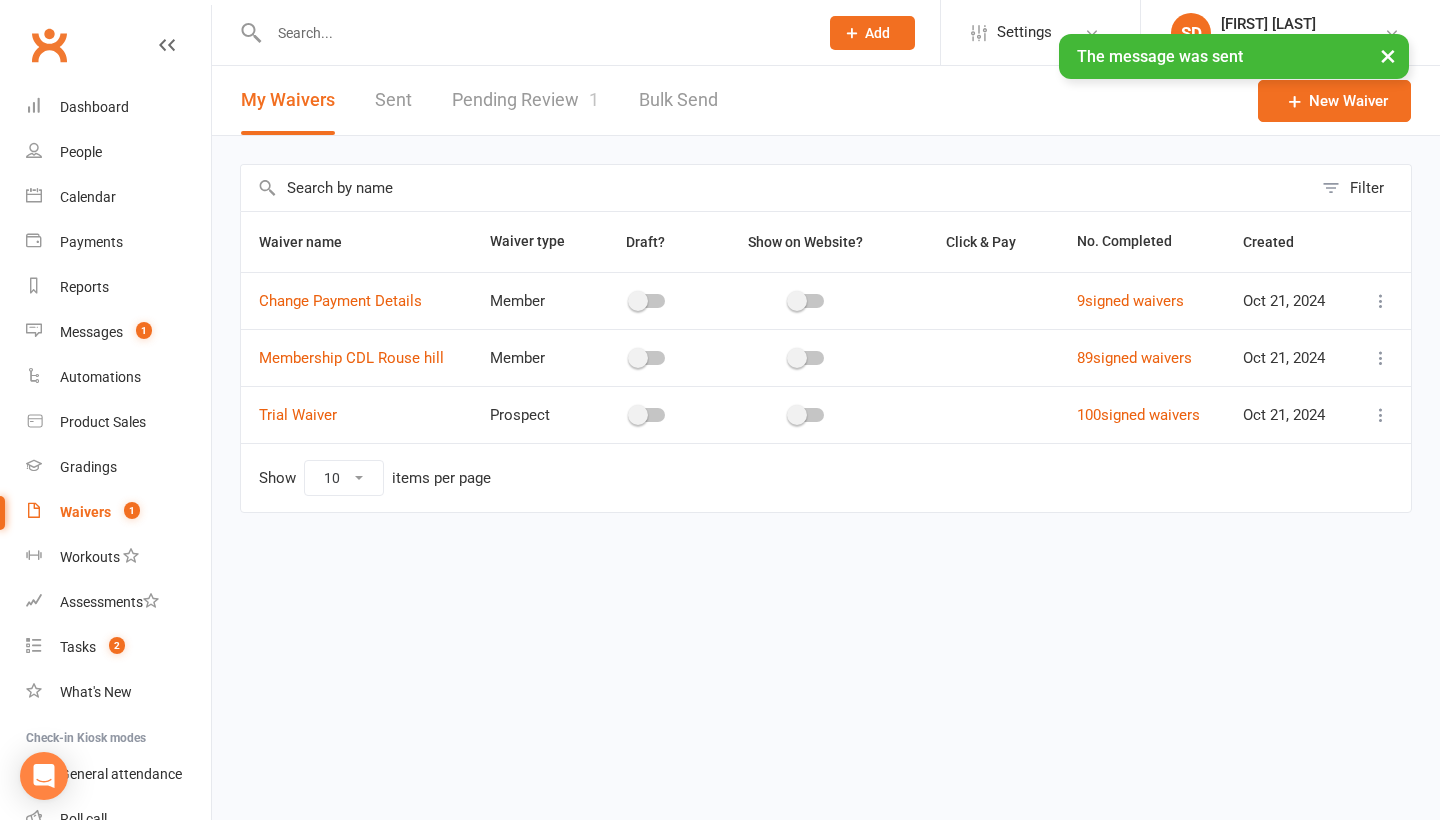 click on "Pending Review 1" at bounding box center (525, 100) 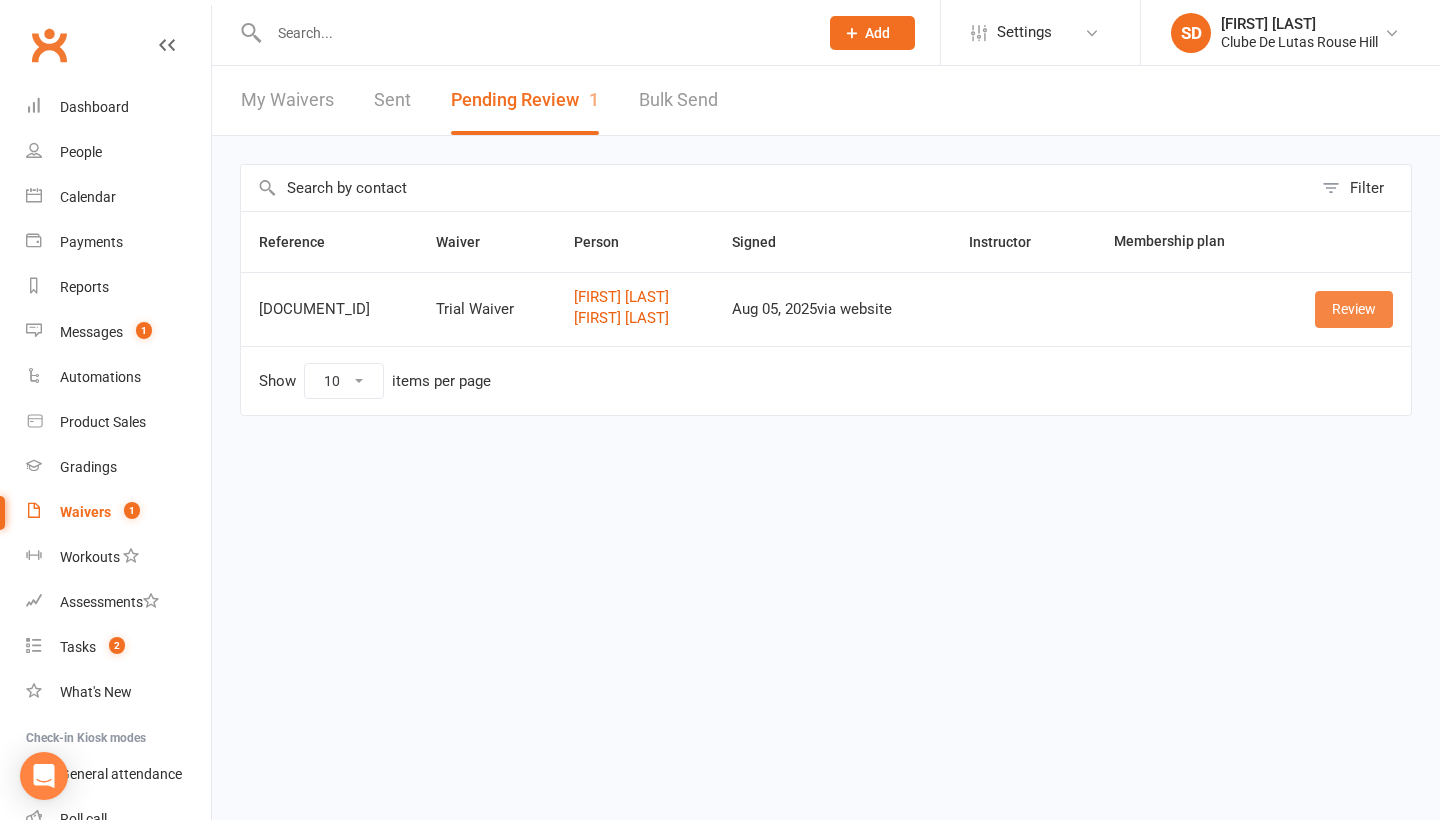 click on "Review" at bounding box center (1354, 309) 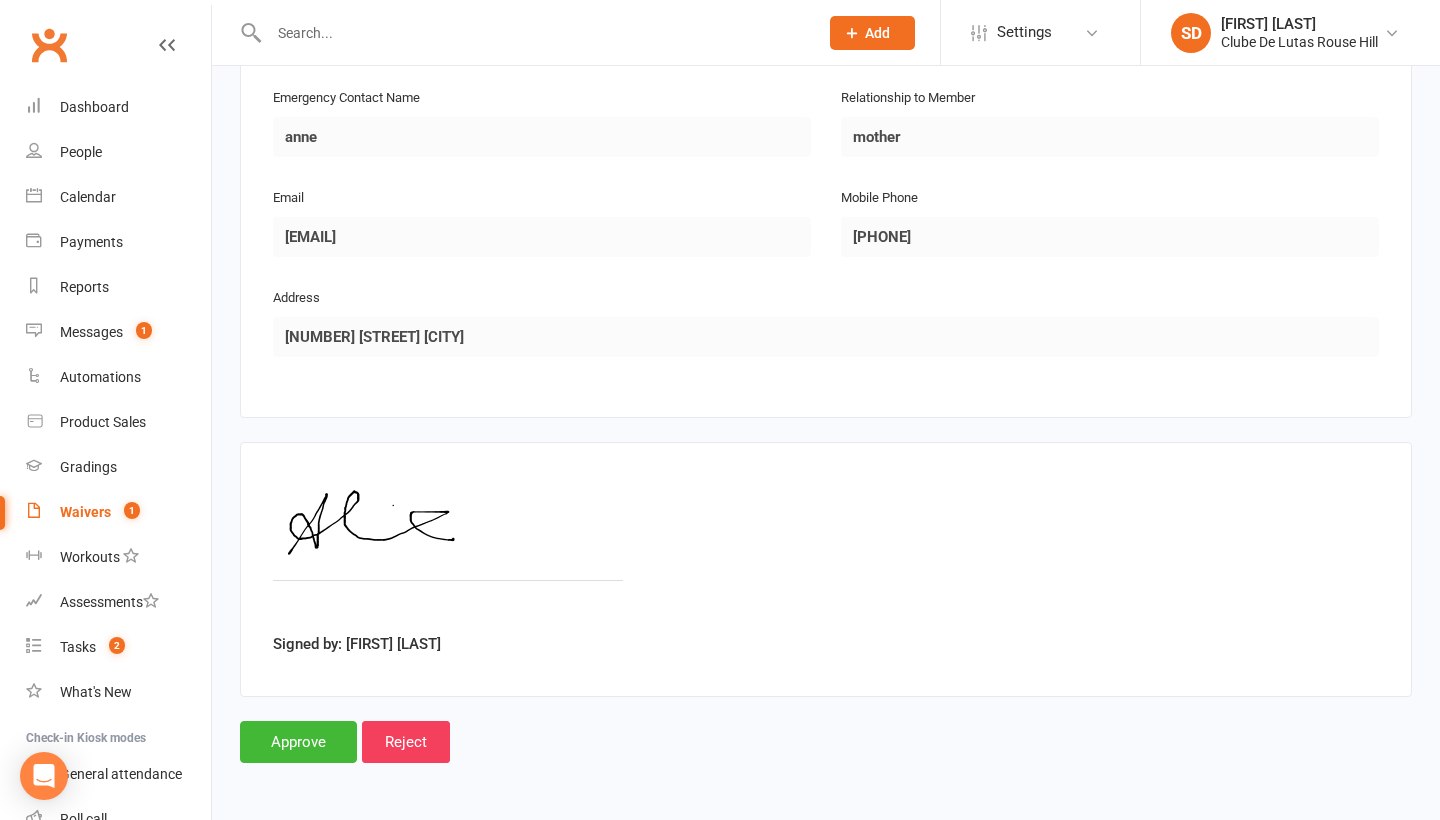 scroll, scrollTop: 1729, scrollLeft: 0, axis: vertical 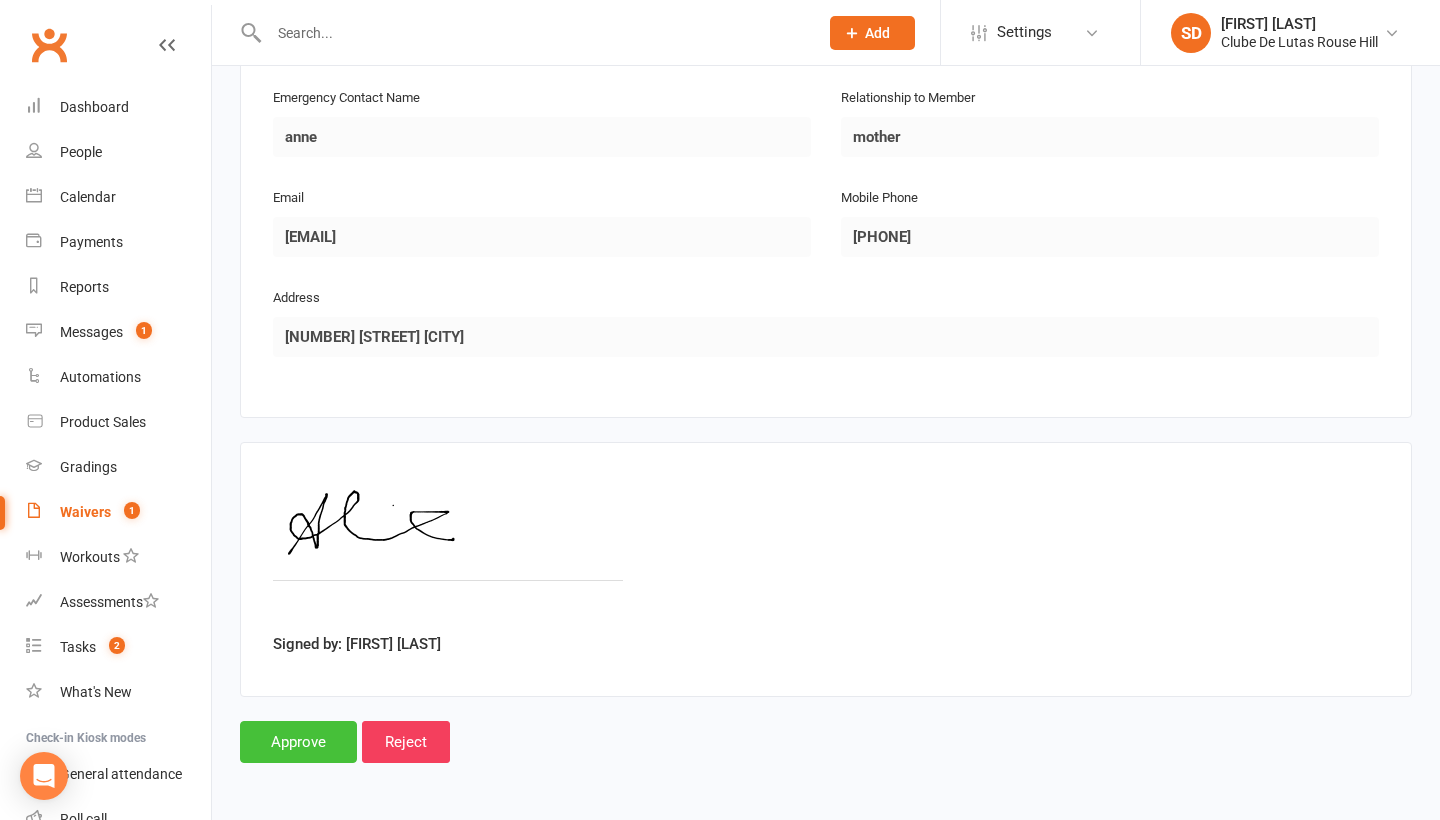 click on "Approve" at bounding box center [298, 742] 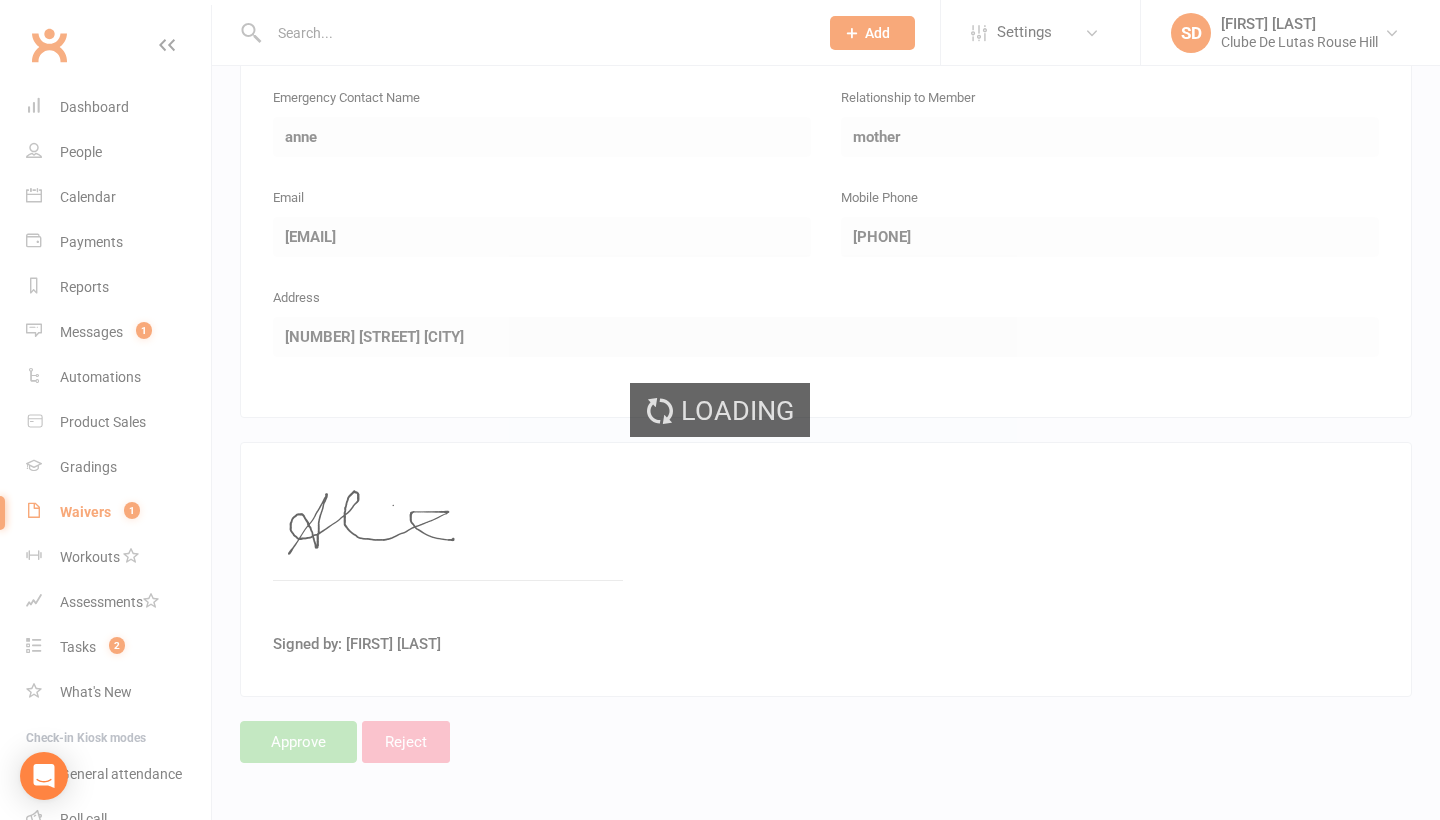 scroll, scrollTop: 0, scrollLeft: 0, axis: both 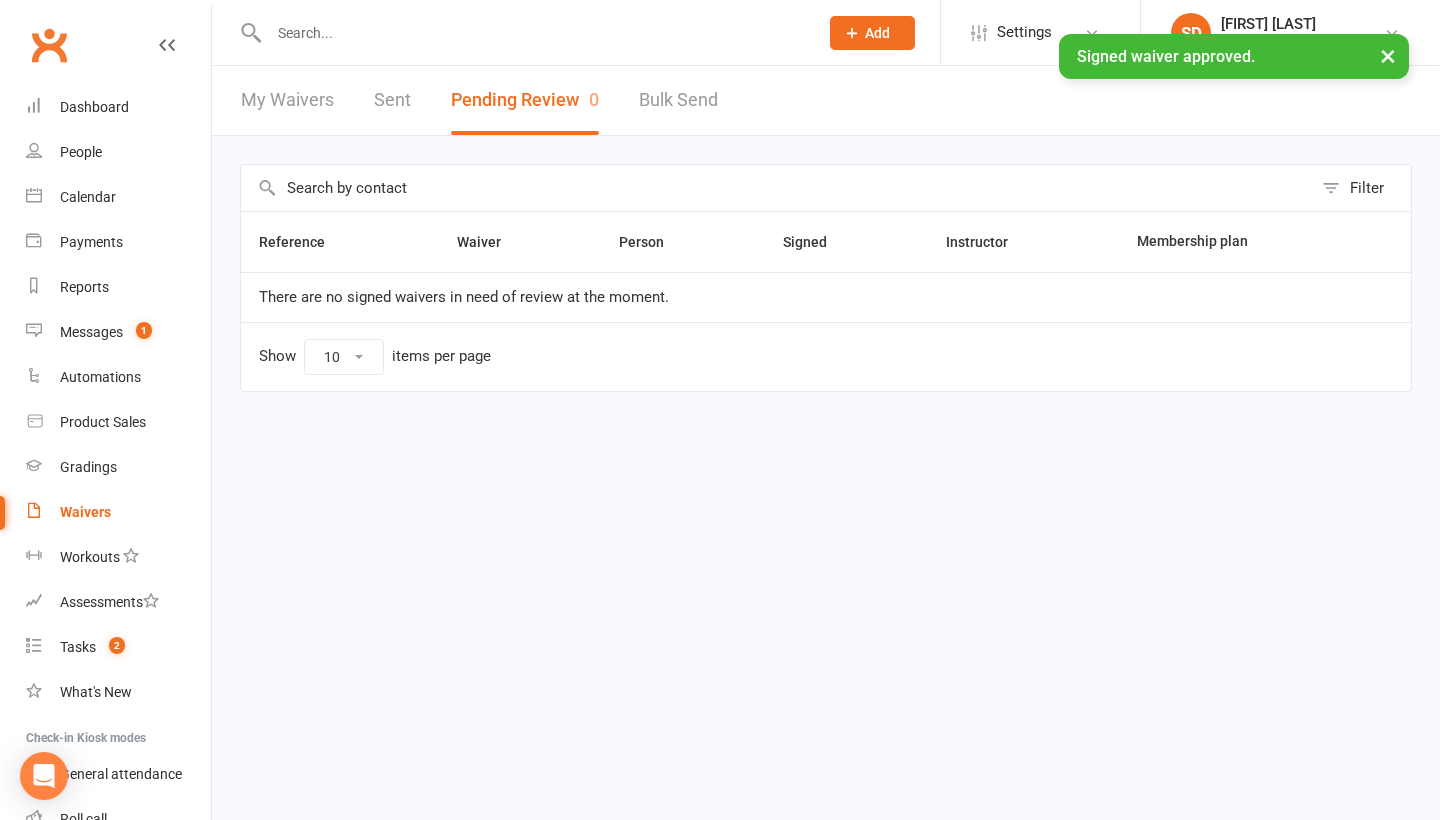 click on "SD Siobhan Duffy Clube De Lutas Rouse Hill Signed in as: Clube De Lutas Rouse Hill Switch to: Clube De Lutas Switch to: Clube De Lutas Northern Beaches My profile Help Terms & conditions  Privacy policy  Sign out" at bounding box center (1290, 32) 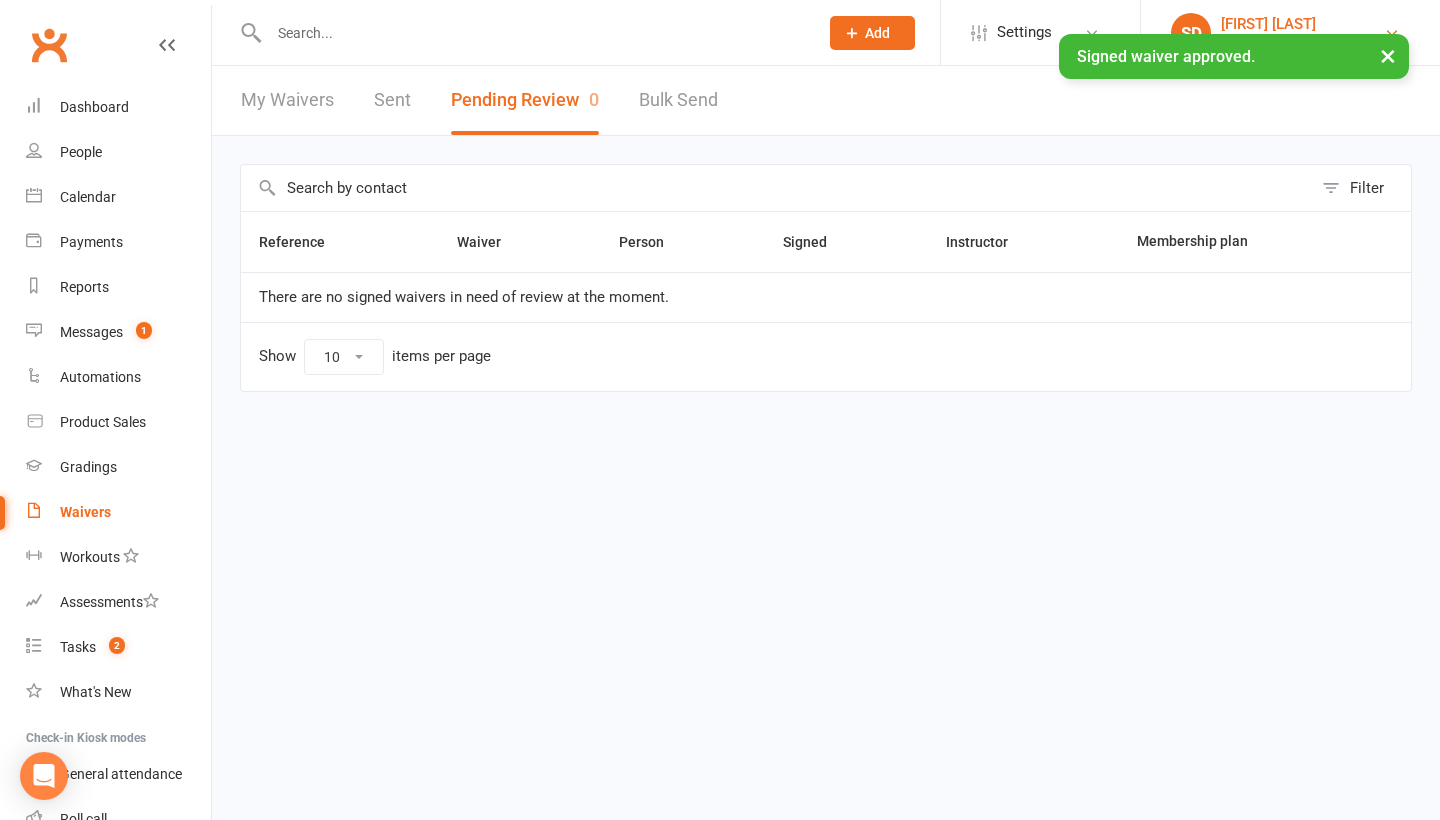 click on "[FIRST] [LAST]" at bounding box center (1299, 24) 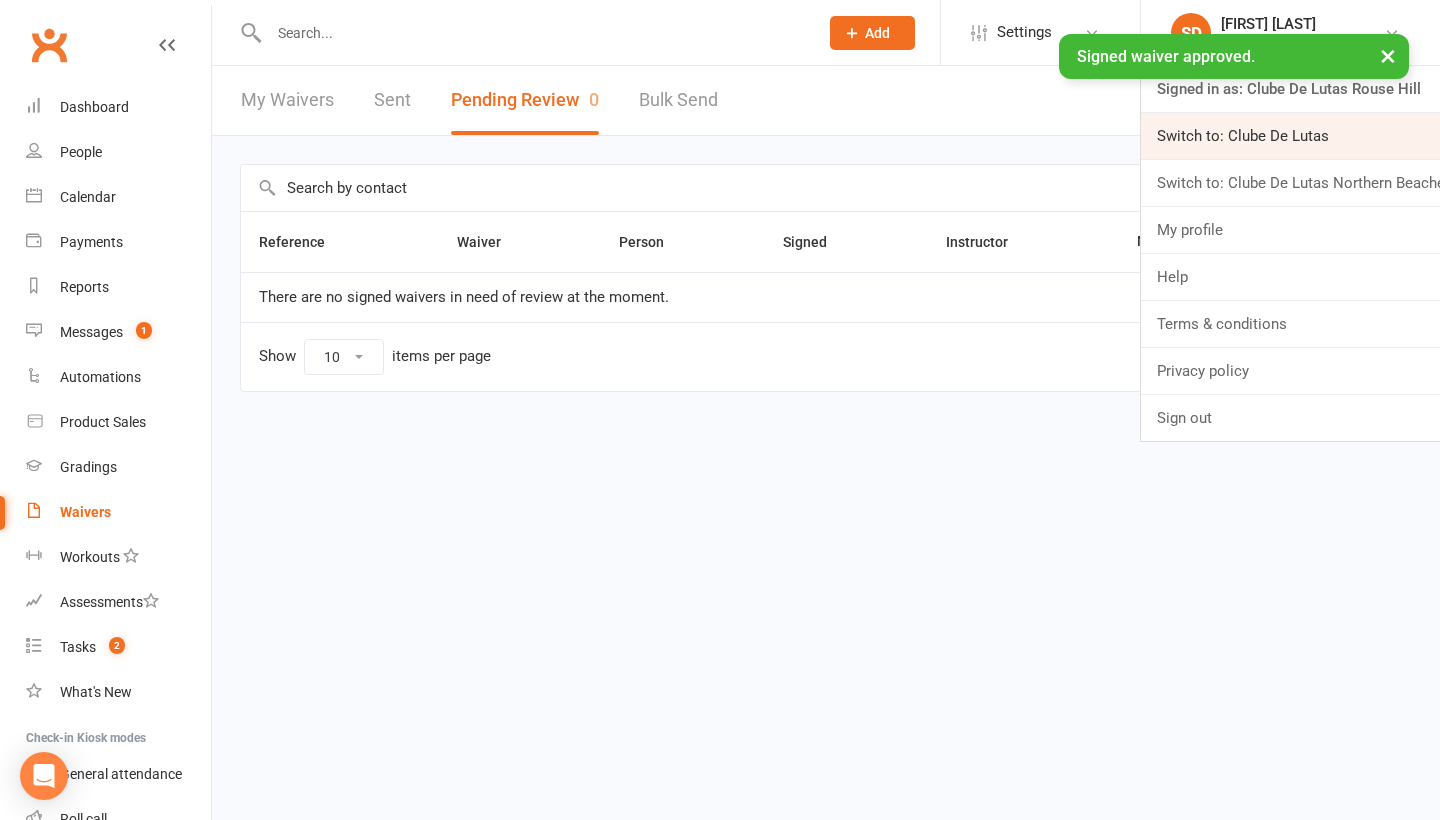 click on "Switch to: Clube De Lutas" at bounding box center [1290, 136] 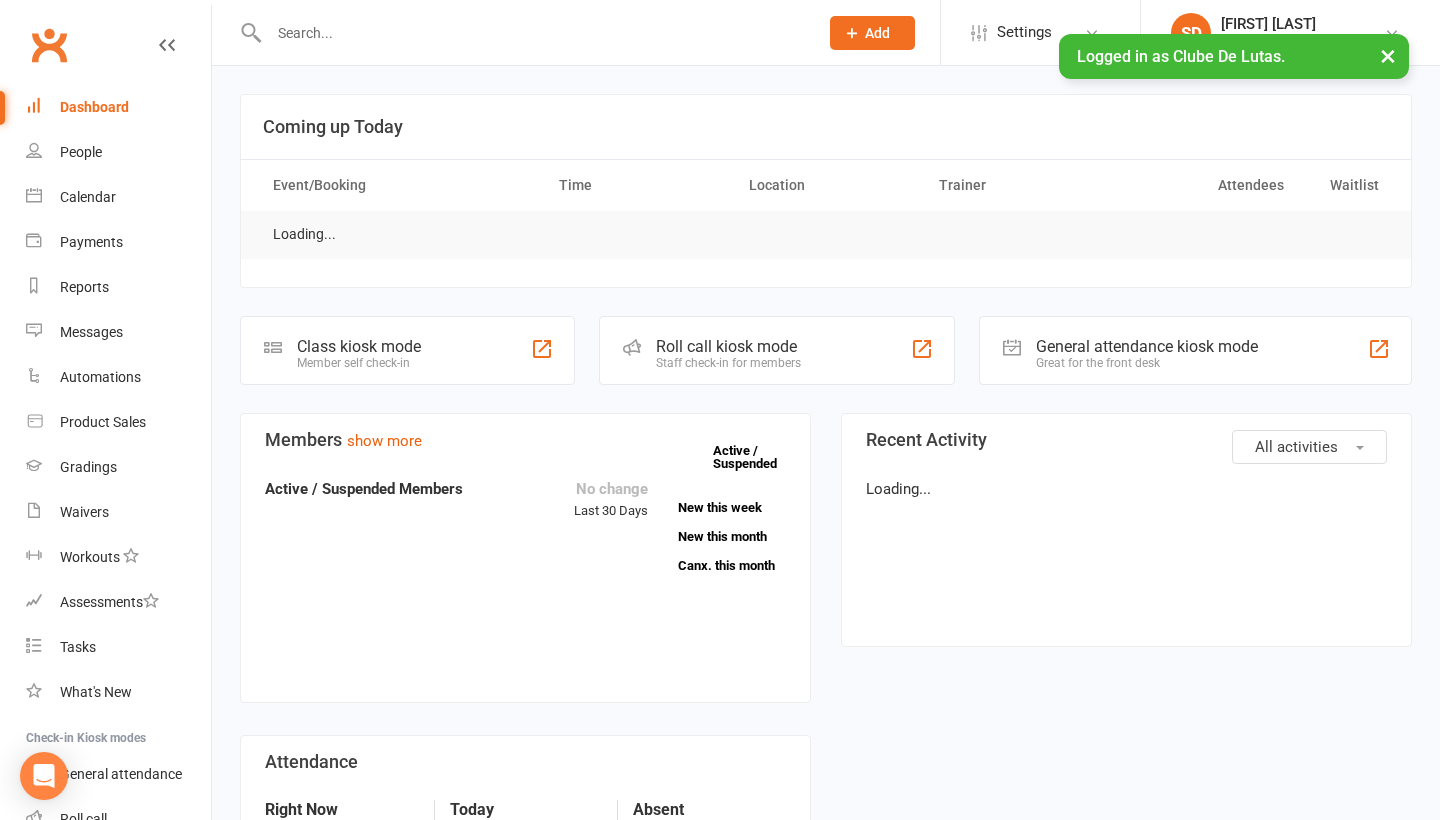scroll, scrollTop: 0, scrollLeft: 0, axis: both 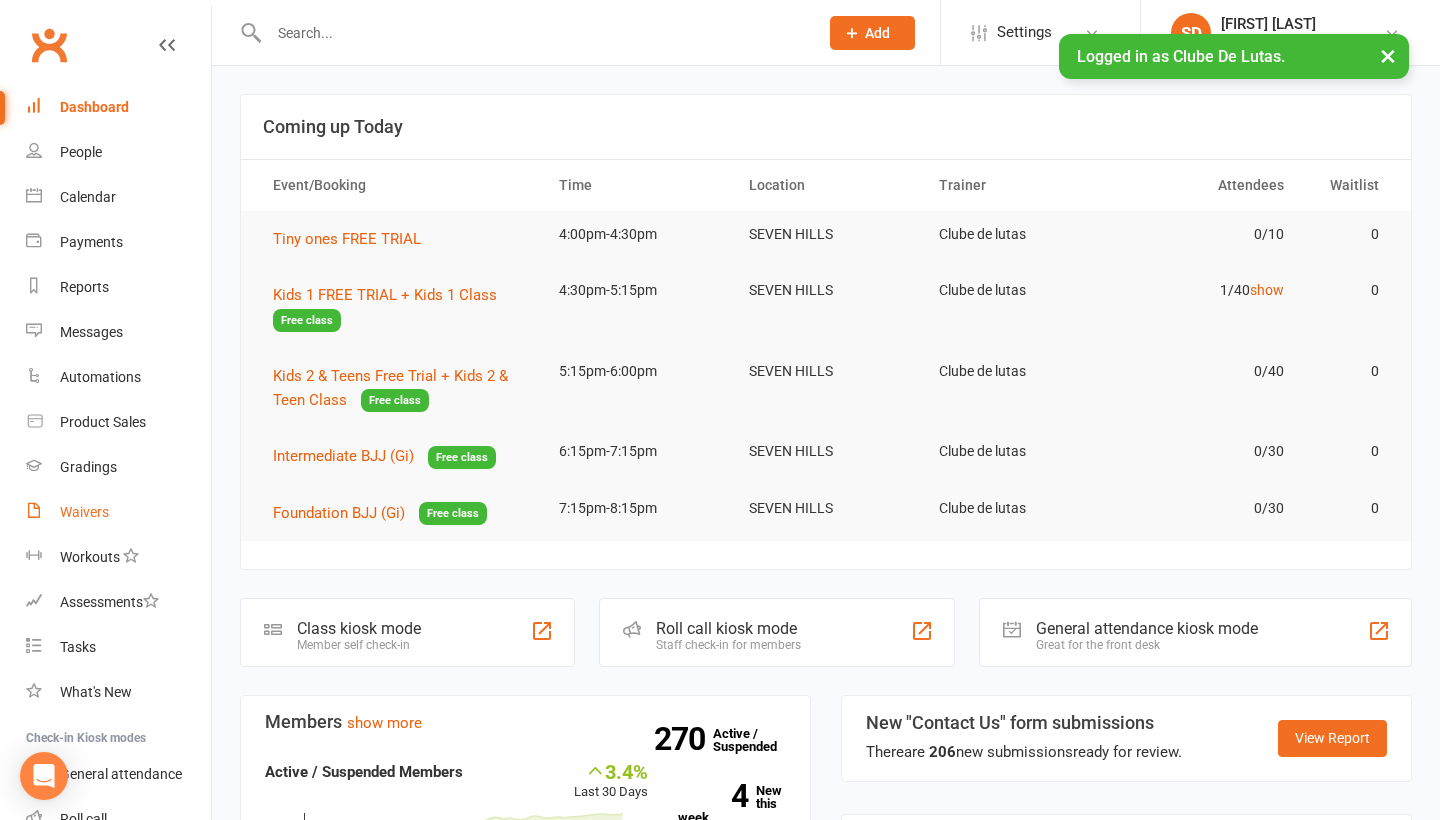 click on "Waivers" at bounding box center (84, 512) 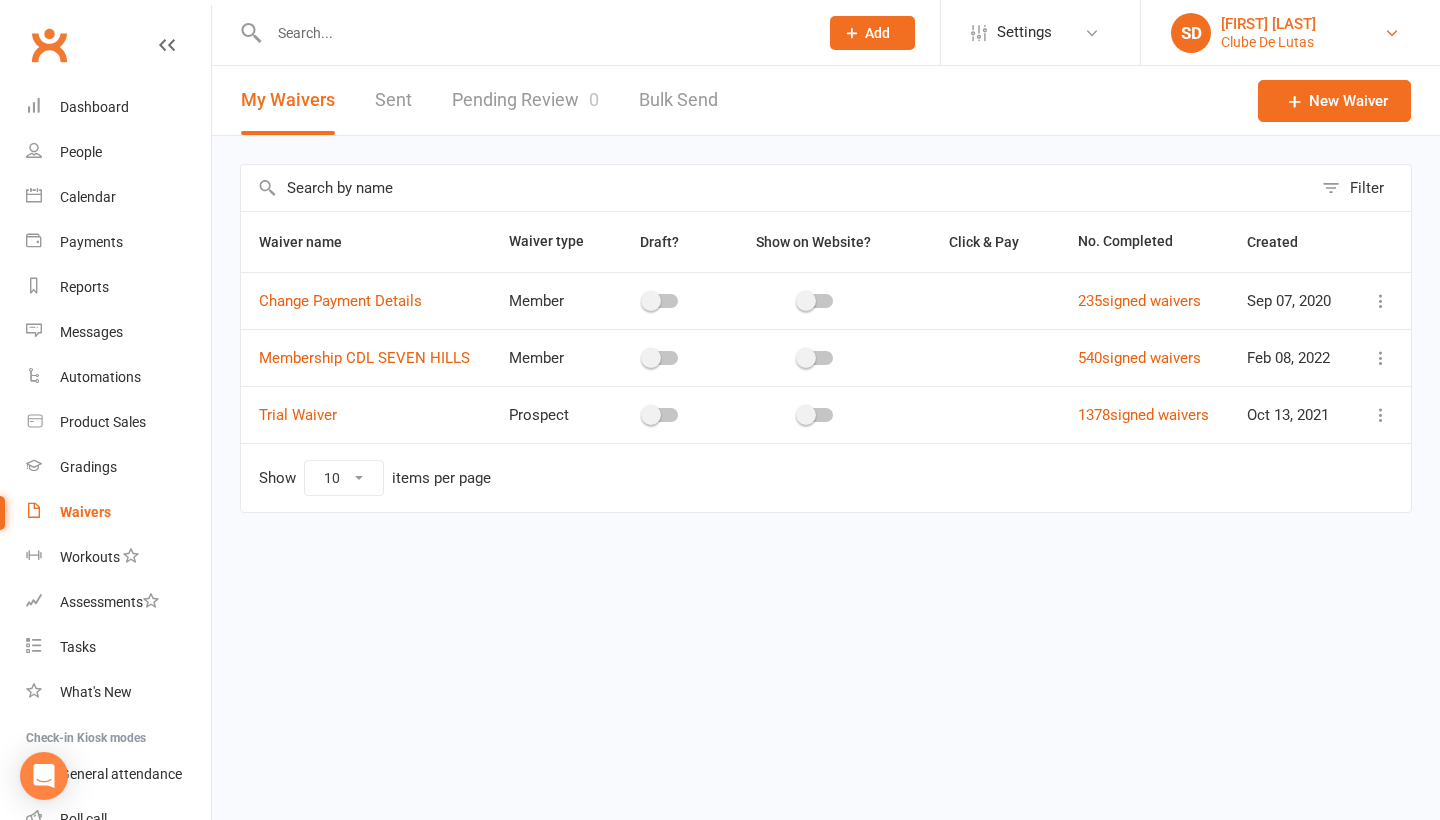 click on "[FIRST] [LAST] Clube De Lutas" at bounding box center [1290, 33] 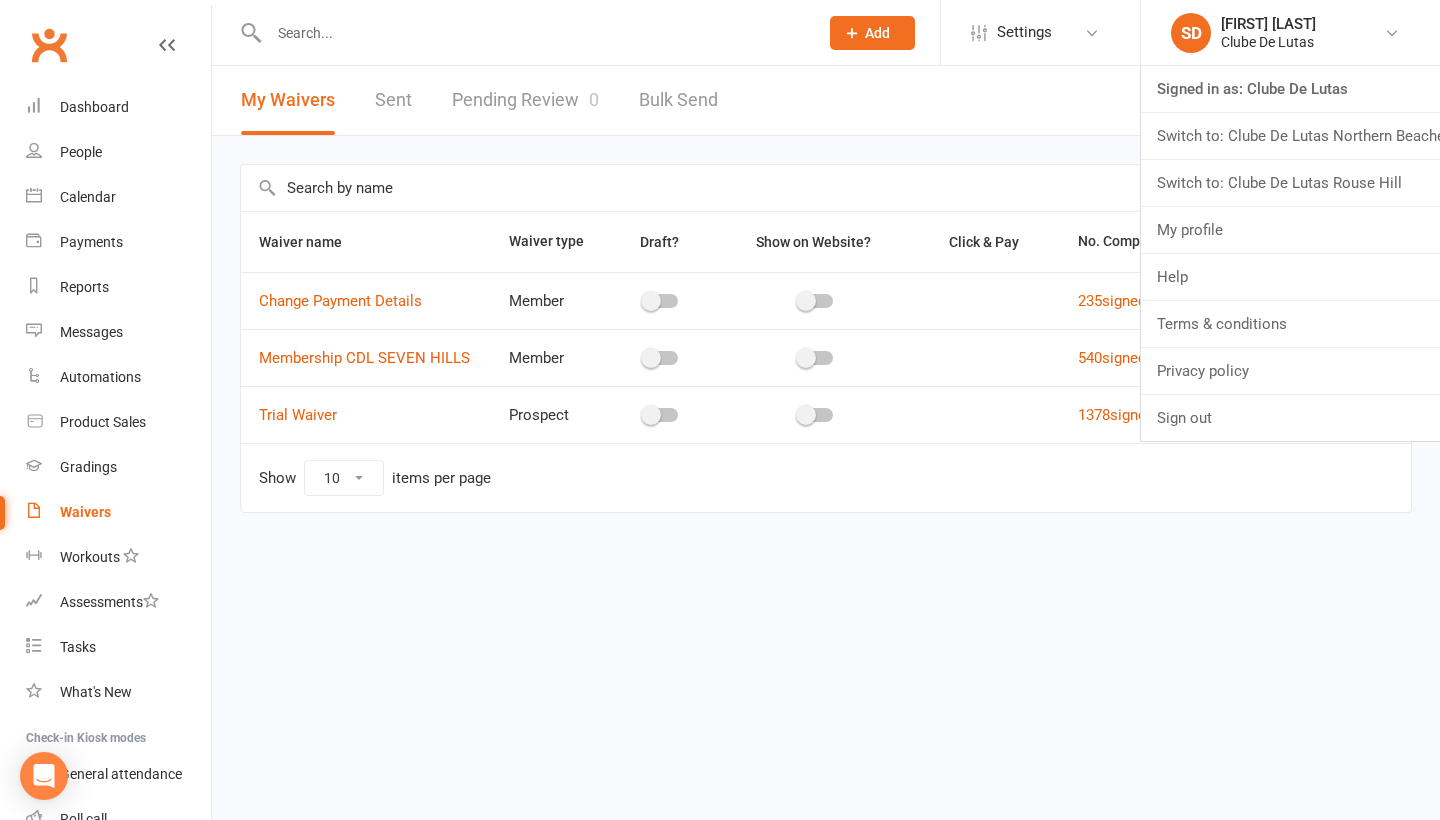 click at bounding box center [533, 33] 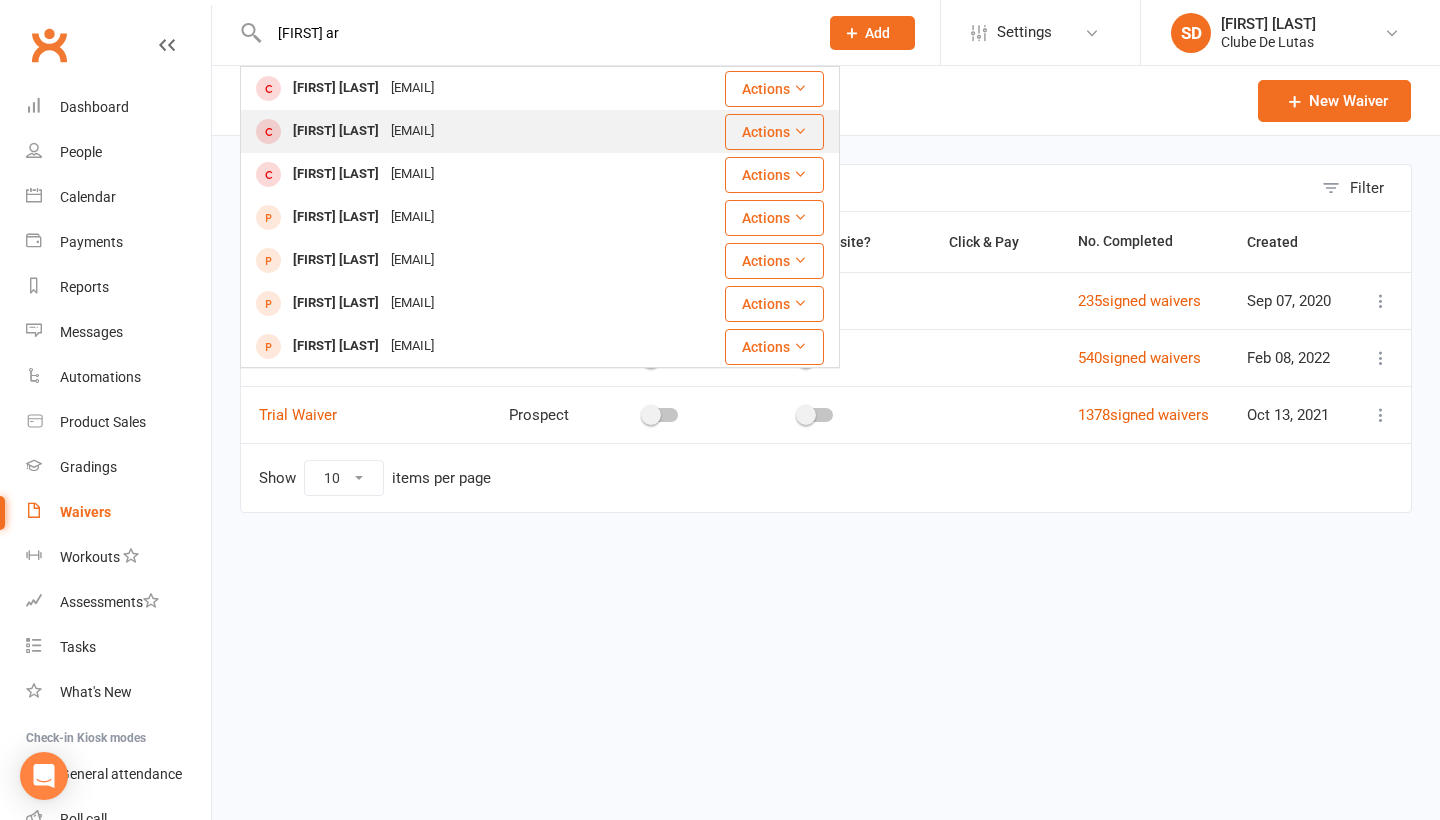 type on "[FIRST] ar" 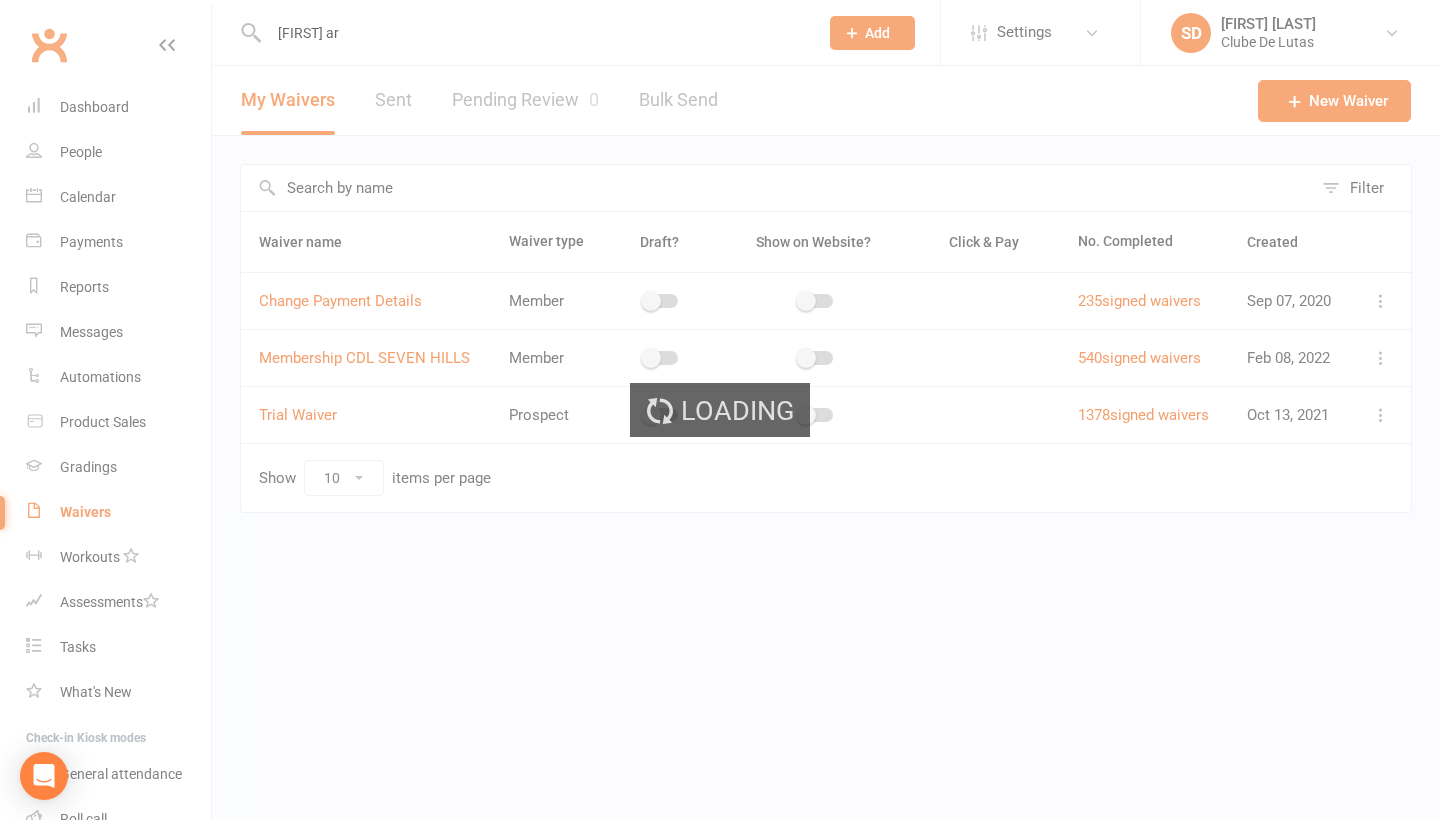 type 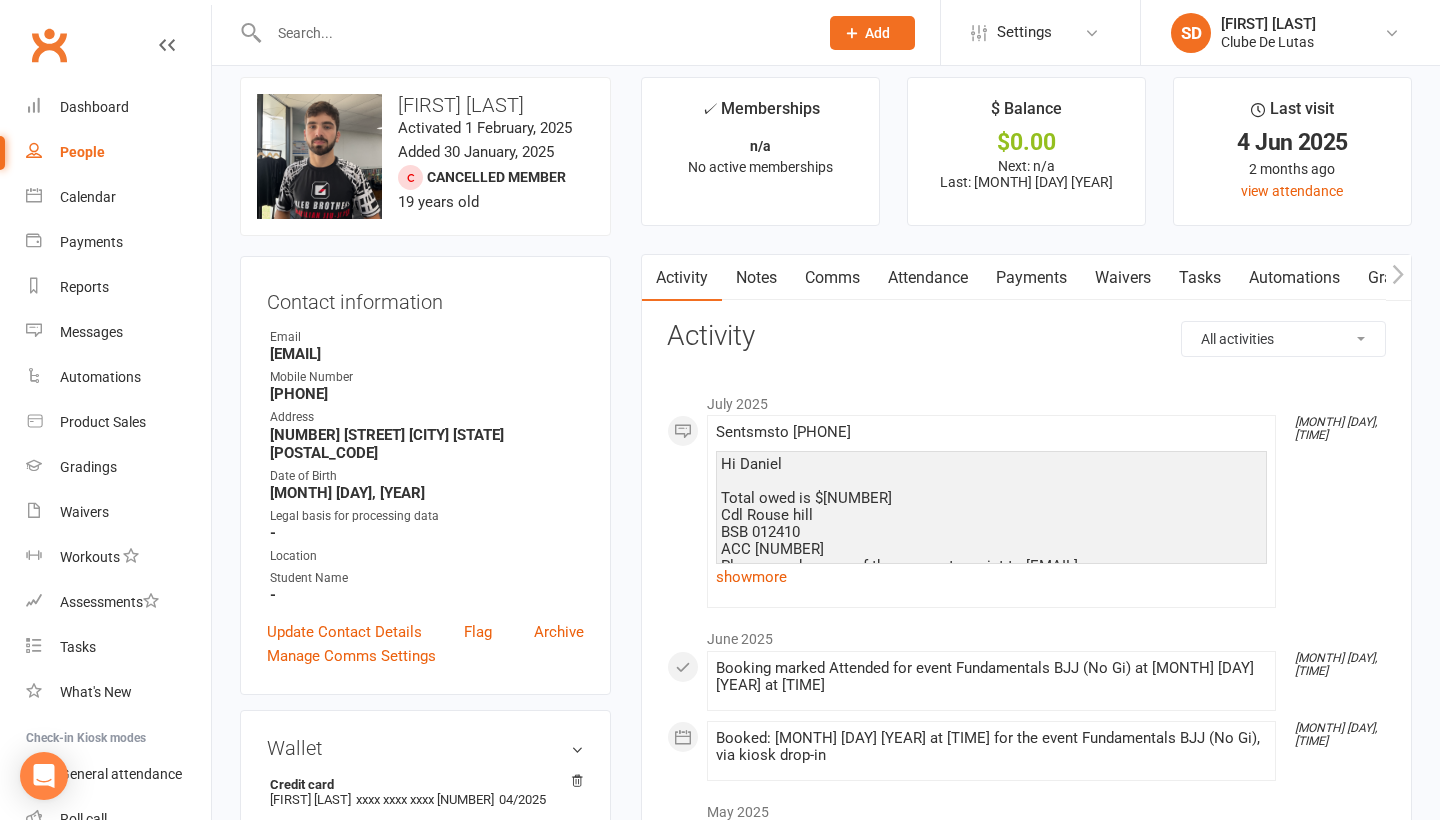 scroll, scrollTop: 22, scrollLeft: 0, axis: vertical 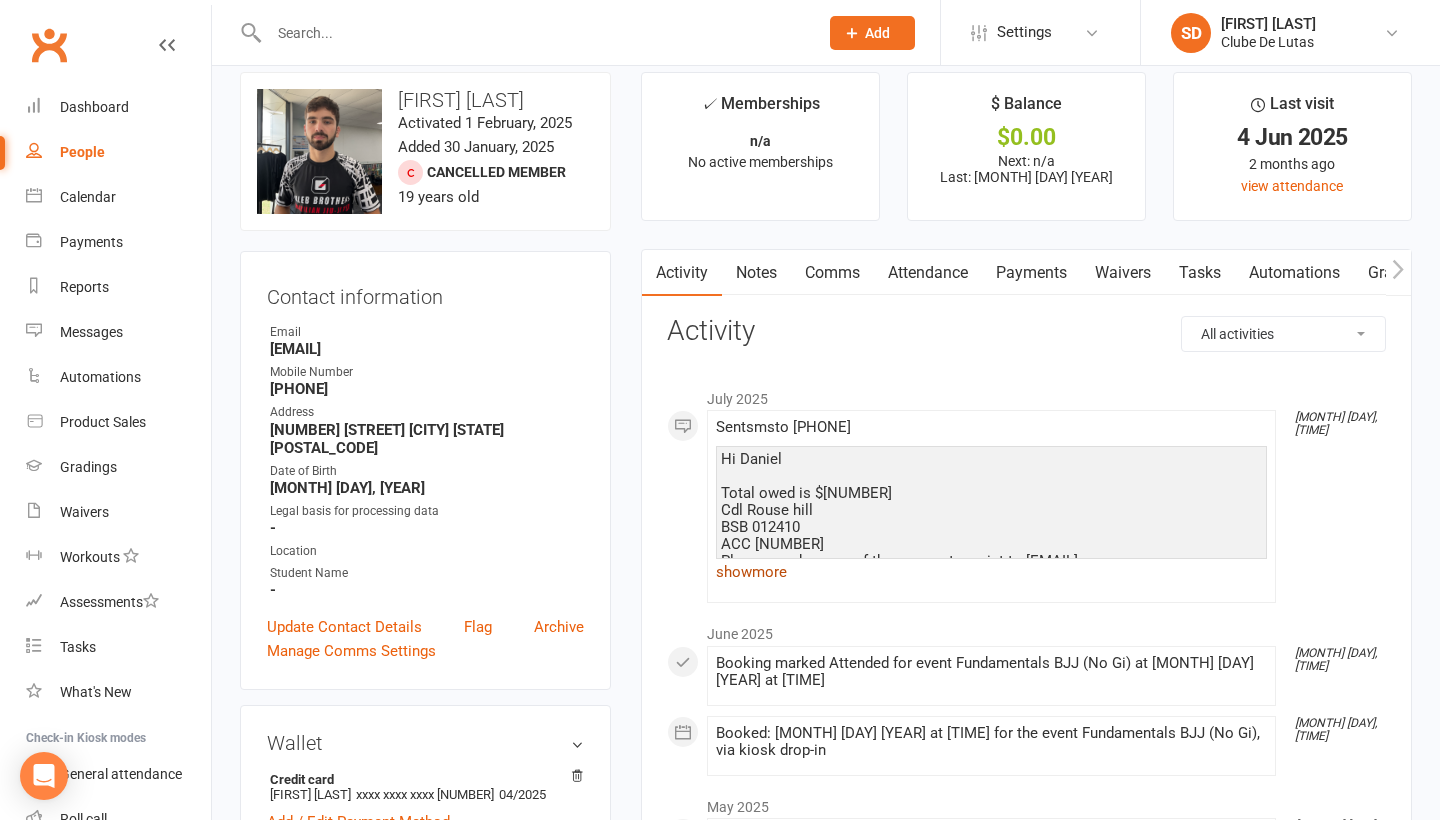 click on "show  more" at bounding box center (991, 572) 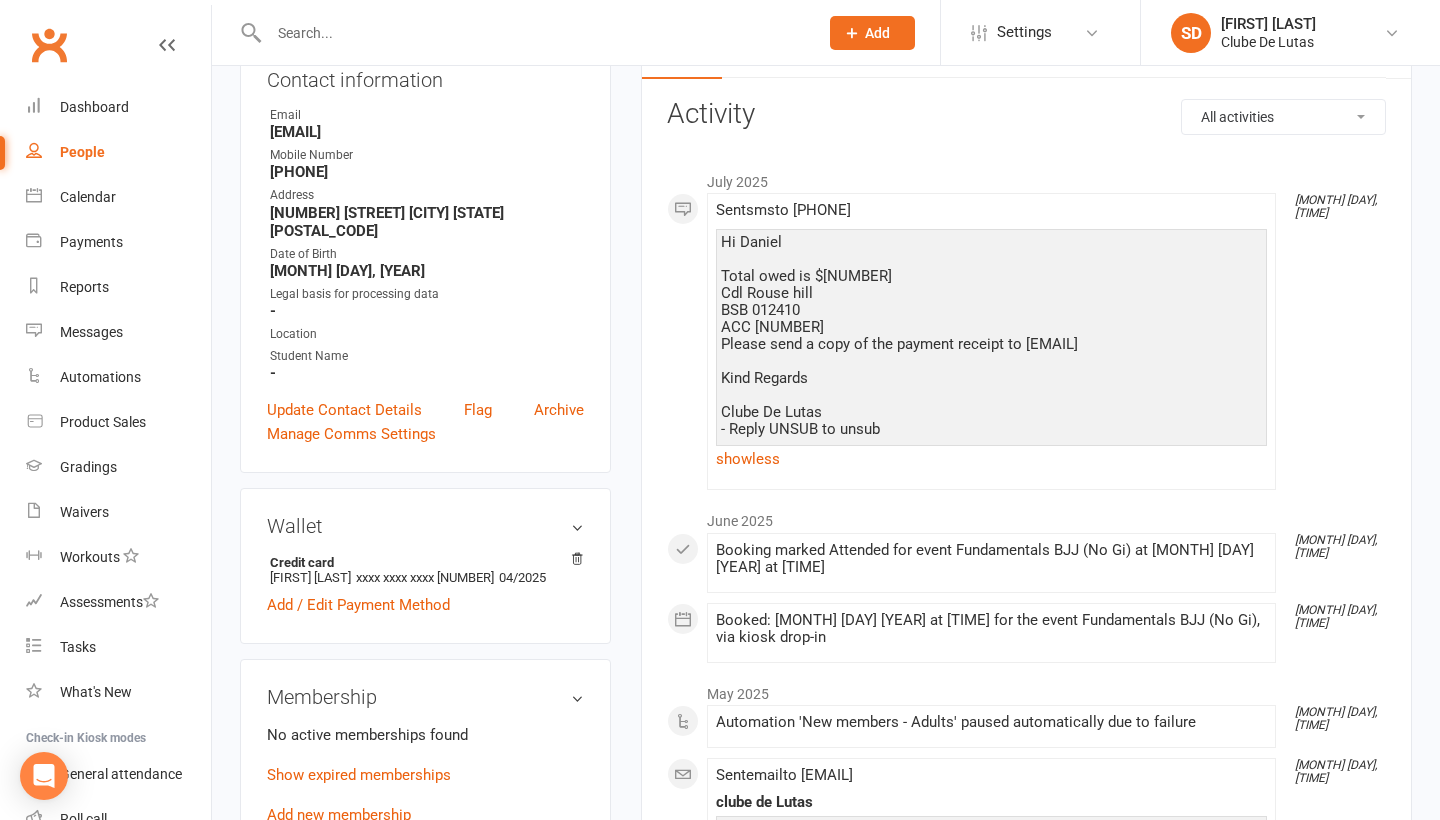 scroll, scrollTop: 239, scrollLeft: 0, axis: vertical 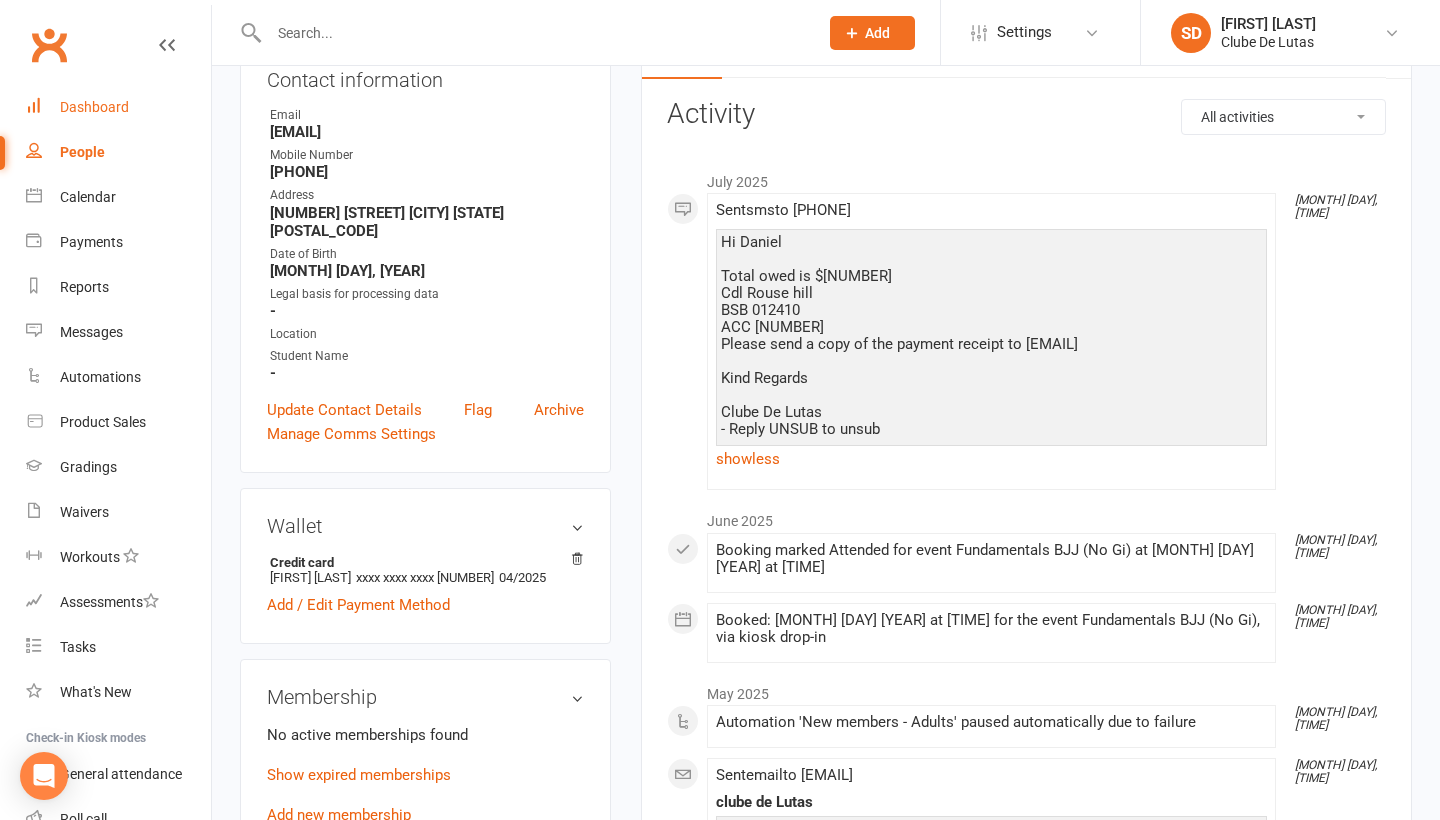 click on "Dashboard" at bounding box center (118, 107) 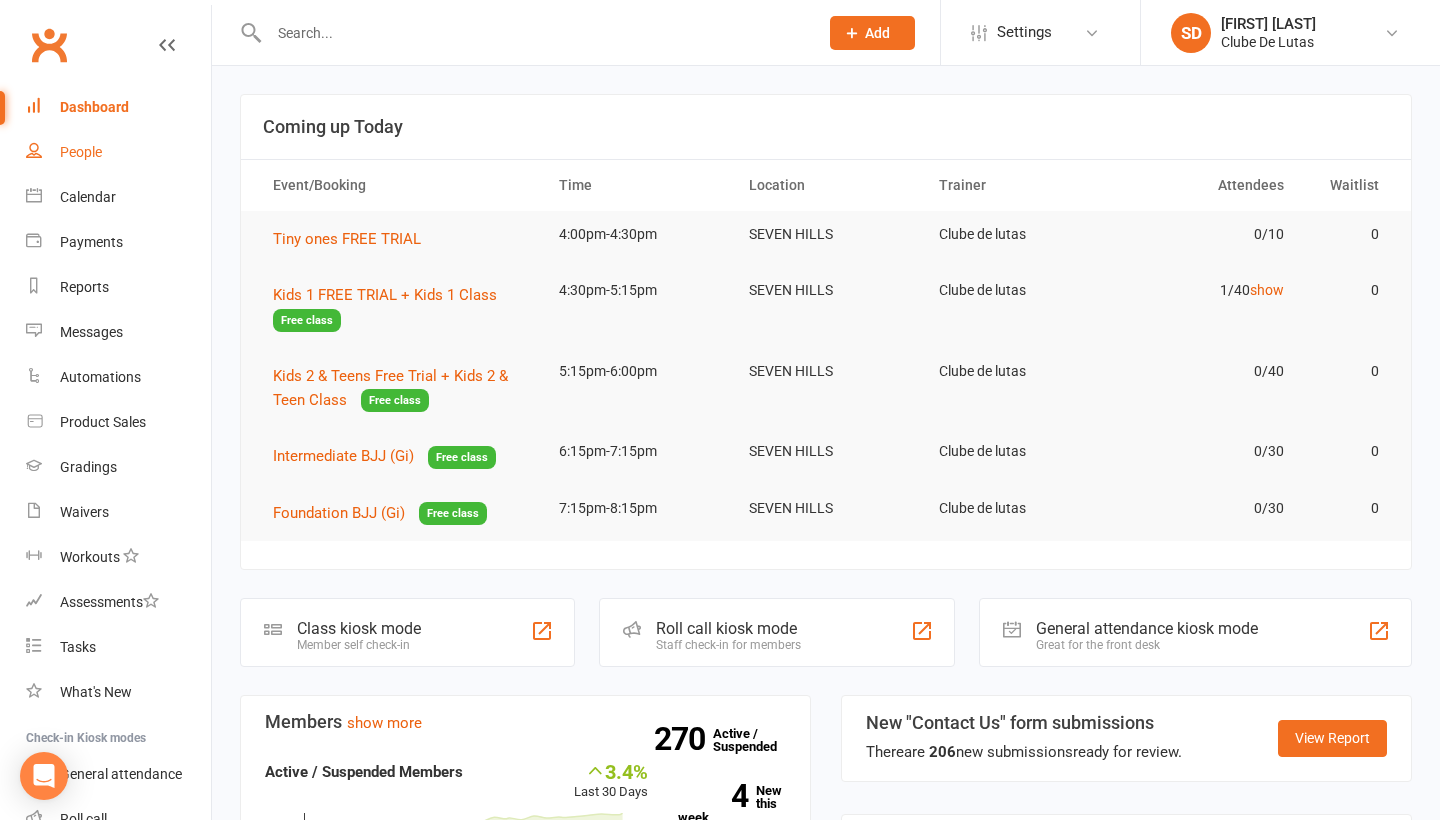 click on "People" at bounding box center [81, 152] 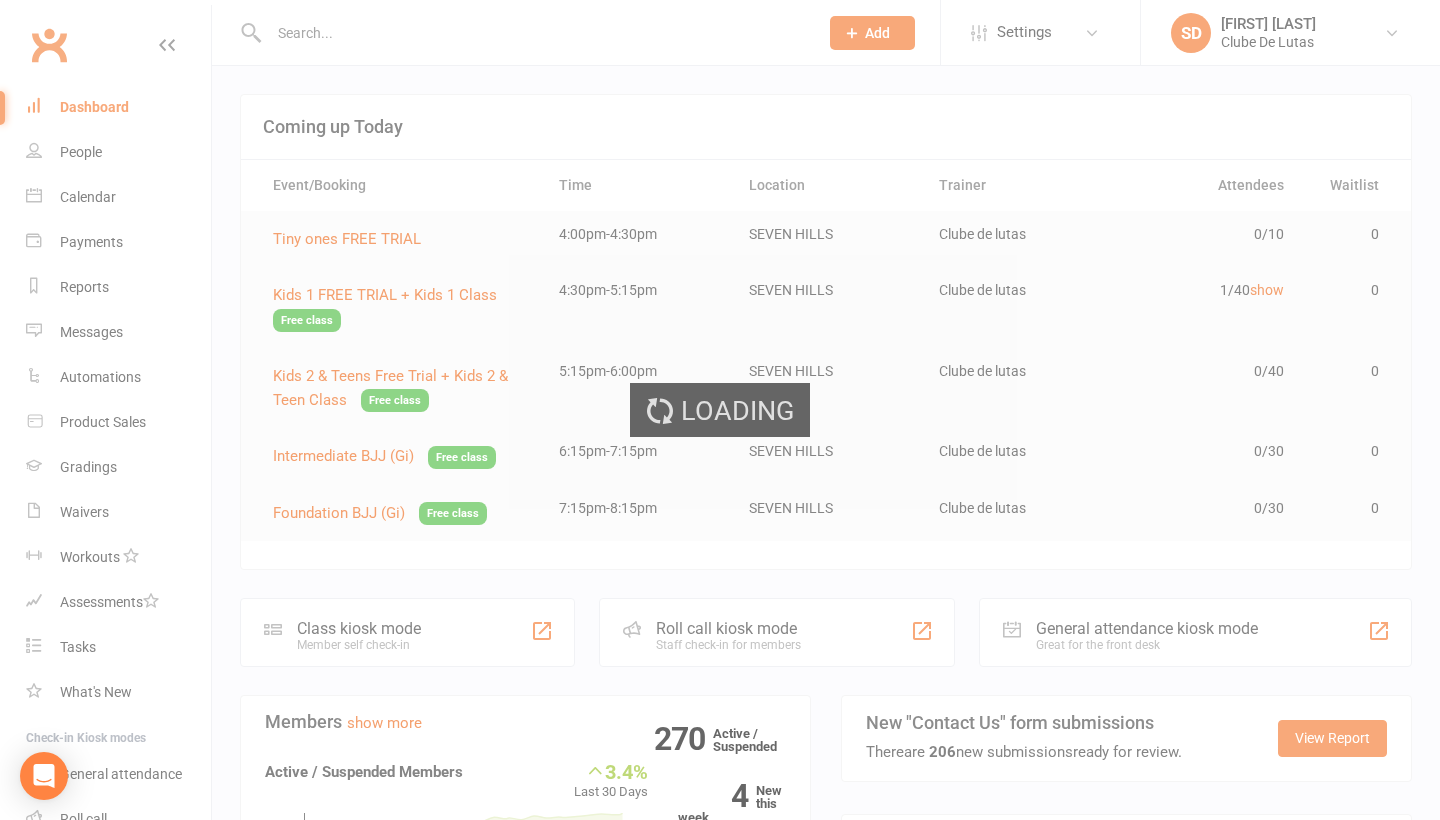 select on "100" 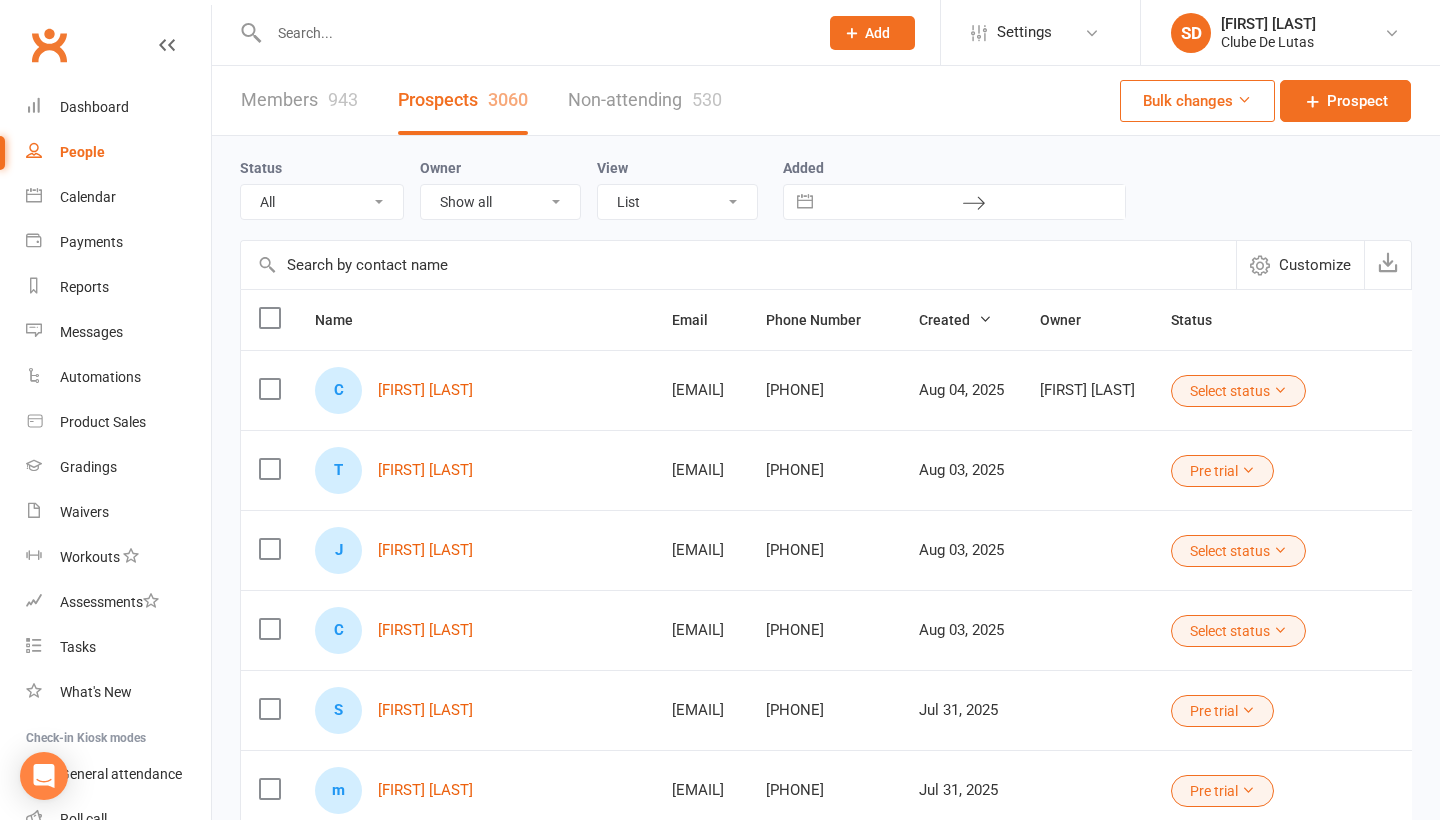 click at bounding box center (533, 33) 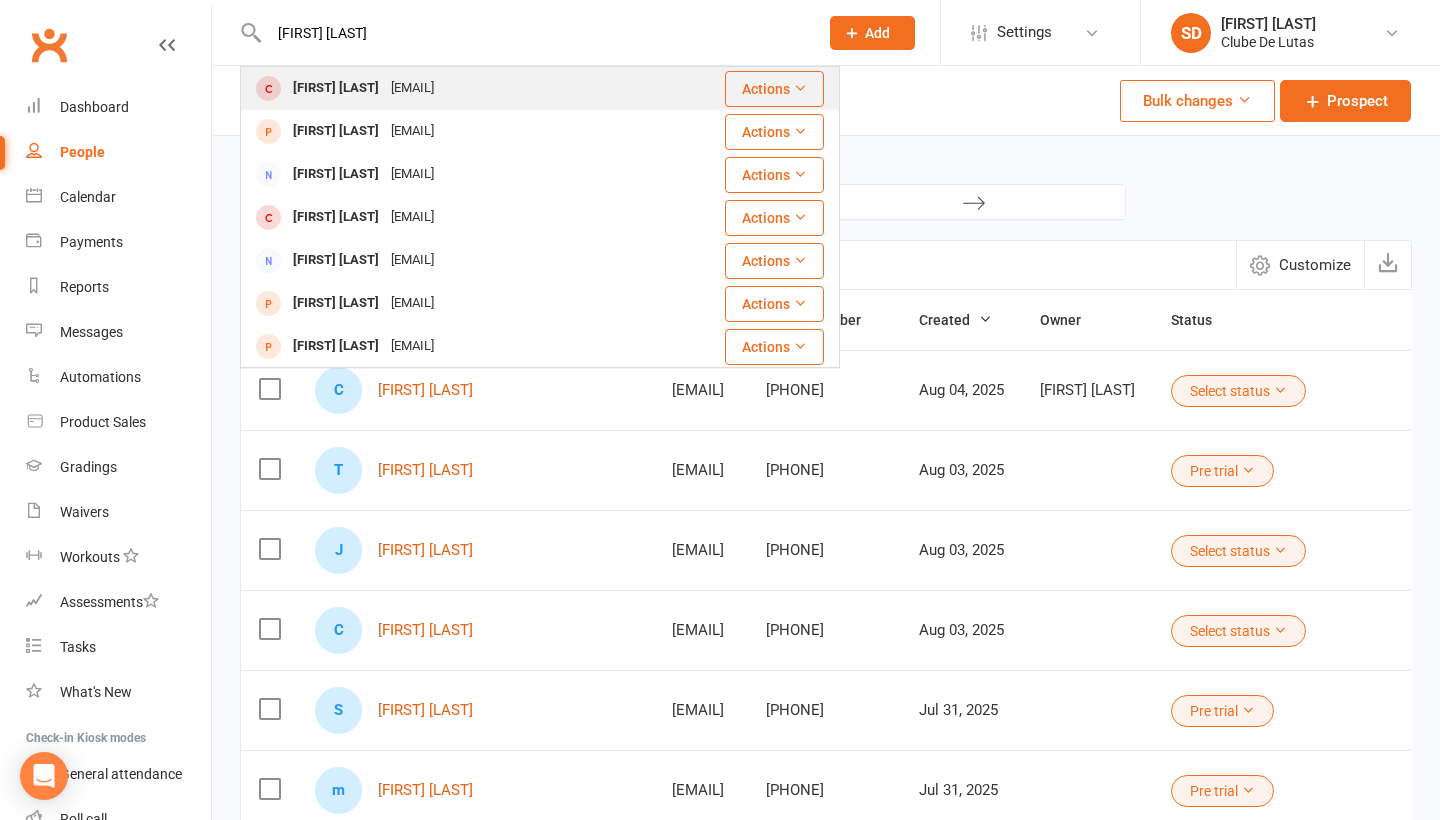type on "[FIRST] [LAST]" 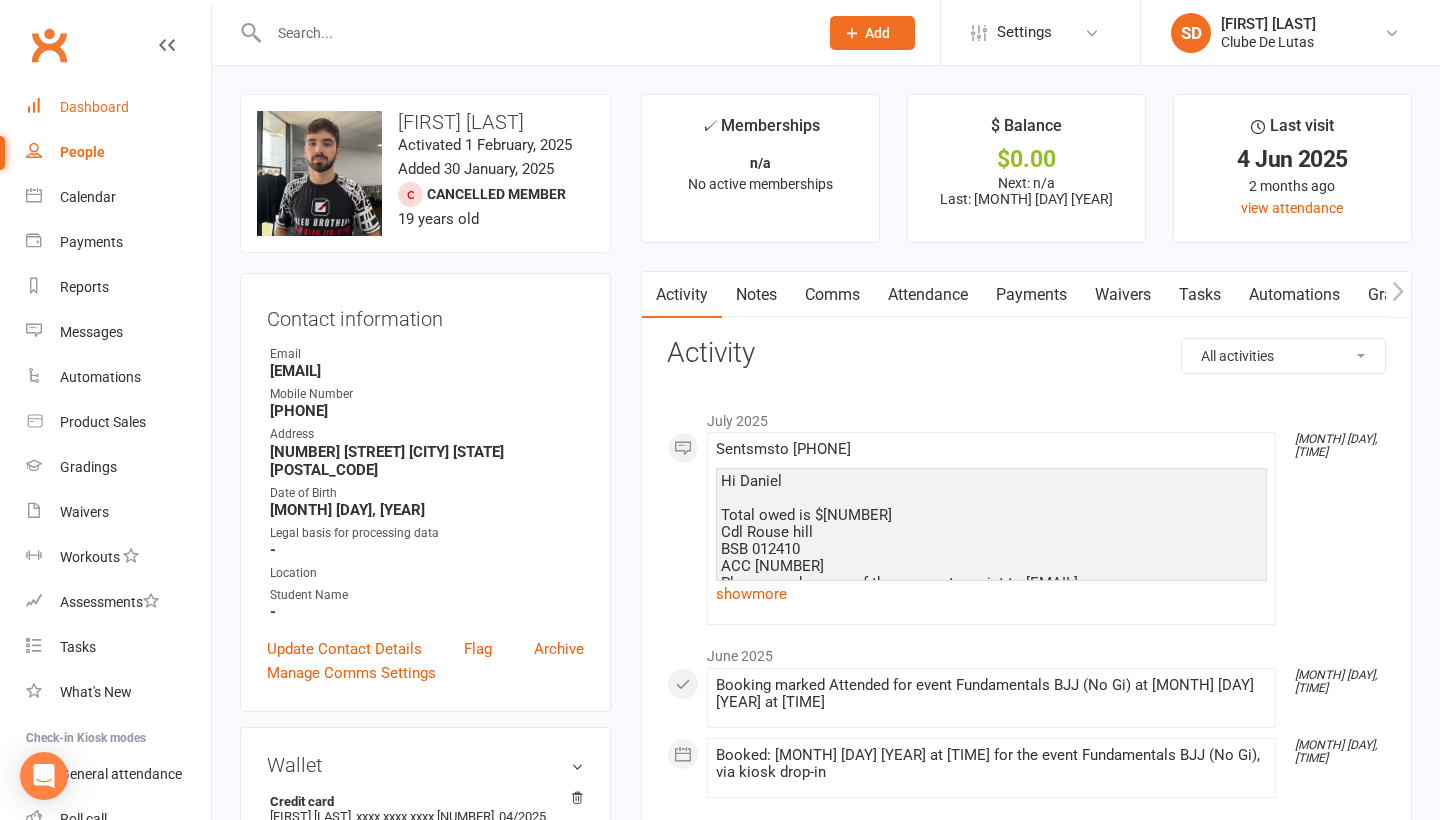 click on "Dashboard" at bounding box center [118, 107] 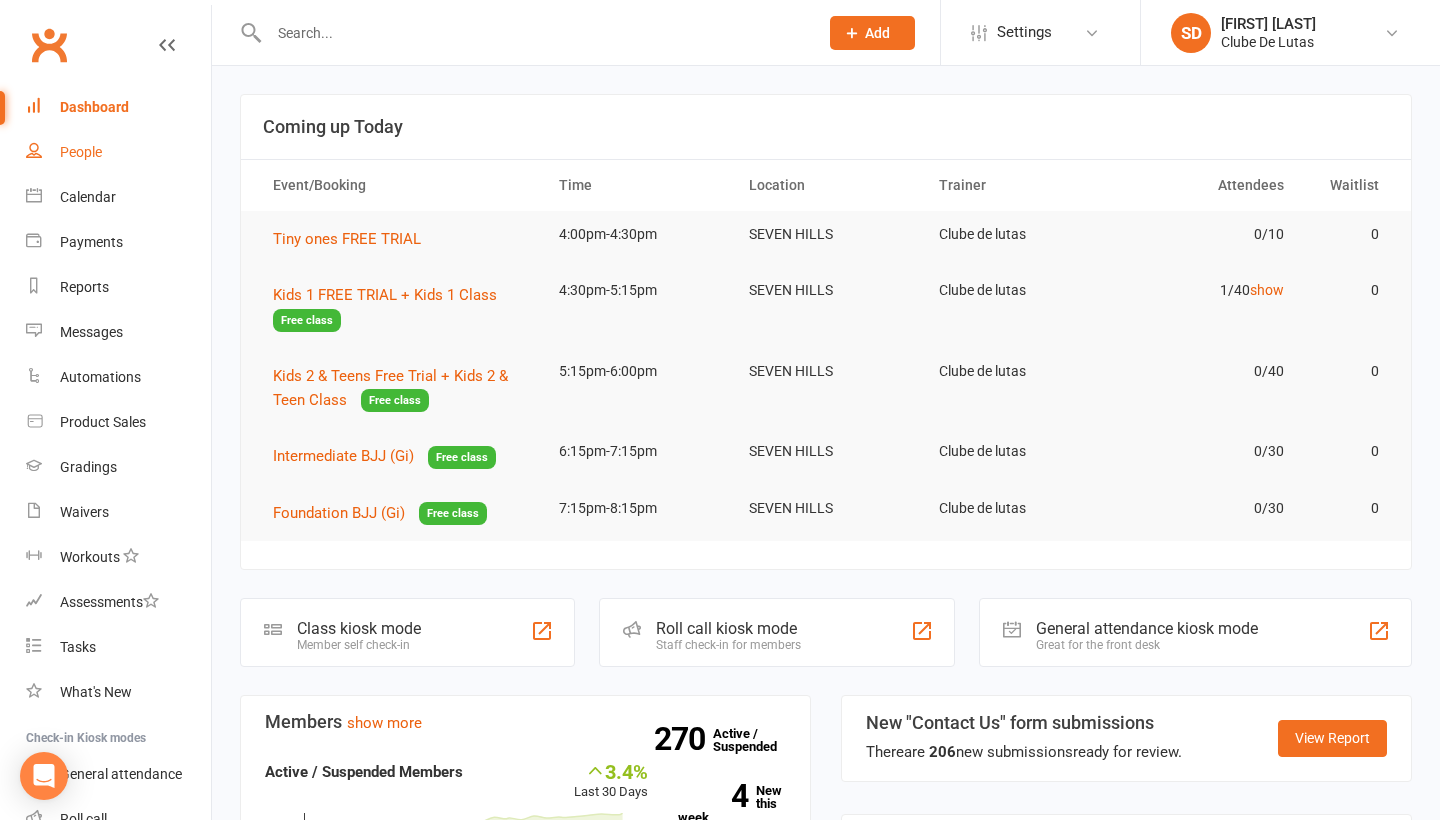 click on "People" at bounding box center (118, 152) 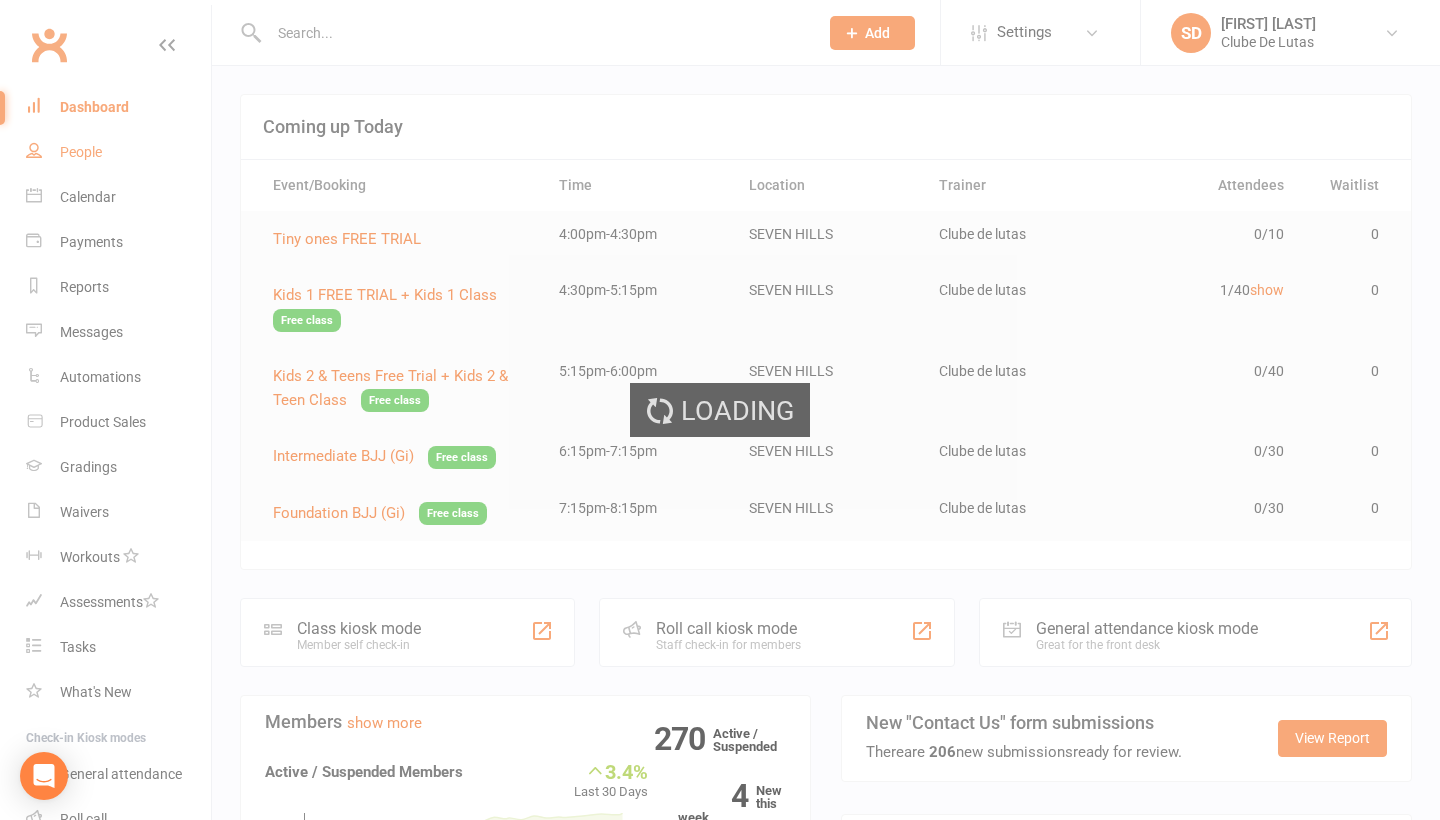 select on "100" 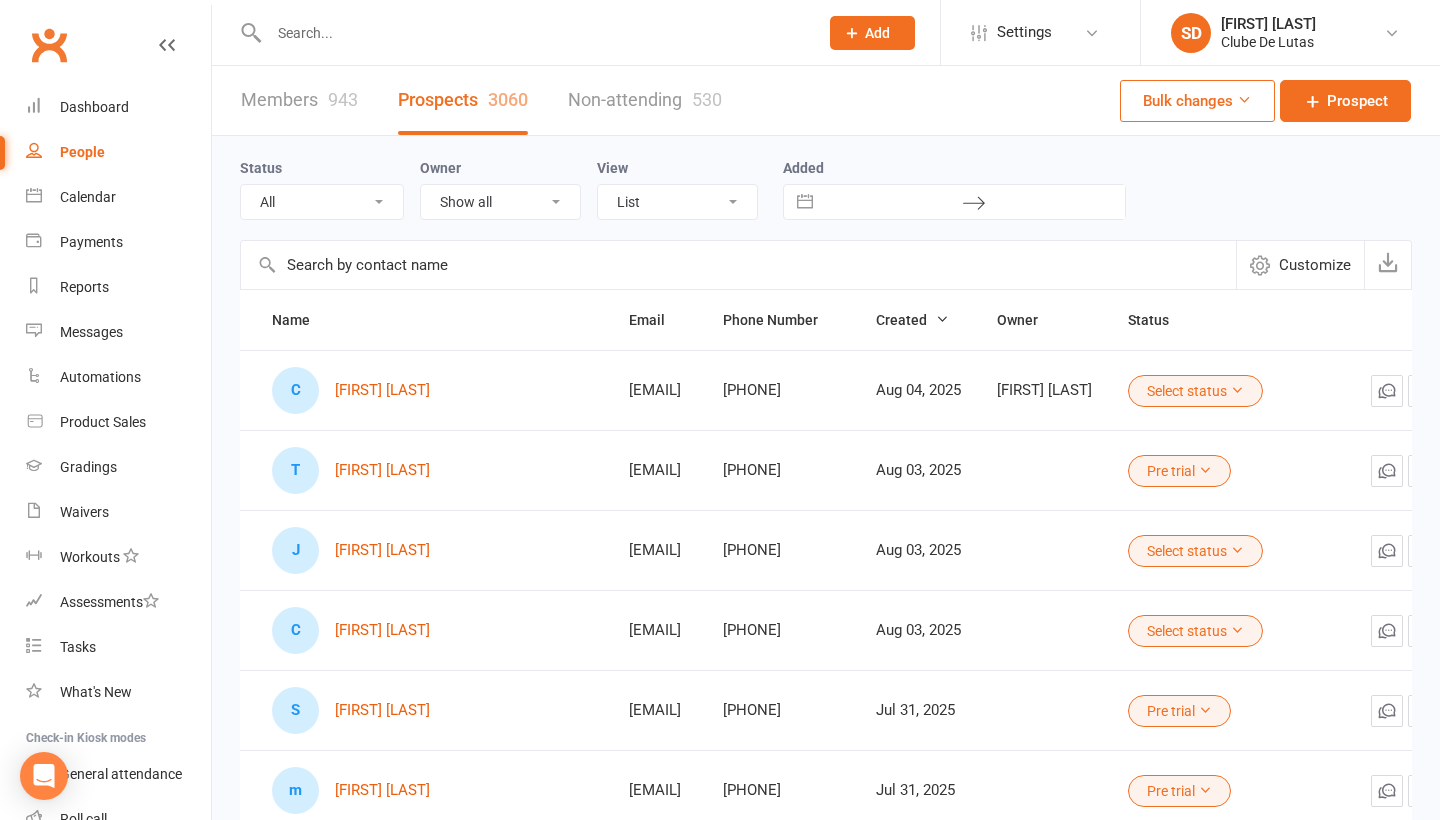 scroll, scrollTop: 0, scrollLeft: 38, axis: horizontal 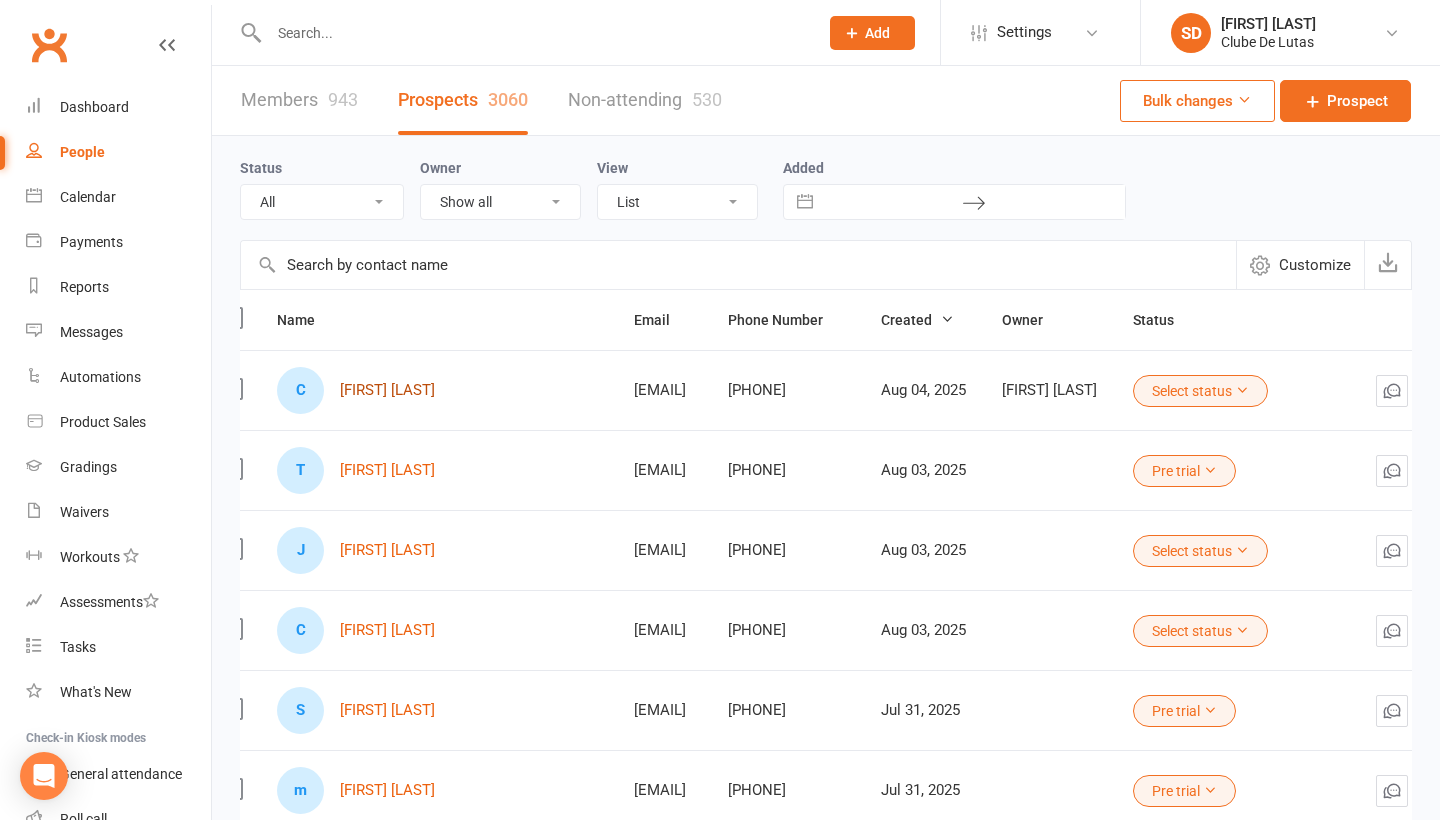 click on "[FIRST] [LAST]" at bounding box center [387, 390] 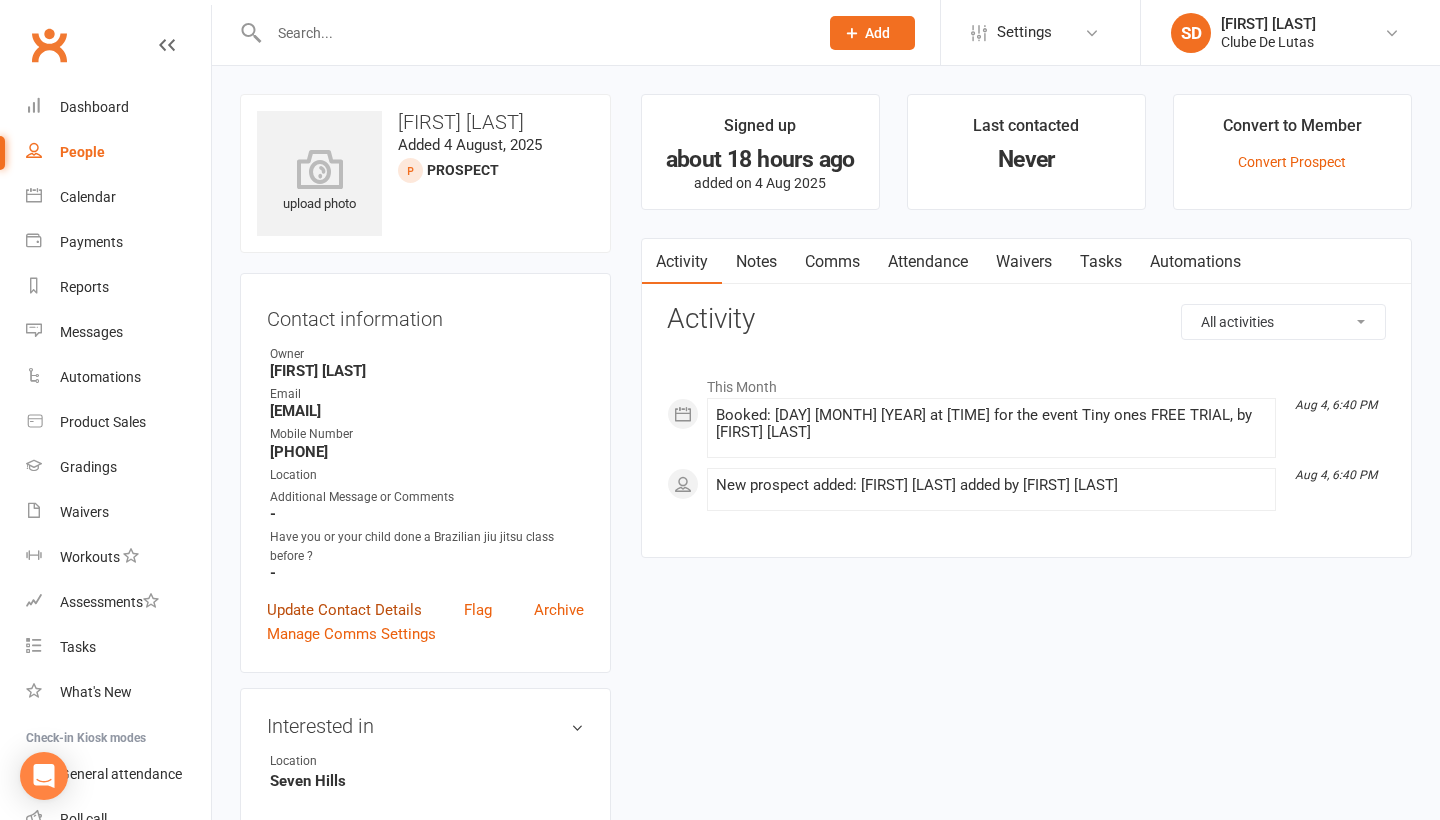 click on "Update Contact Details" at bounding box center [344, 610] 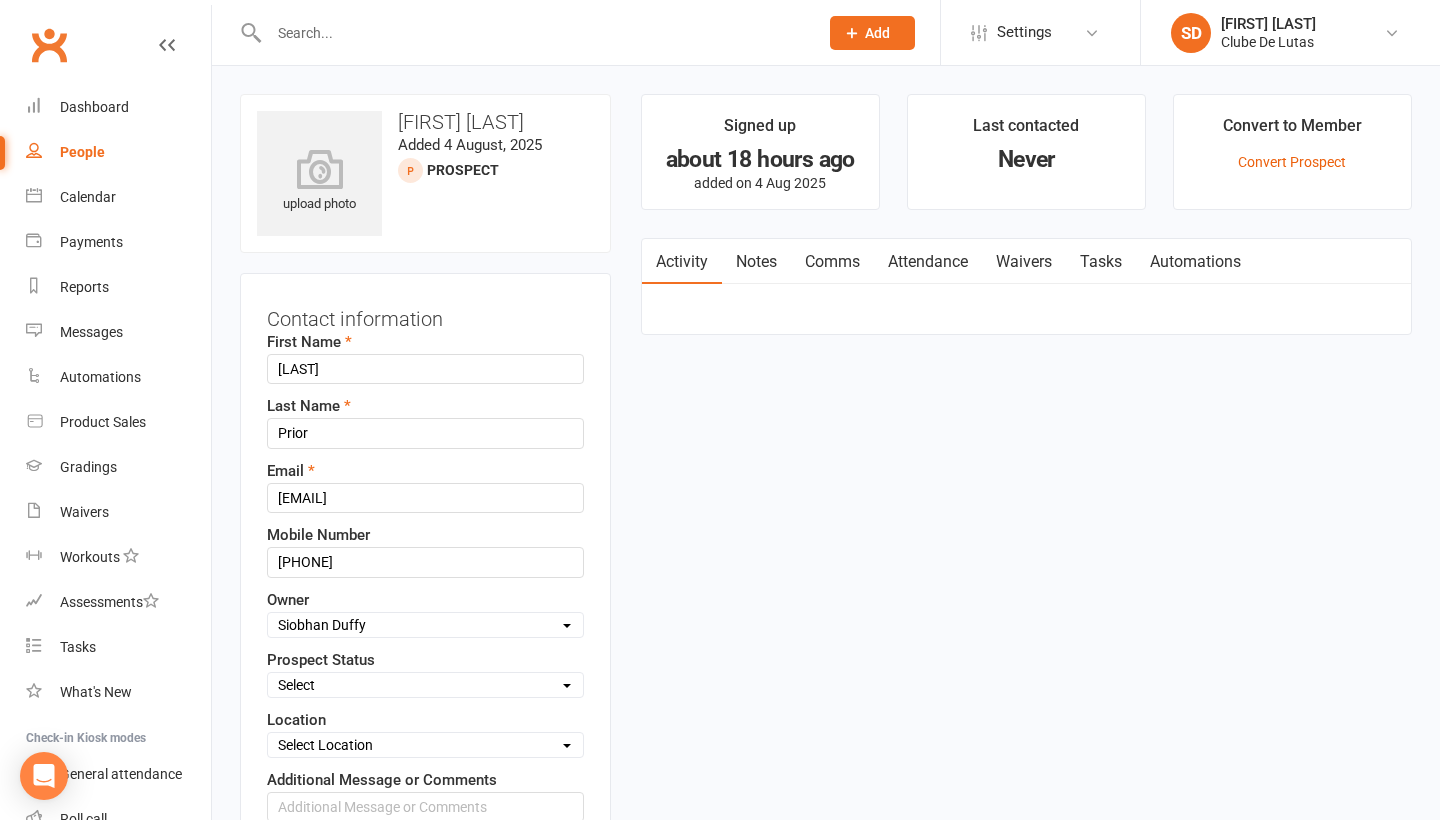 scroll, scrollTop: 94, scrollLeft: 0, axis: vertical 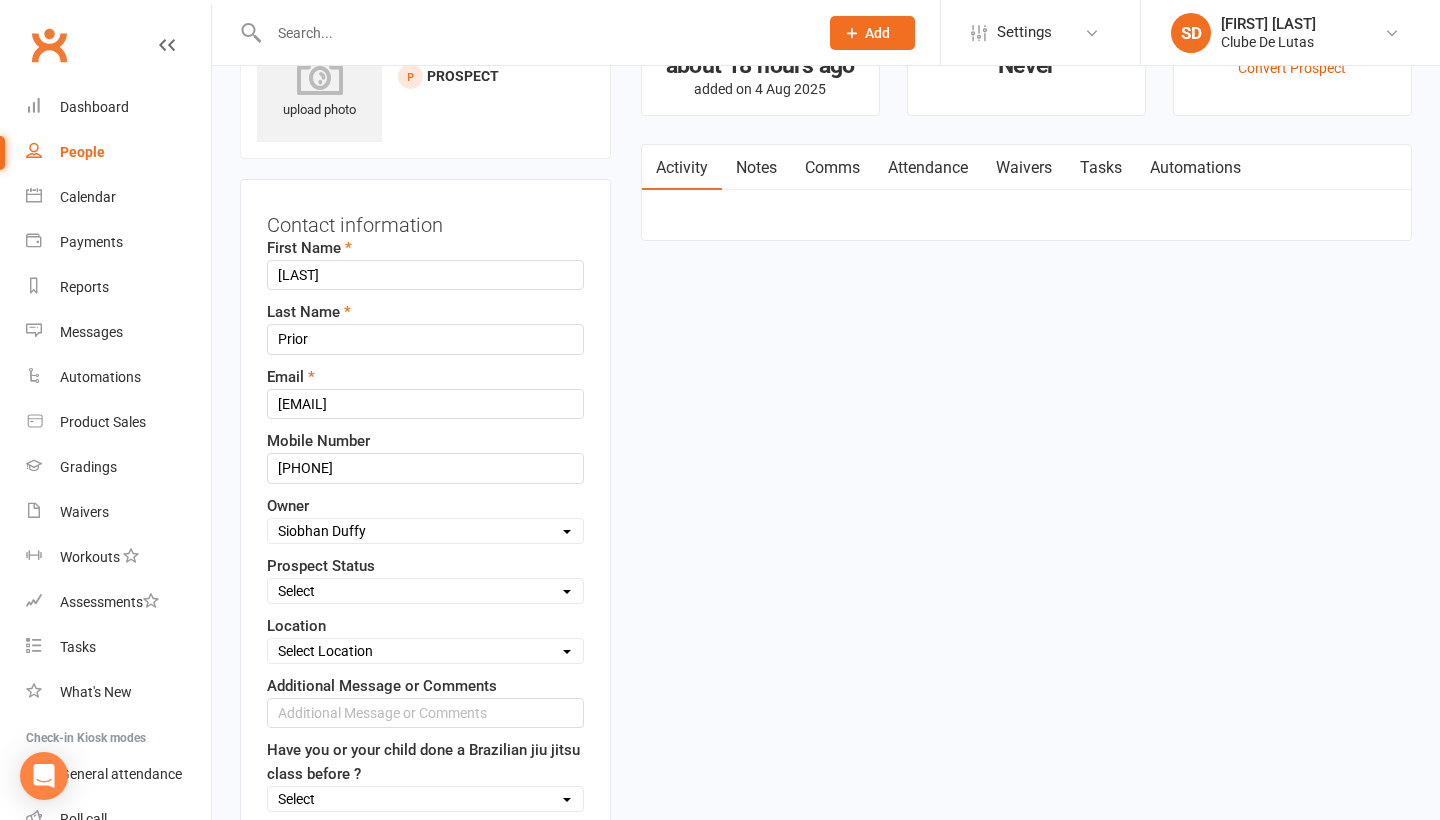 select on "Pre trial - KIDS" 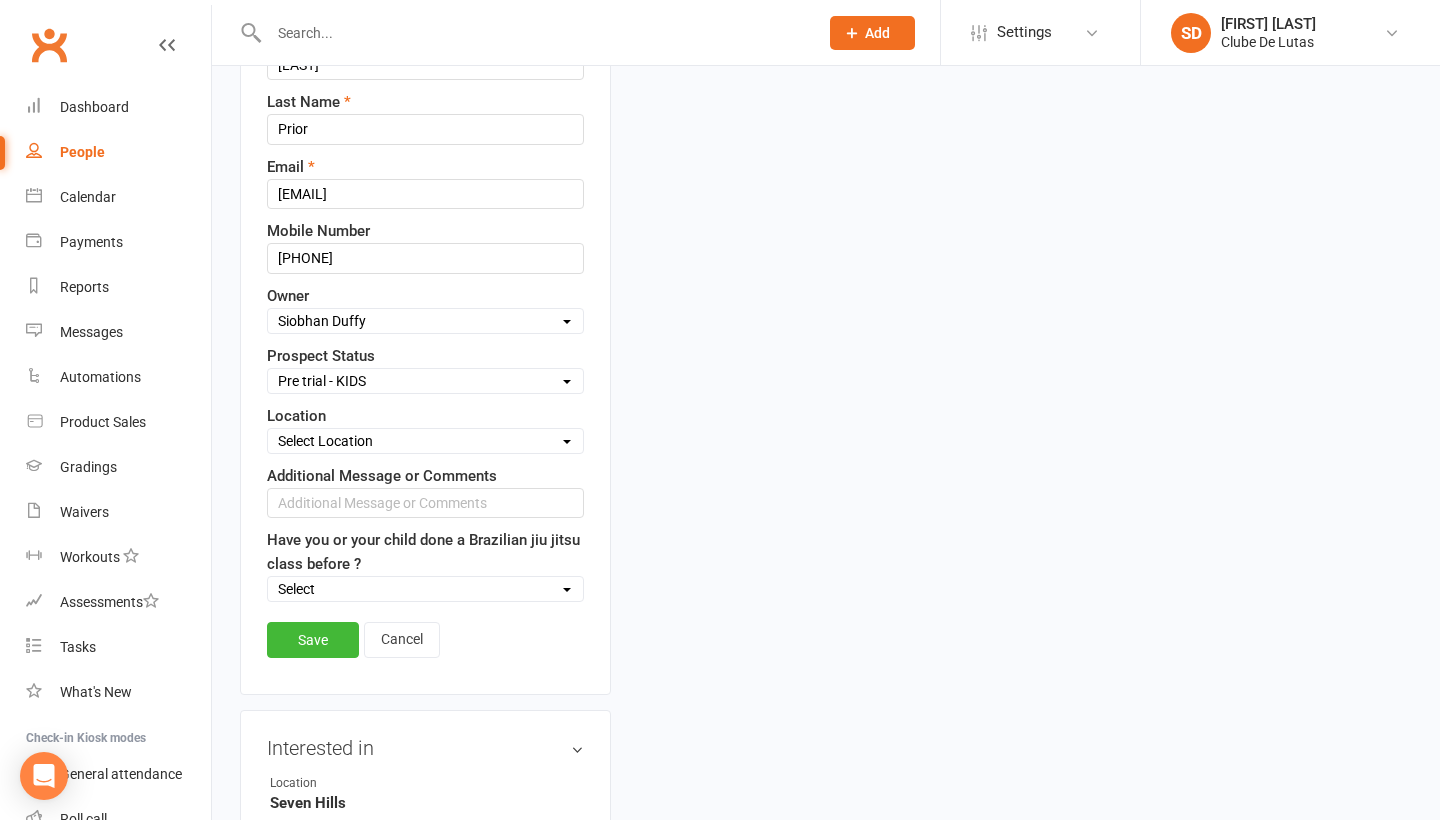 scroll, scrollTop: 349, scrollLeft: 0, axis: vertical 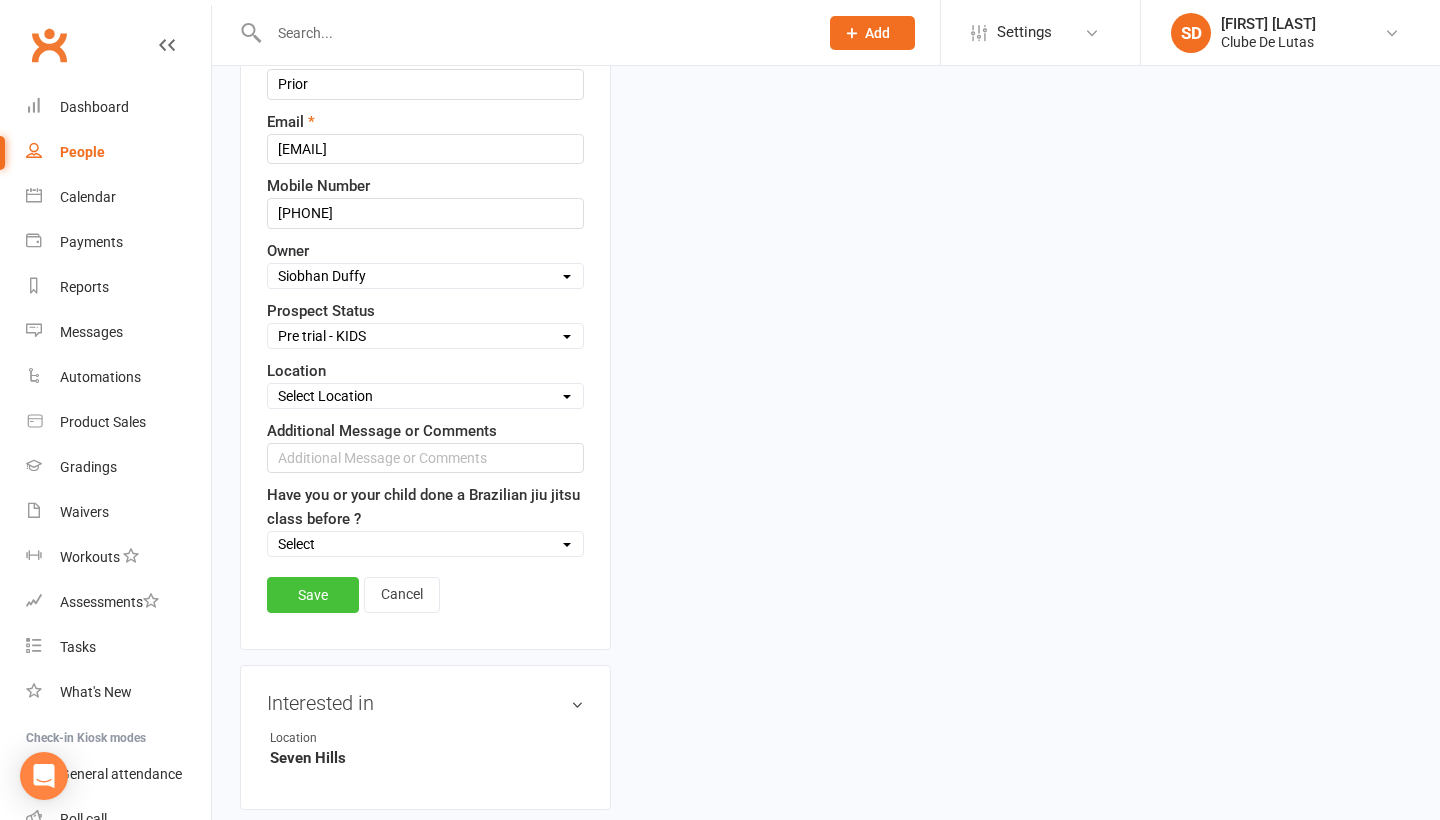click on "Save" at bounding box center [313, 595] 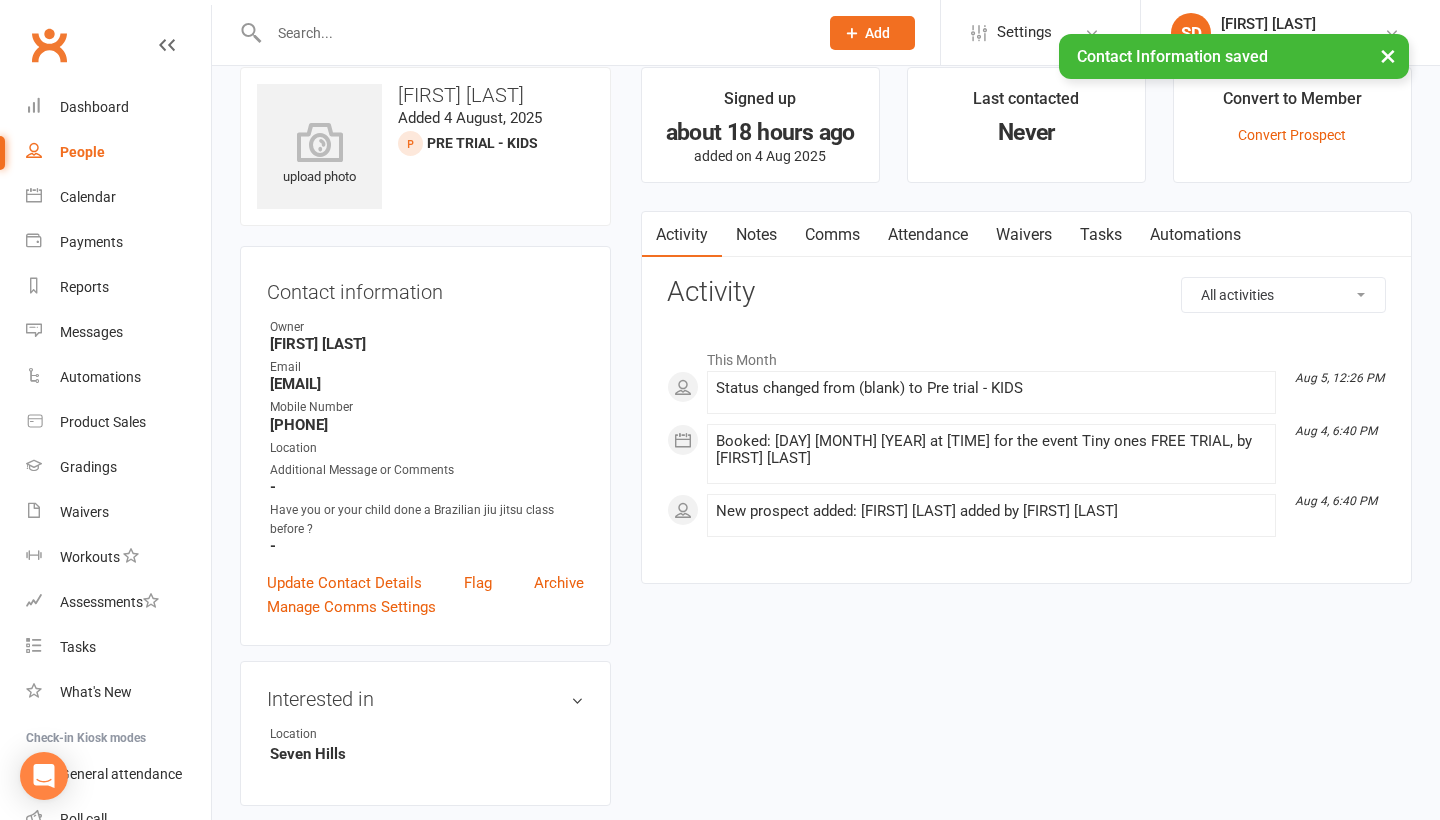 scroll, scrollTop: 17, scrollLeft: 0, axis: vertical 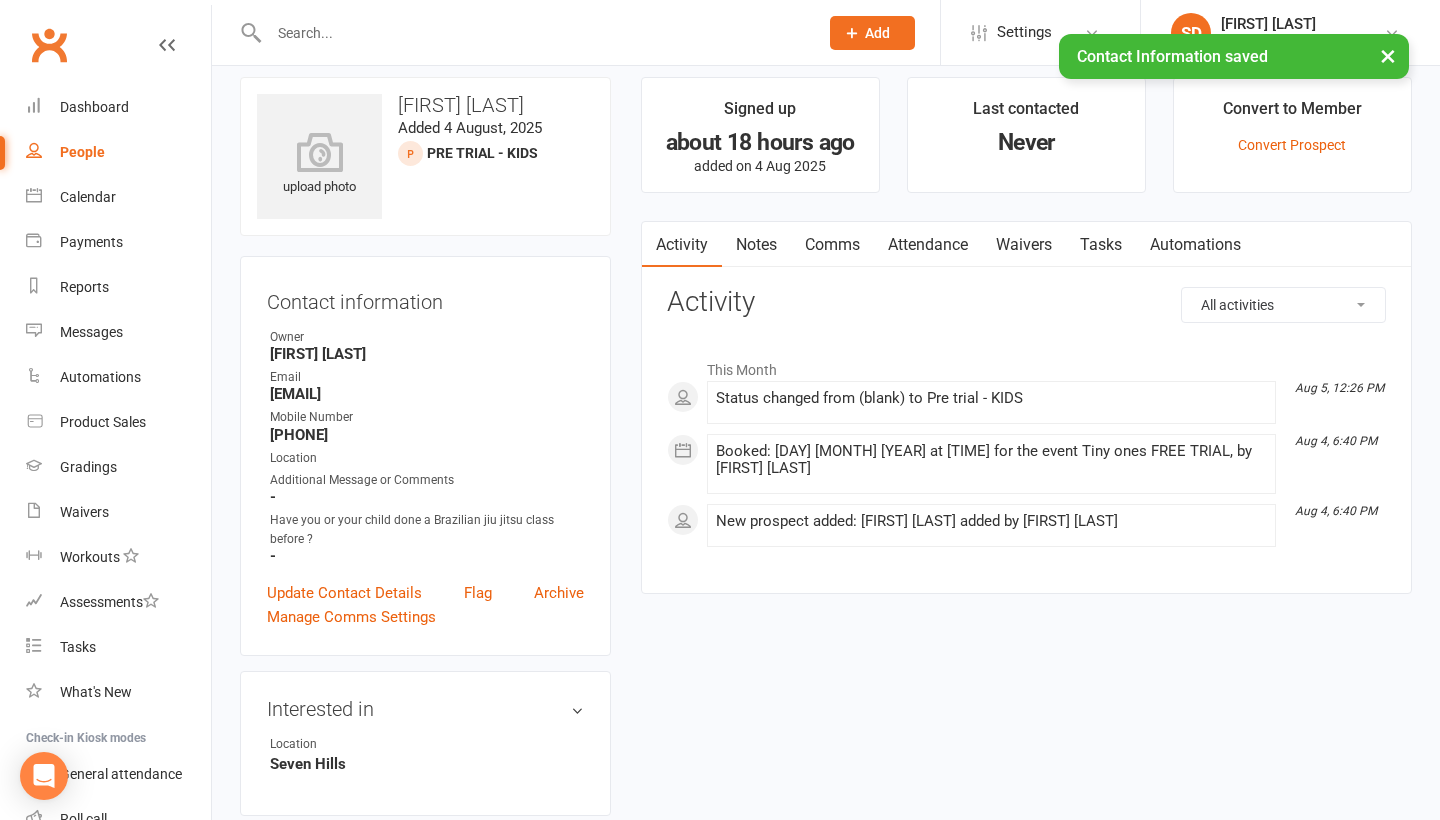 click on "Waivers" at bounding box center (1024, 245) 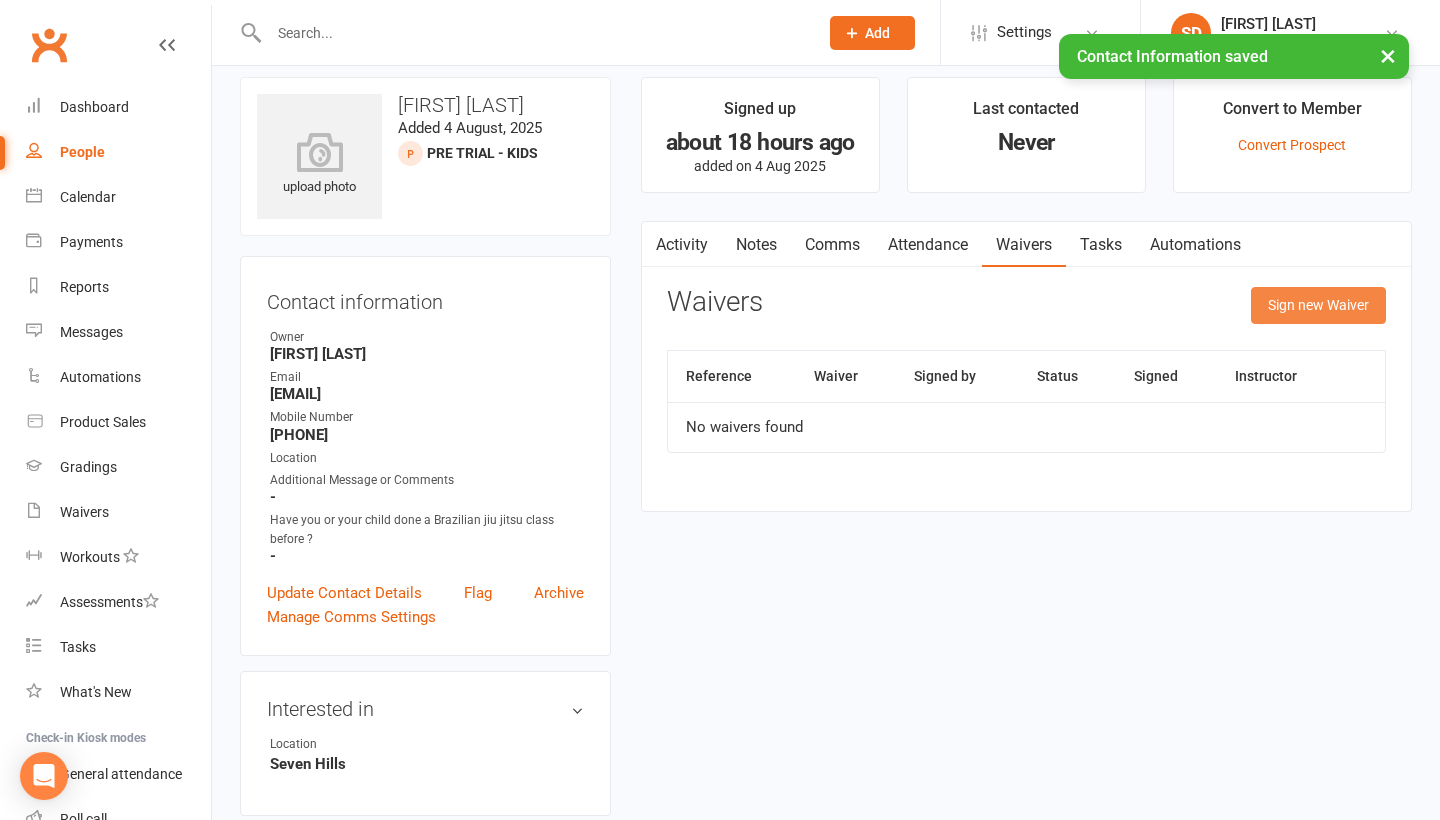 click on "Sign new Waiver" at bounding box center (1318, 305) 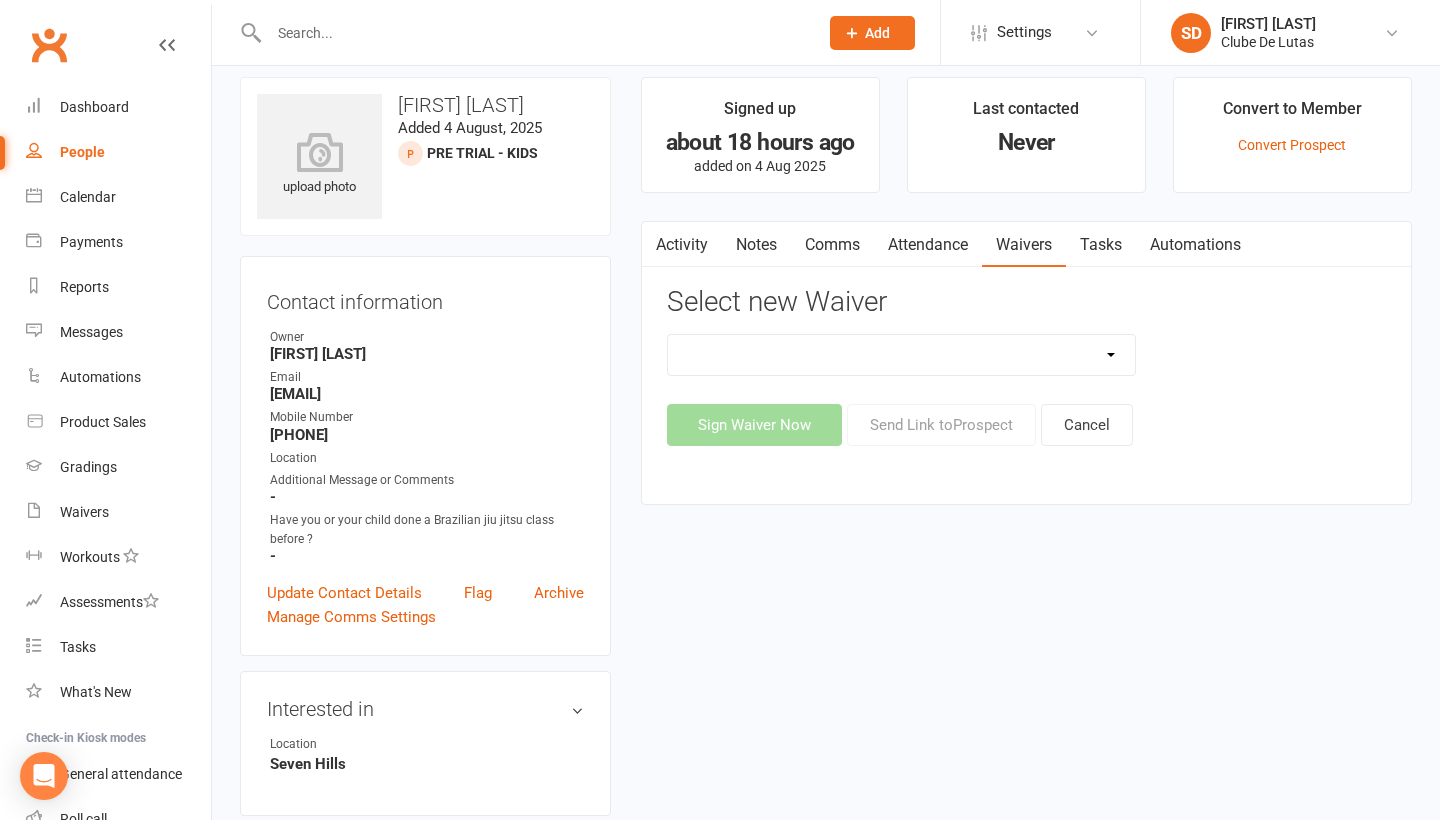 click on "Attendance" at bounding box center (928, 245) 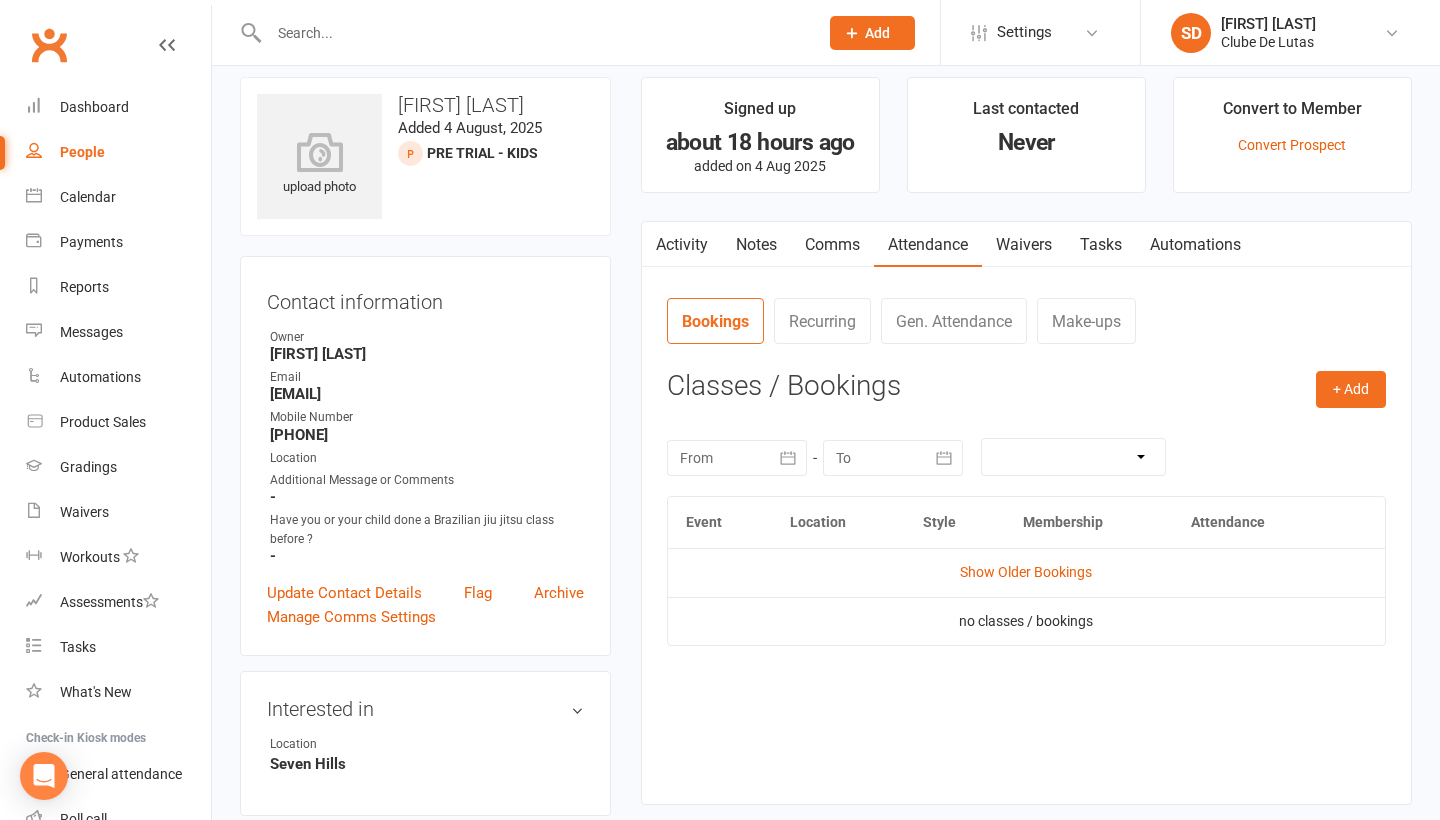click on "Attendance Number of visits past 12 months Jan Month Sep Aug  0 Export CSV Total visits since joining:  0 Last seen:  Never Bookings Recurring Gen. Attendance Make-ups + Add Book Event Add Appointment Book a Friend Classes / Bookings
August 2025
Sun Mon Tue Wed Thu Fri Sat
31
27
28
29
30
31
01
02
32
03
04
05
06
07
08
09
33
10
11
12
13
14
15
16
34
17
18
19
20
21
22" at bounding box center (1026, 535) 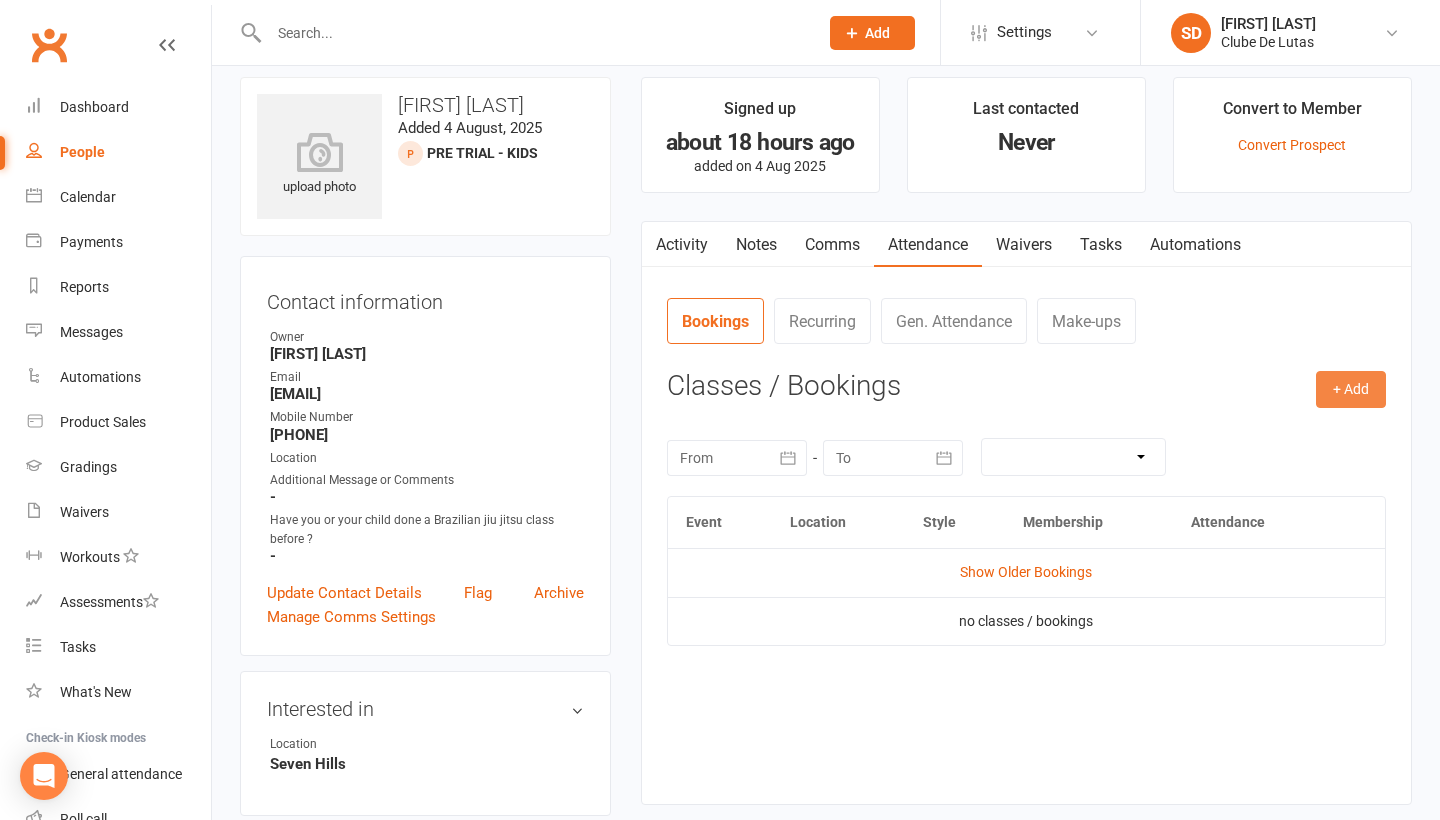 click on "+ Add" at bounding box center [1351, 389] 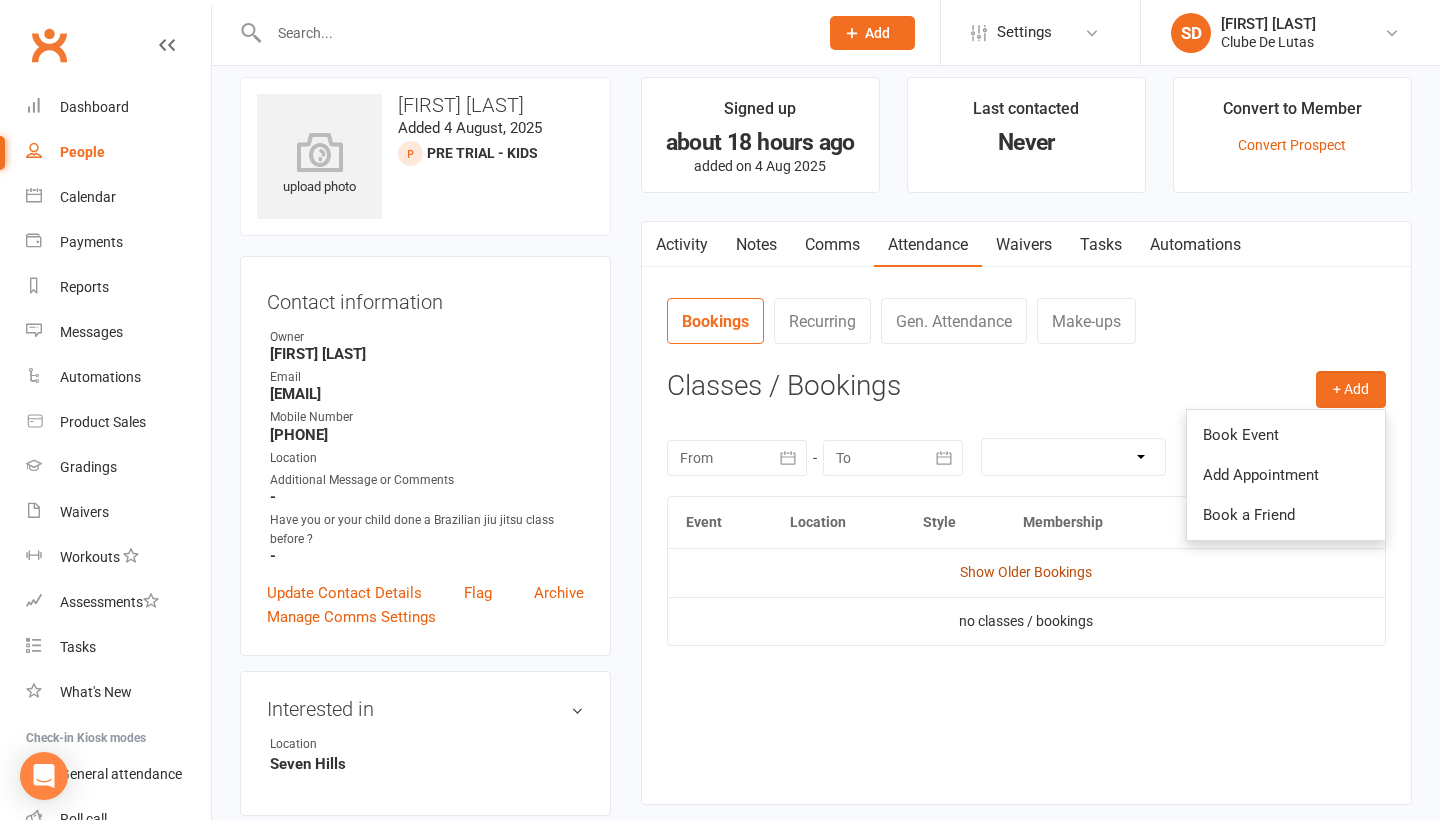 click on "Show Older Bookings" at bounding box center [1026, 572] 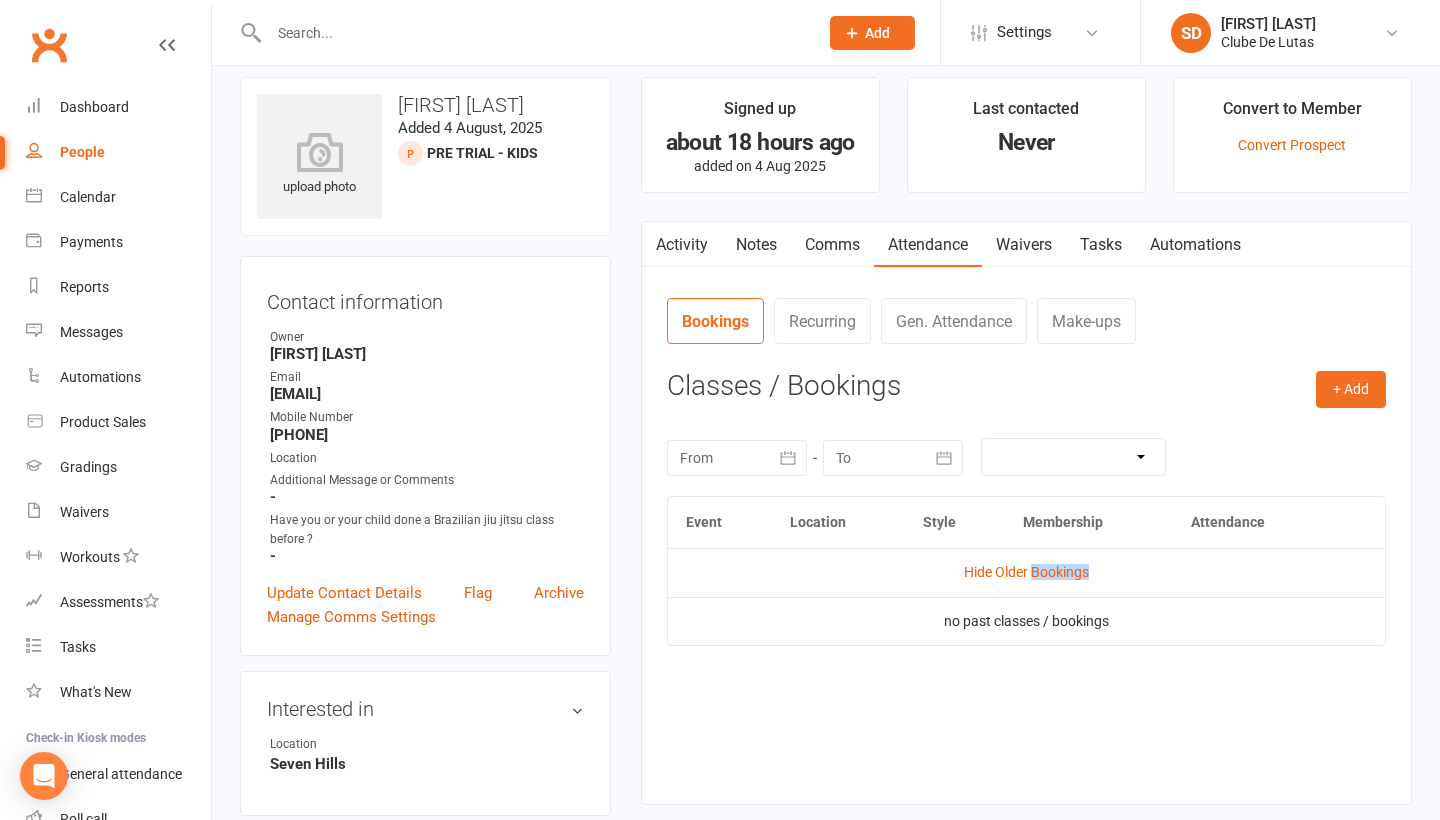 click on "Hide Older Bookings" at bounding box center [1026, 572] 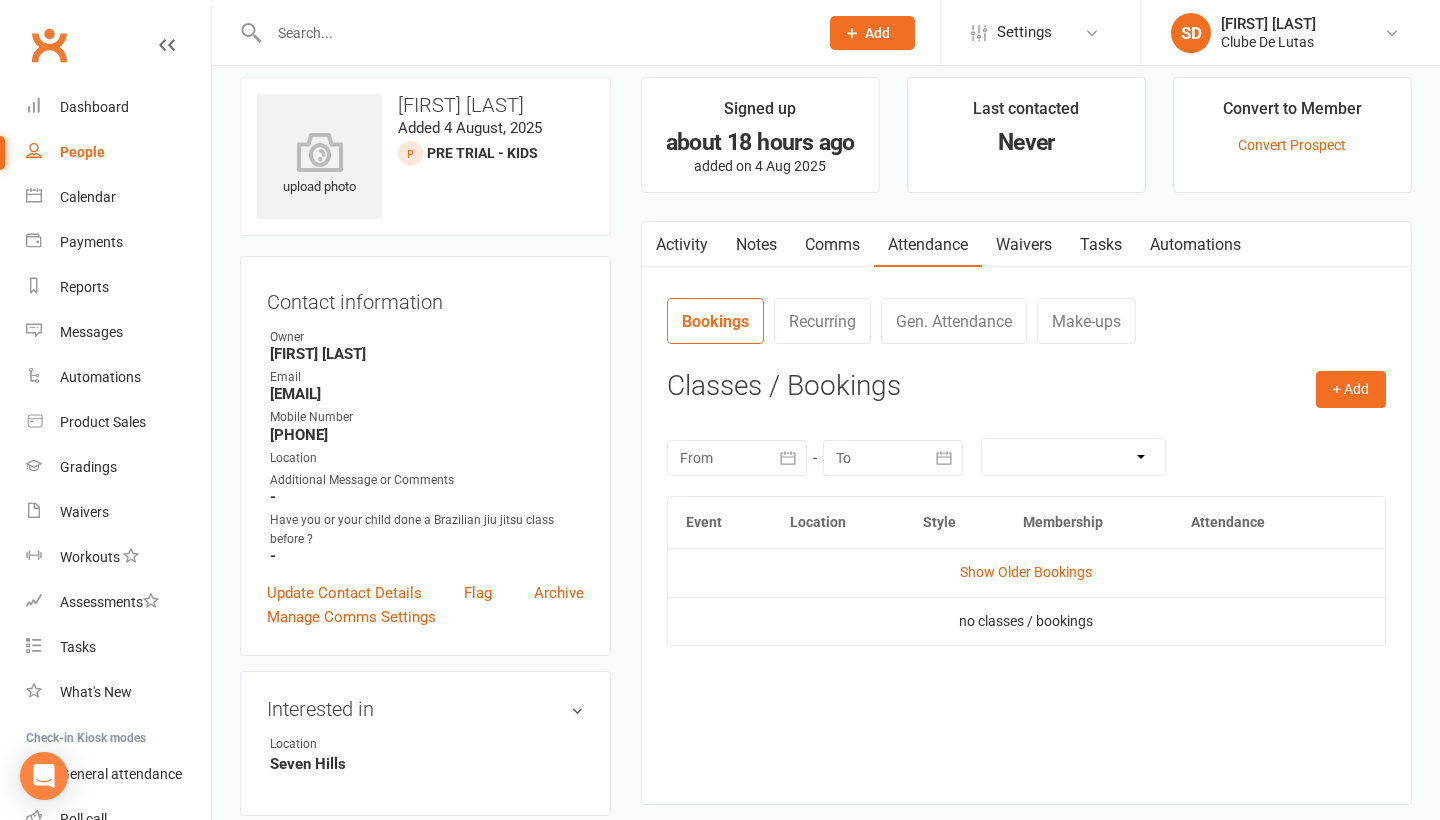 click on "Show Older Bookings" at bounding box center [1026, 572] 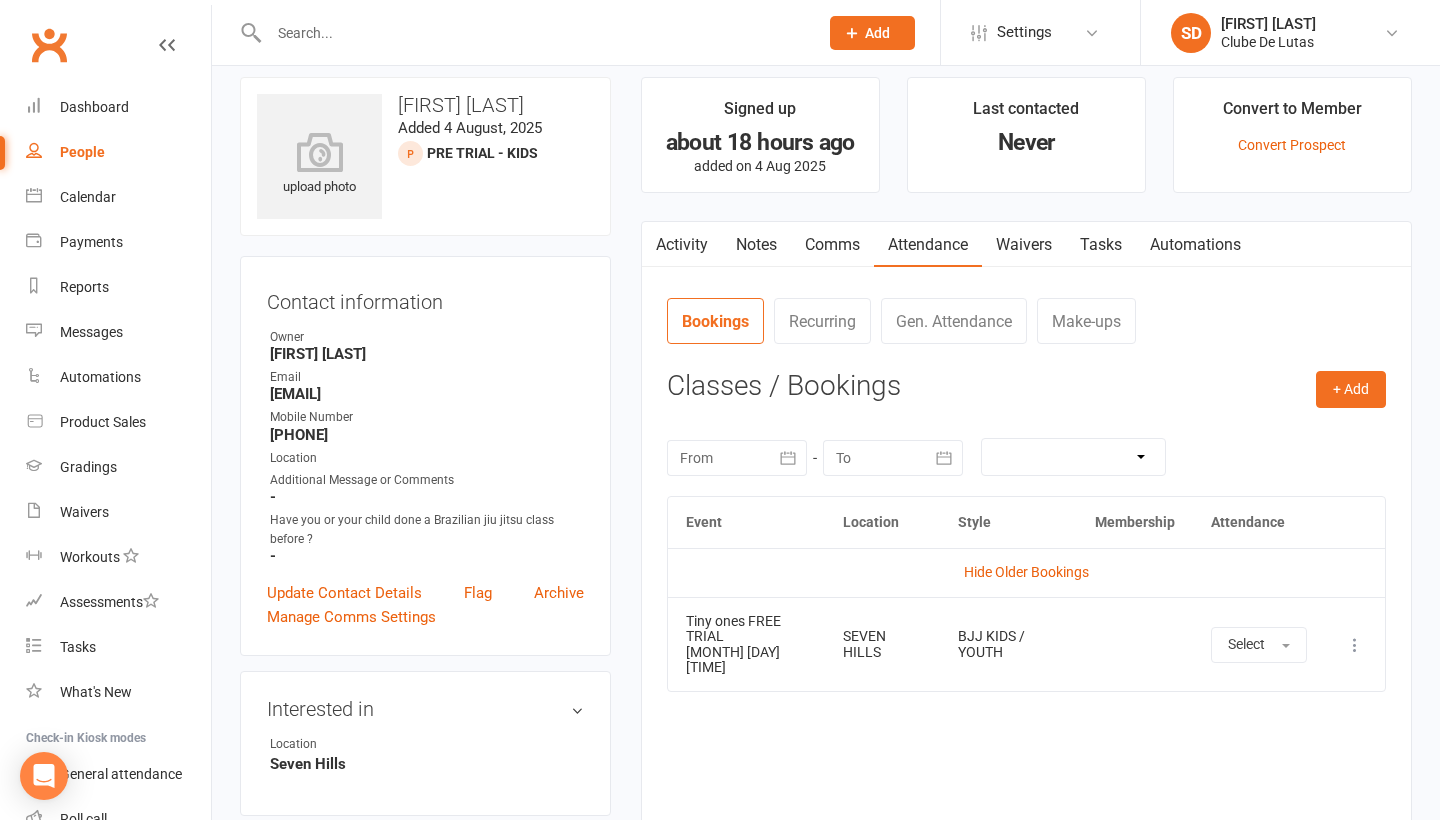 click on "Waivers" at bounding box center (1024, 245) 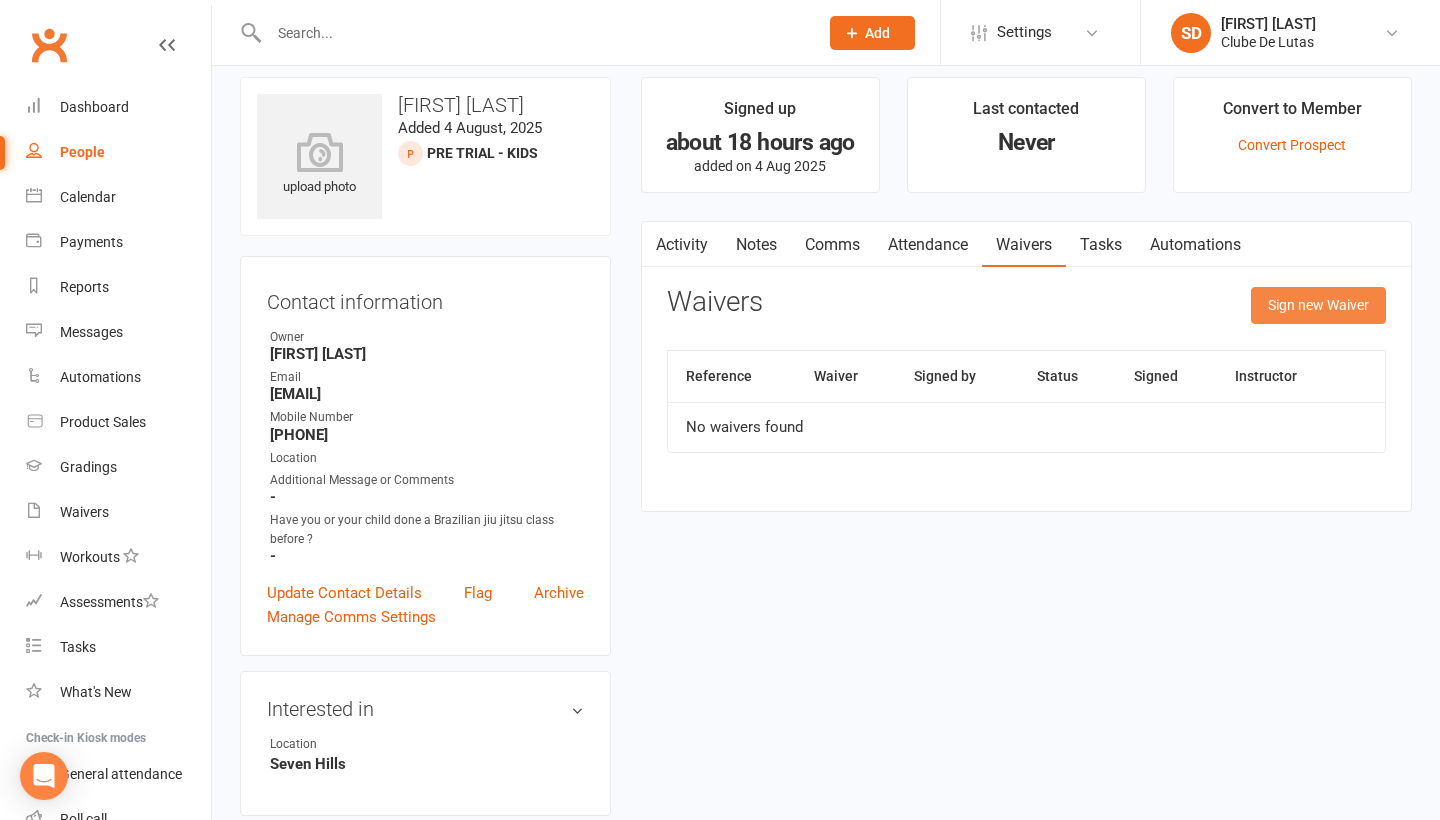 click on "Sign new Waiver" at bounding box center [1318, 305] 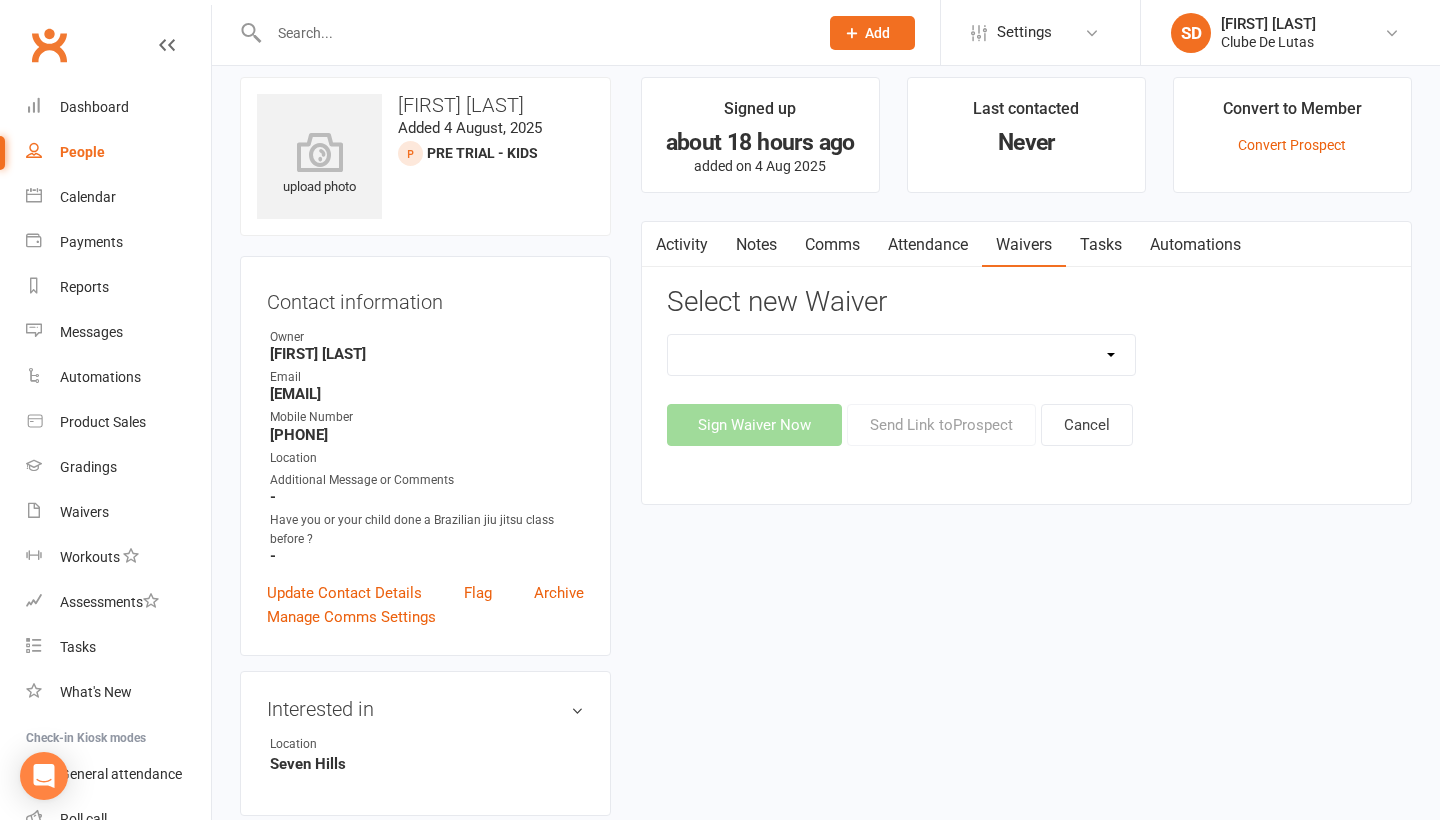 select on "[NUMBER]" 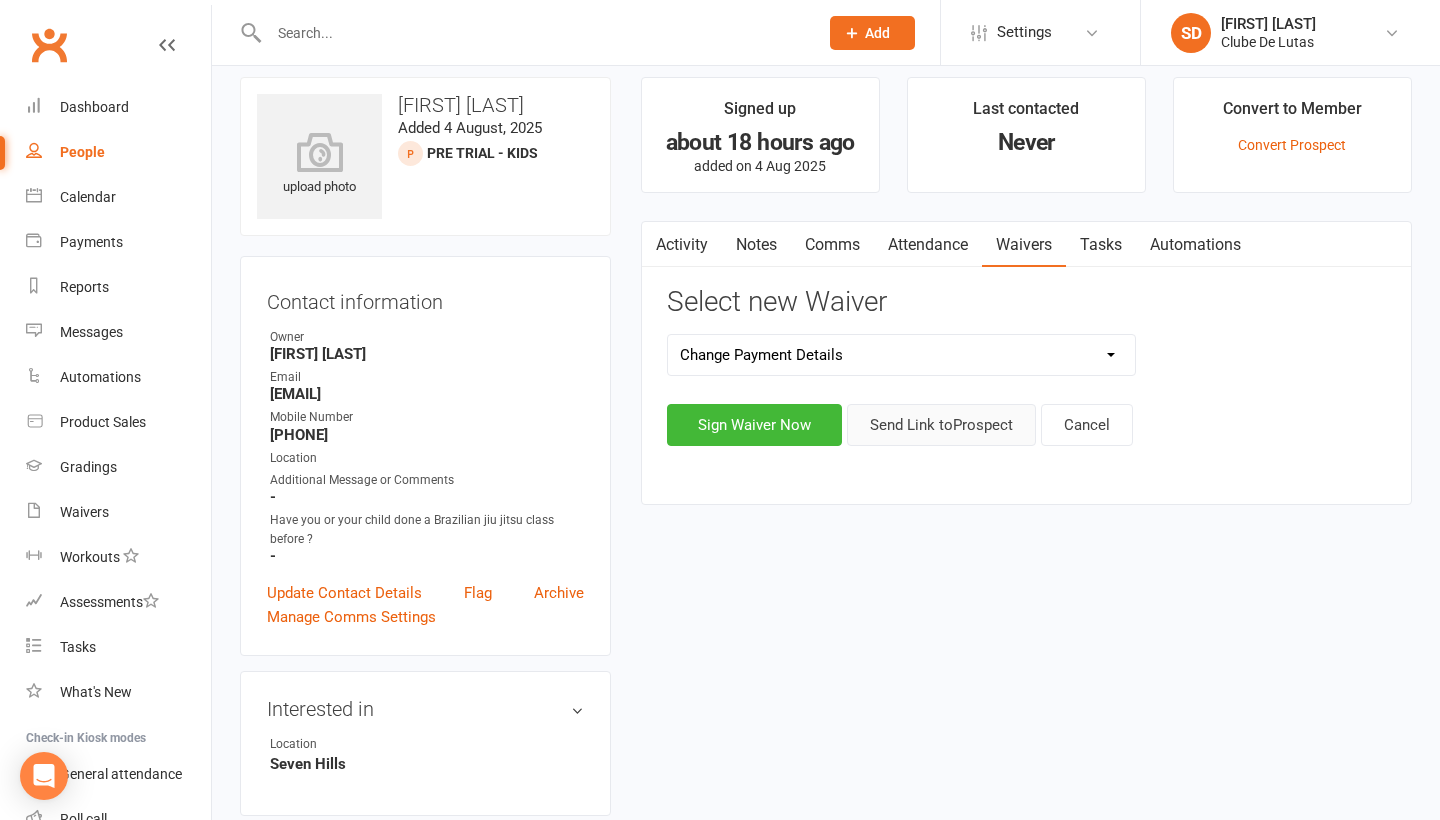 click on "Send Link to  Prospect" at bounding box center (941, 425) 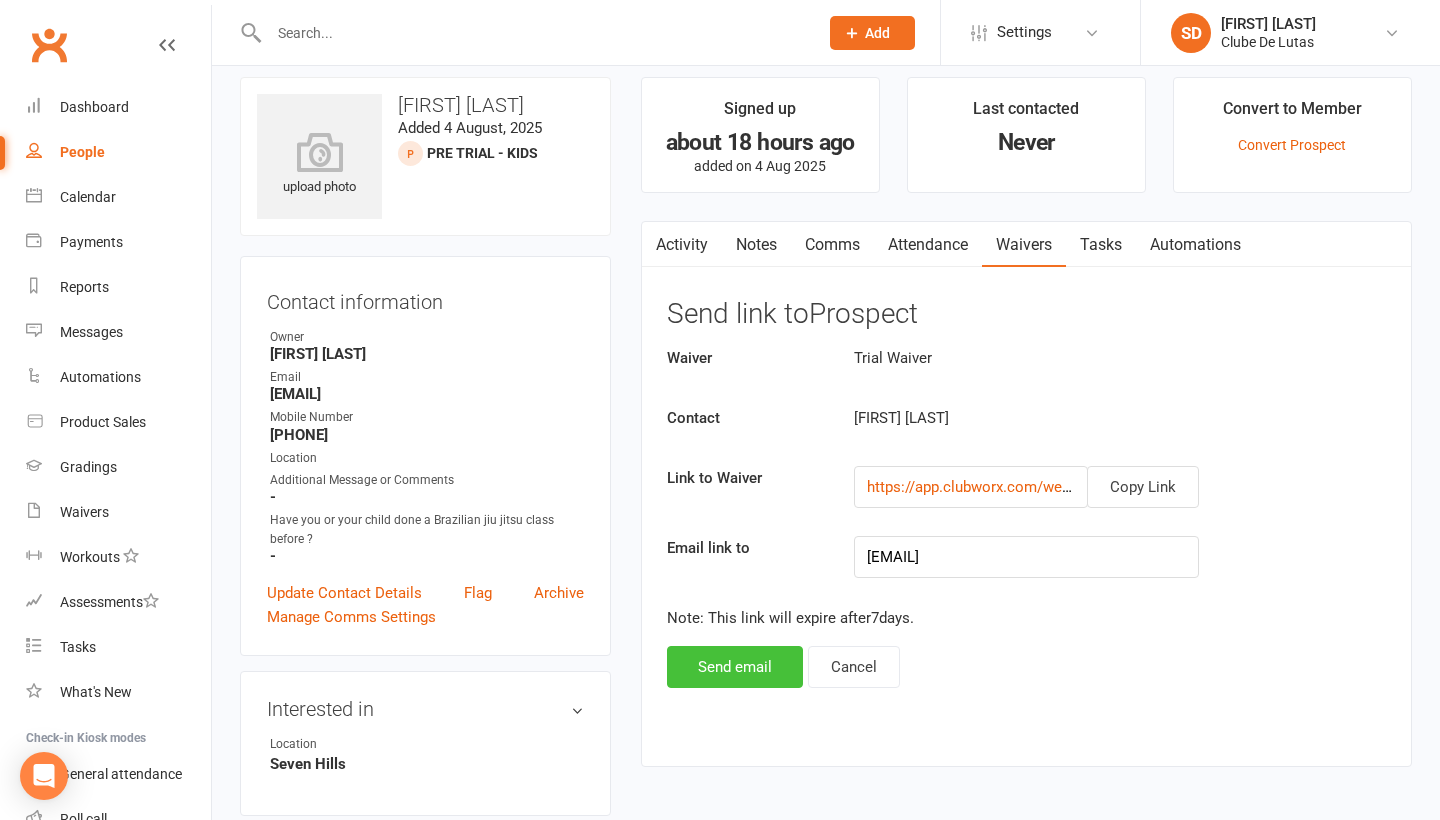 click on "Send email" at bounding box center [735, 667] 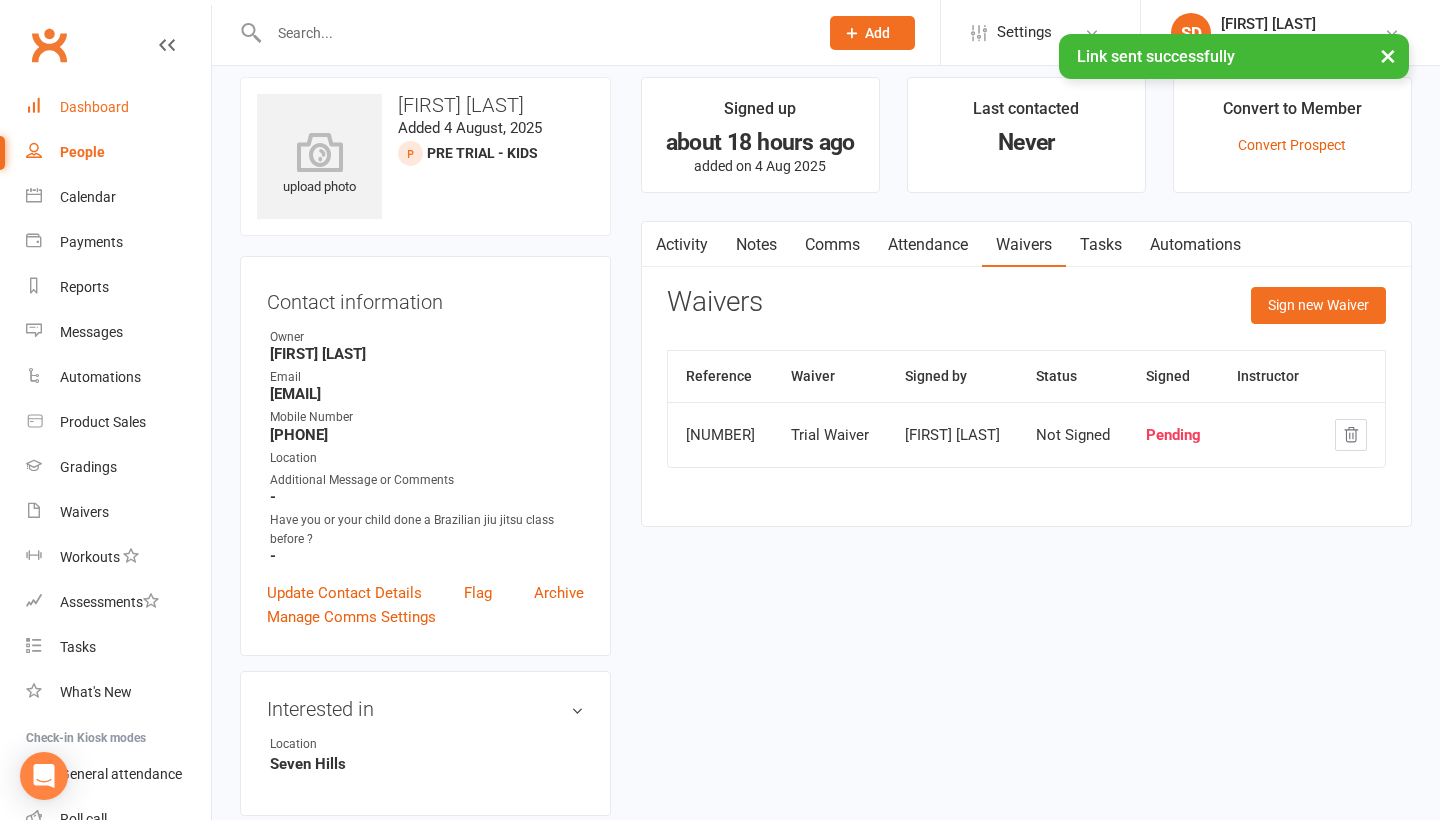click on "Dashboard" at bounding box center [118, 107] 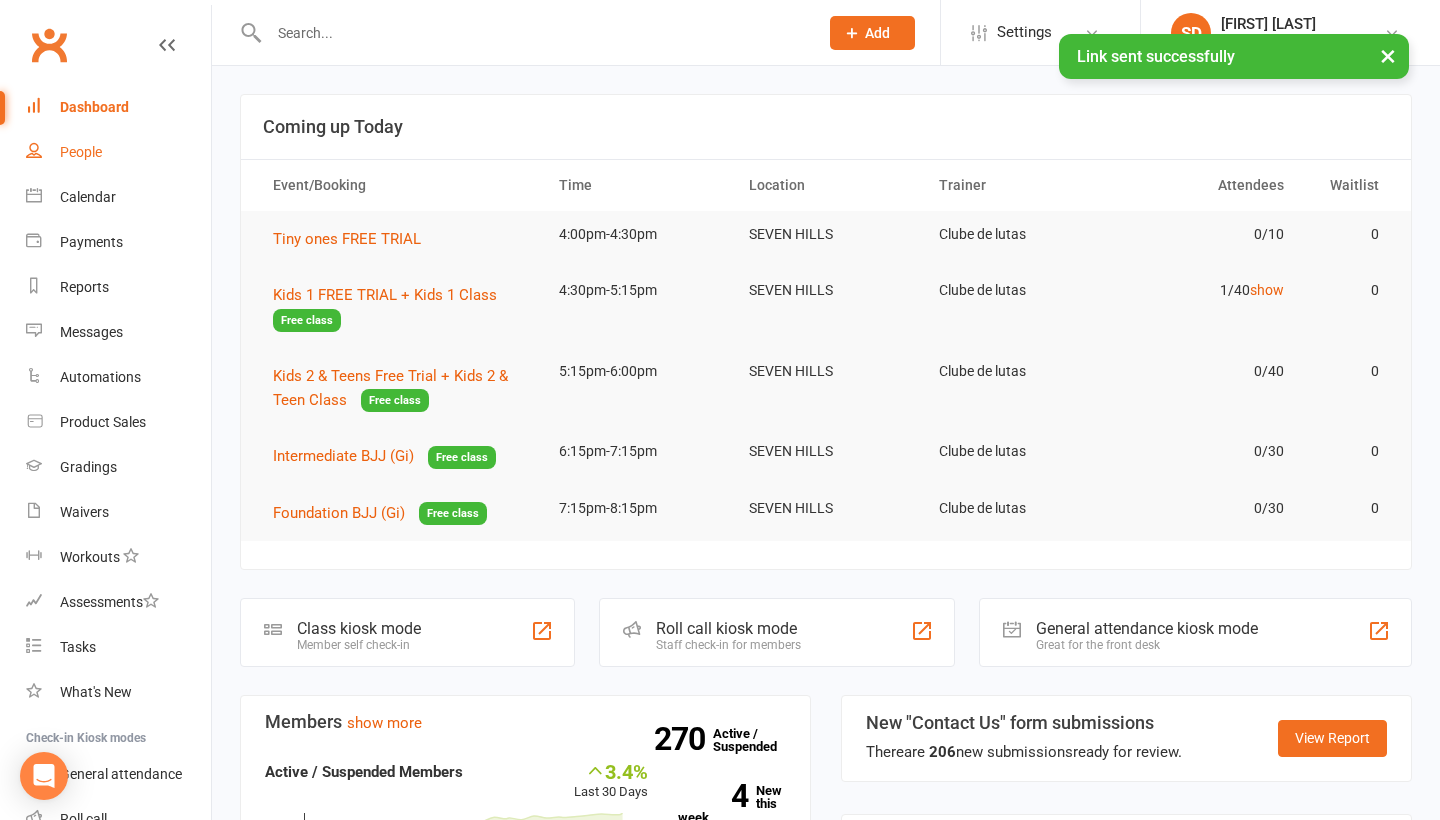 click on "People" at bounding box center (81, 152) 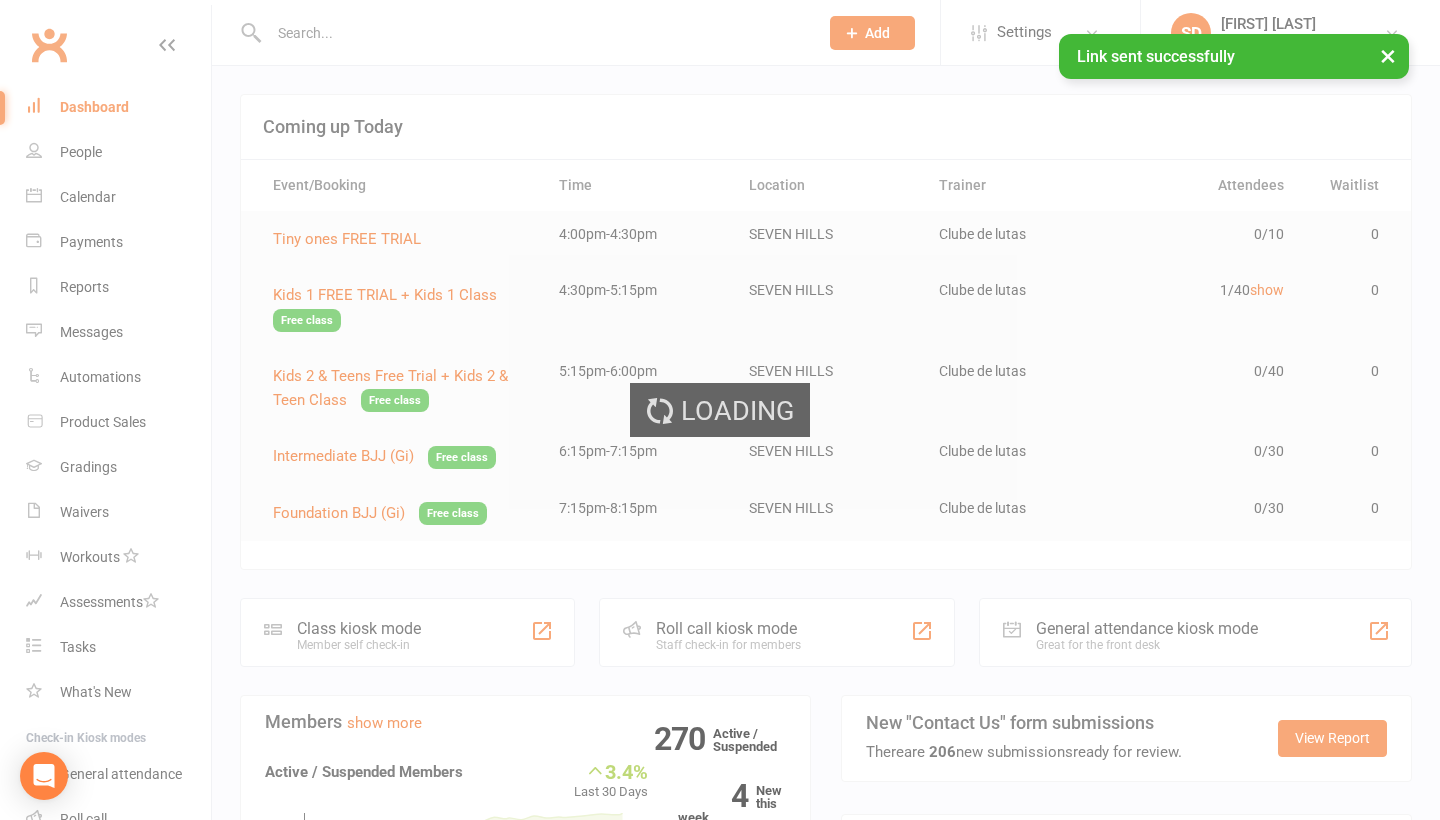 select on "100" 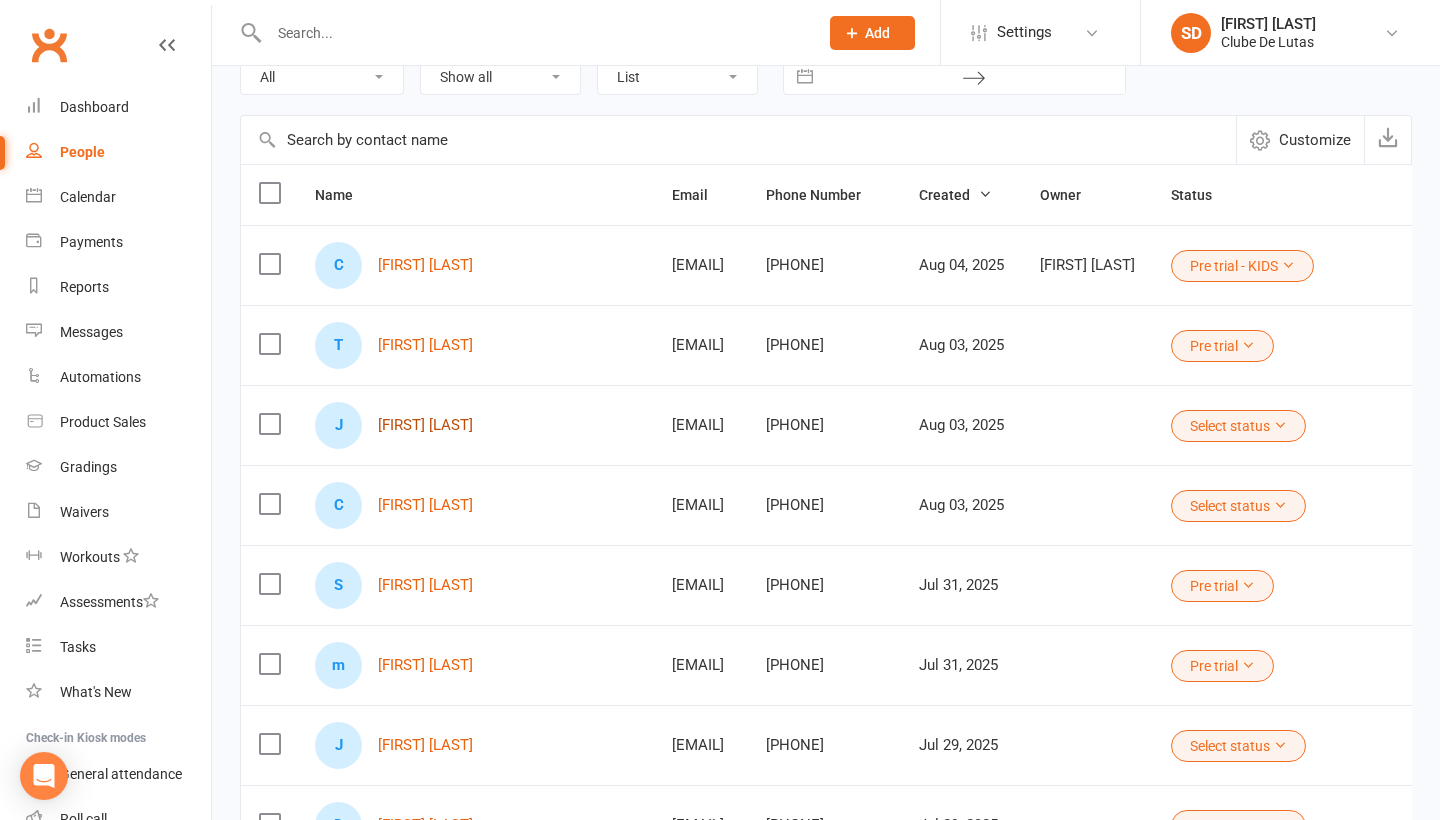 scroll, scrollTop: 169, scrollLeft: 0, axis: vertical 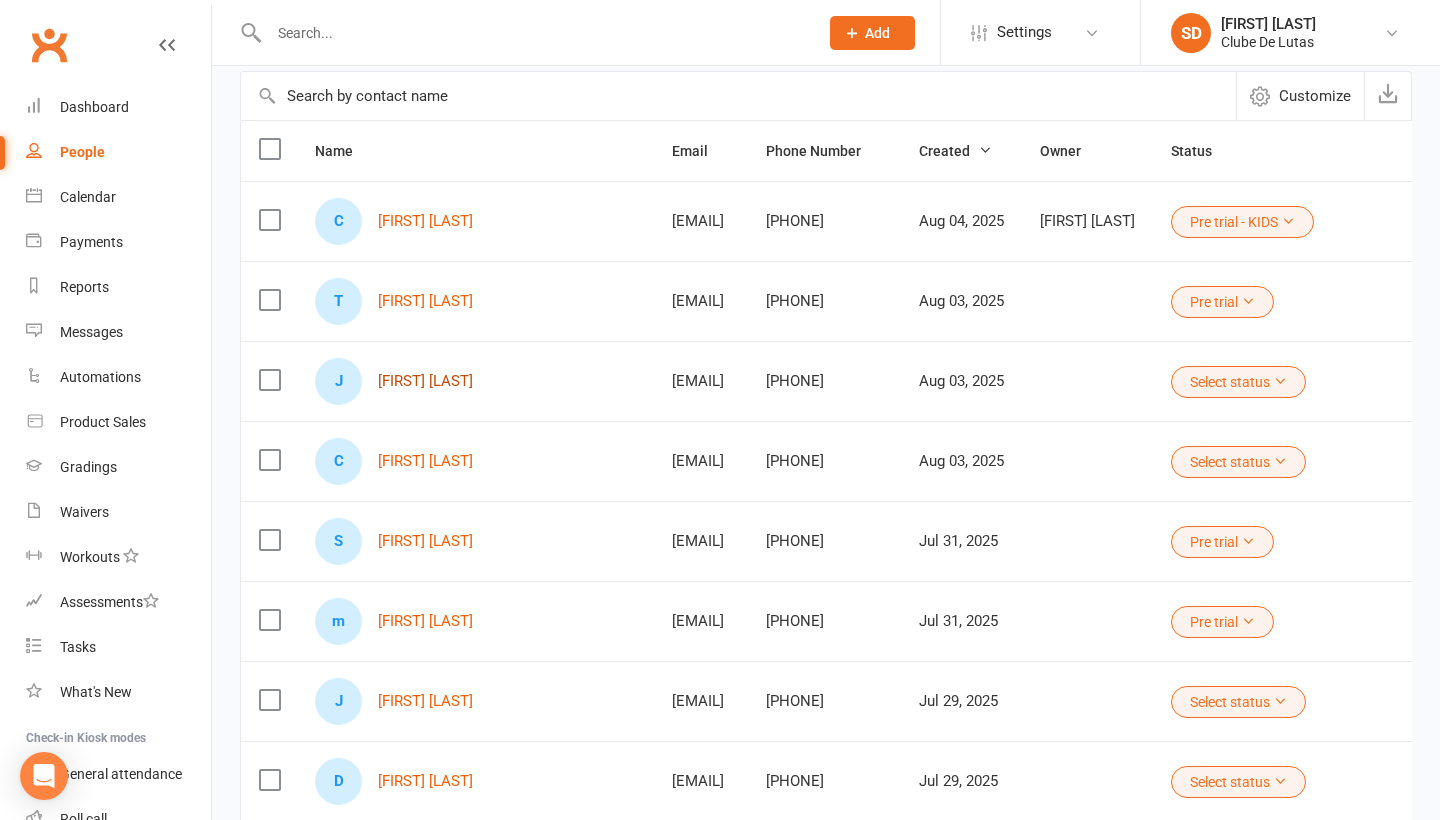 click on "[FIRST] [LAST]" at bounding box center (425, 381) 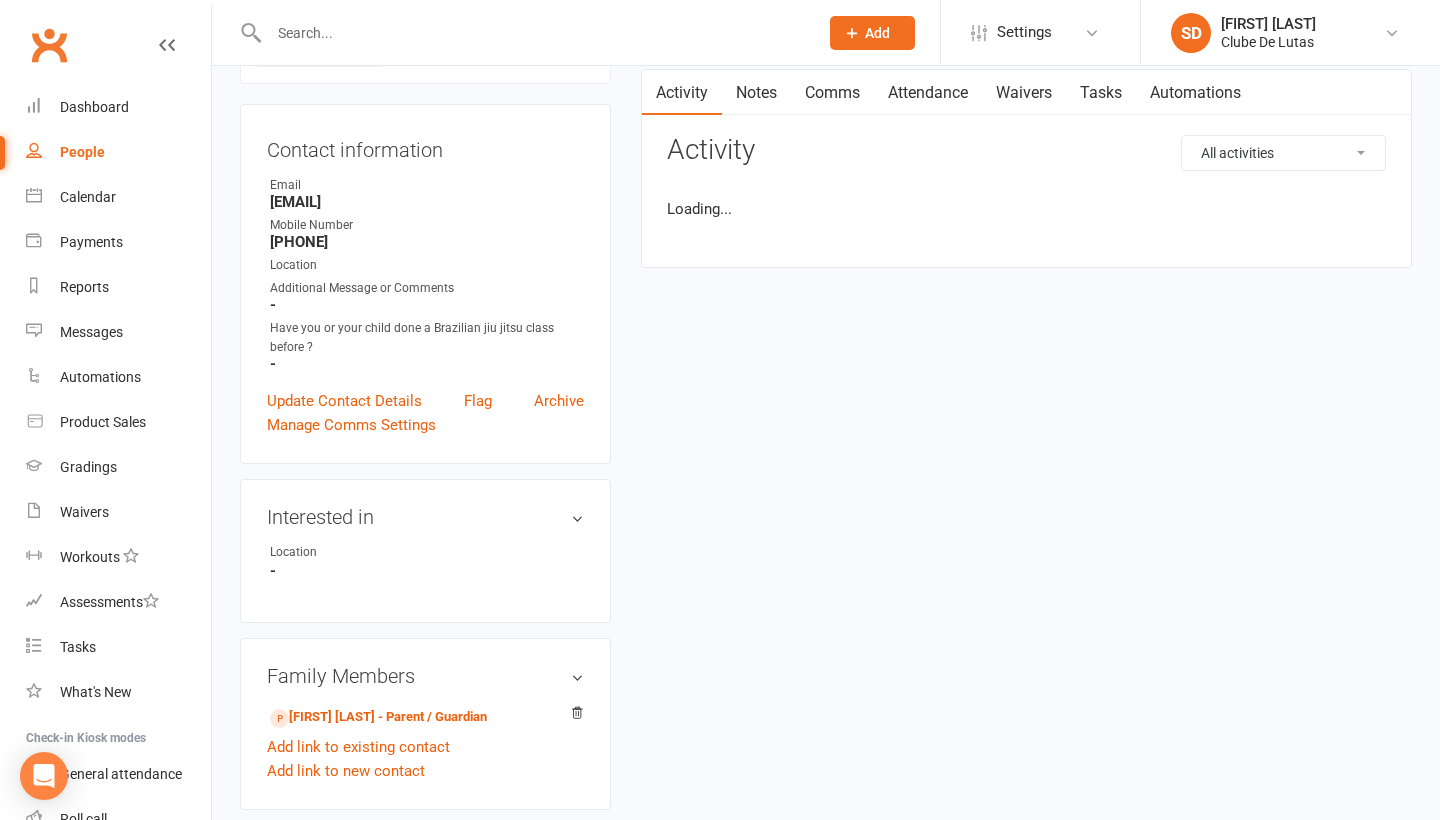scroll, scrollTop: 0, scrollLeft: 0, axis: both 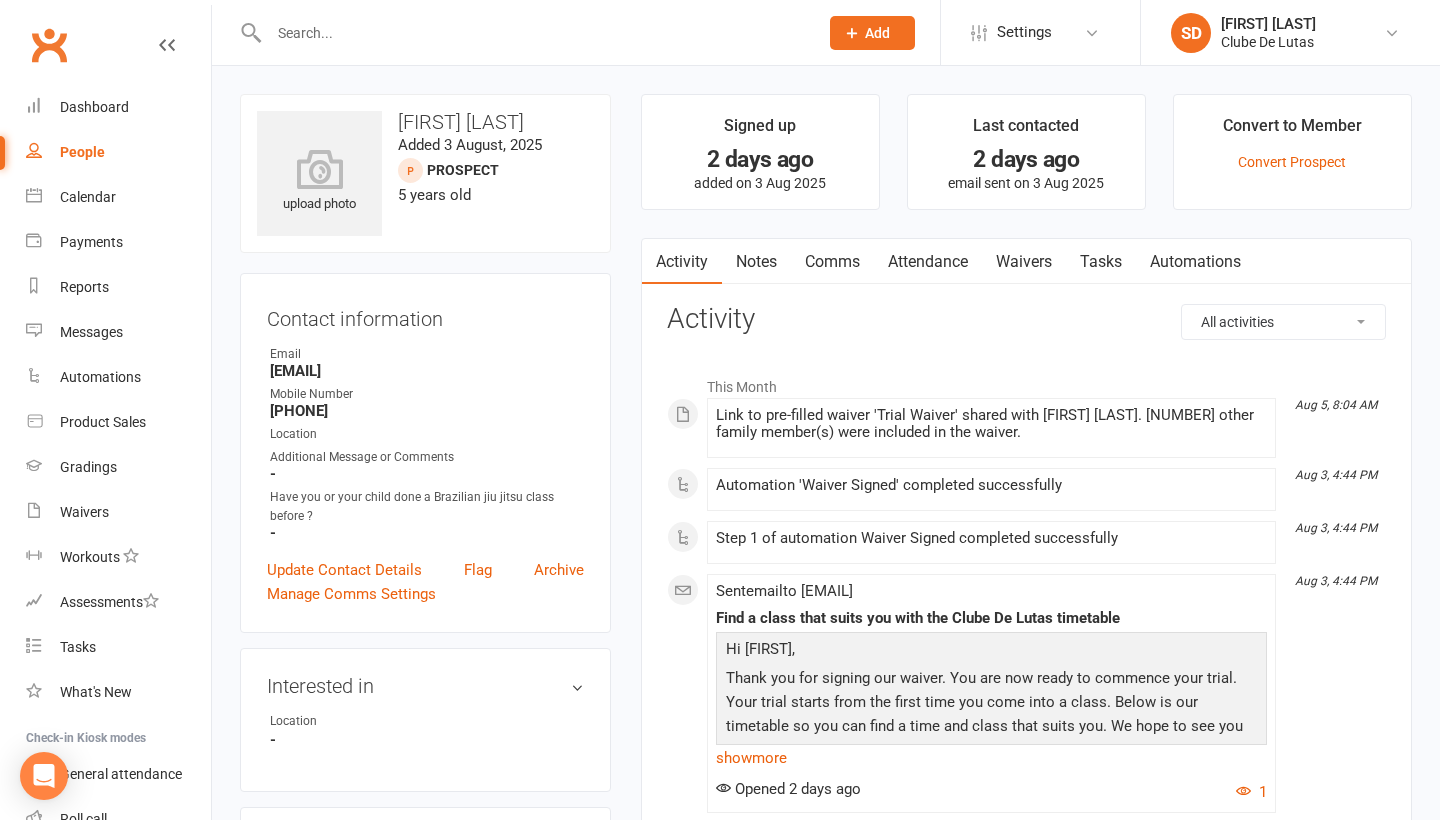 click on "Attendance" at bounding box center [928, 262] 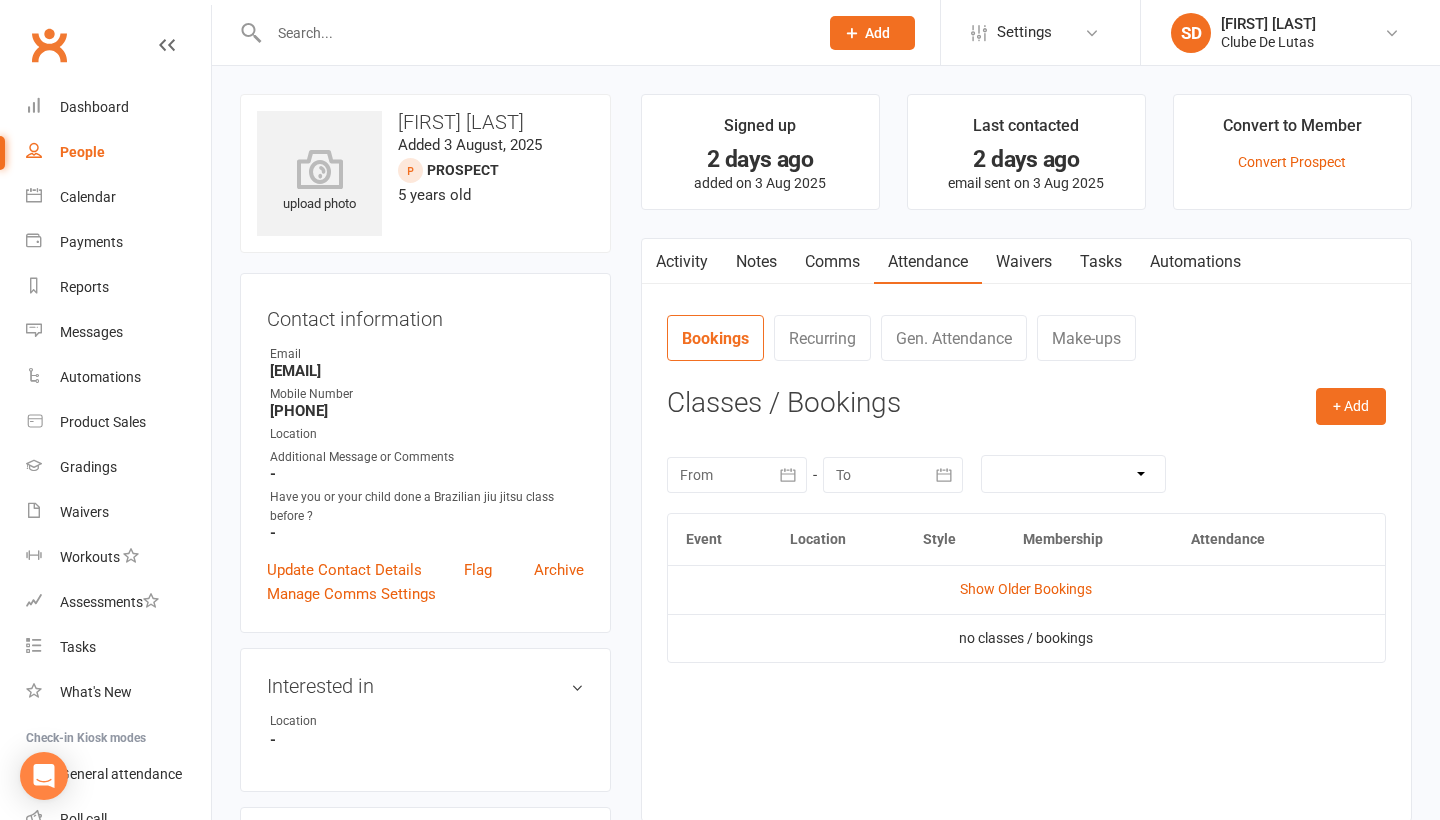 click on "Show Older Bookings" at bounding box center (1026, 589) 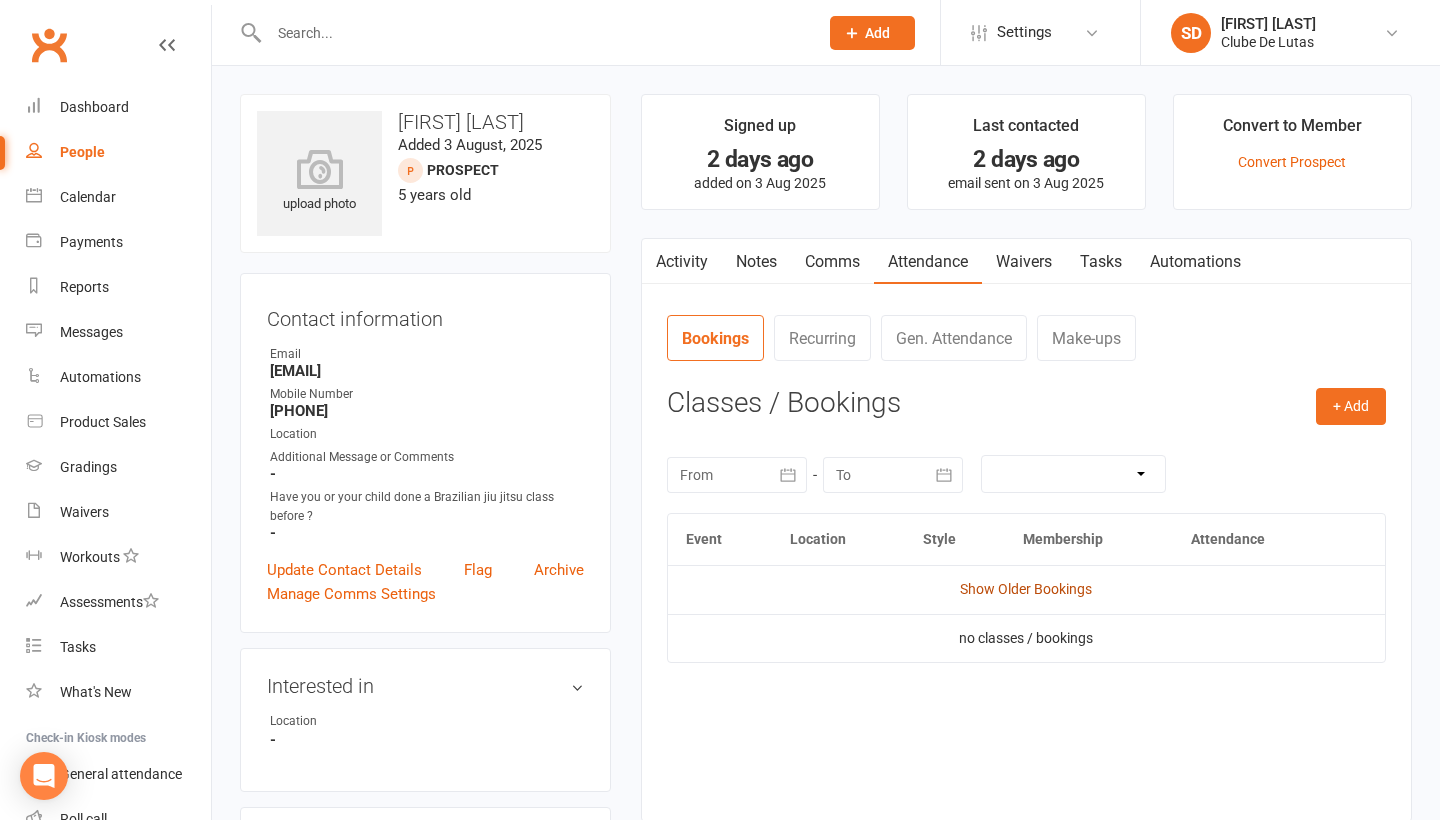 click on "Show Older Bookings" at bounding box center [1026, 589] 